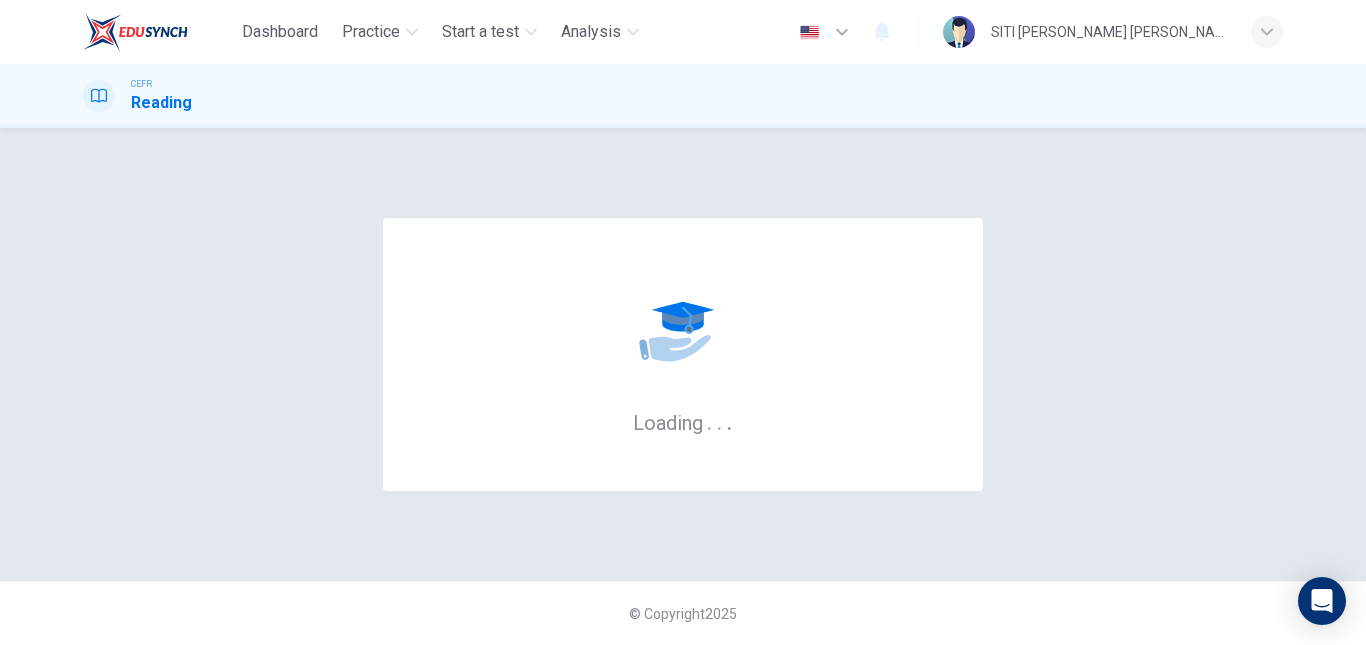 scroll, scrollTop: 0, scrollLeft: 0, axis: both 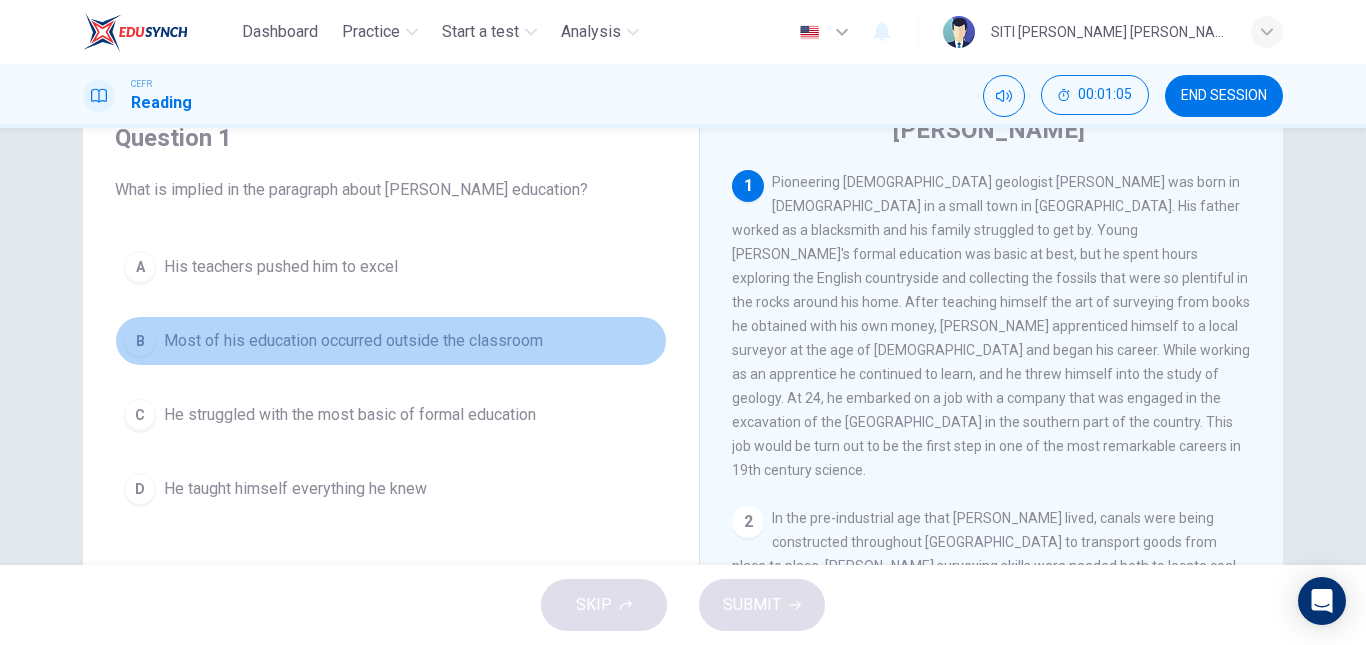 click on "B Most of his education occurred outside the classroom" at bounding box center [391, 341] 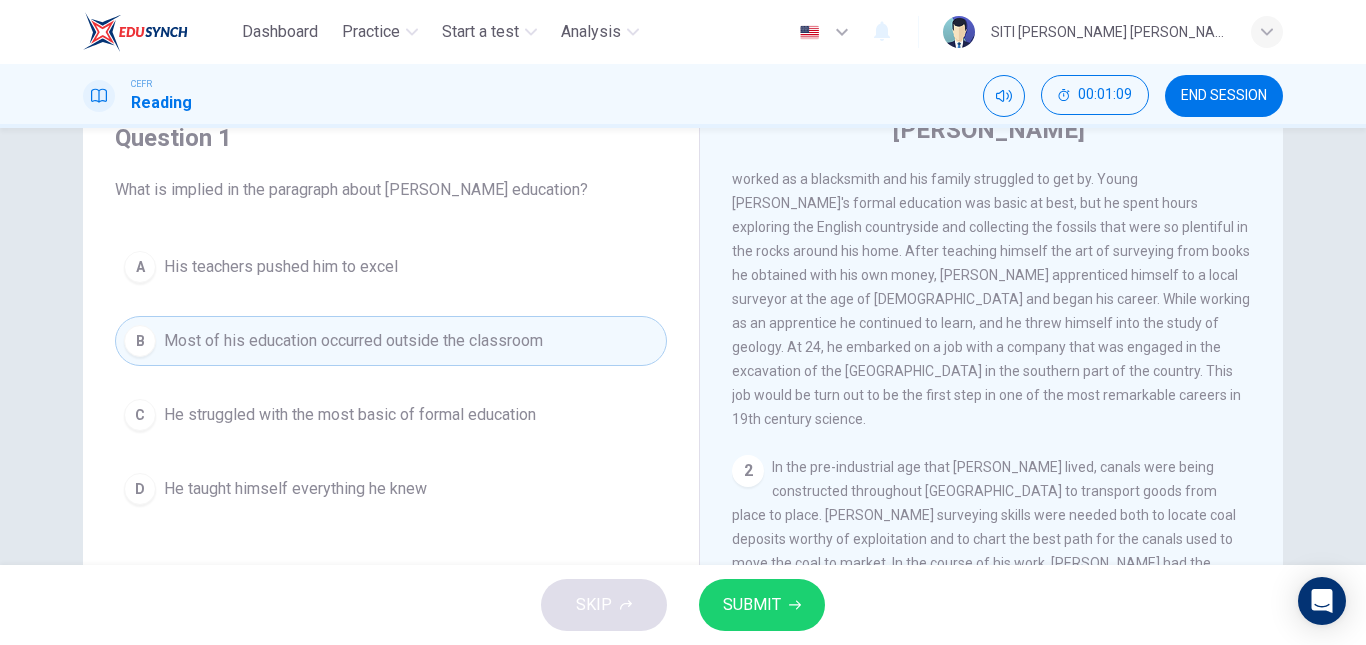 scroll, scrollTop: 0, scrollLeft: 0, axis: both 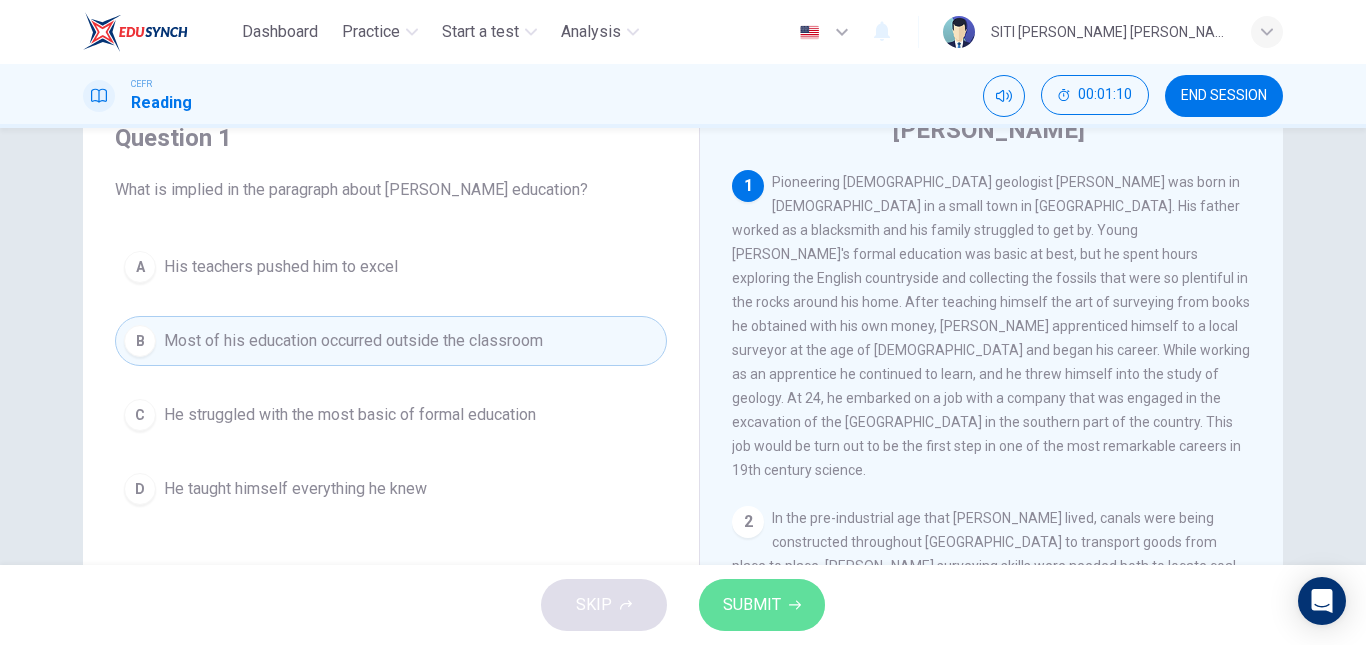 click on "SUBMIT" at bounding box center (752, 605) 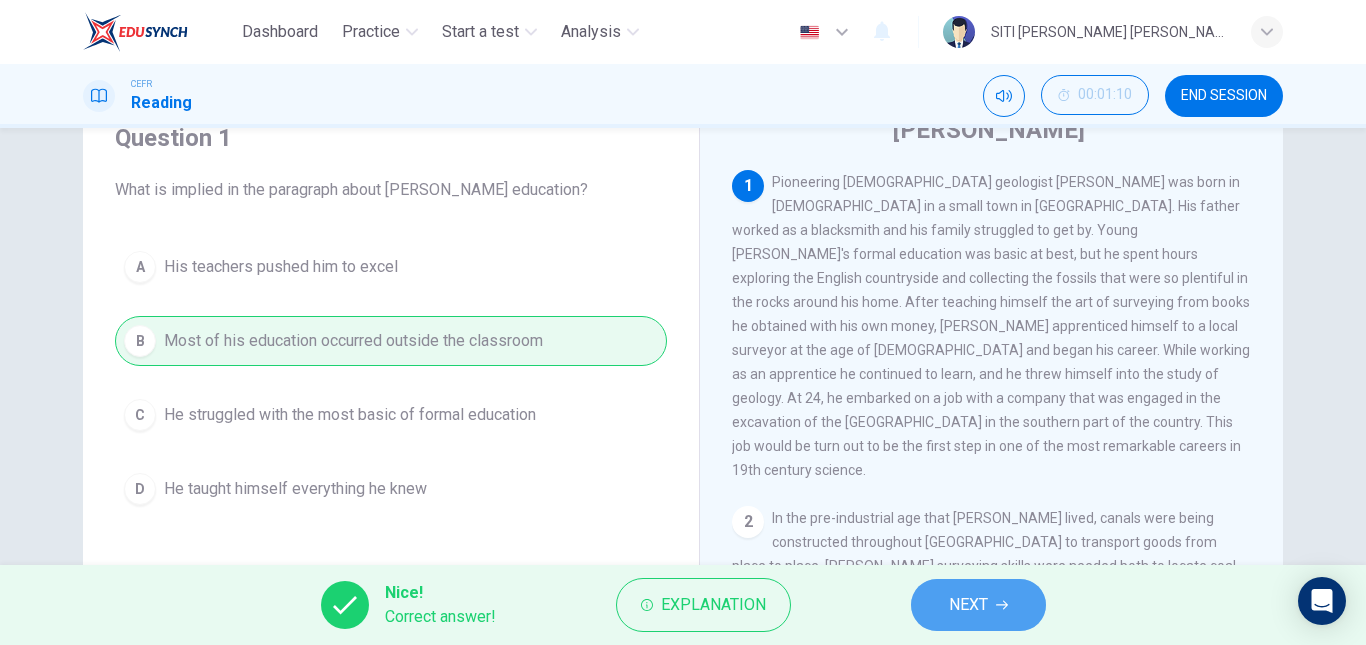 click on "NEXT" at bounding box center [968, 605] 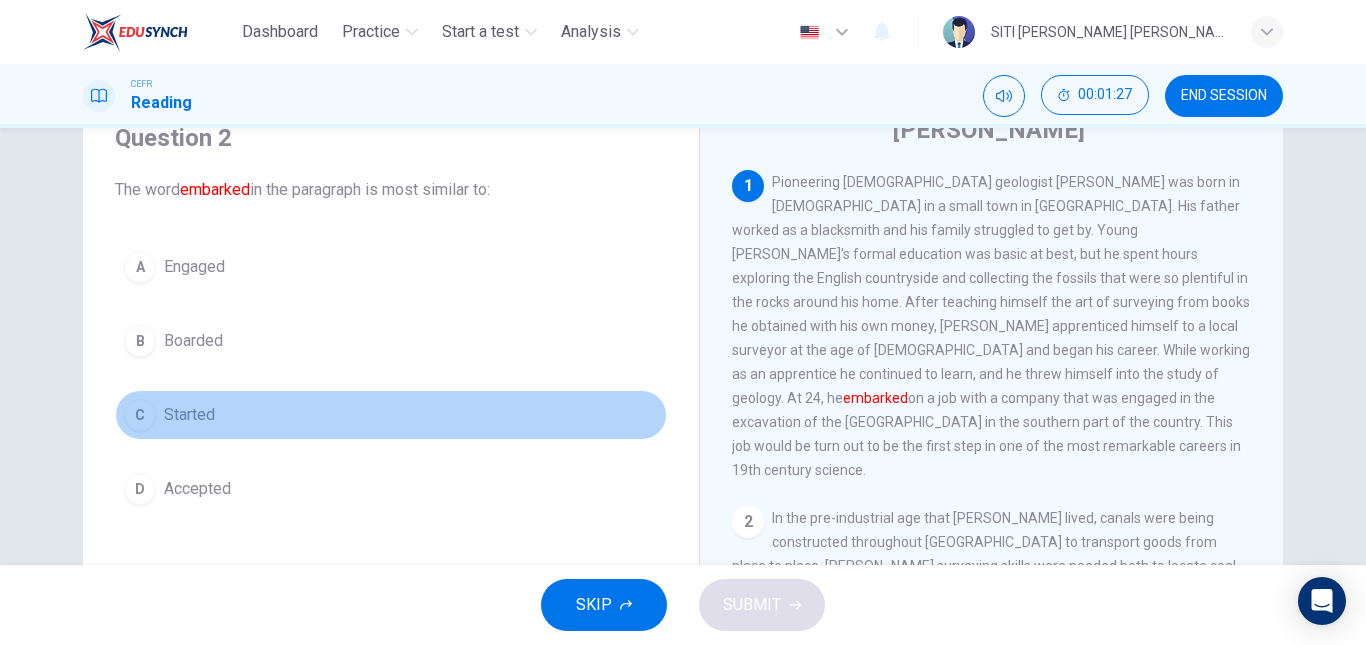 click on "C" at bounding box center (140, 415) 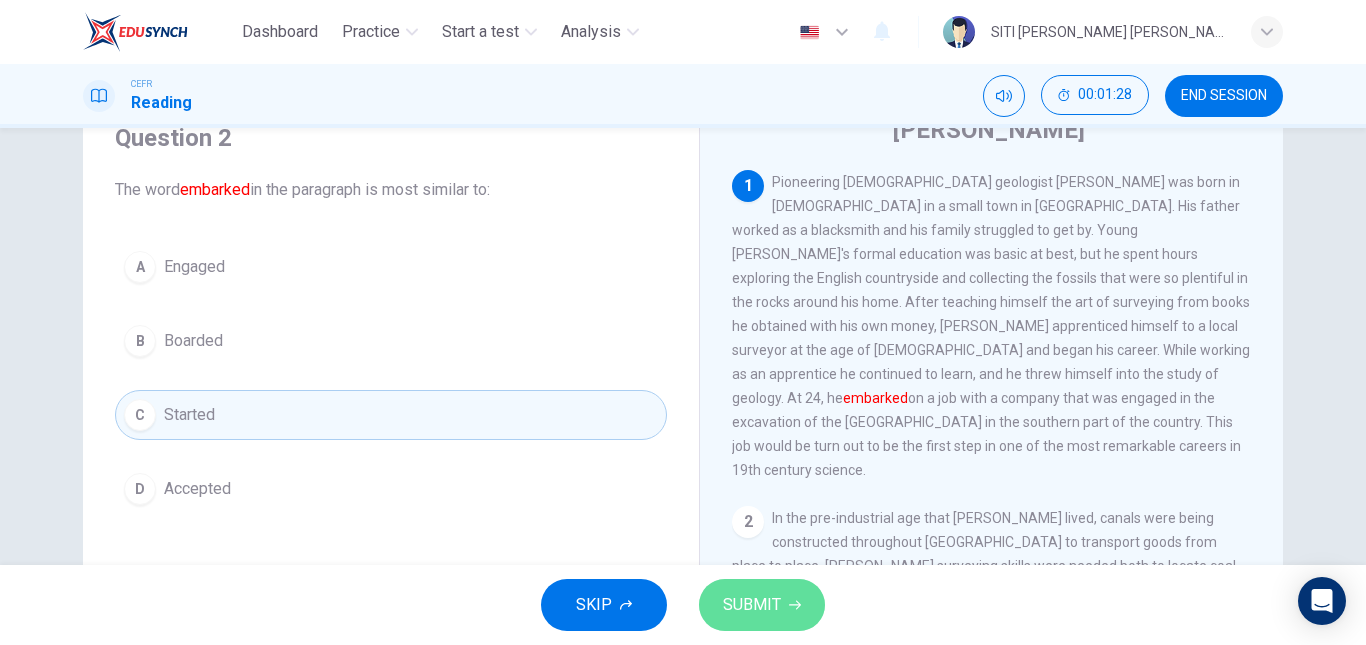 click 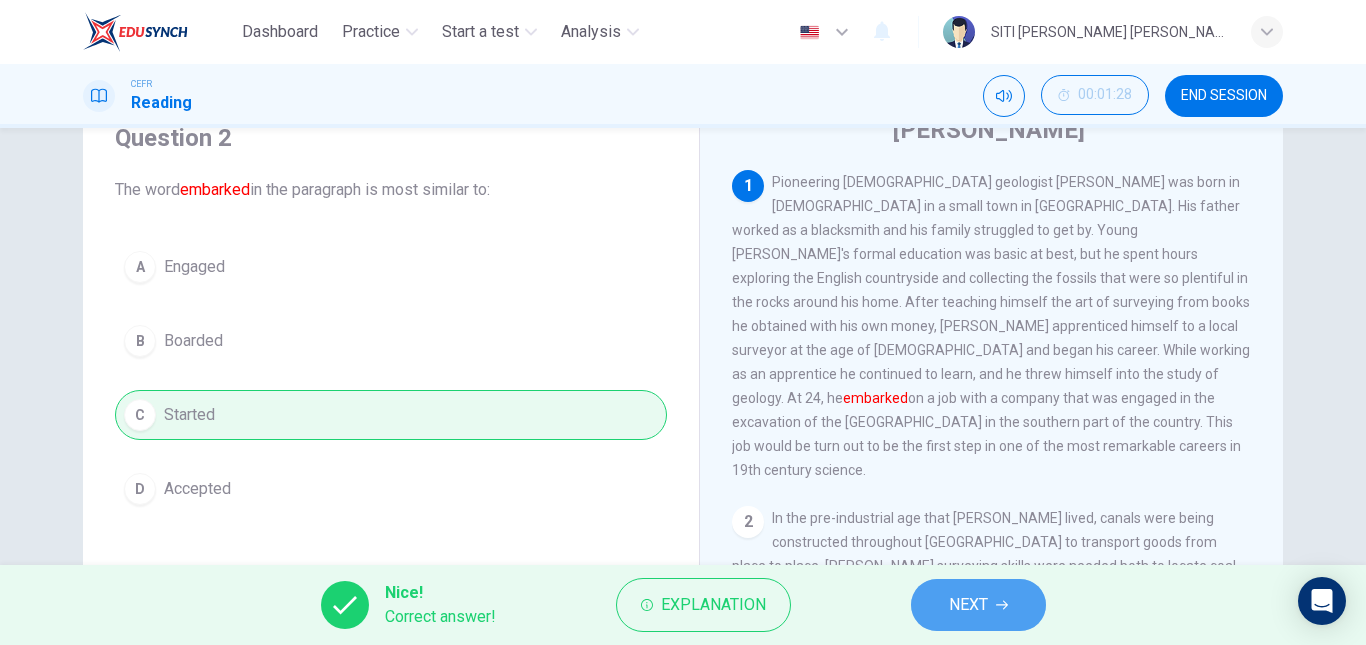 click on "NEXT" at bounding box center [968, 605] 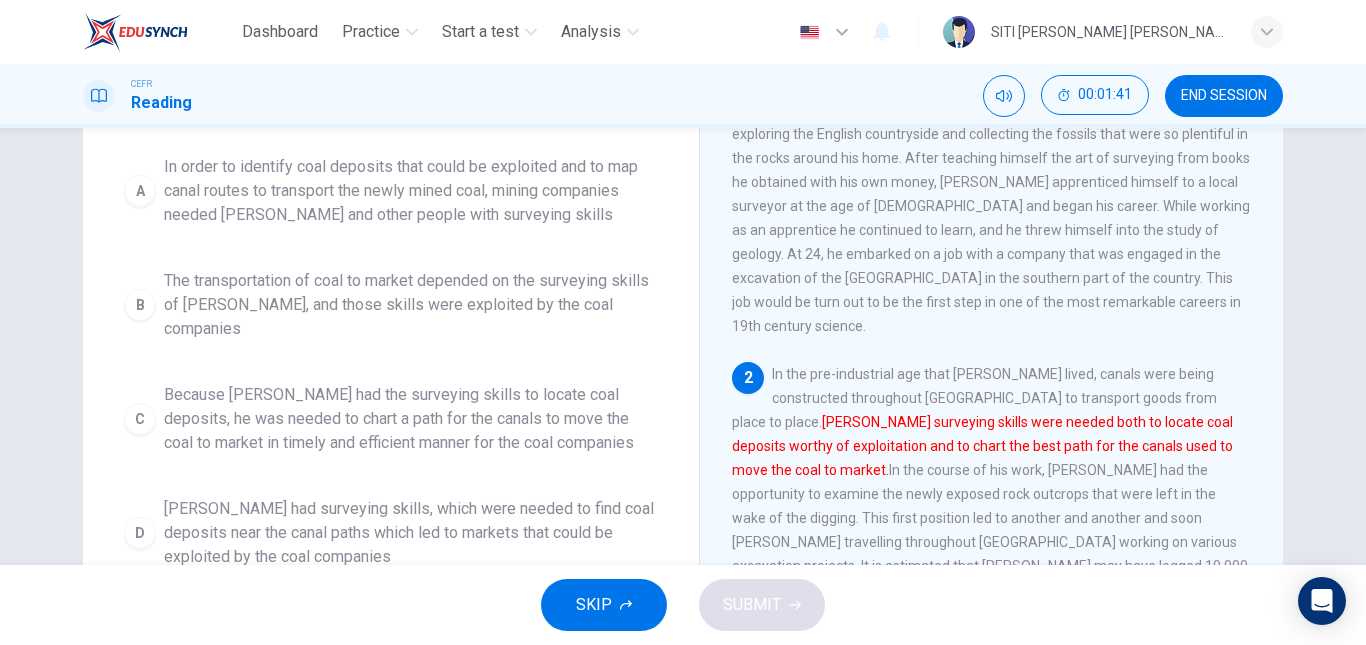 scroll, scrollTop: 231, scrollLeft: 0, axis: vertical 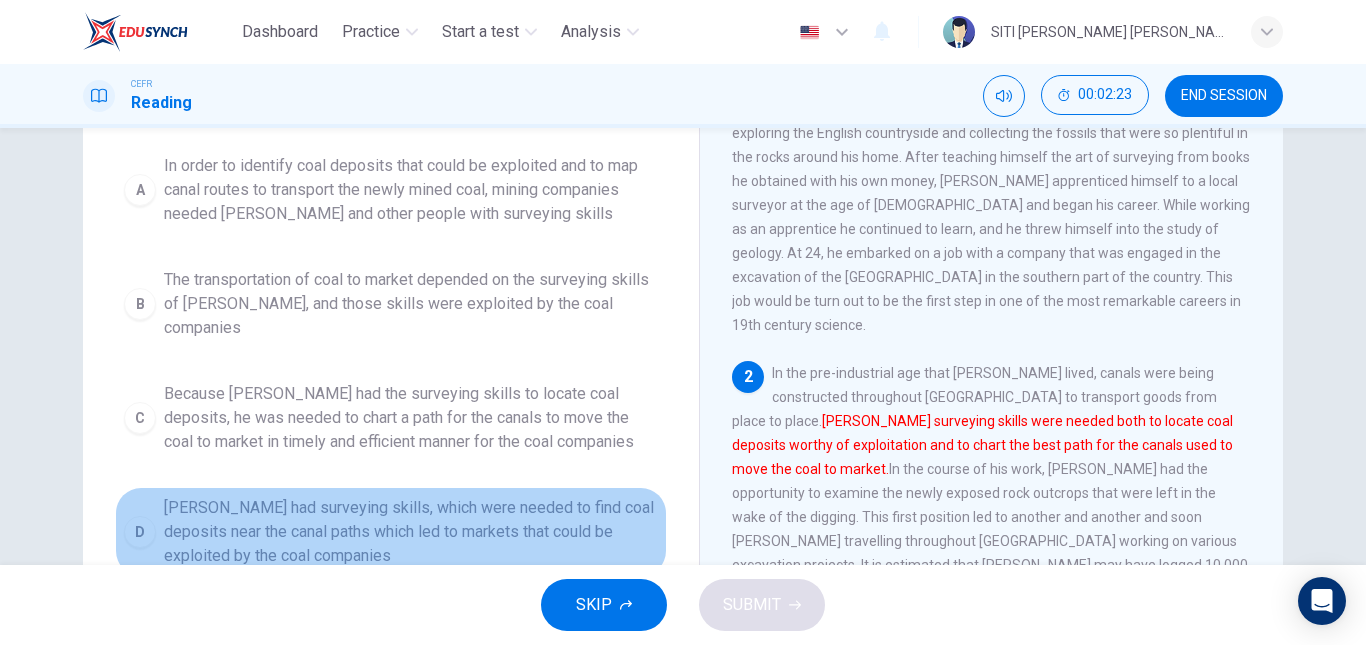 click on "D" at bounding box center (140, 532) 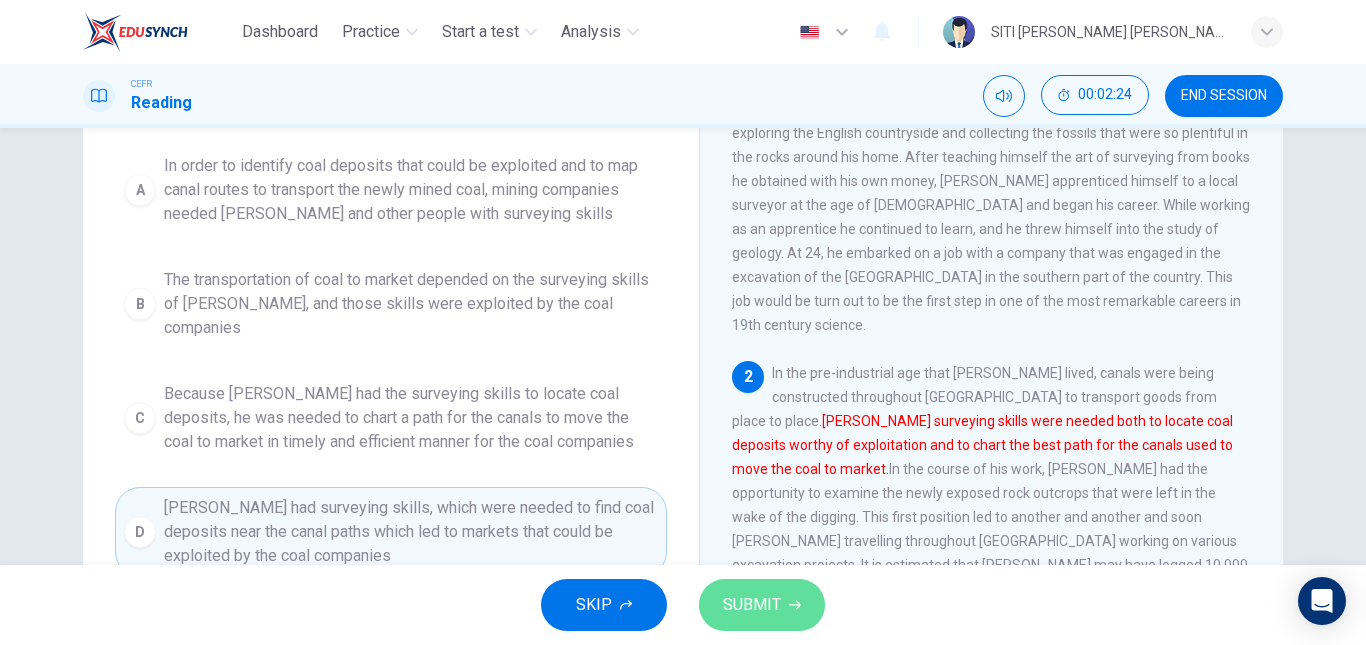 click on "SUBMIT" at bounding box center (762, 605) 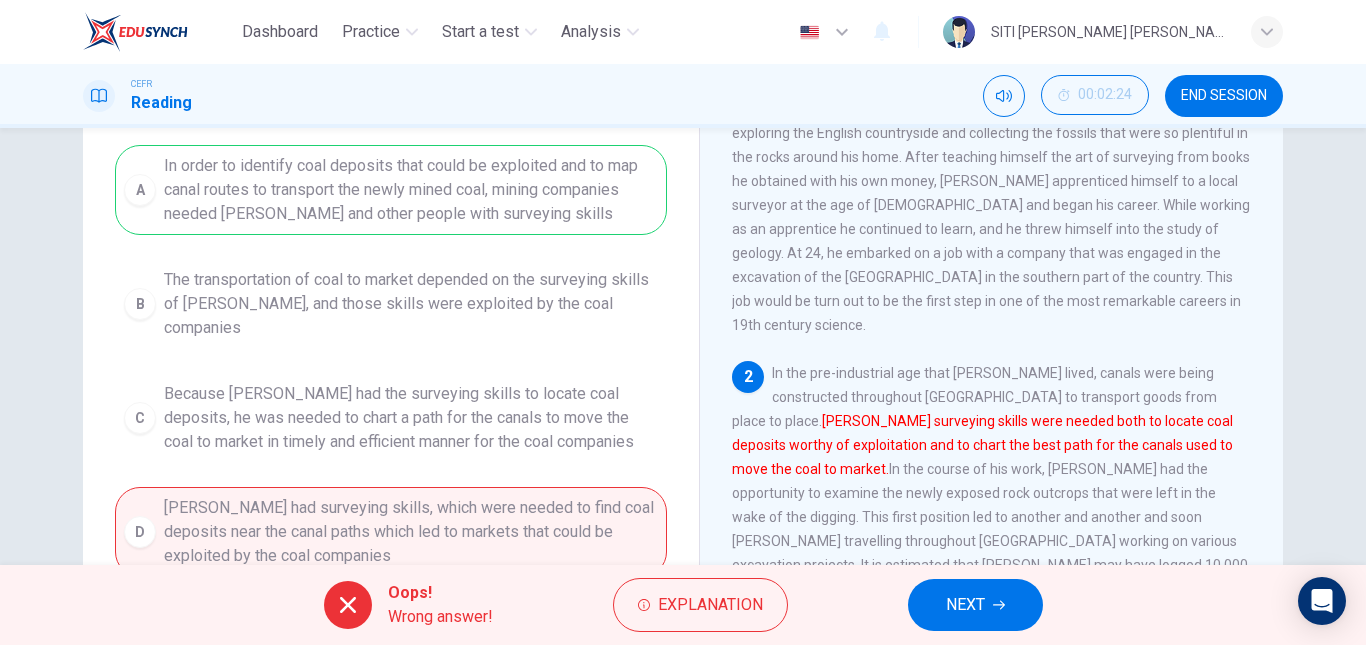 click 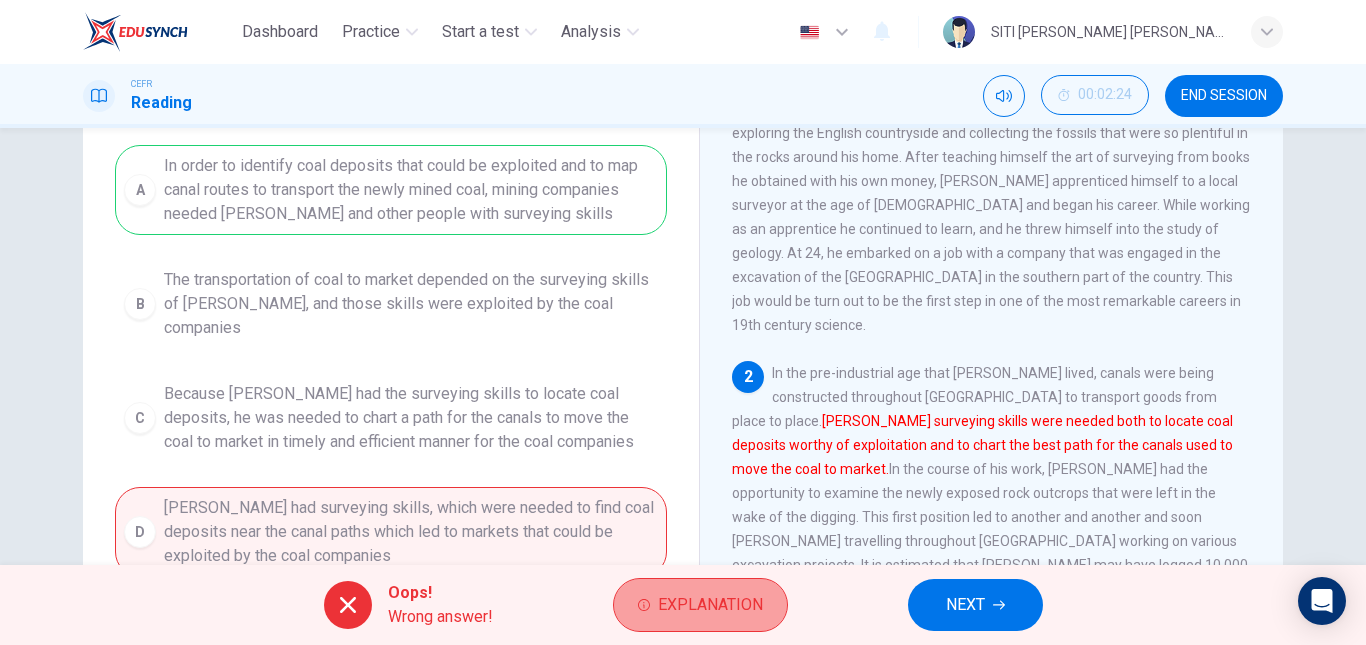 click on "Explanation" at bounding box center [710, 605] 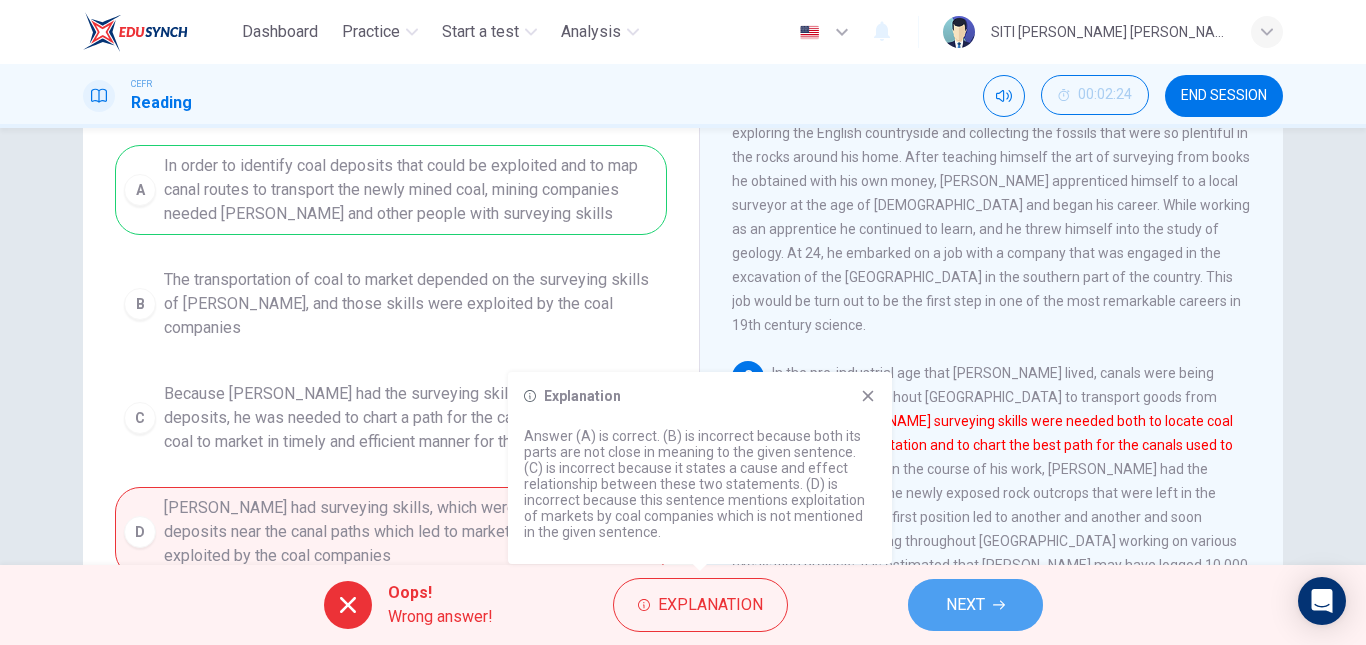 click on "NEXT" at bounding box center [975, 605] 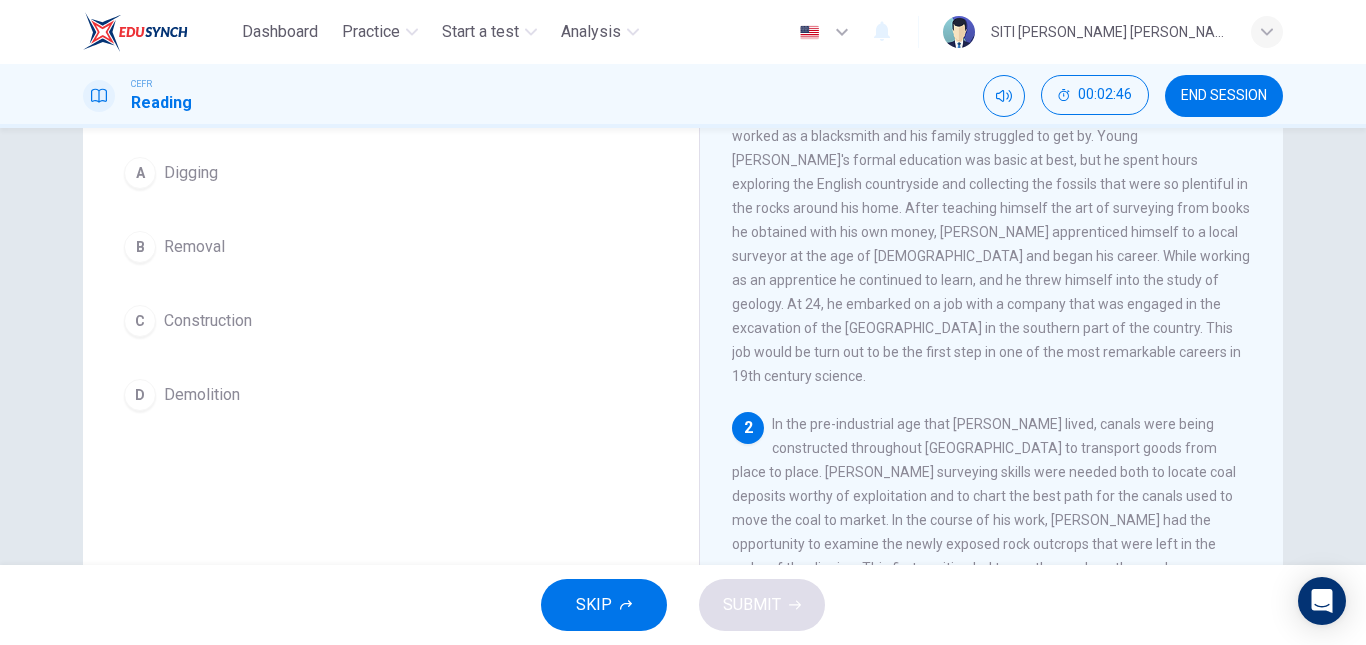 scroll, scrollTop: 176, scrollLeft: 0, axis: vertical 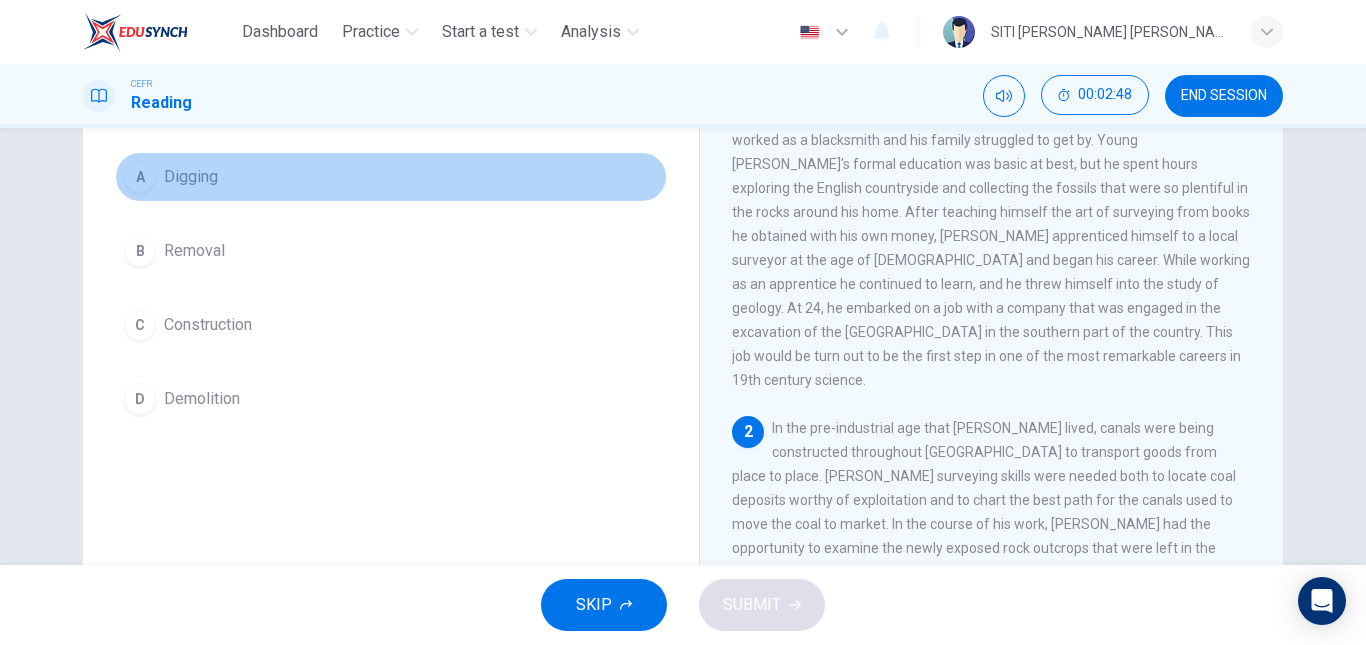 click on "A" at bounding box center (140, 177) 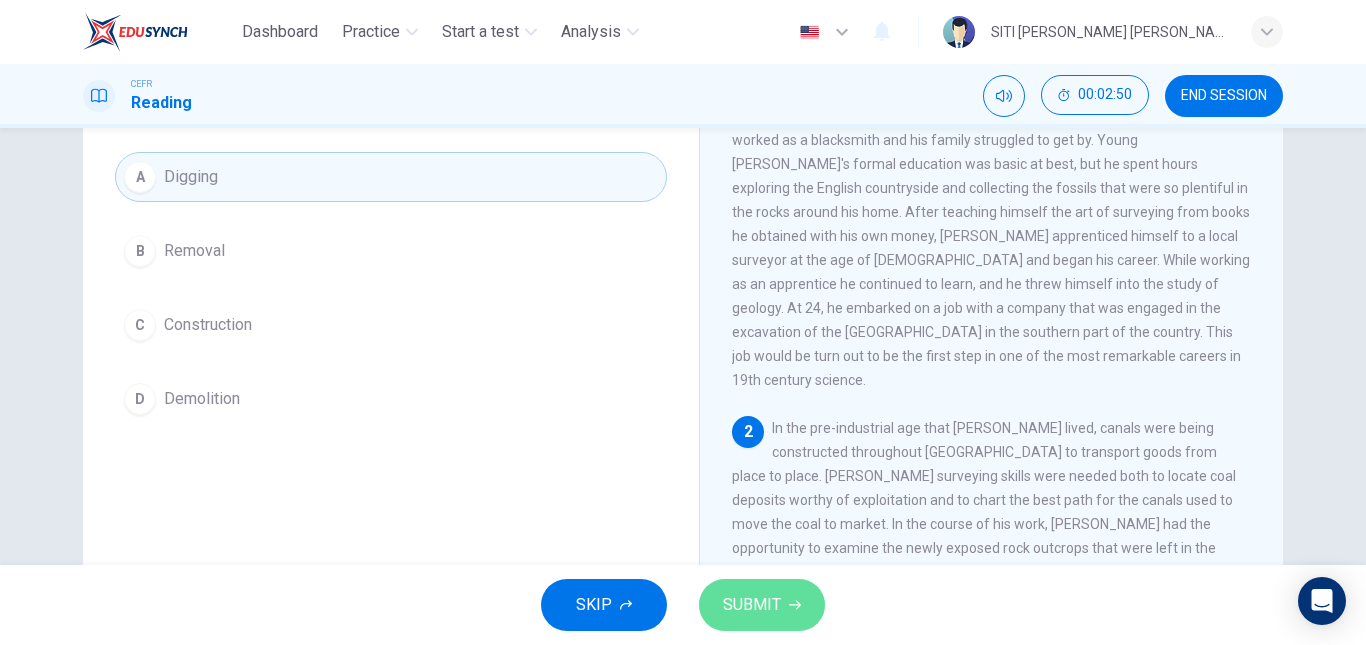 click on "SUBMIT" at bounding box center (762, 605) 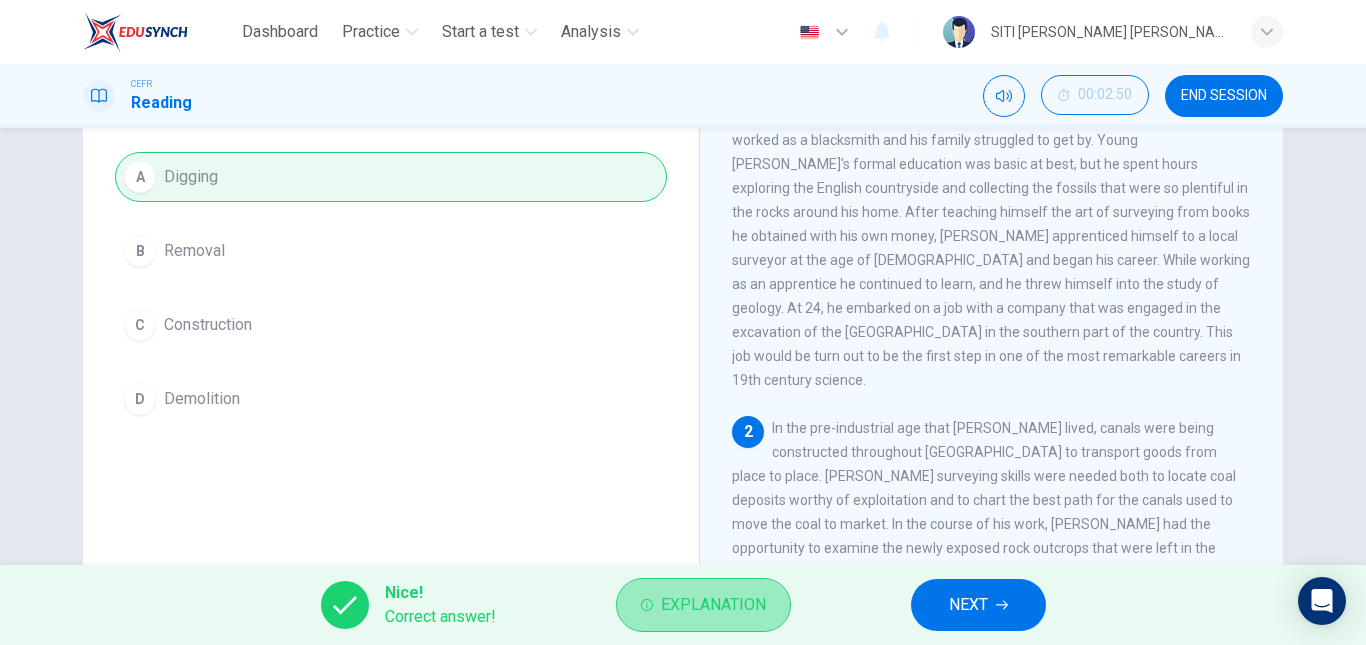 click on "Explanation" at bounding box center (713, 605) 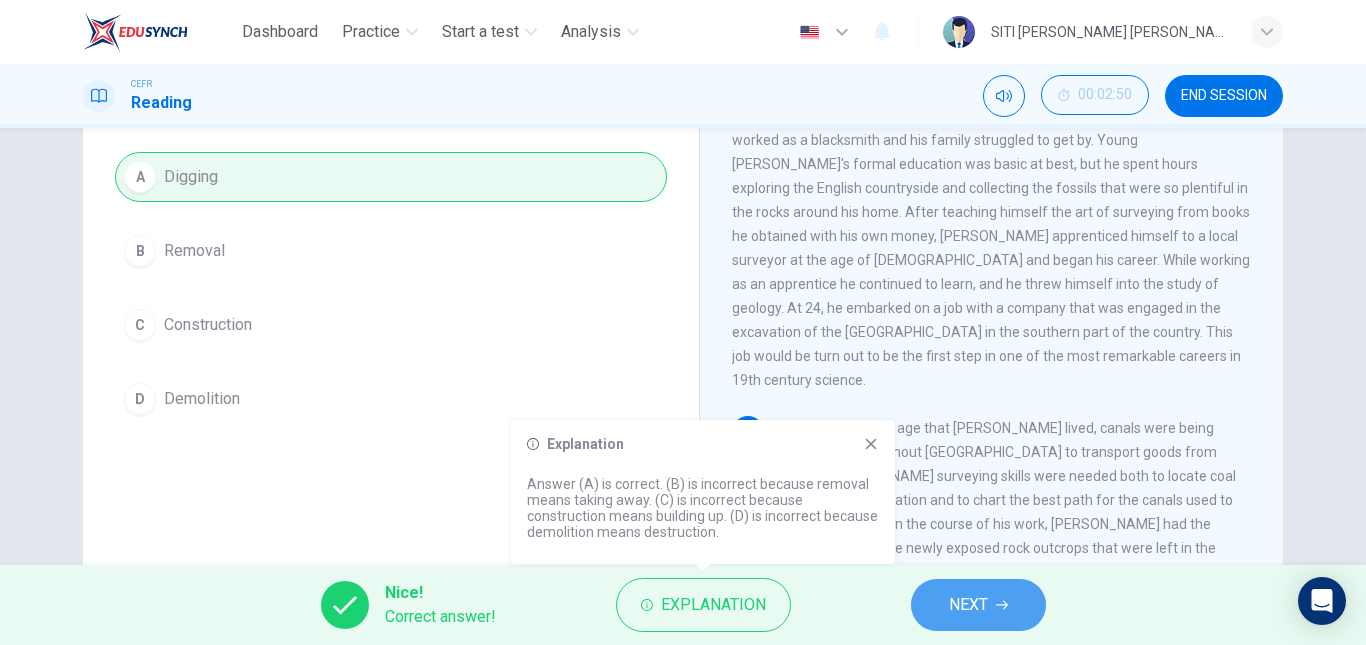 click on "NEXT" at bounding box center [978, 605] 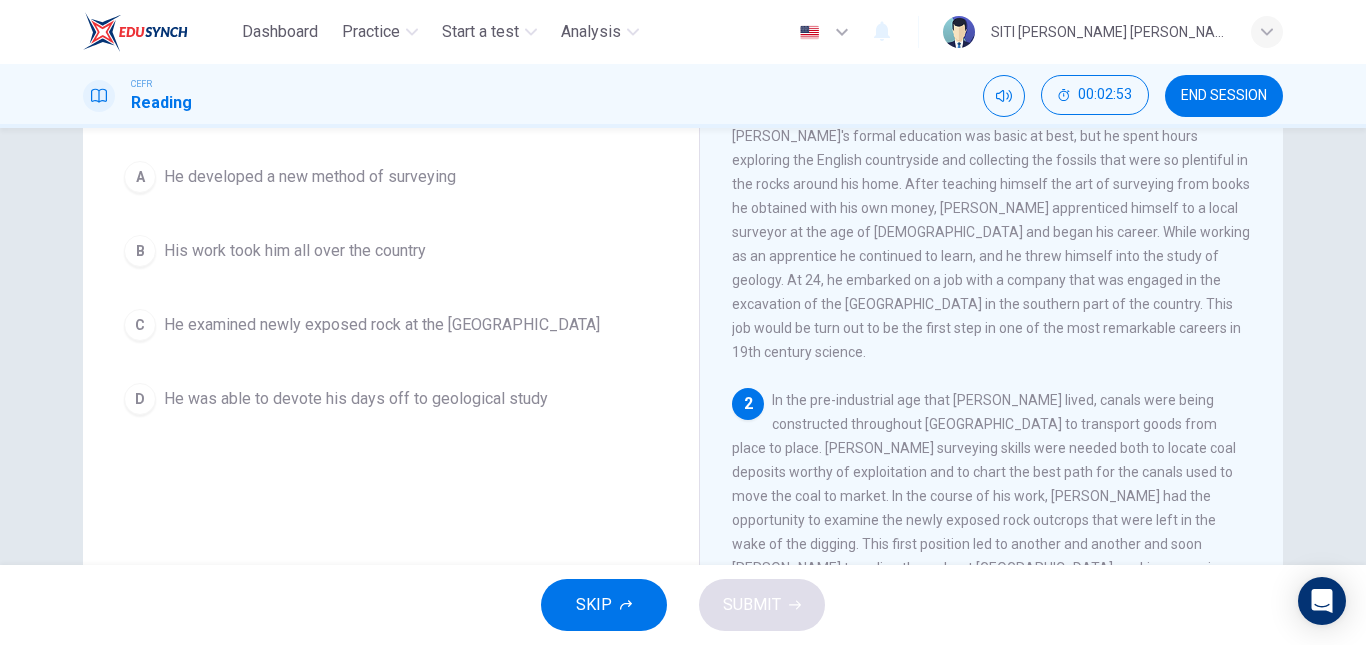 scroll, scrollTop: 183, scrollLeft: 0, axis: vertical 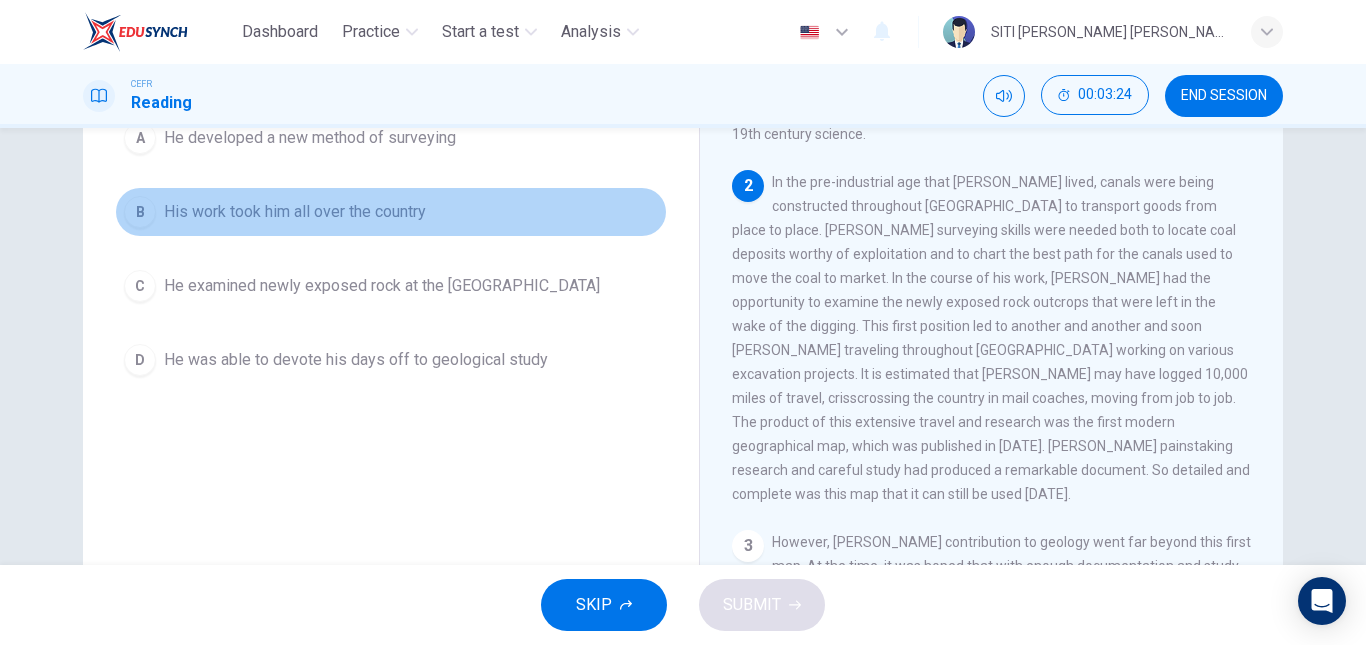 click on "B" at bounding box center (140, 212) 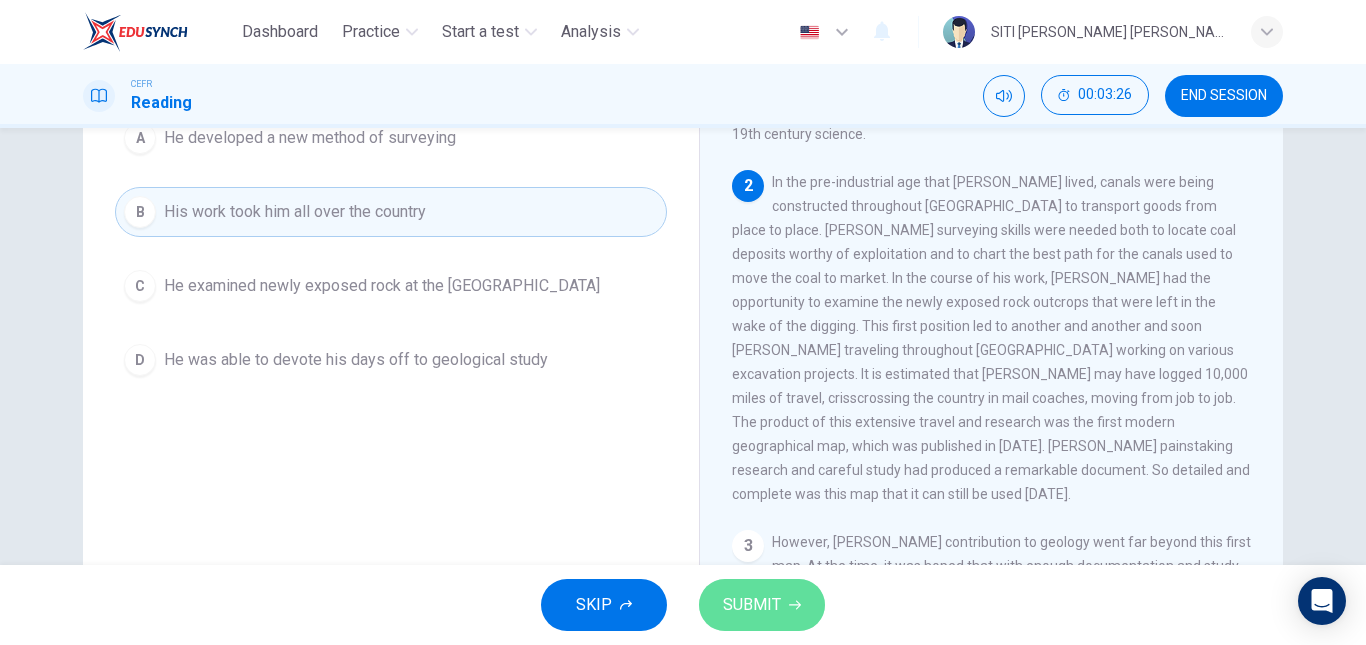 click on "SUBMIT" at bounding box center (752, 605) 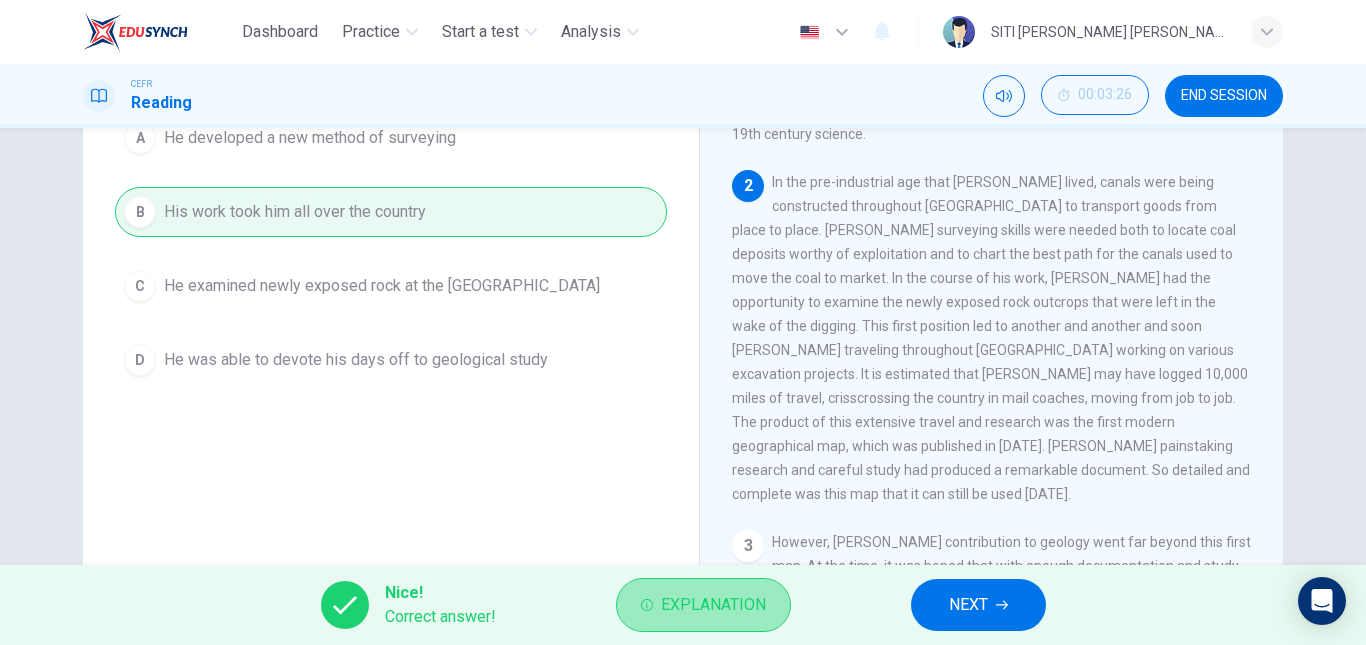 click on "Explanation" at bounding box center (713, 605) 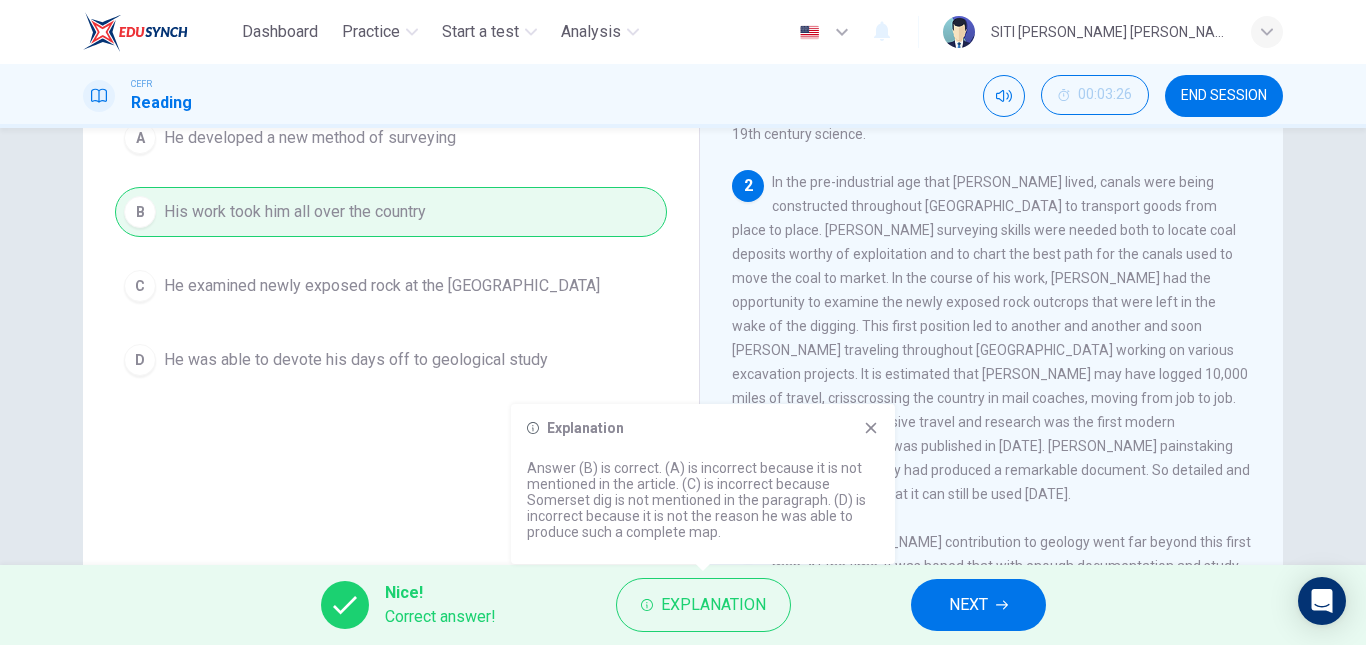 click 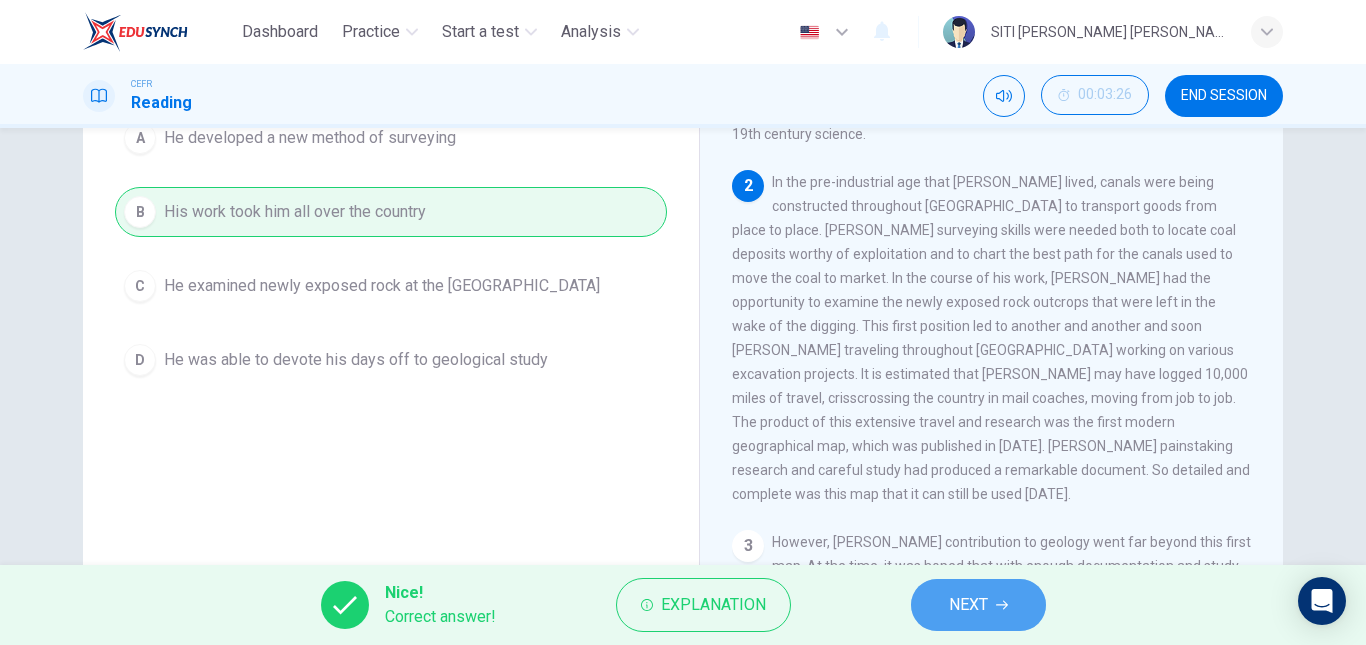 click on "NEXT" at bounding box center [978, 605] 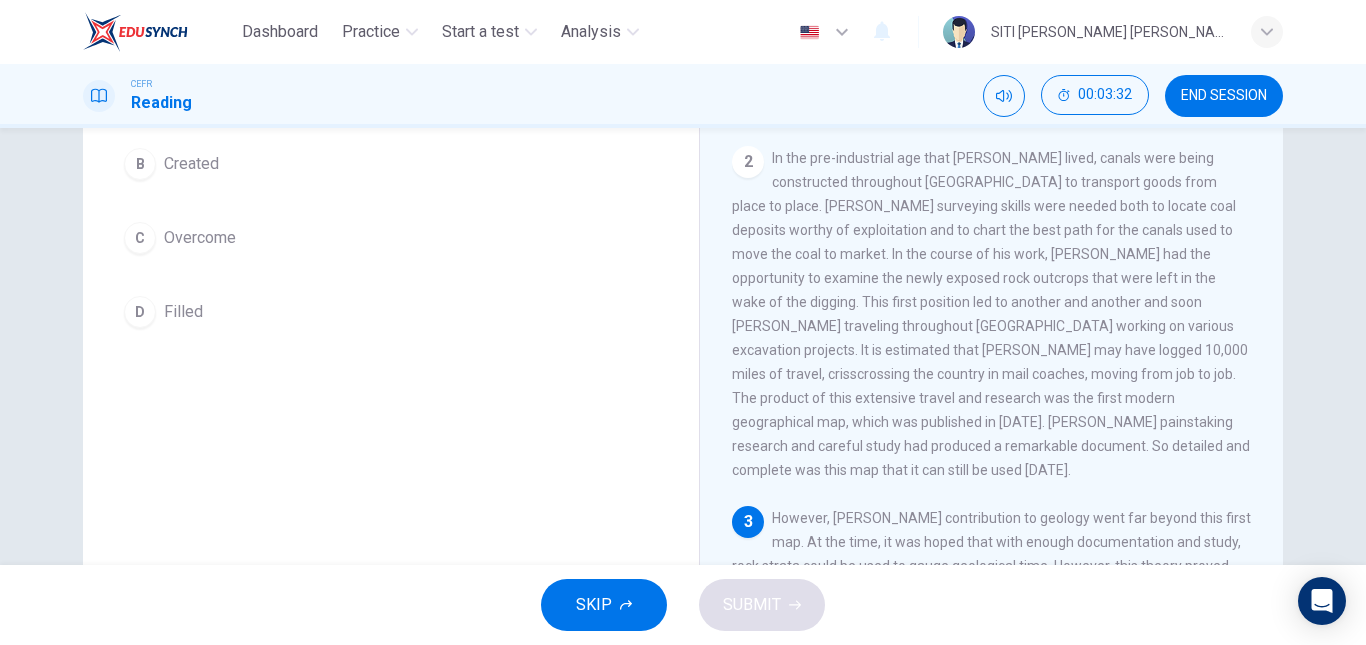 scroll, scrollTop: 262, scrollLeft: 0, axis: vertical 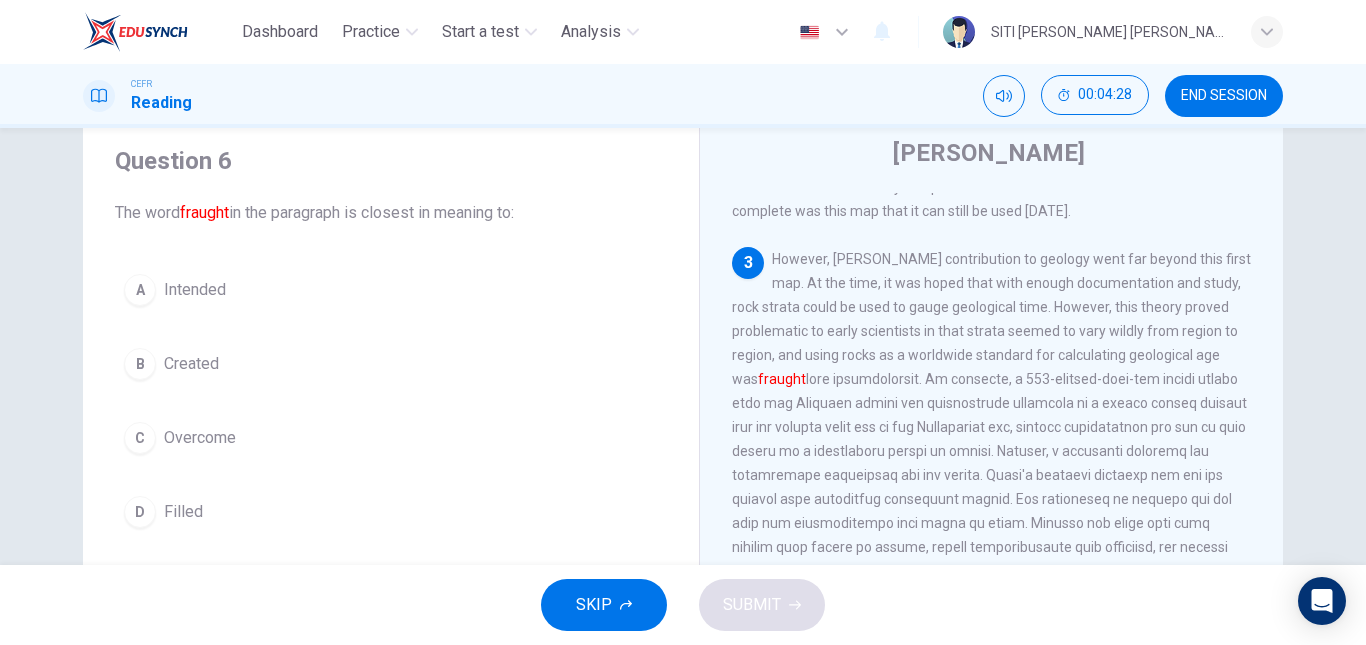 click on "D Filled" at bounding box center (391, 512) 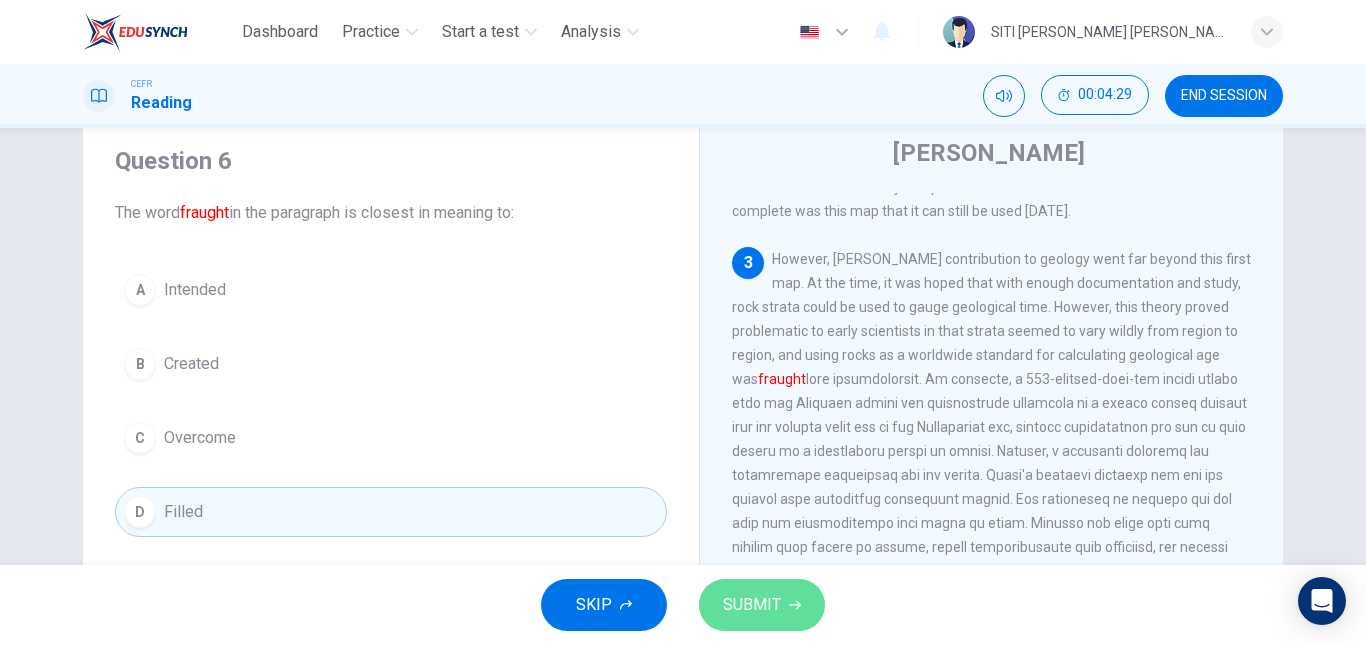 click on "SUBMIT" at bounding box center (752, 605) 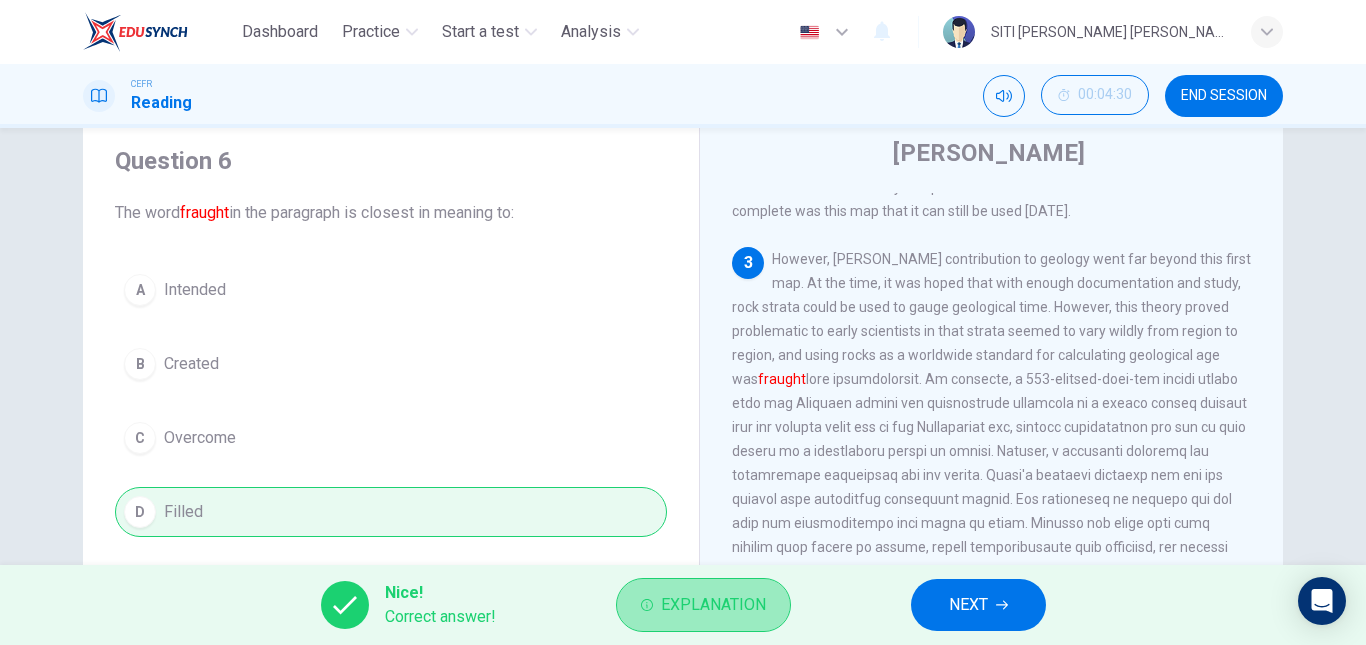 click on "Explanation" at bounding box center [703, 605] 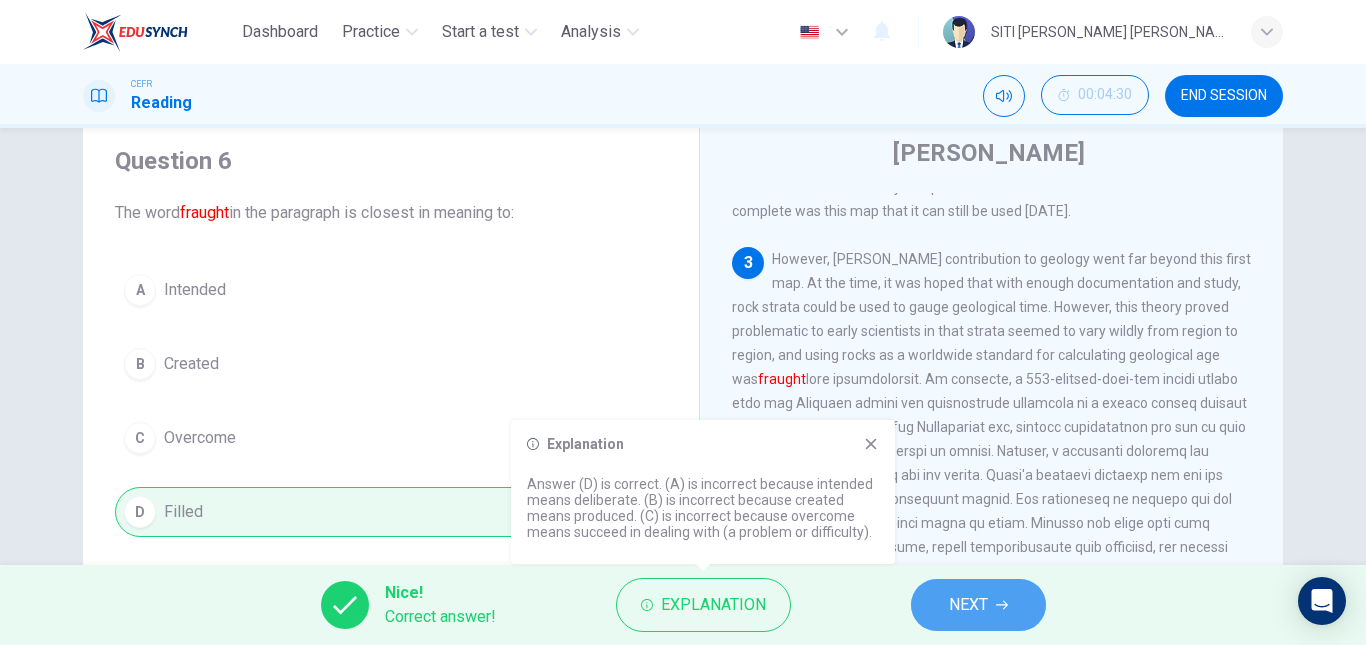 click on "NEXT" at bounding box center (968, 605) 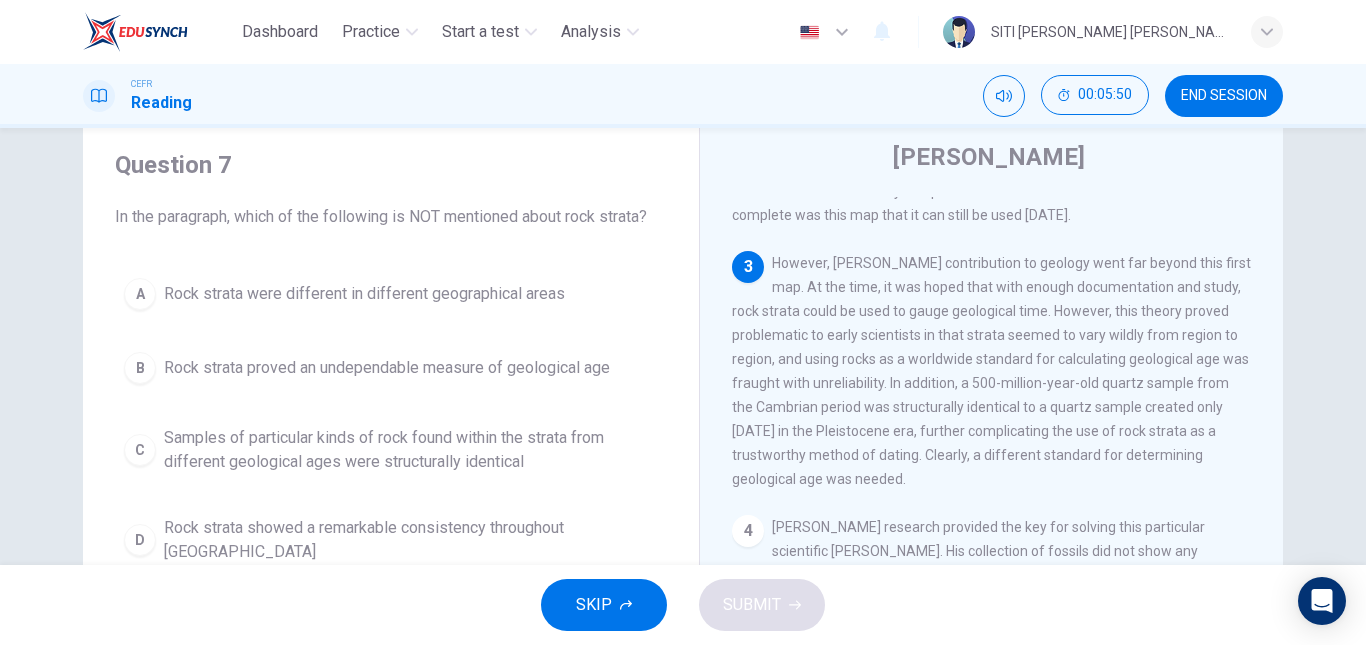scroll, scrollTop: 52, scrollLeft: 0, axis: vertical 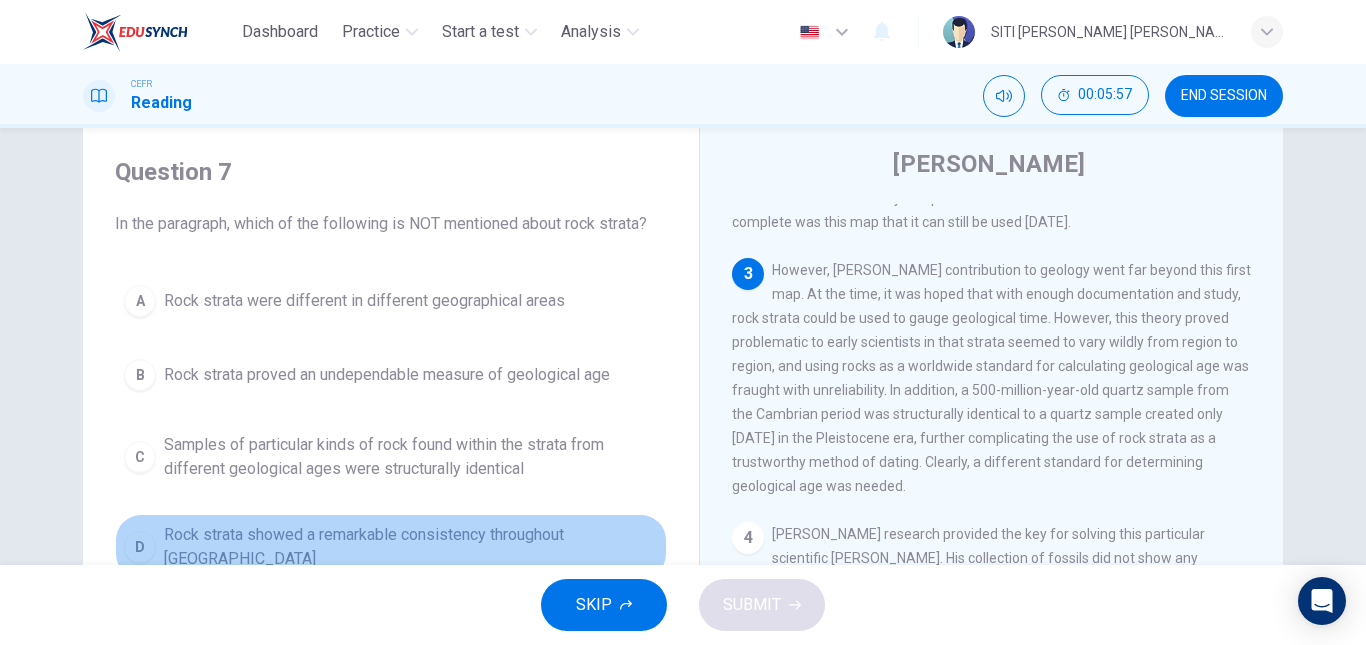 click on "D Rock strata showed a remarkable consistency throughout England" at bounding box center [391, 547] 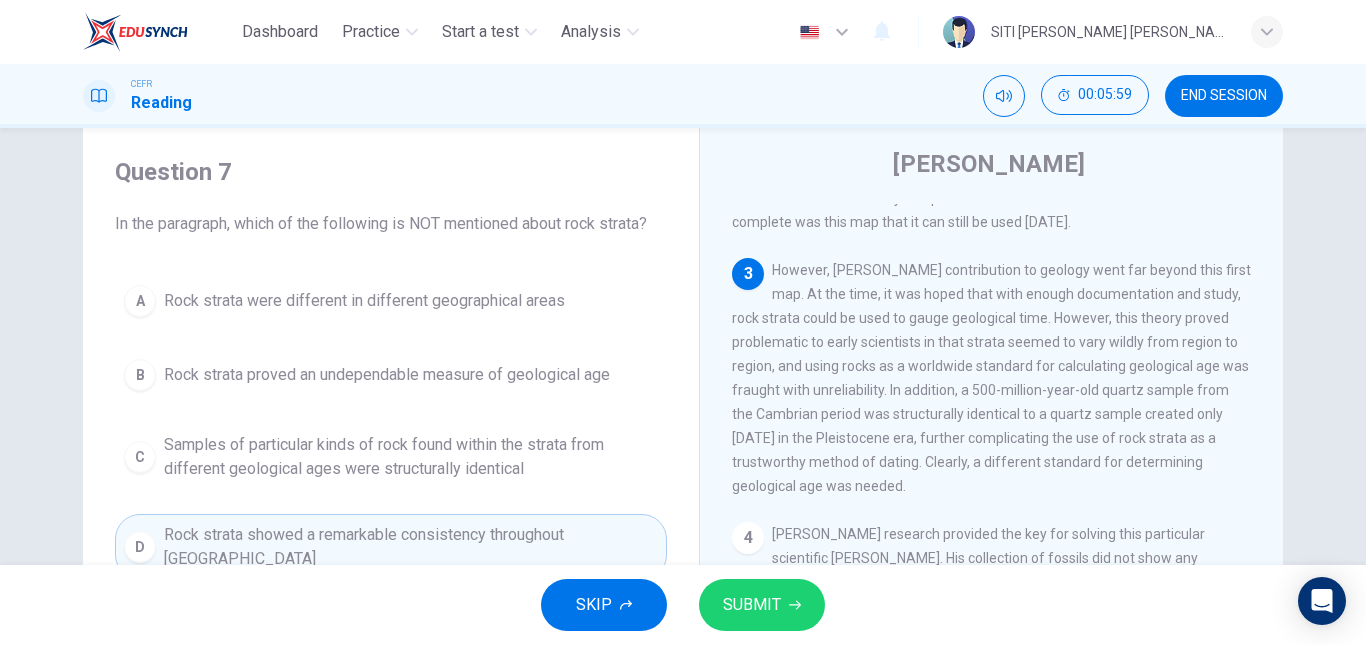 click on "SUBMIT" at bounding box center [762, 605] 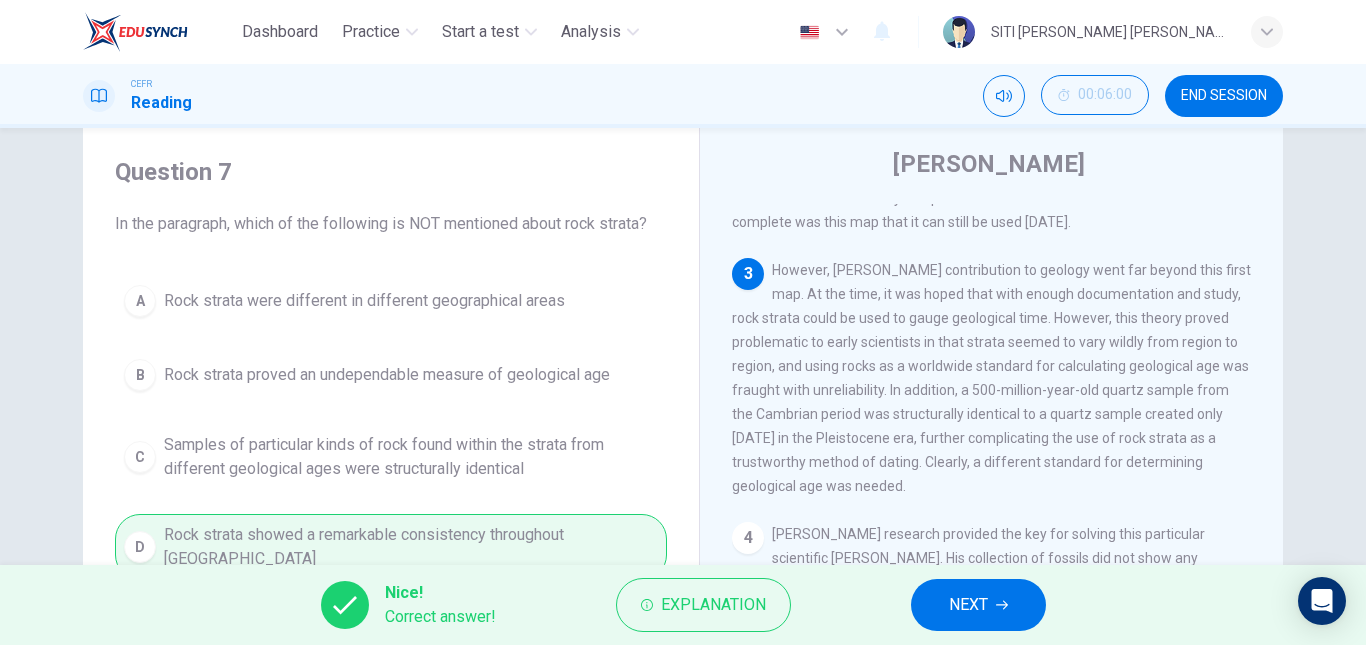 click on "Explanation" at bounding box center [713, 605] 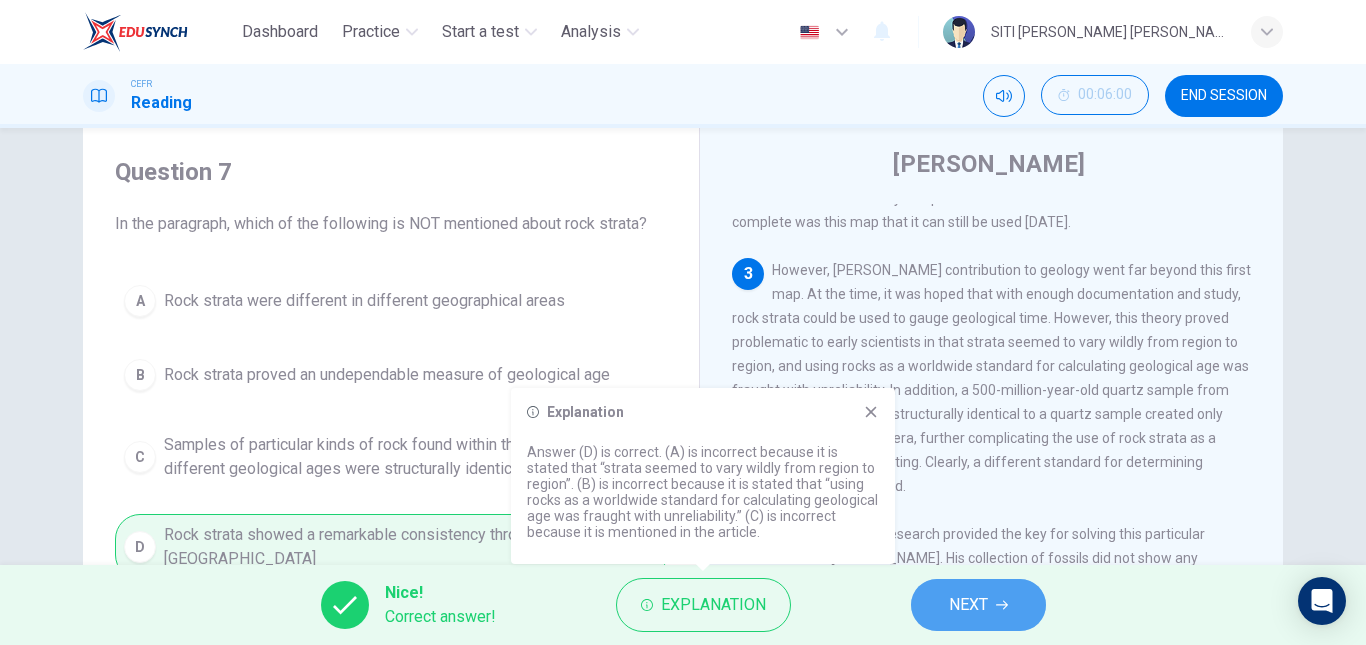 click on "NEXT" at bounding box center (968, 605) 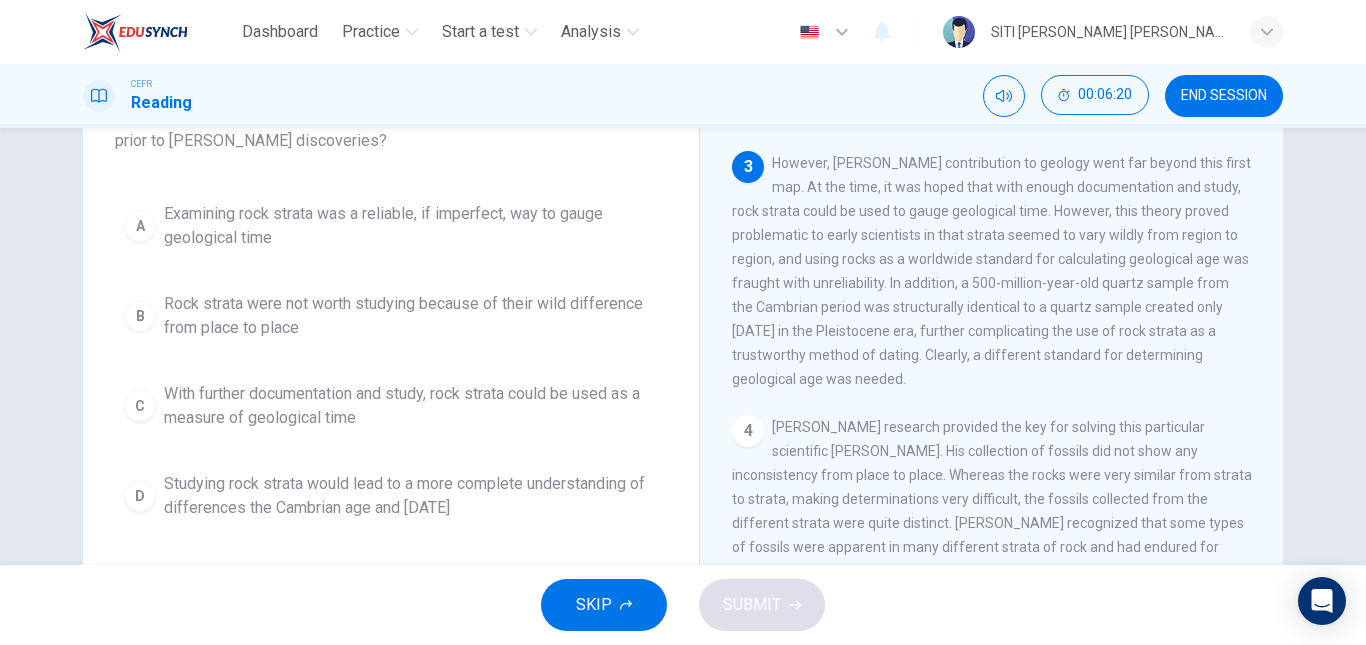 scroll, scrollTop: 160, scrollLeft: 0, axis: vertical 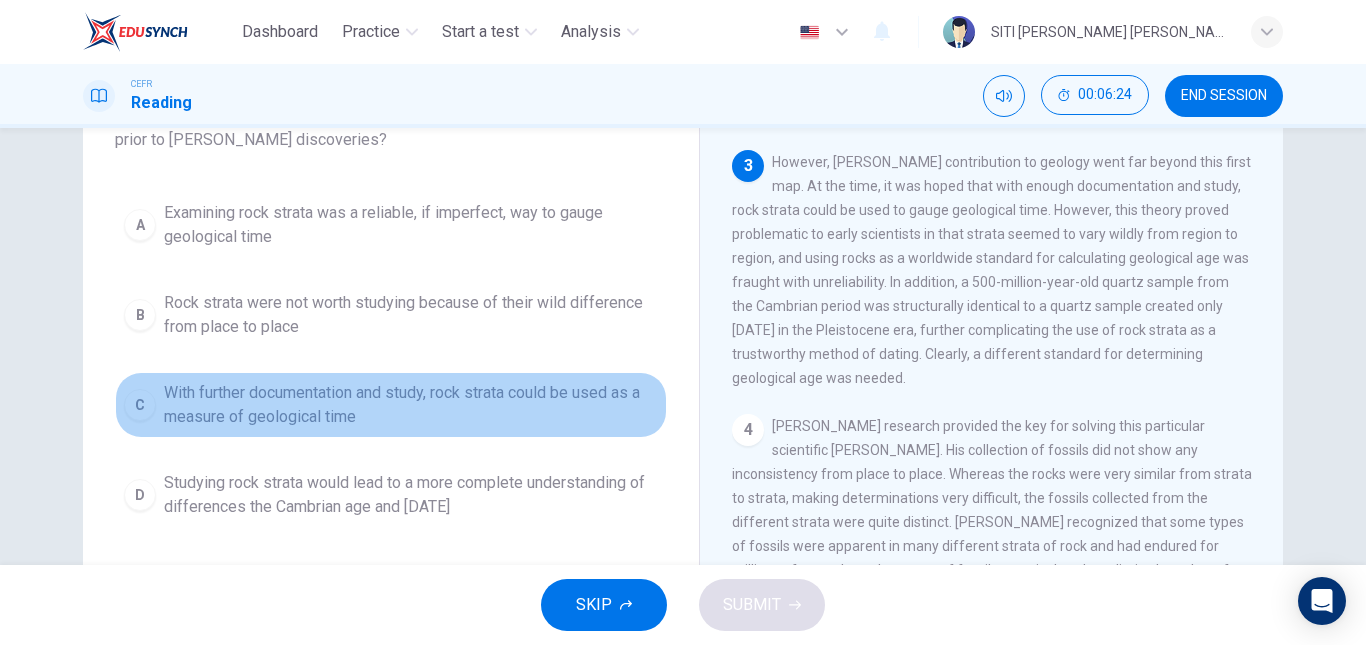 click on "C" at bounding box center [140, 405] 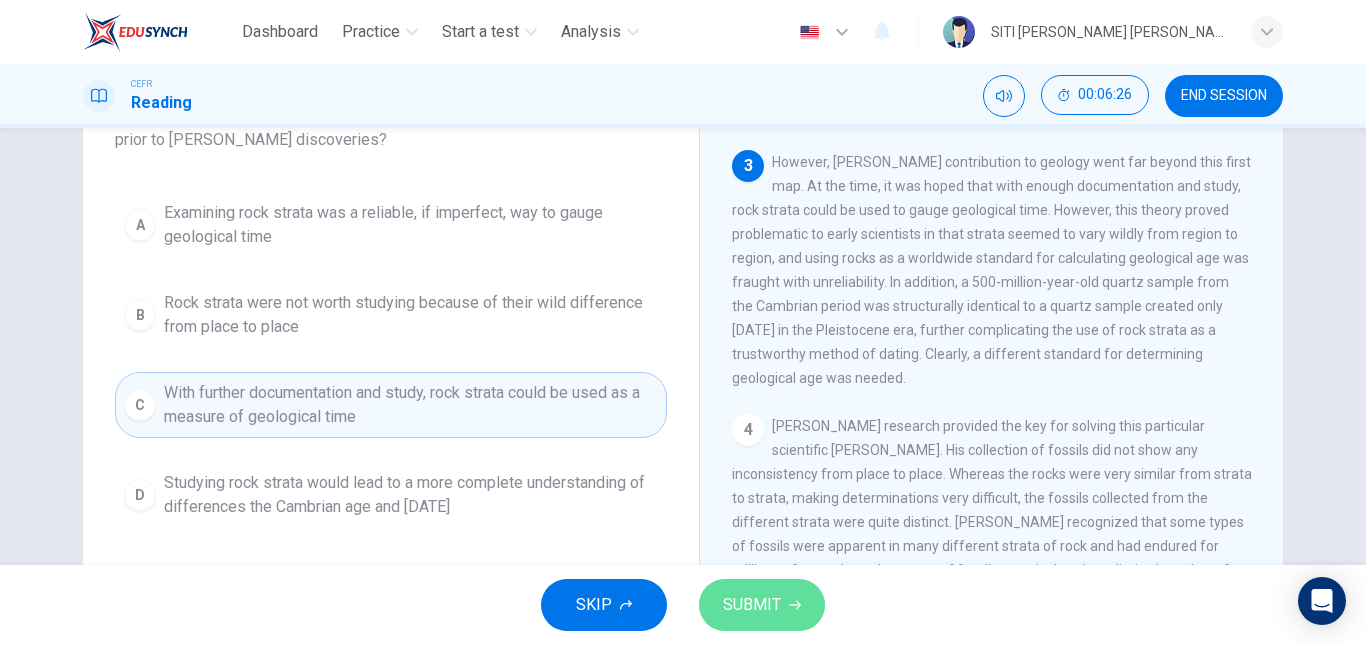 click on "SUBMIT" at bounding box center [762, 605] 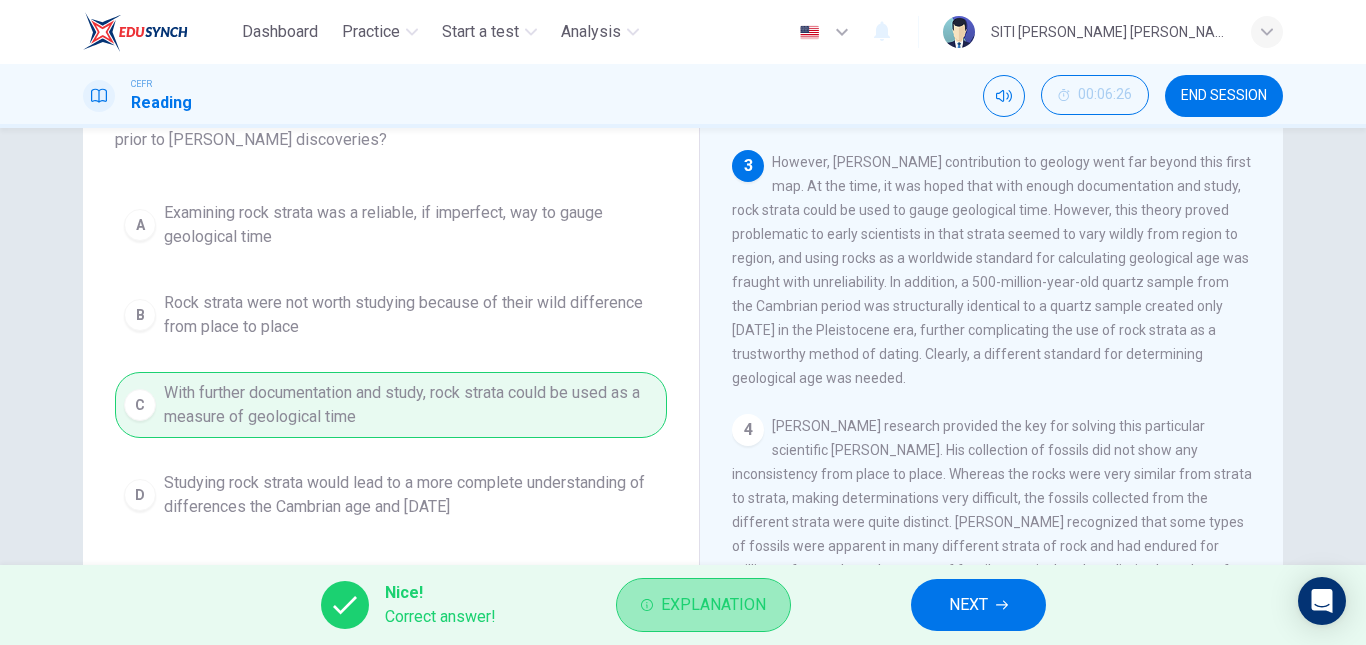click on "Explanation" at bounding box center [713, 605] 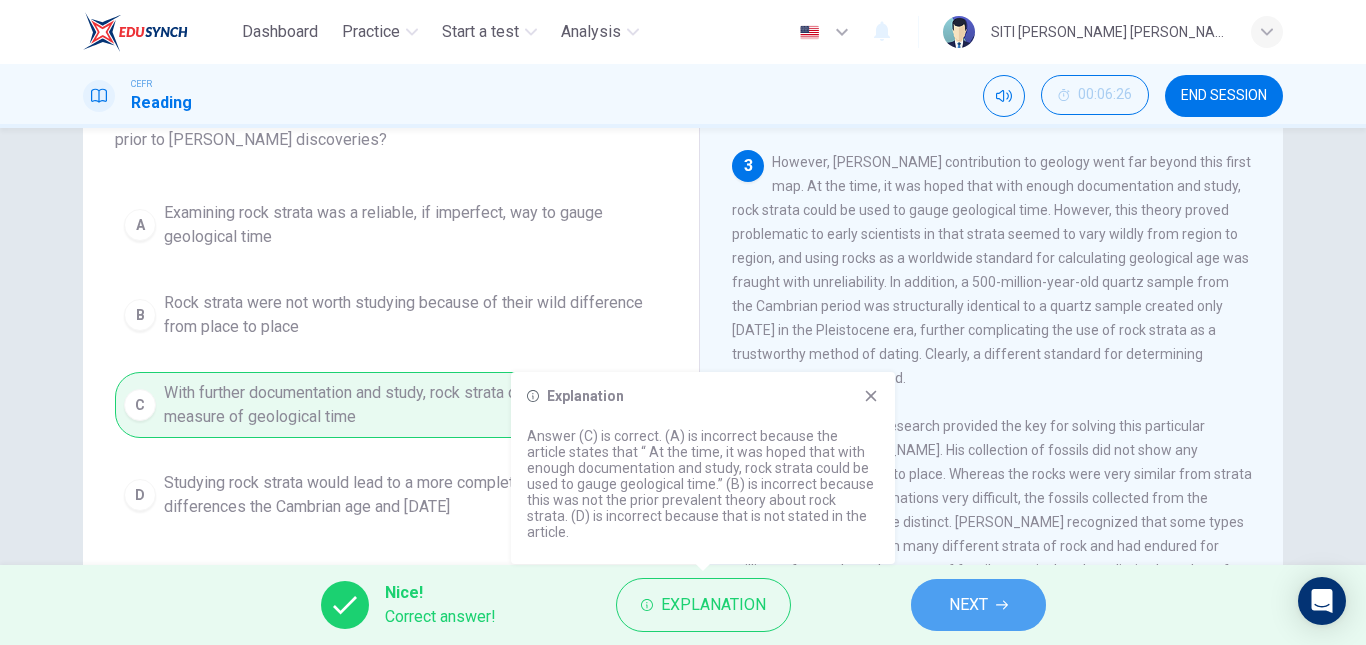 click on "NEXT" at bounding box center (978, 605) 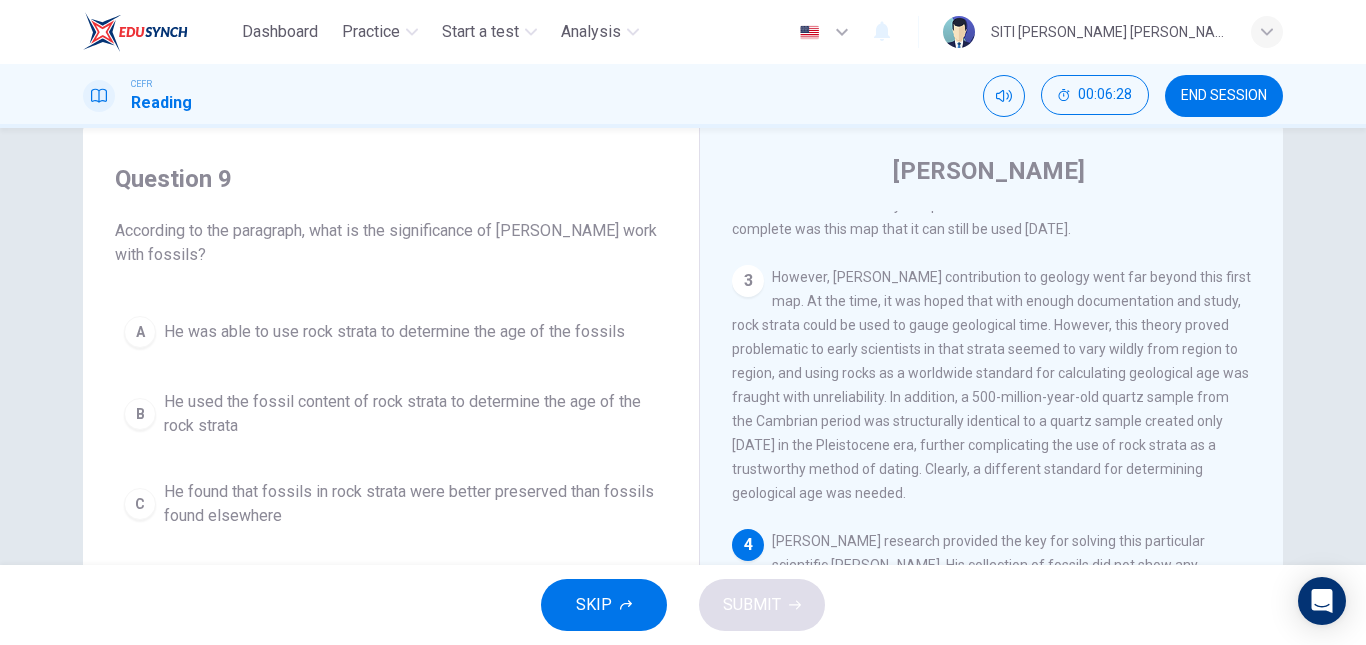 scroll, scrollTop: 54, scrollLeft: 0, axis: vertical 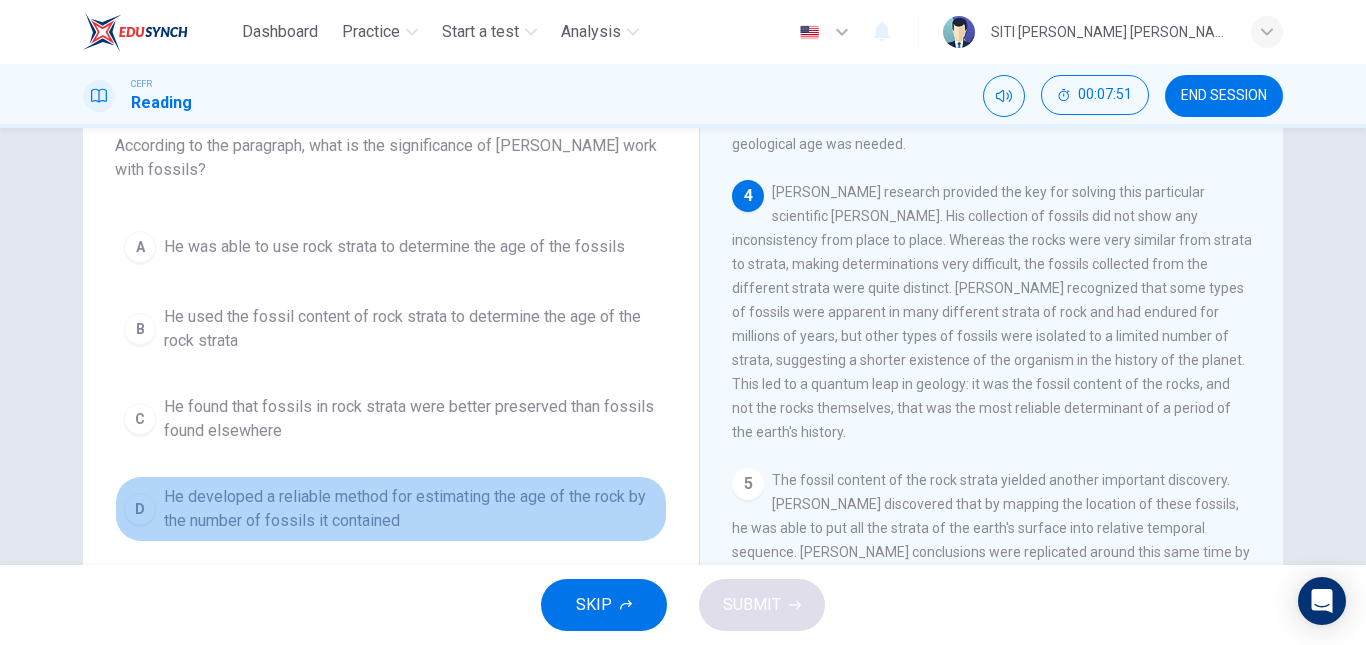 click on "He developed a reliable method for estimating the age of the rock by the number of fossils it contained" at bounding box center (411, 509) 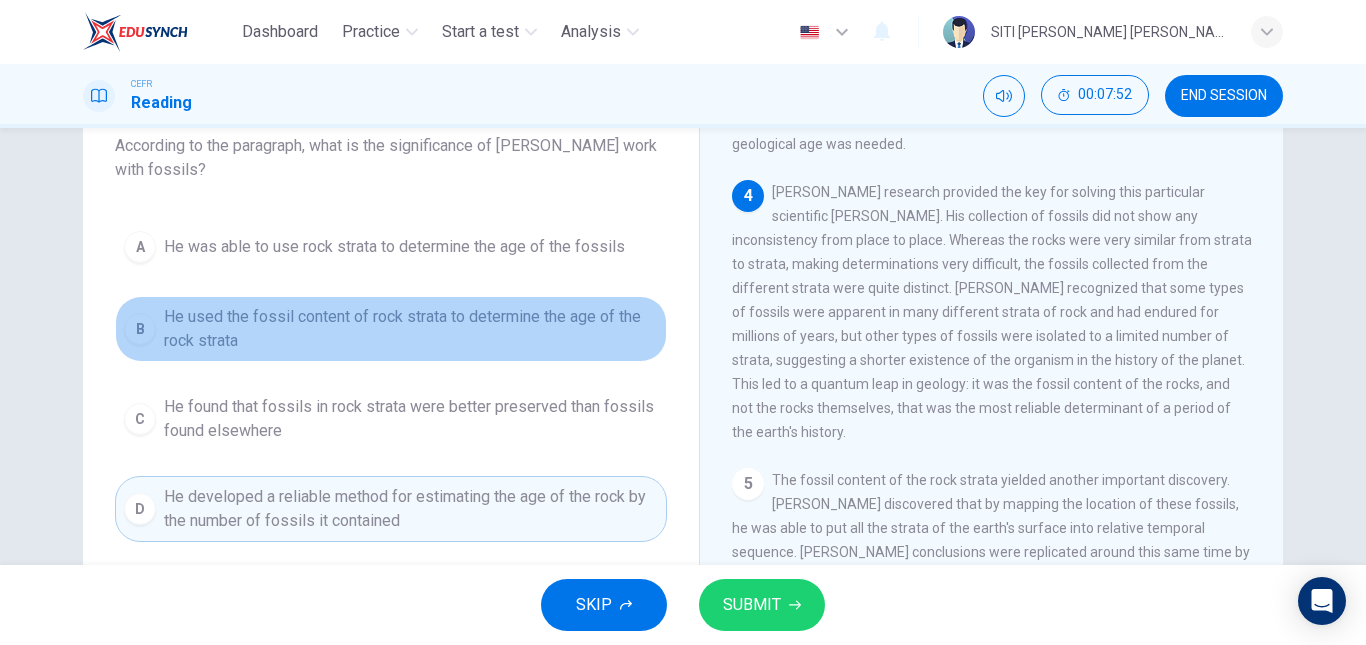 click on "He used the fossil content of rock strata to determine the age of the rock strata" at bounding box center (411, 329) 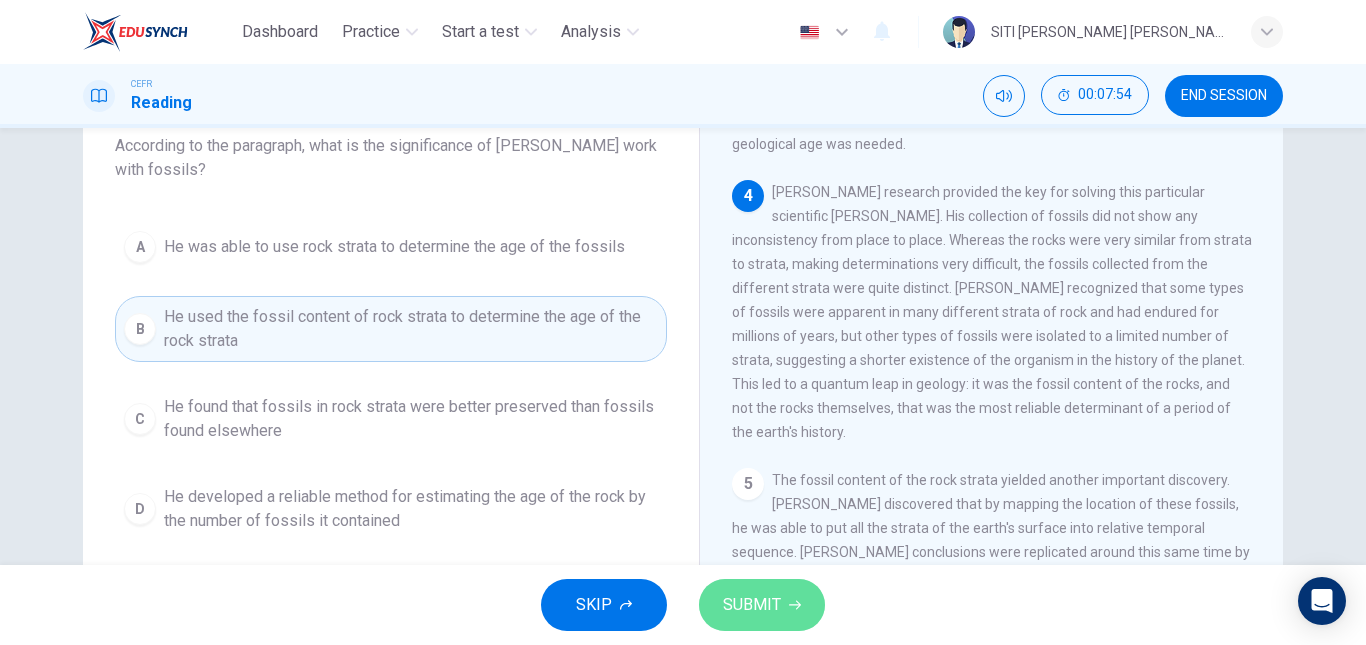 click 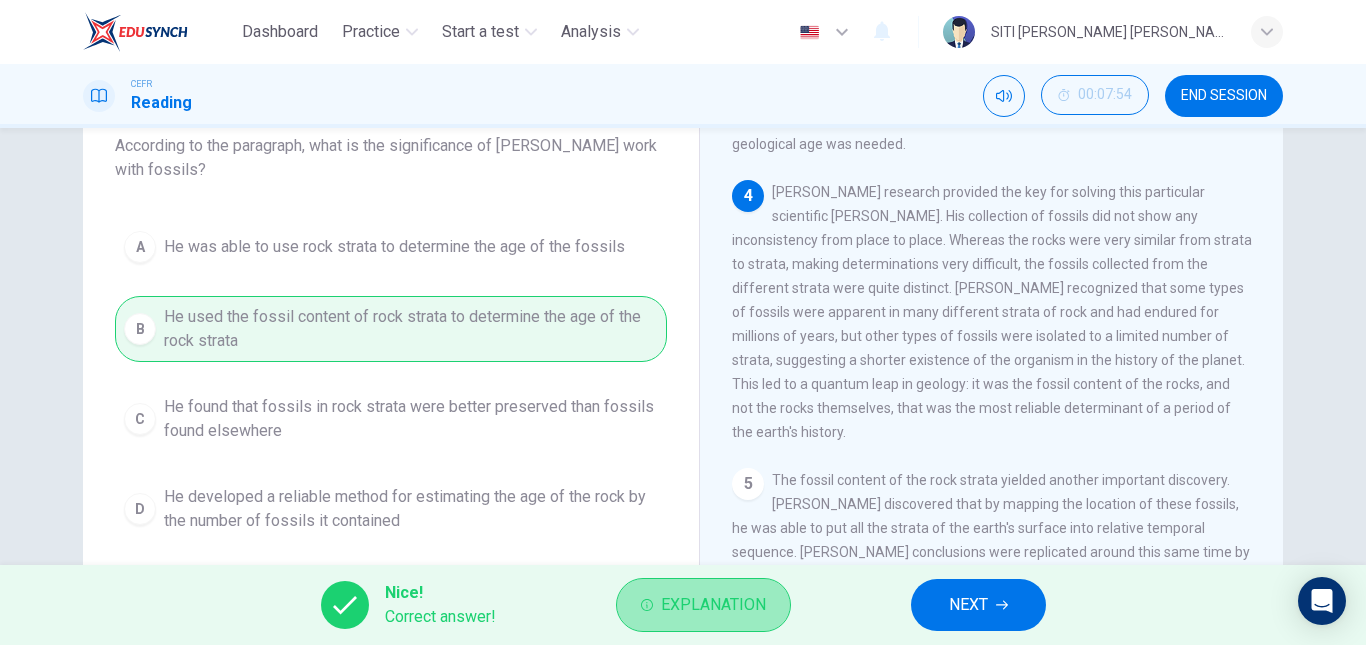 click on "Explanation" at bounding box center (713, 605) 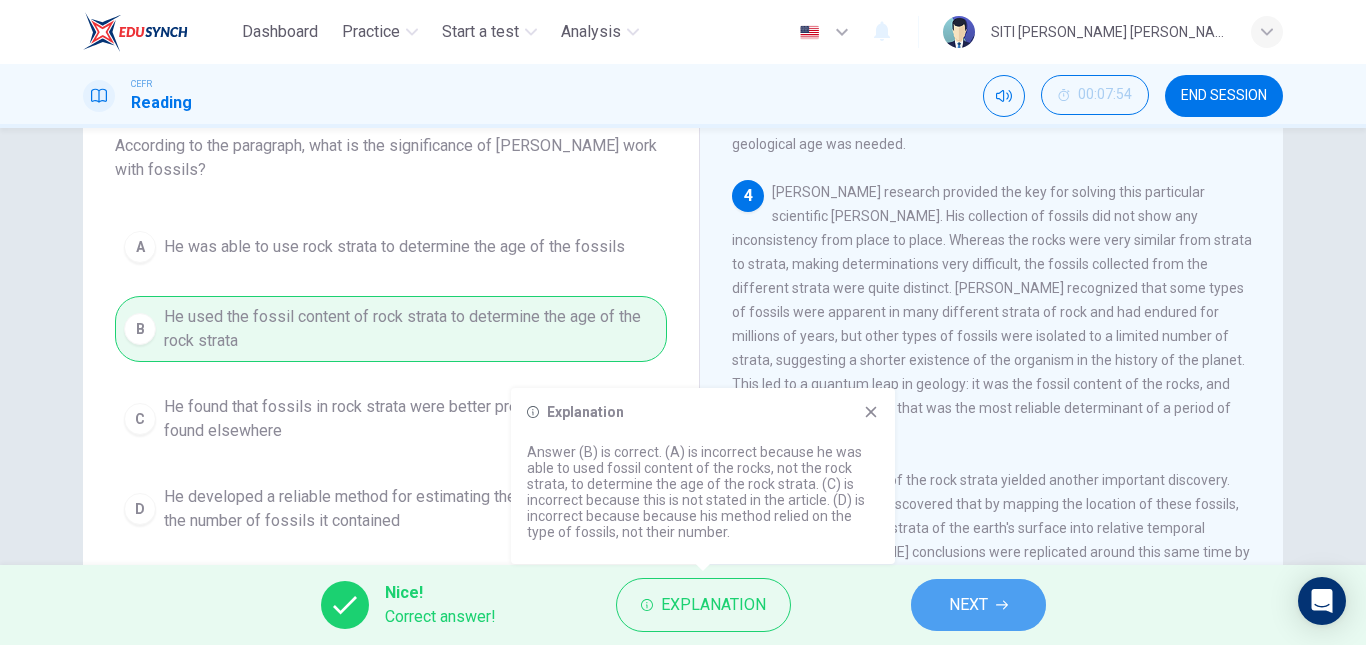 click on "NEXT" at bounding box center [968, 605] 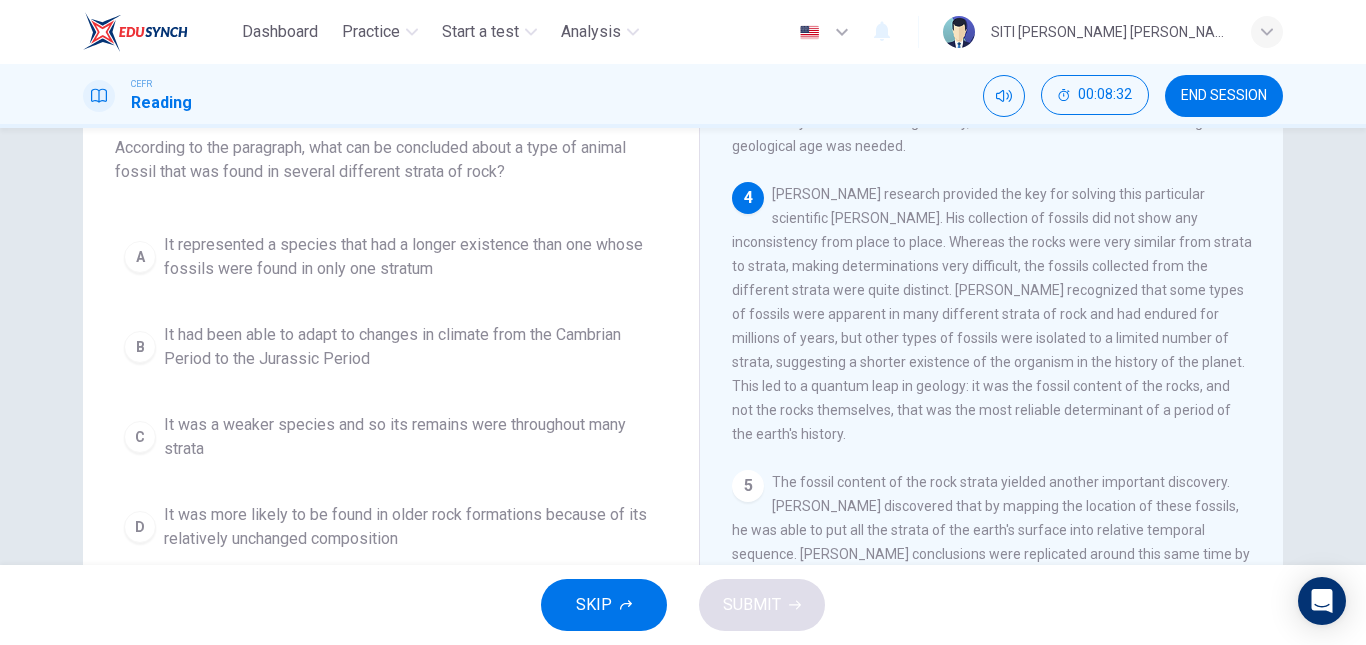 scroll, scrollTop: 127, scrollLeft: 0, axis: vertical 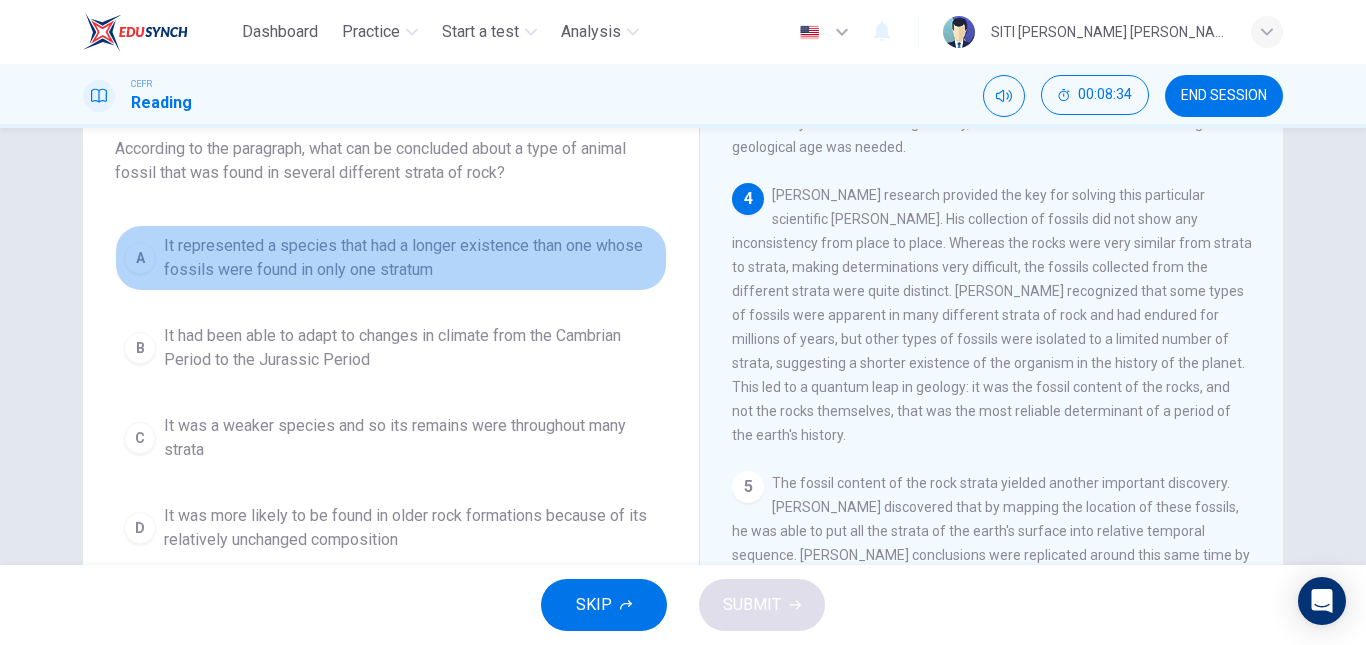 click on "A" at bounding box center (140, 258) 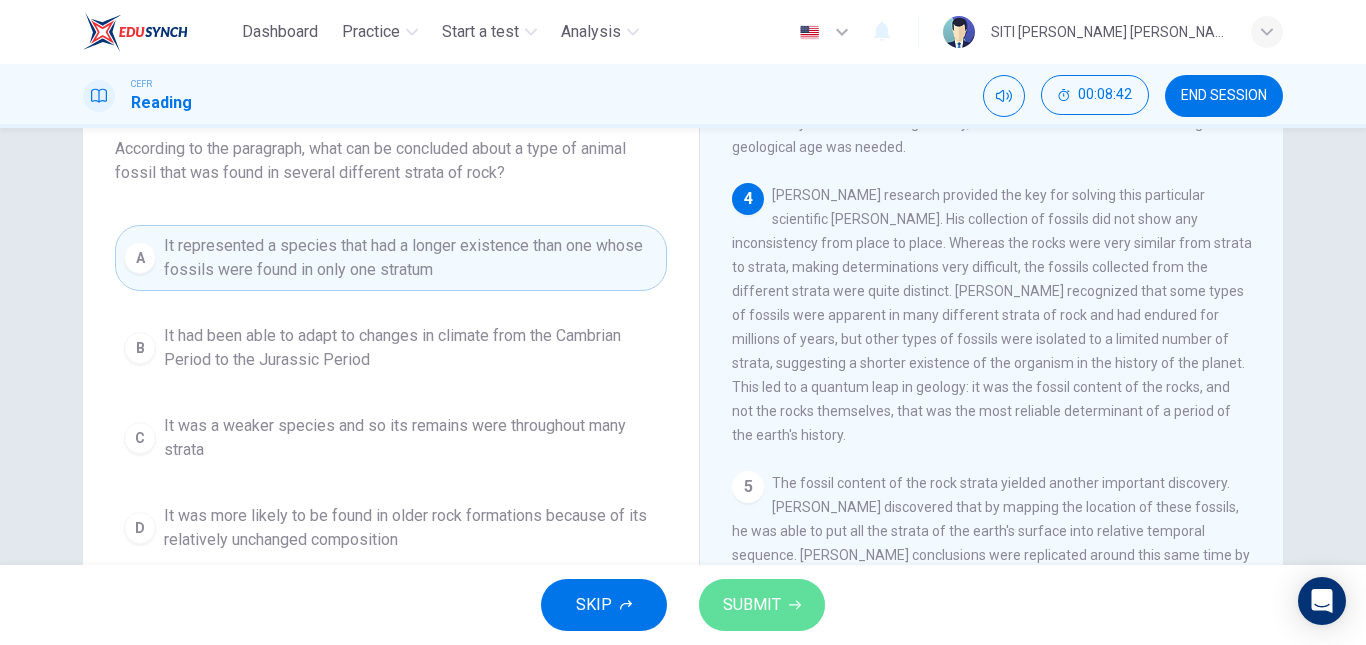 click on "SUBMIT" at bounding box center [762, 605] 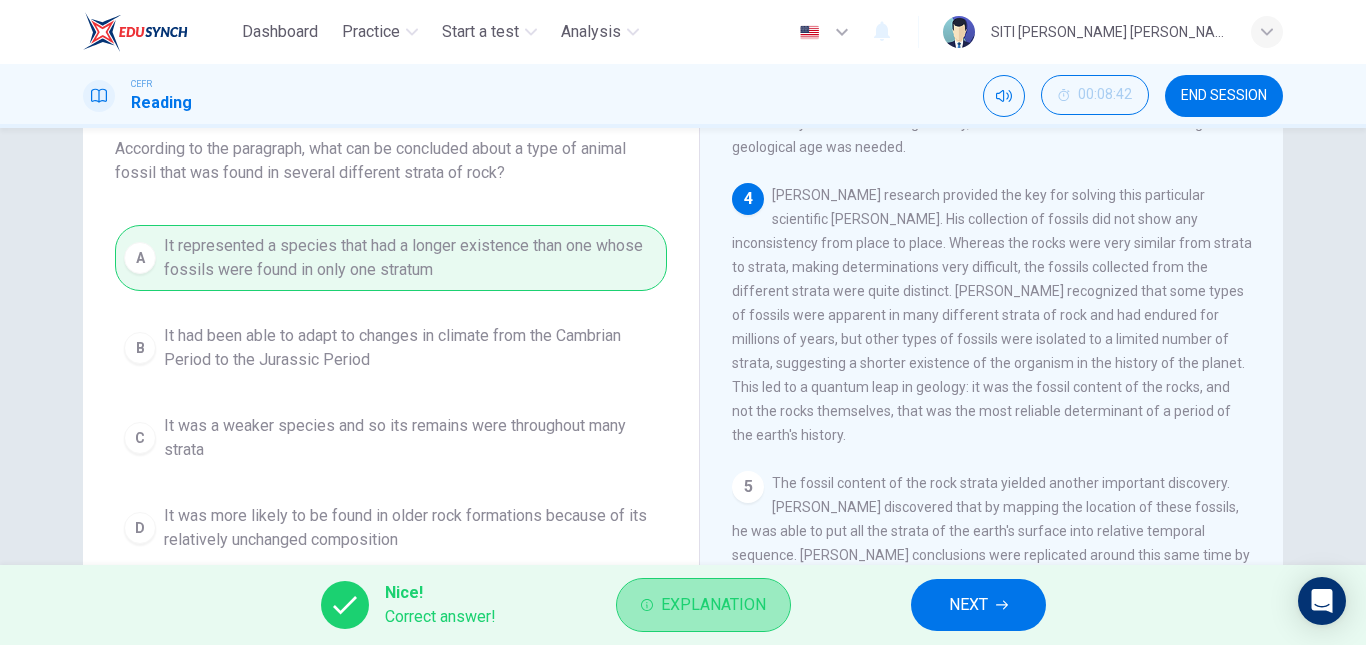 click on "Explanation" at bounding box center (713, 605) 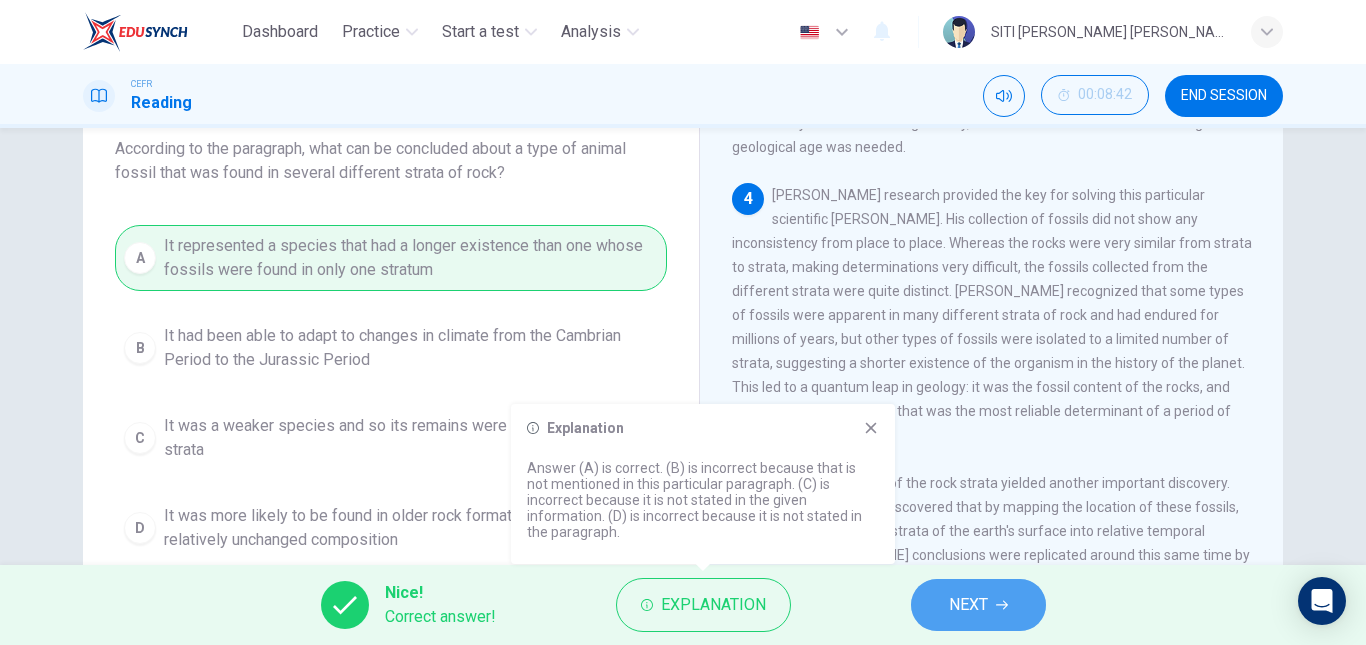 click on "NEXT" at bounding box center (978, 605) 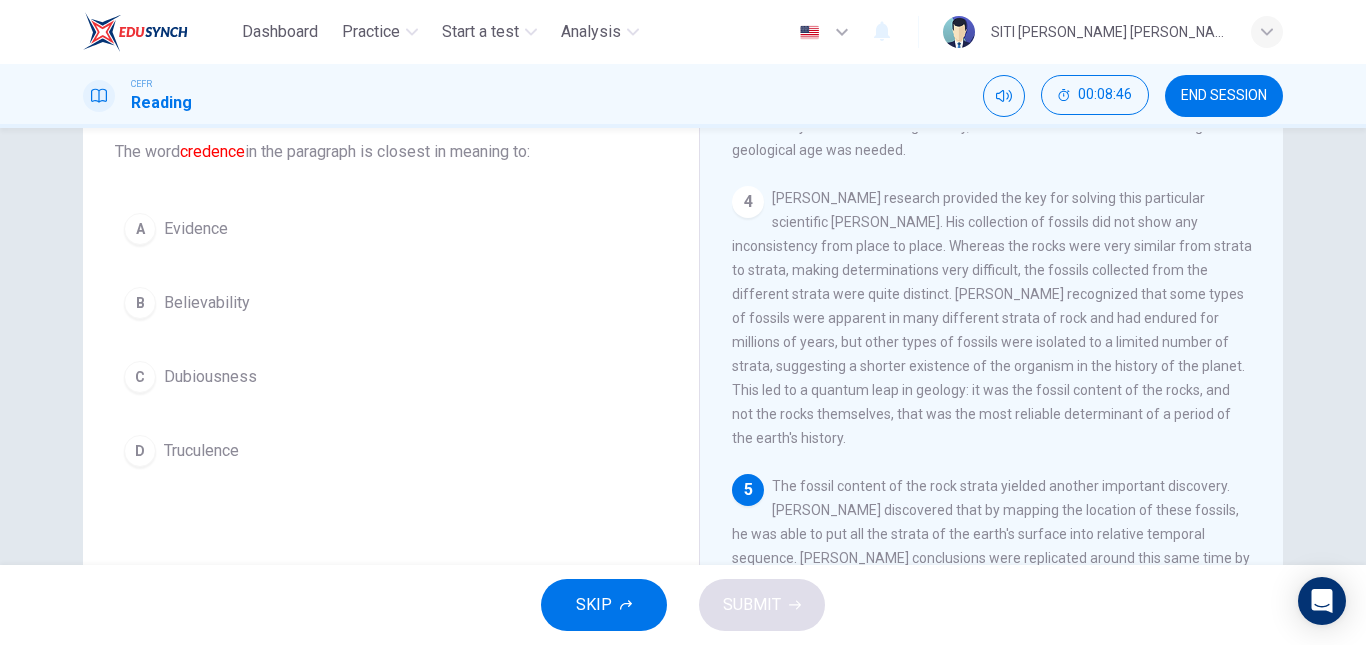 scroll, scrollTop: 123, scrollLeft: 0, axis: vertical 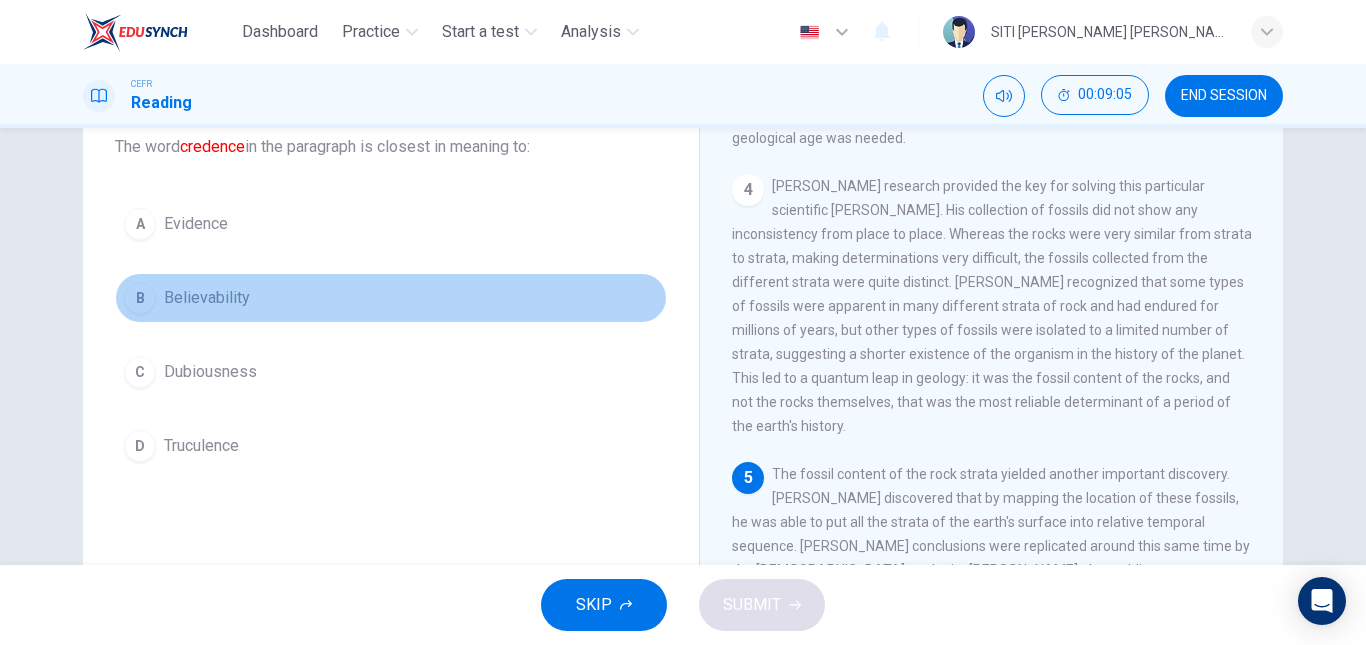 click on "B" at bounding box center [140, 298] 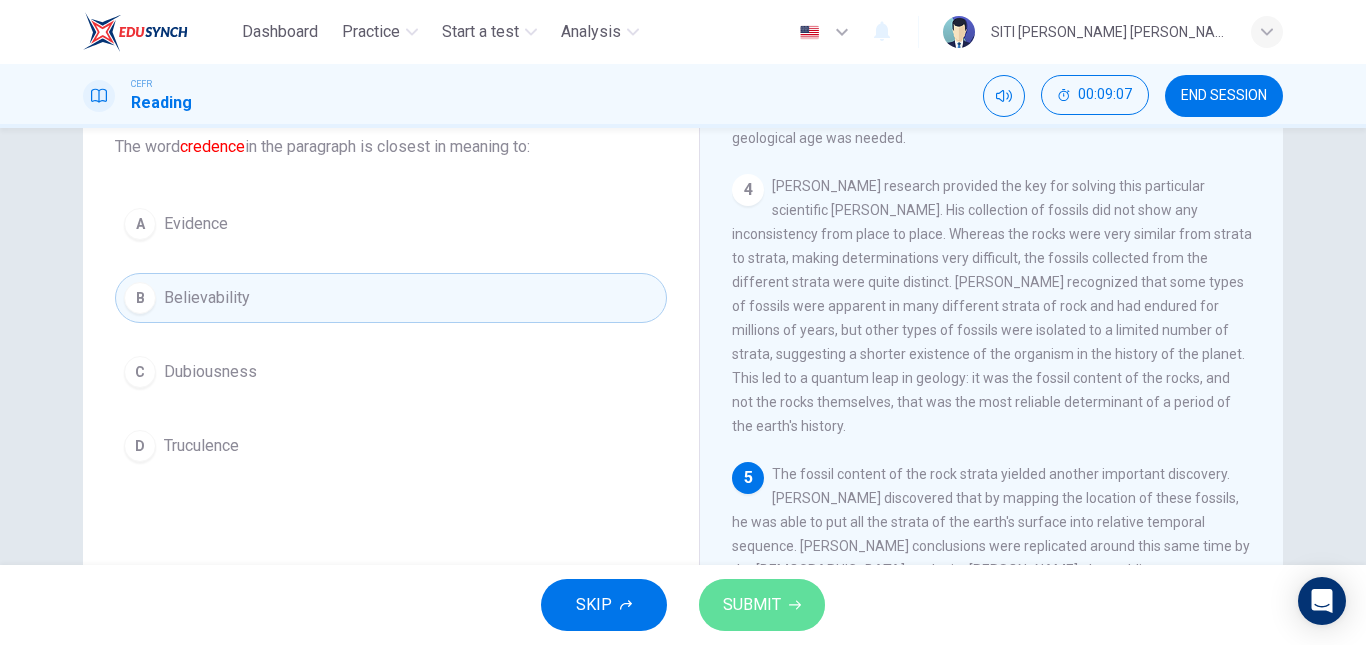 click on "SUBMIT" at bounding box center (752, 605) 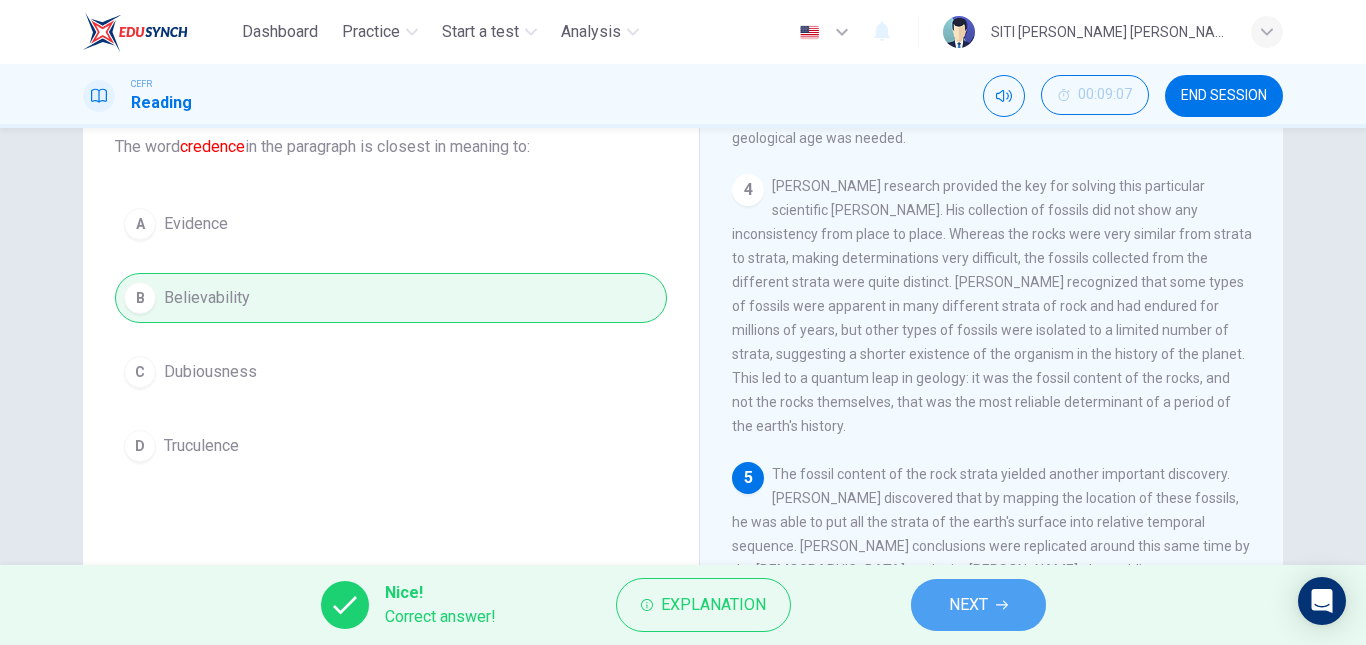 click on "NEXT" at bounding box center [978, 605] 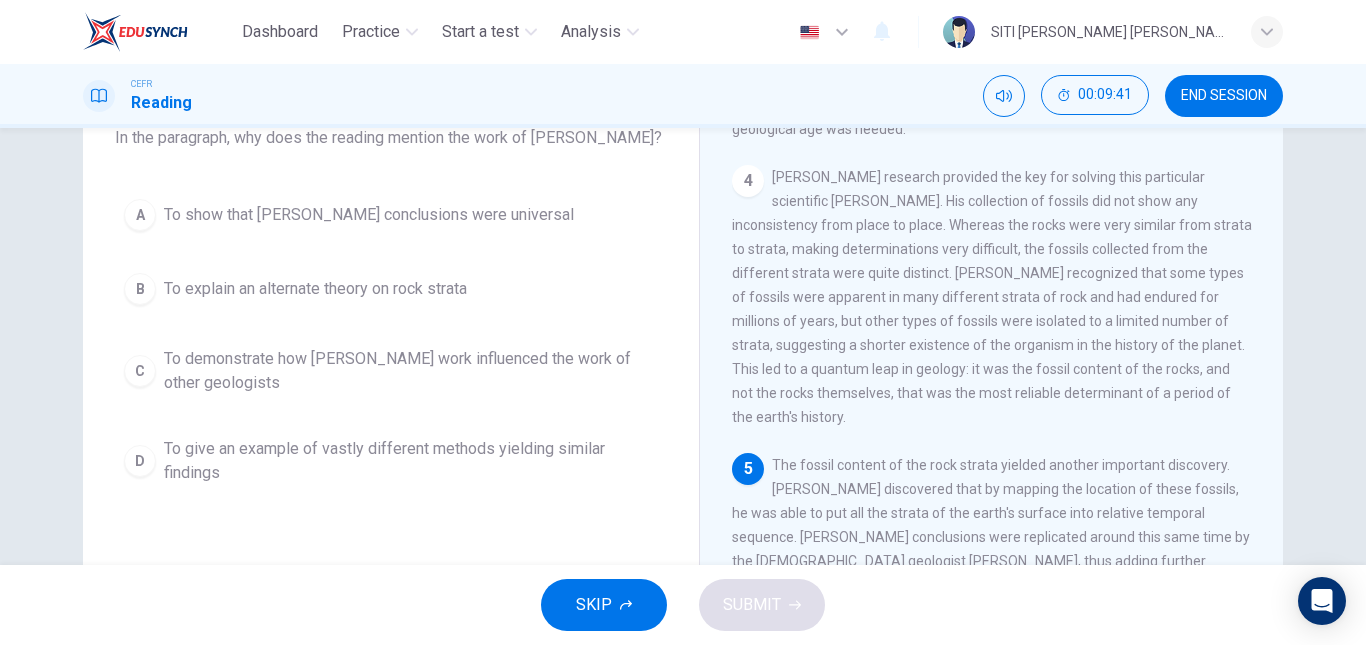 scroll, scrollTop: 135, scrollLeft: 0, axis: vertical 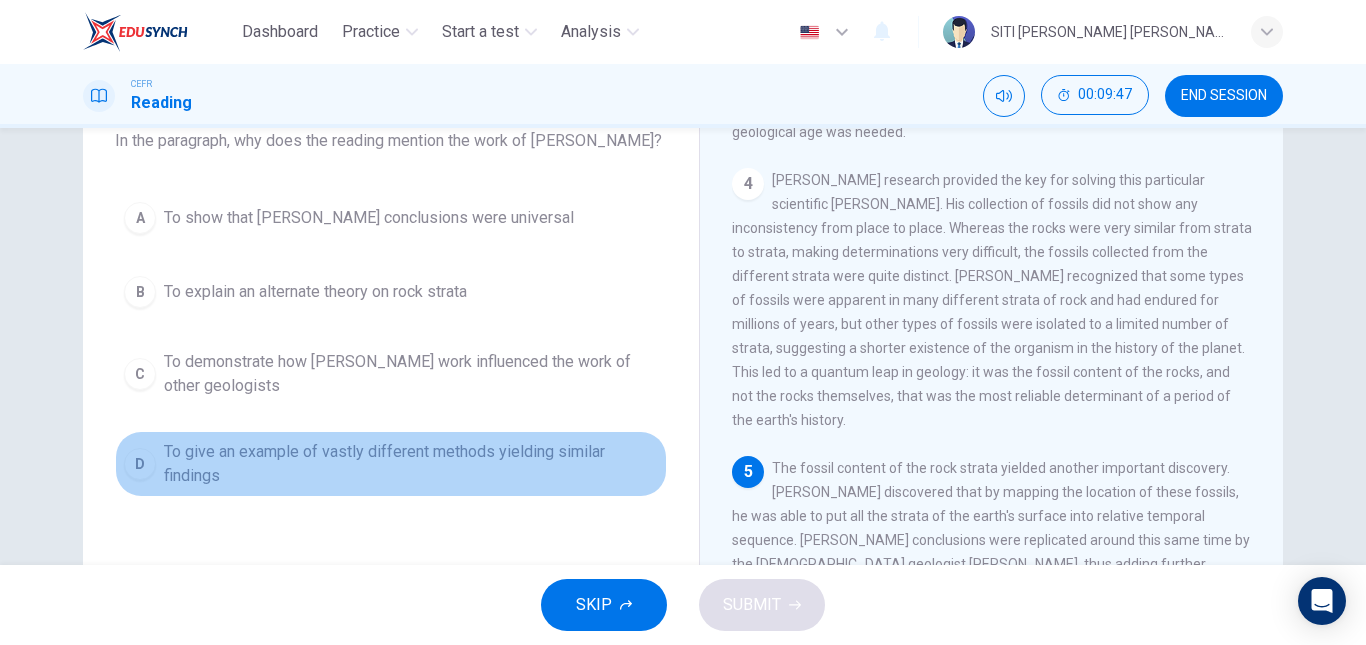 click on "To give an example of vastly different methods yielding similar findings" at bounding box center (411, 464) 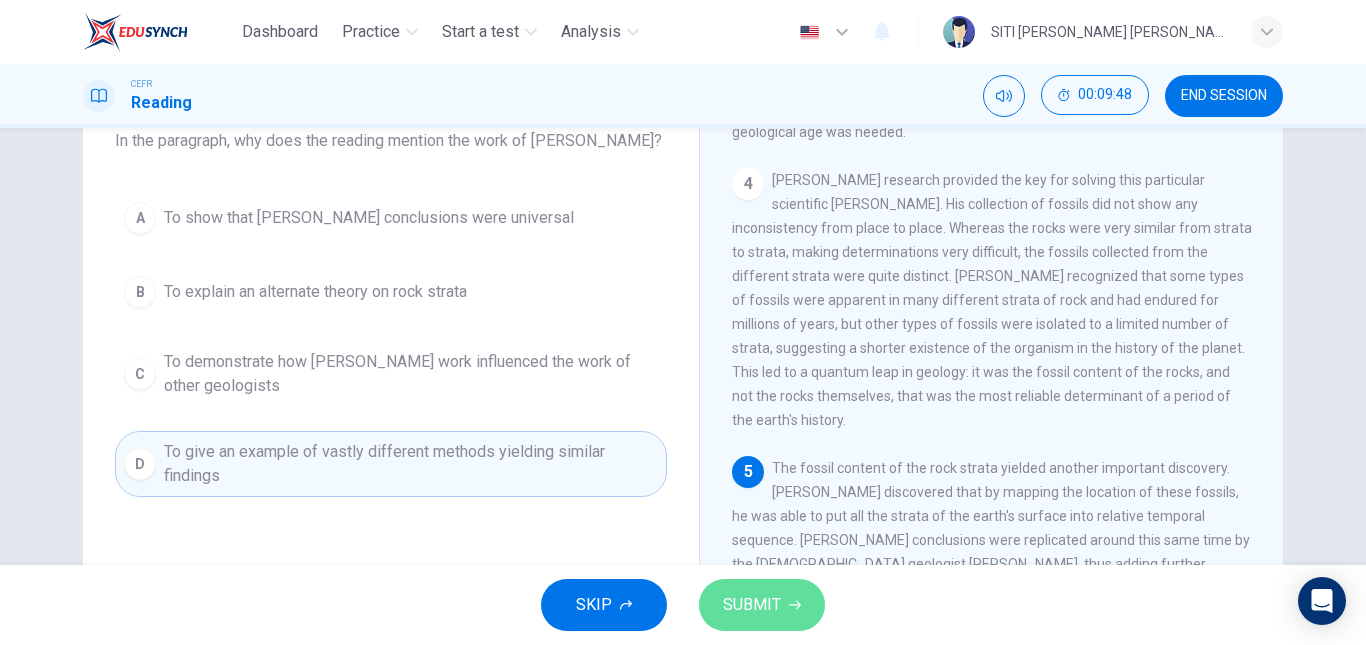 click on "SUBMIT" at bounding box center [762, 605] 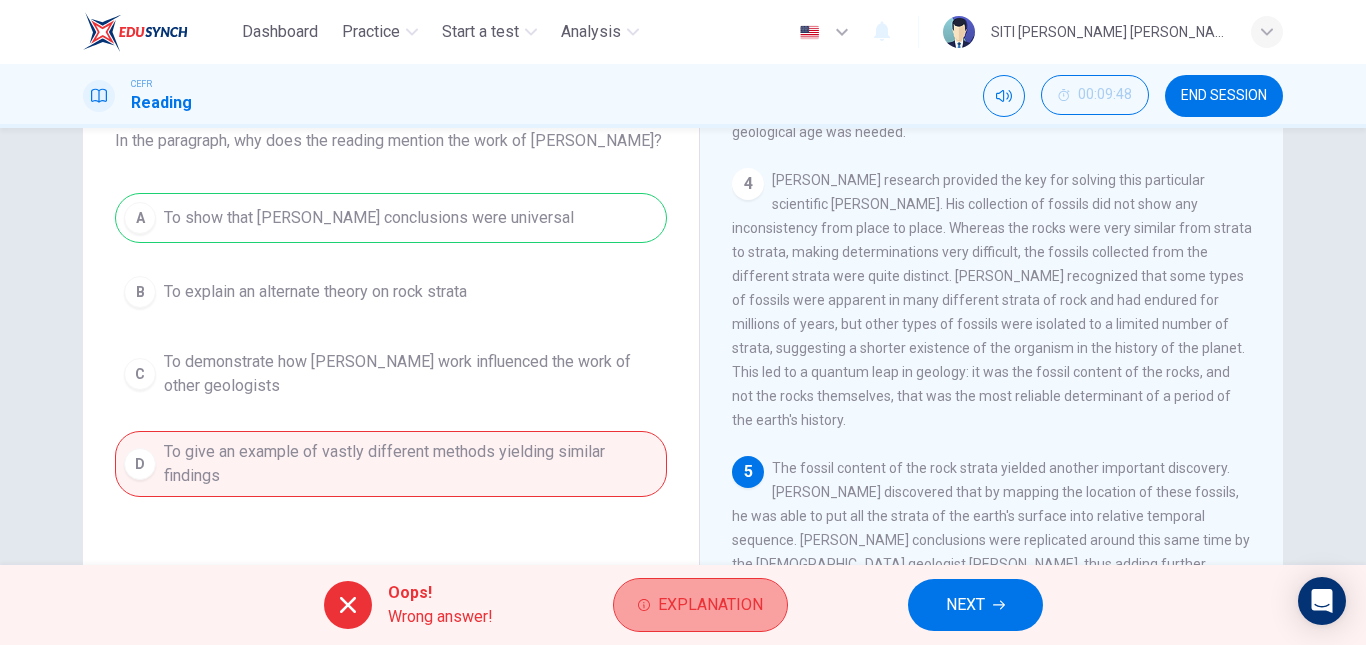 click 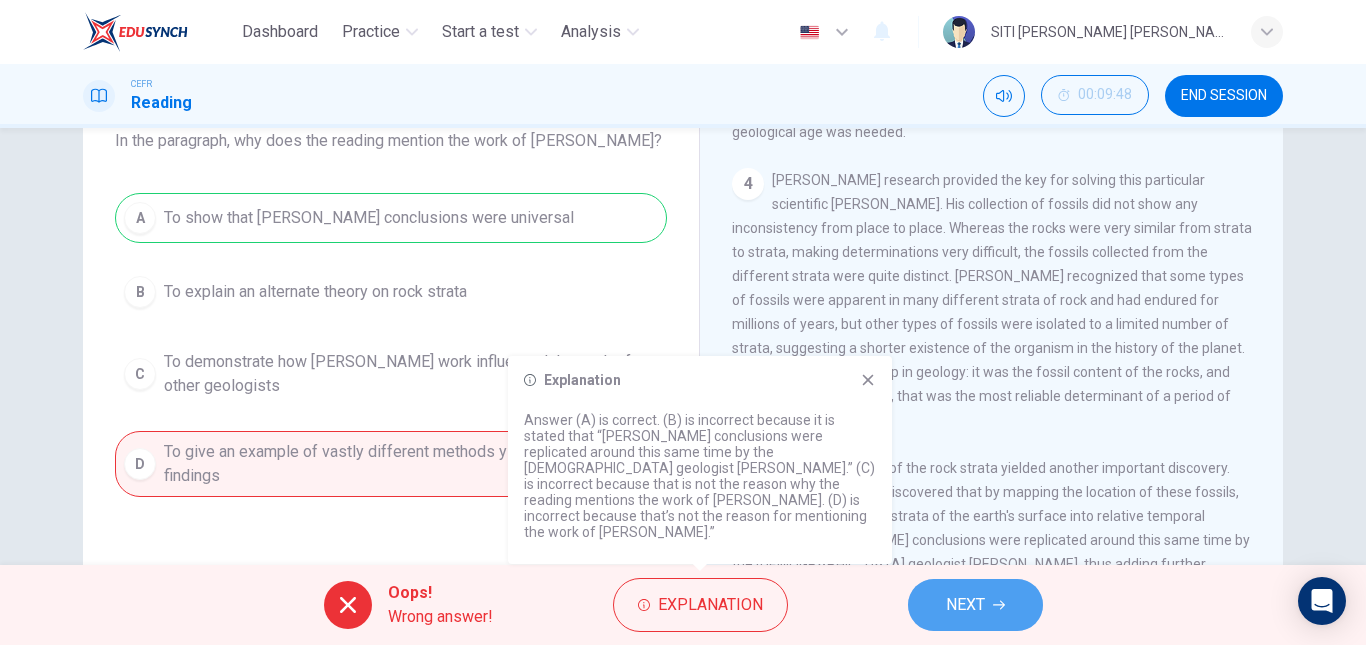 click on "NEXT" at bounding box center [975, 605] 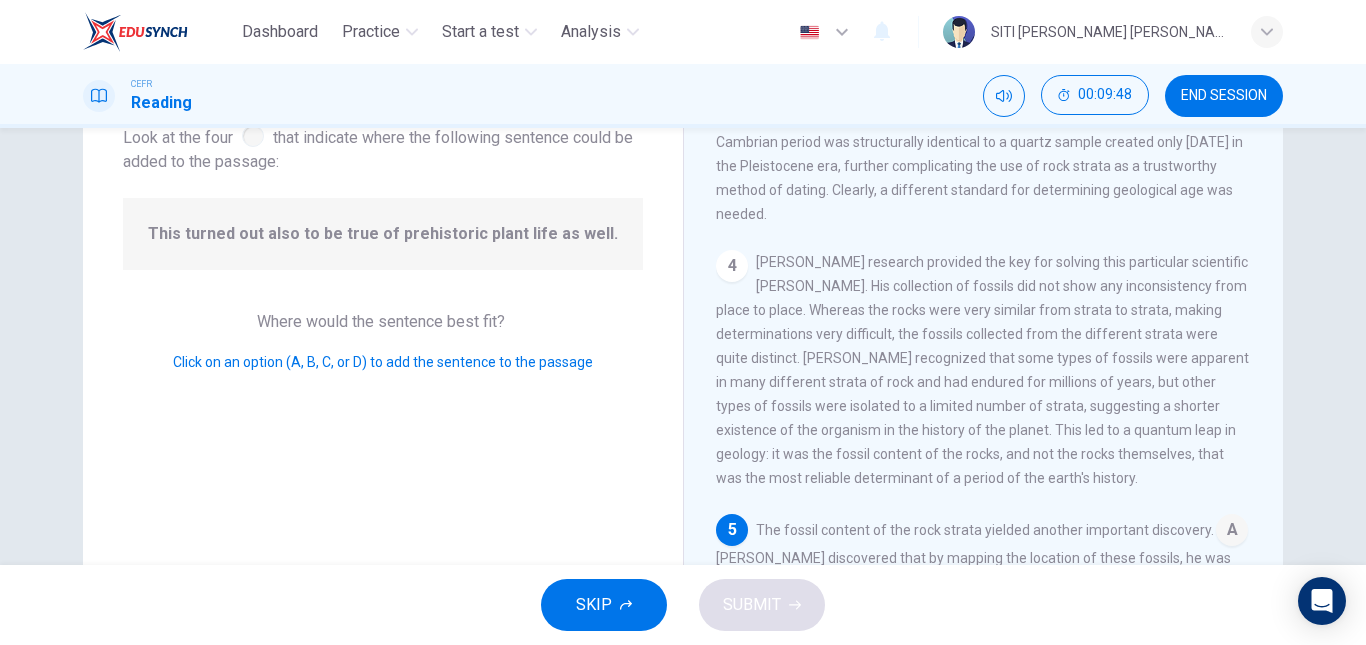 scroll, scrollTop: 916, scrollLeft: 0, axis: vertical 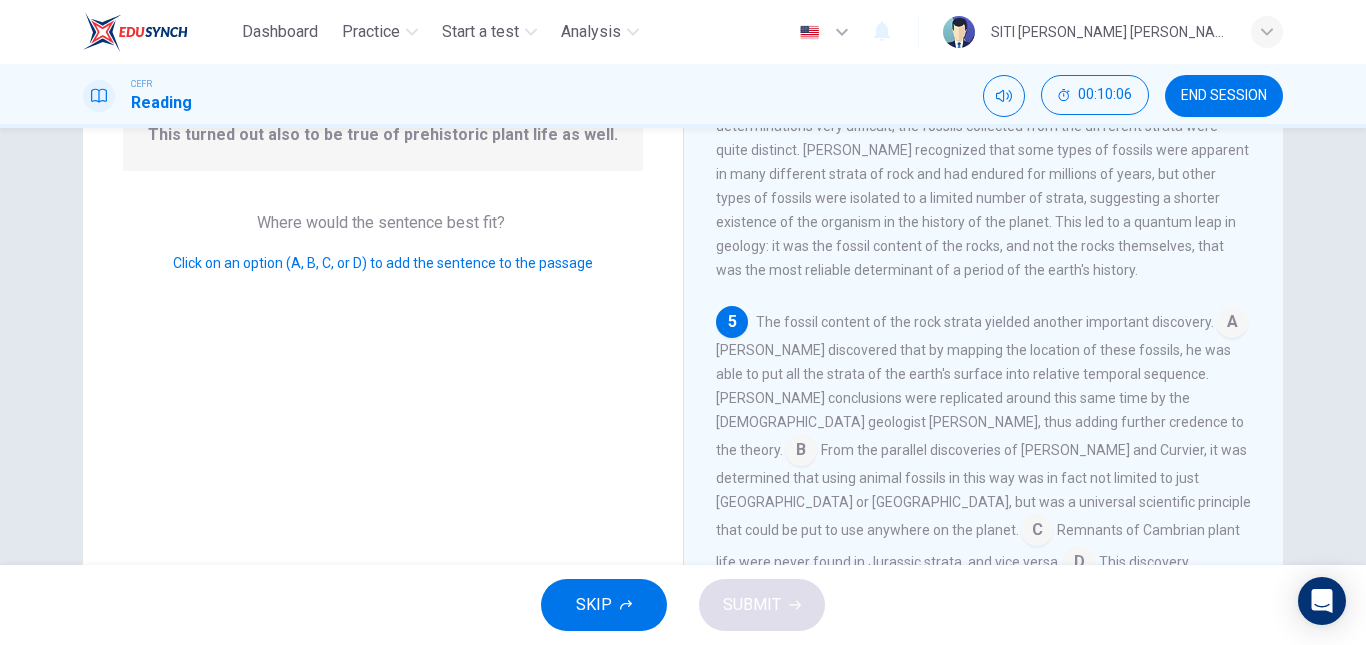 click at bounding box center (1037, 532) 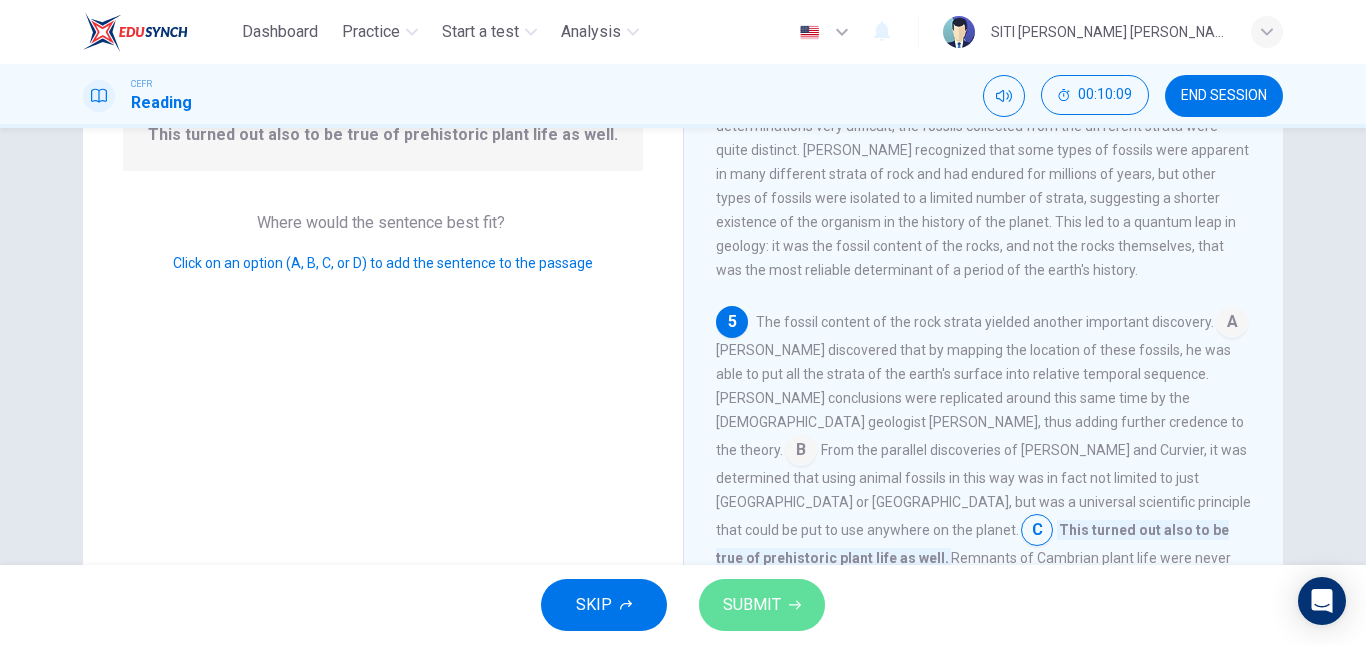 click on "SUBMIT" at bounding box center [752, 605] 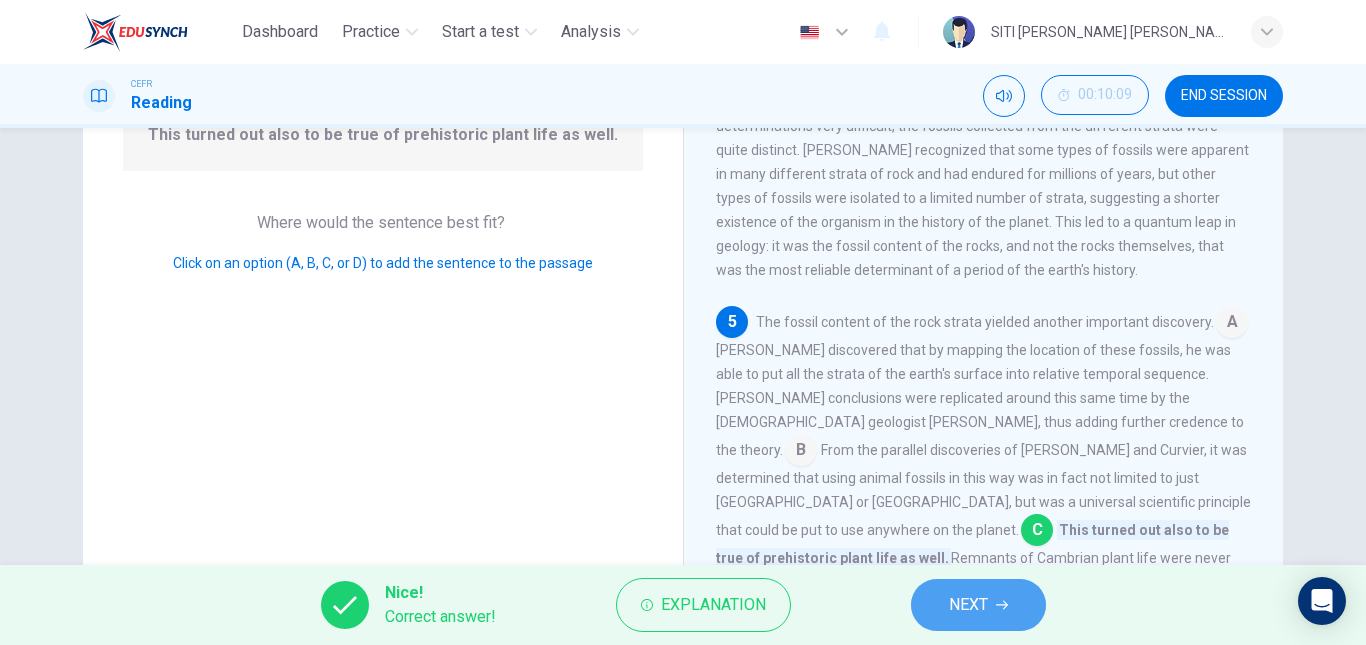click on "NEXT" at bounding box center (978, 605) 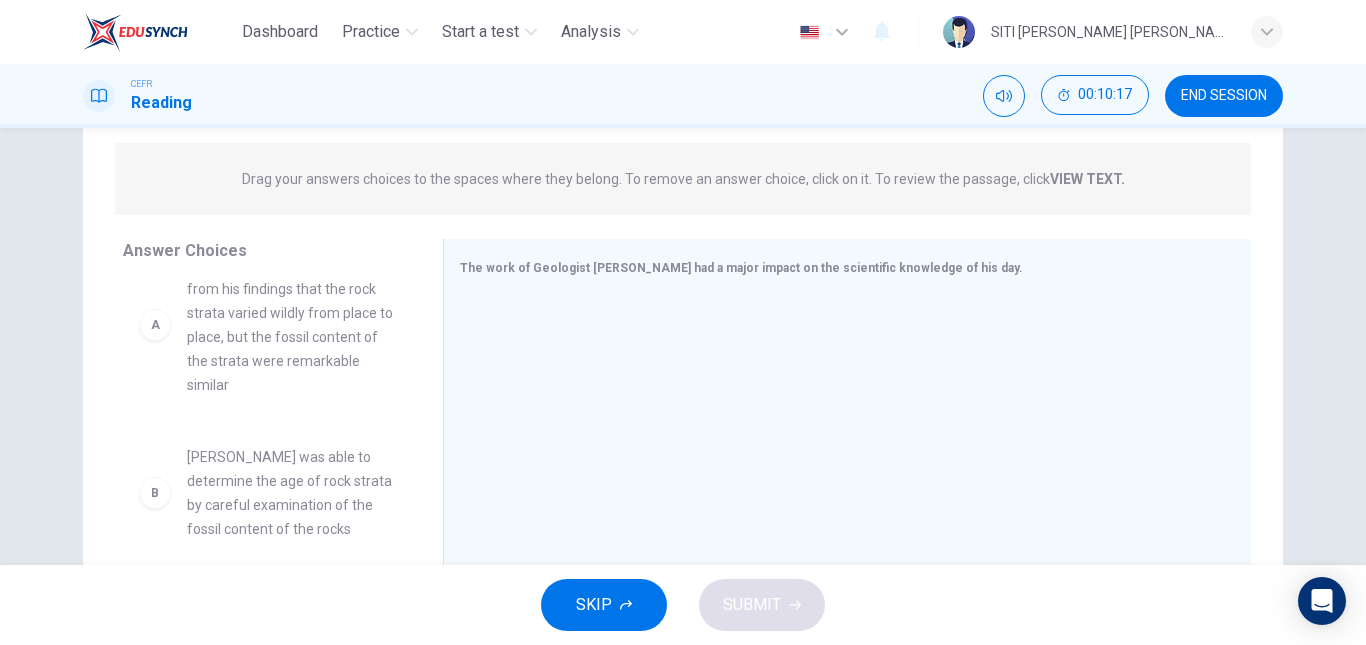 scroll, scrollTop: 0, scrollLeft: 0, axis: both 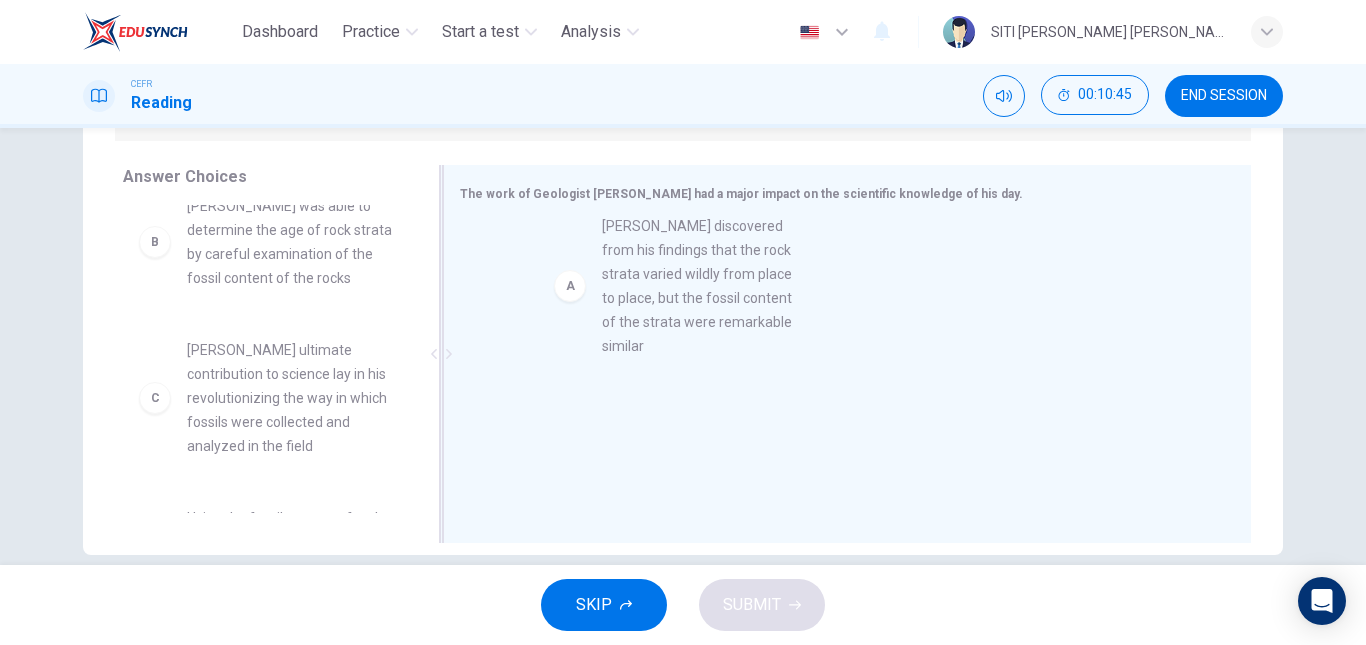 drag, startPoint x: 264, startPoint y: 297, endPoint x: 721, endPoint y: 326, distance: 457.91922 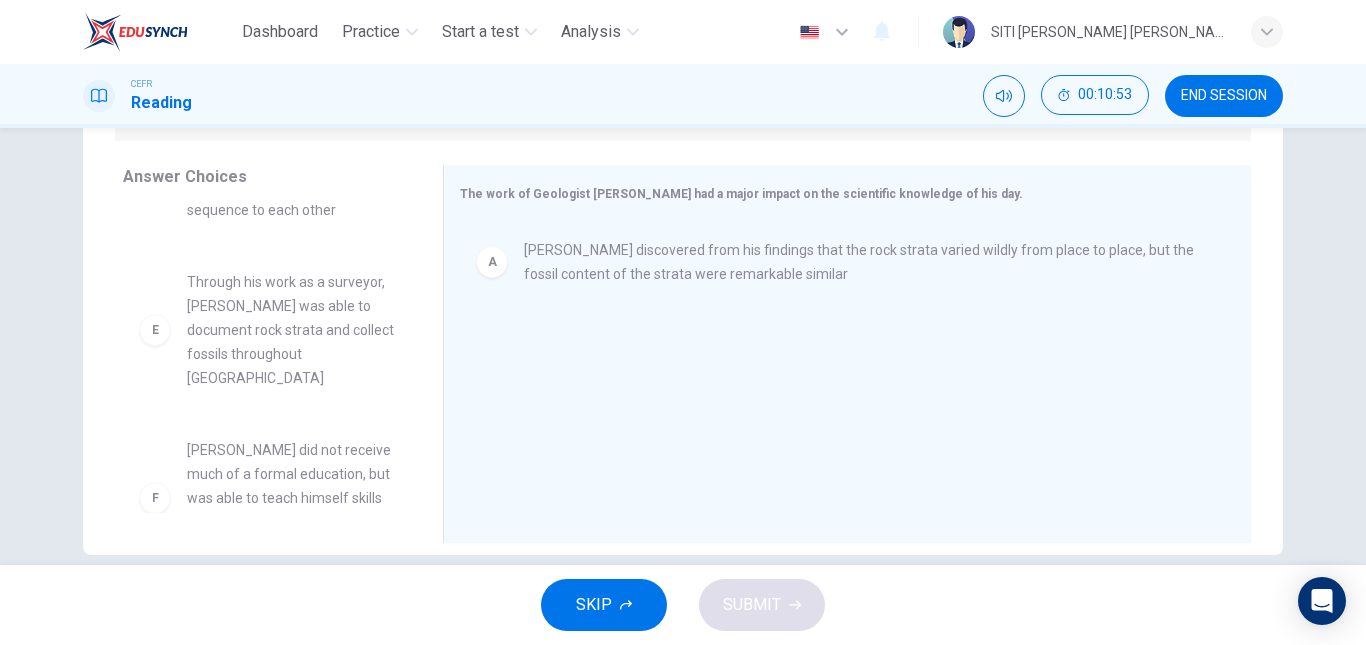scroll, scrollTop: 492, scrollLeft: 0, axis: vertical 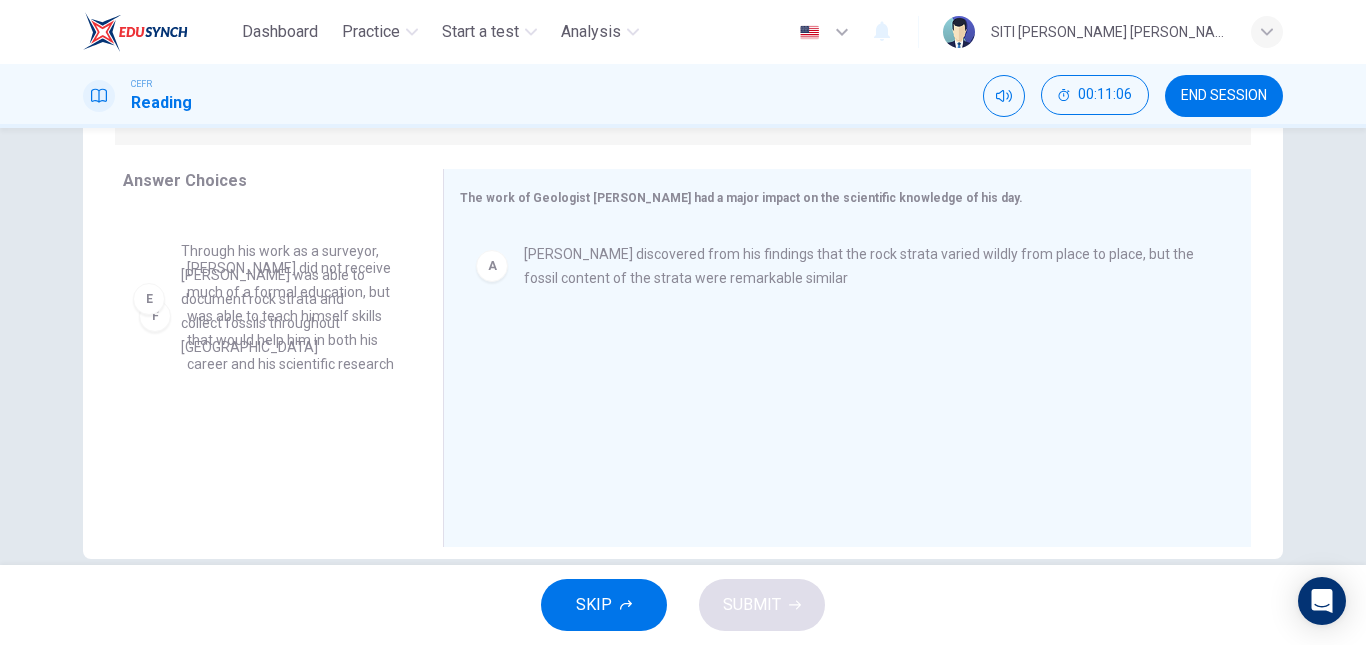 drag, startPoint x: 331, startPoint y: 268, endPoint x: 319, endPoint y: 307, distance: 40.804413 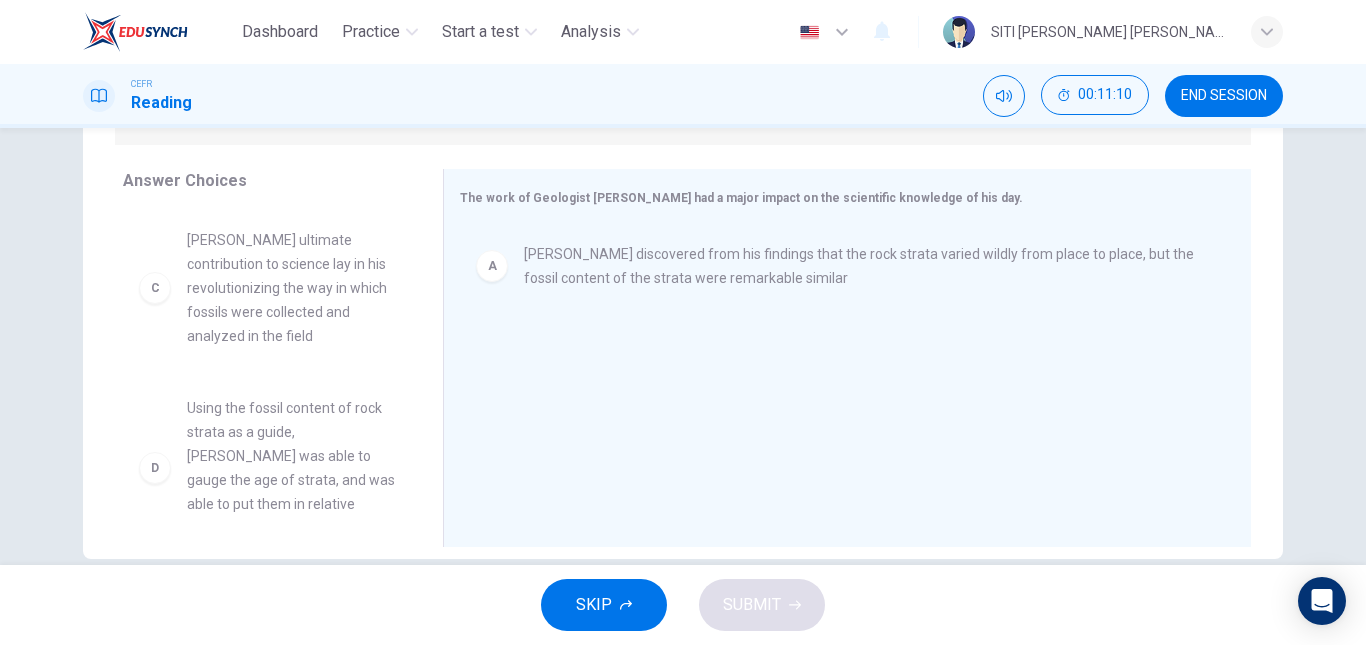 scroll, scrollTop: 140, scrollLeft: 0, axis: vertical 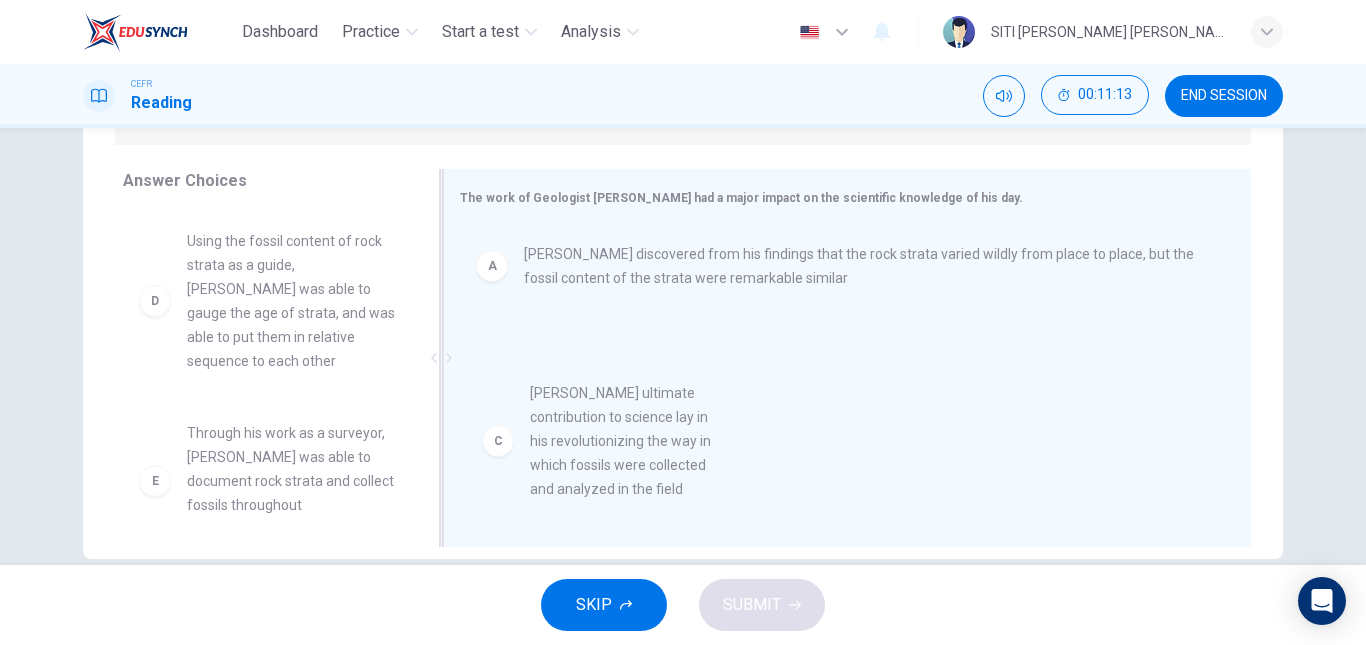 drag, startPoint x: 302, startPoint y: 309, endPoint x: 712, endPoint y: 462, distance: 437.6174 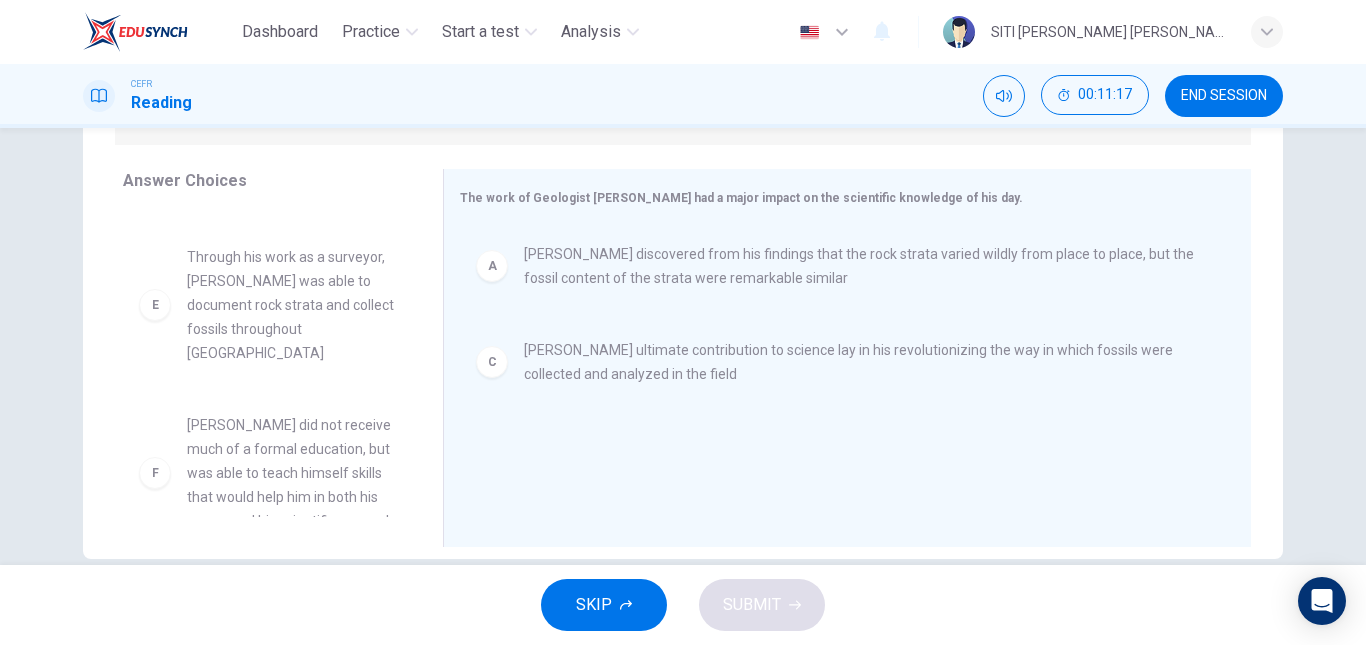 scroll, scrollTop: 0, scrollLeft: 0, axis: both 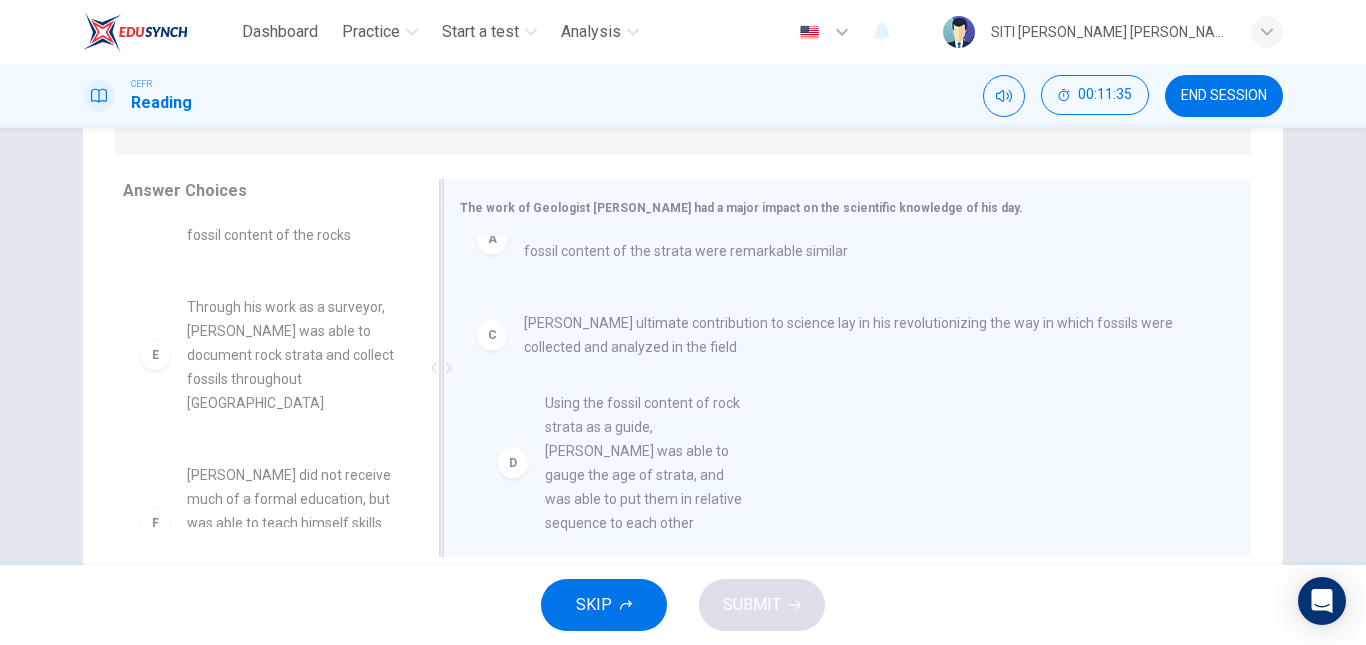 drag, startPoint x: 298, startPoint y: 381, endPoint x: 753, endPoint y: 512, distance: 473.48285 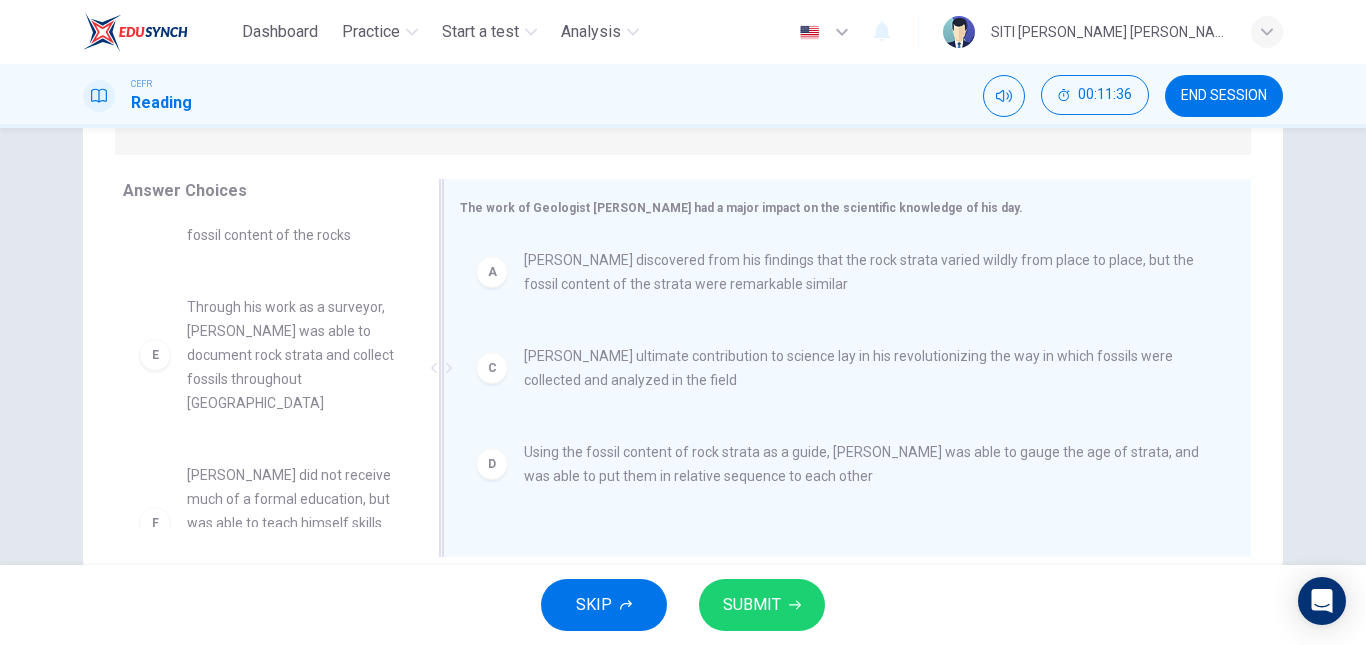 scroll, scrollTop: 4, scrollLeft: 0, axis: vertical 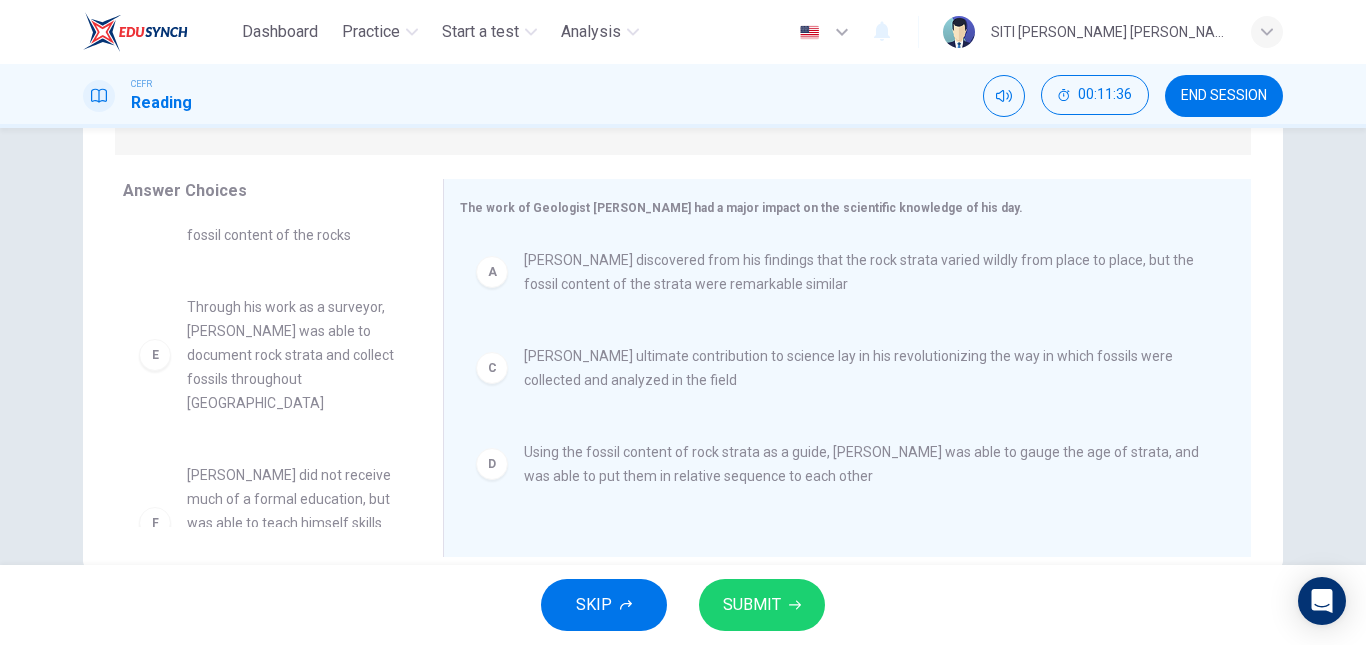click on "SUBMIT" at bounding box center (762, 605) 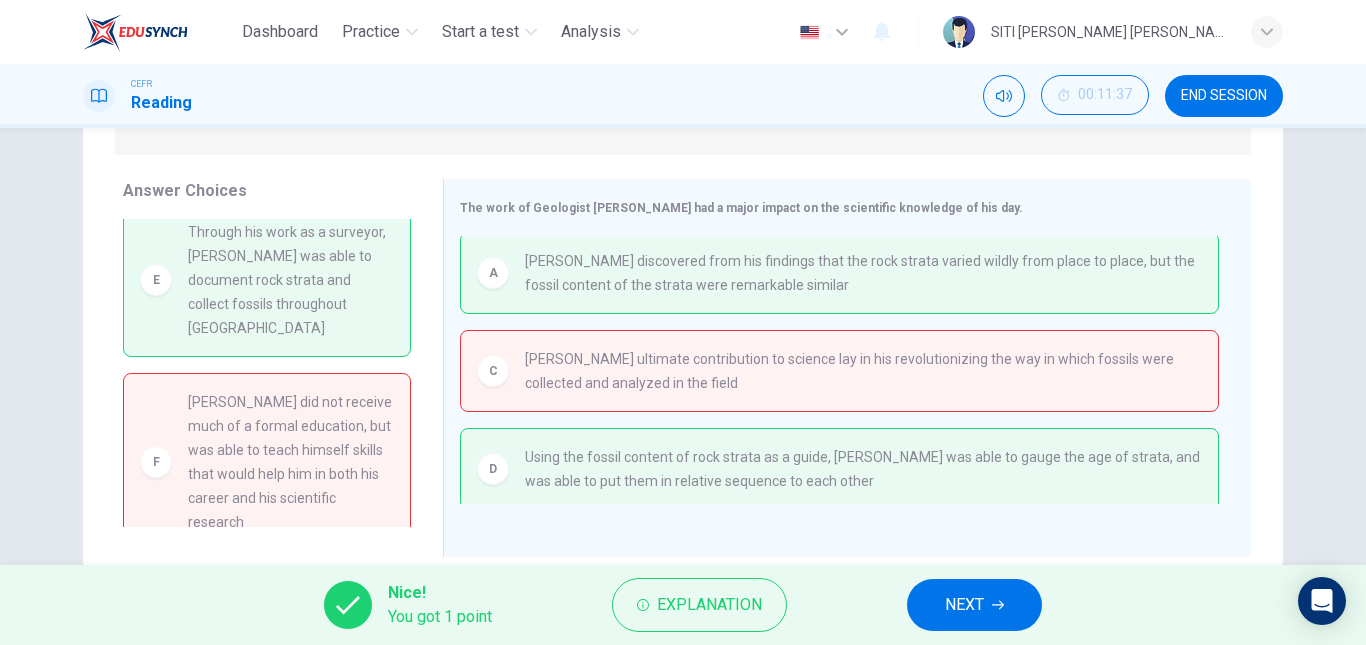 scroll, scrollTop: 0, scrollLeft: 0, axis: both 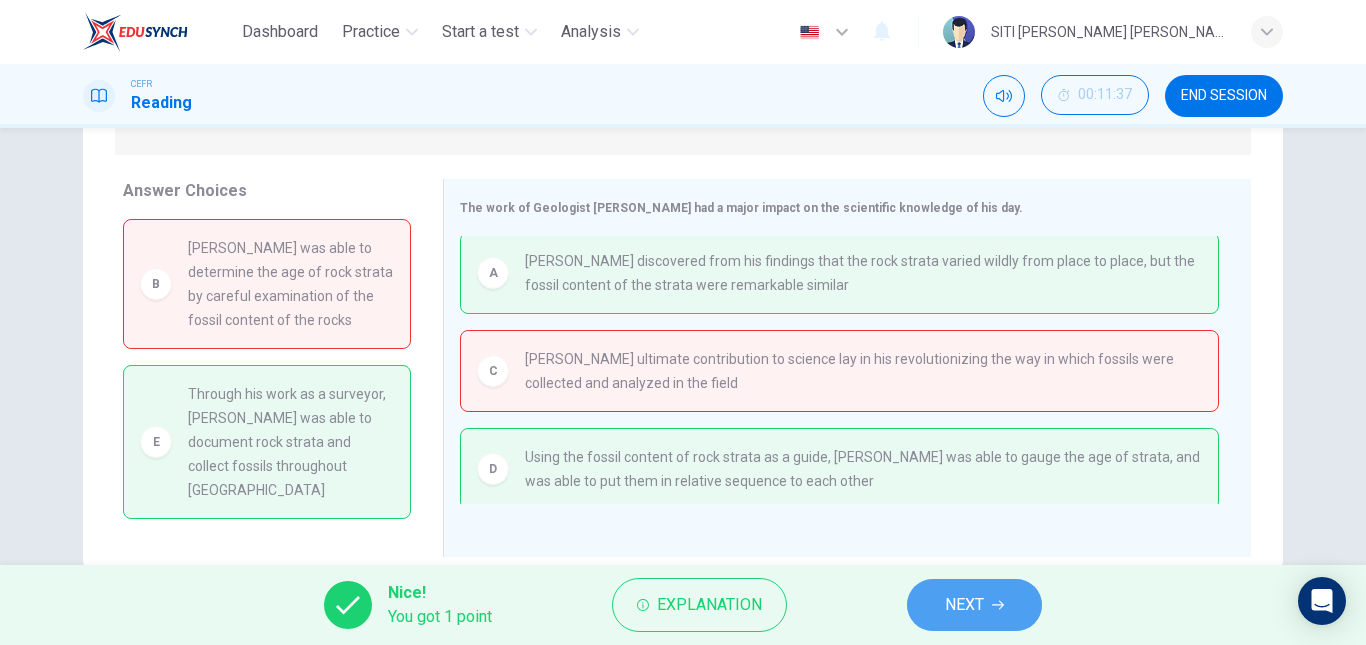 click on "NEXT" at bounding box center (964, 605) 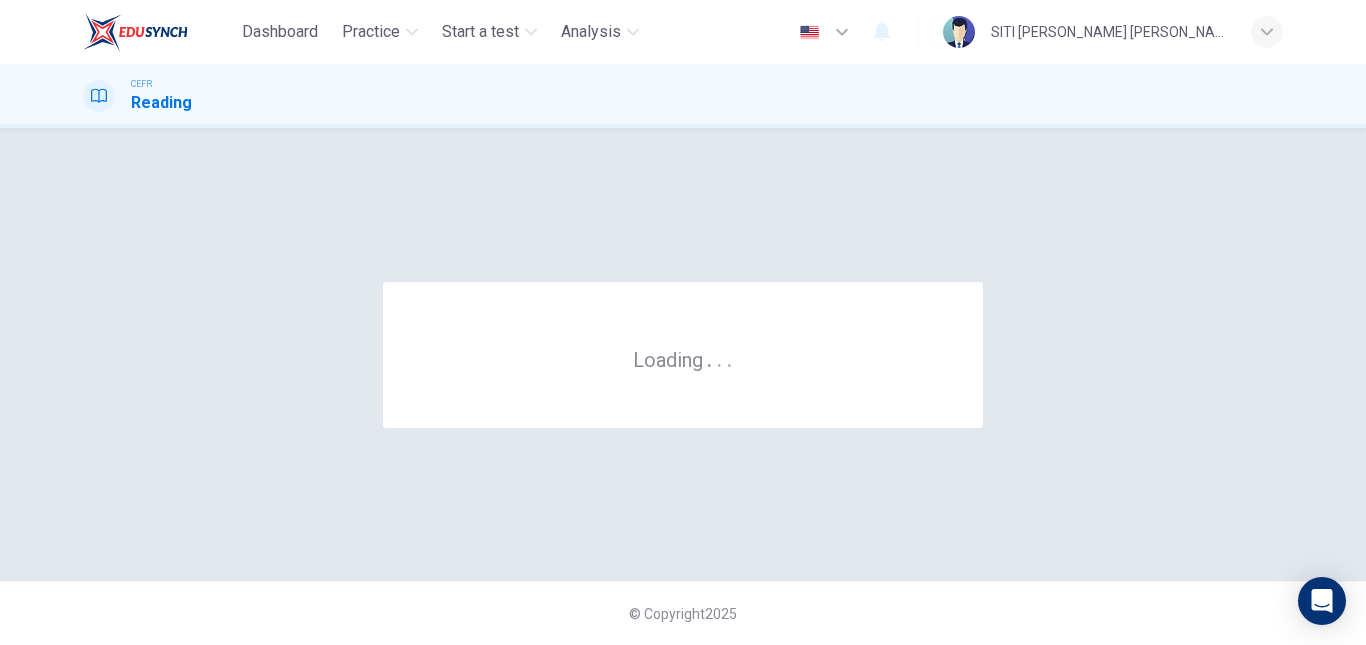 scroll, scrollTop: 0, scrollLeft: 0, axis: both 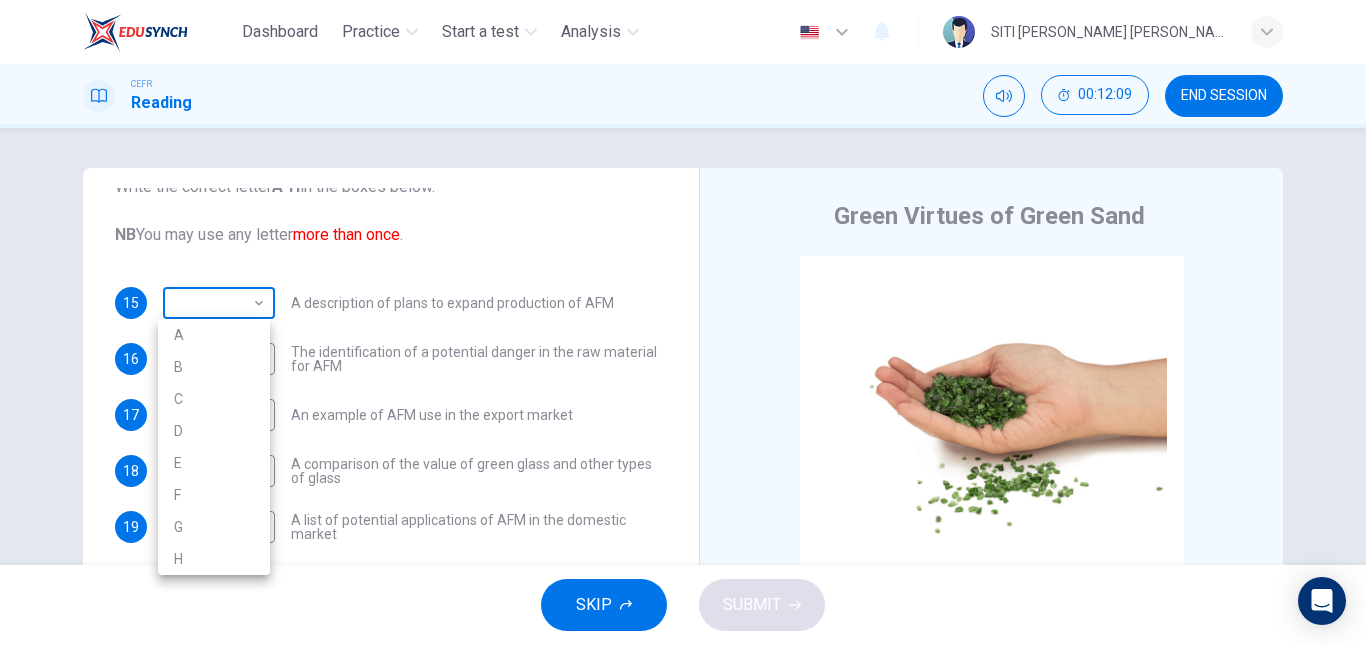 click on "Dashboard Practice Start a test Analysis English en ​ SITI HALIMAH BINTI MASROM CEFR Reading 00:12:09 END SESSION Questions 15 - 24 The Reading Passage has 8 paragraphs labelled  A-H . Which paragraph contains the following information?
Write the correct letter  A-H  in the boxes below.
NB  You may use any letter  more than once . 15 ​ ​ A description of plans to expand production of AFM 16 ​ ​ The identification of a potential danger in the raw material for AFM 17 ​ ​ An example of AFM use in the export market 18 ​ ​ A comparison of the value of green glass and other types of glass 19 ​ ​ A list of potential applications of AFM in the domestic market 20 ​ ​ The conclusions drawn from laboratory checks on the process of AFM production 21 ​ ​ The identification of current funding for the production of green sand 22 ​ ​ An explanation of the chosen brand name for crushed green glass 23 ​ ​ A description of plans for exporting AFM 24 ​ ​ Green Virtues of Green Sand A" at bounding box center (683, 322) 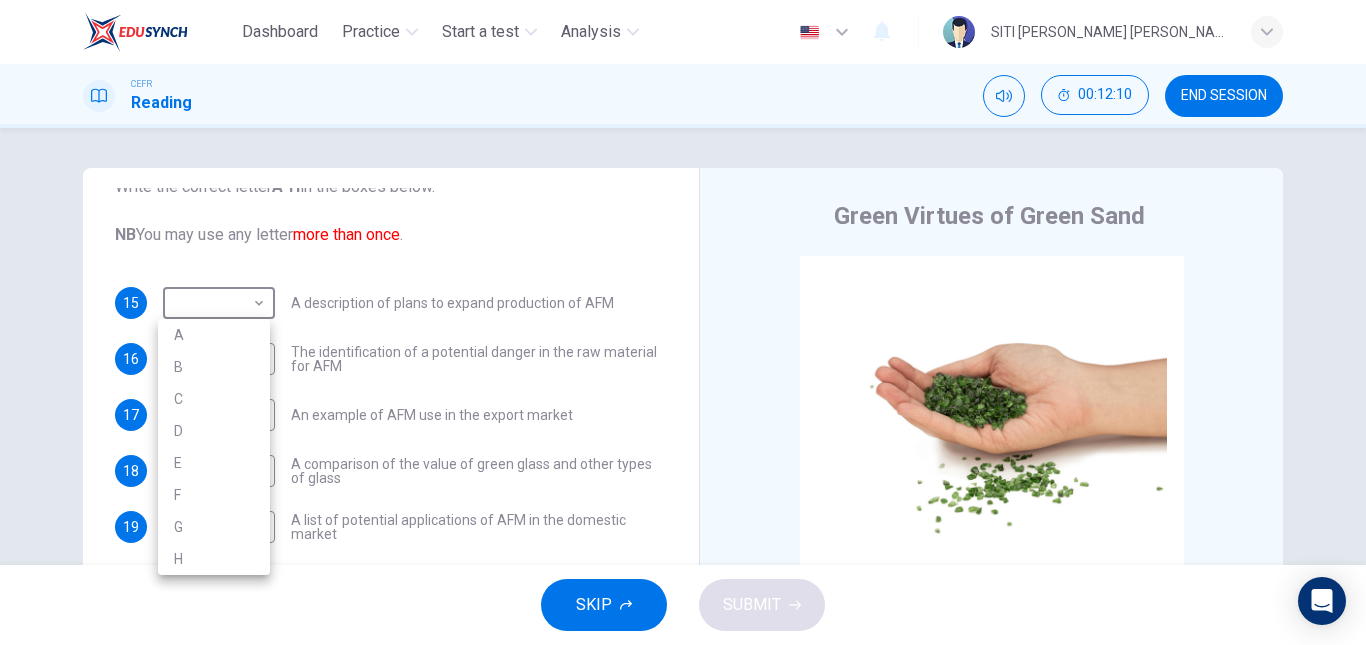 click at bounding box center [683, 322] 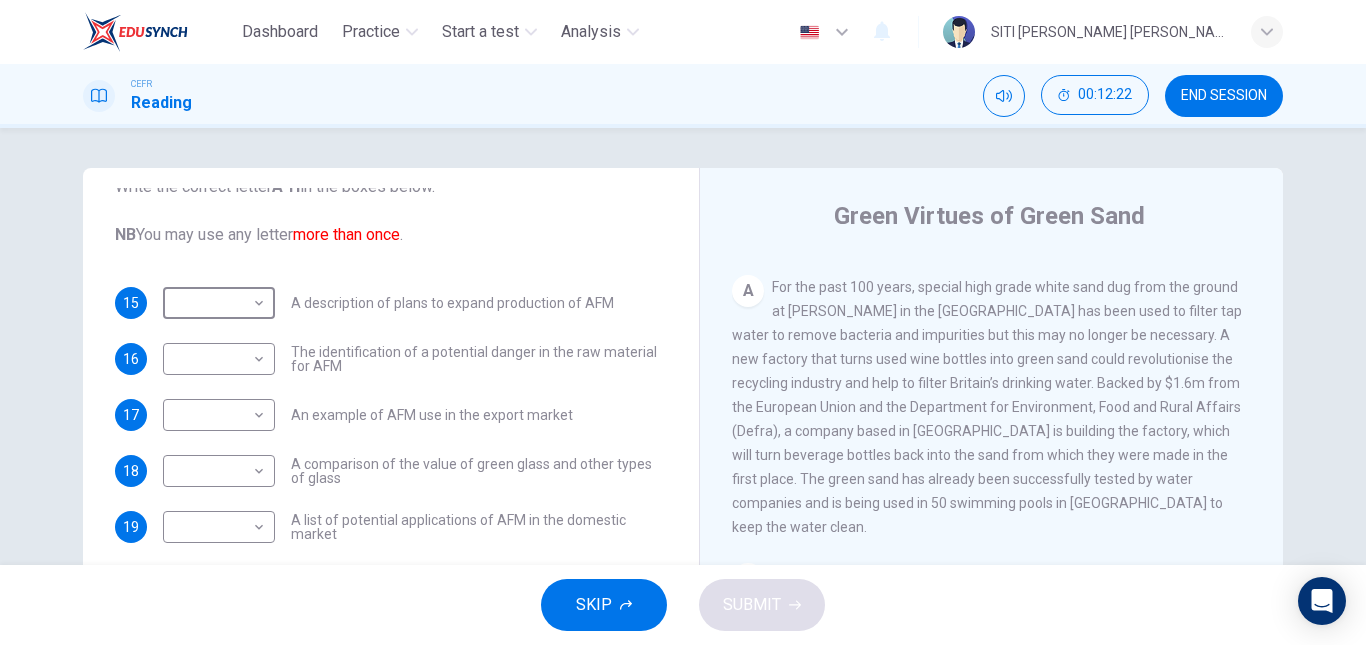 scroll, scrollTop: 403, scrollLeft: 0, axis: vertical 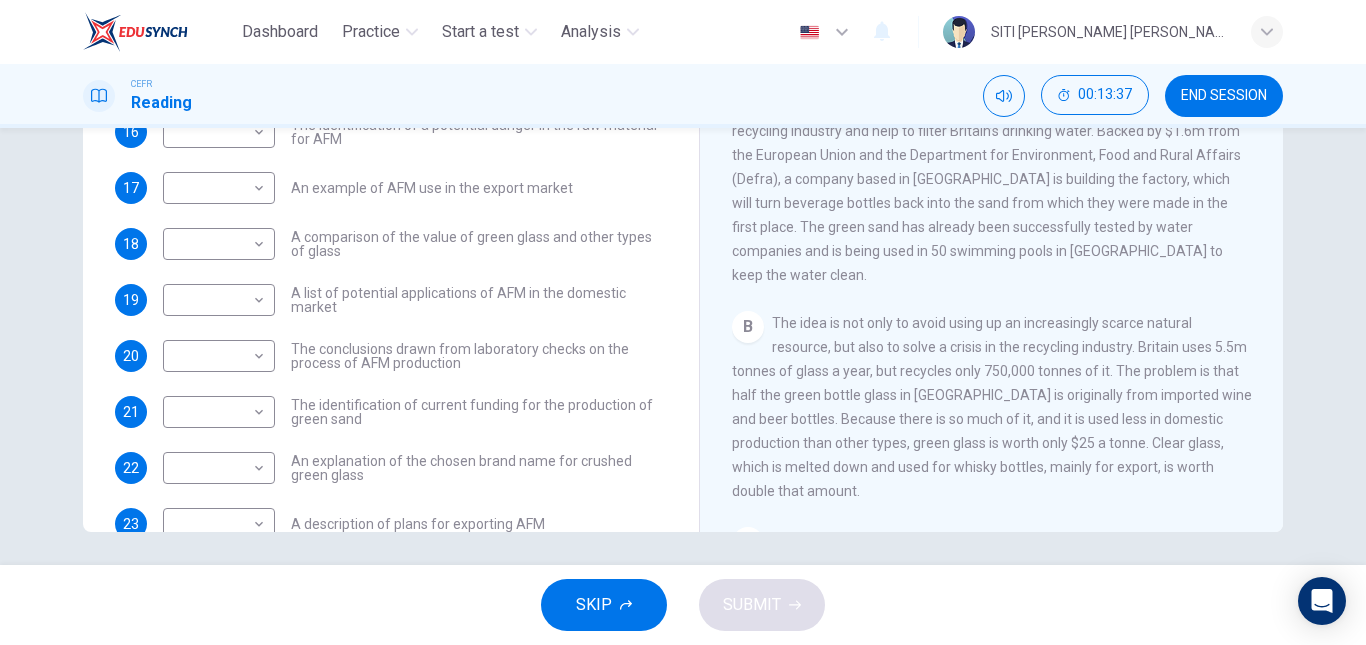 click on "B The idea is not only to avoid using up an increasingly scarce natural resource, but also to solve a crisis in the recycling industry. Britain uses 5.5m tonnes of glass a year, but recycles only 750,000 tonnes of it. The problem is that half the green bottle glass in Britain is originally from imported wine and beer bottles. Because there is so much of it, and it is used less in domestic production than other types, green glass is worth only $25 a tonne. Clear glass, which is melted down and used for whisky bottles, mainly for export, is worth double that amount." at bounding box center (992, 407) 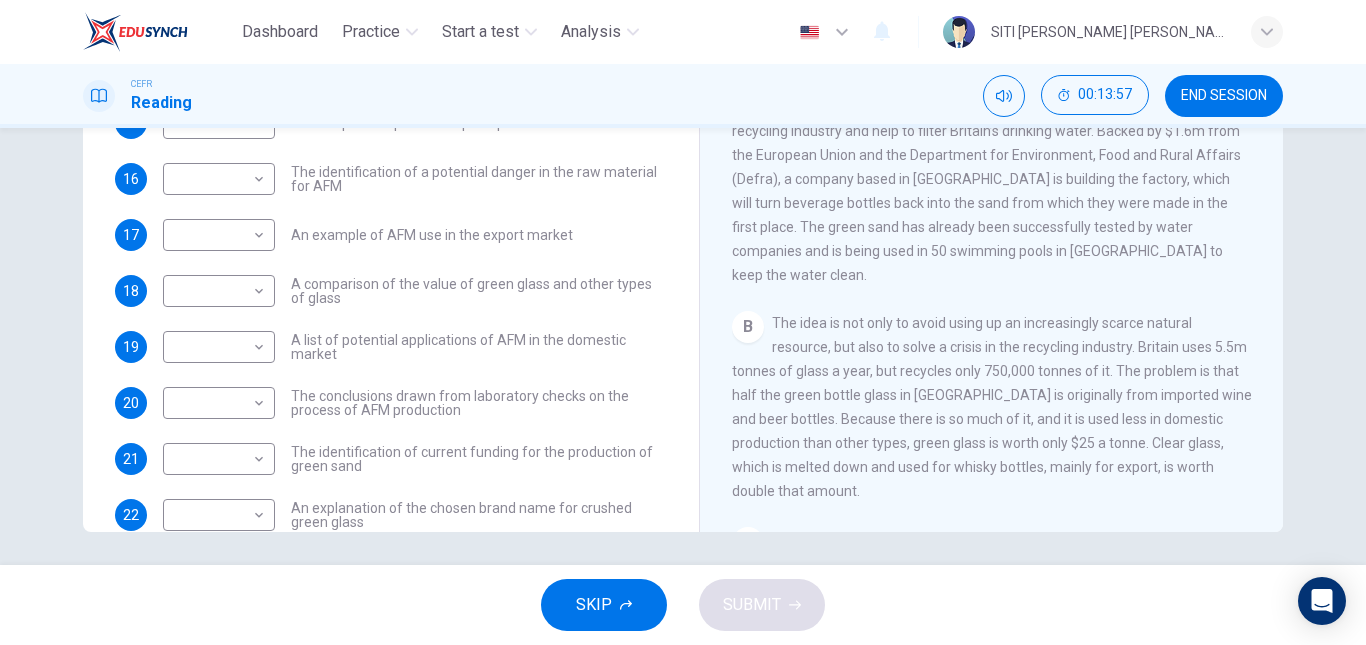 scroll, scrollTop: 0, scrollLeft: 0, axis: both 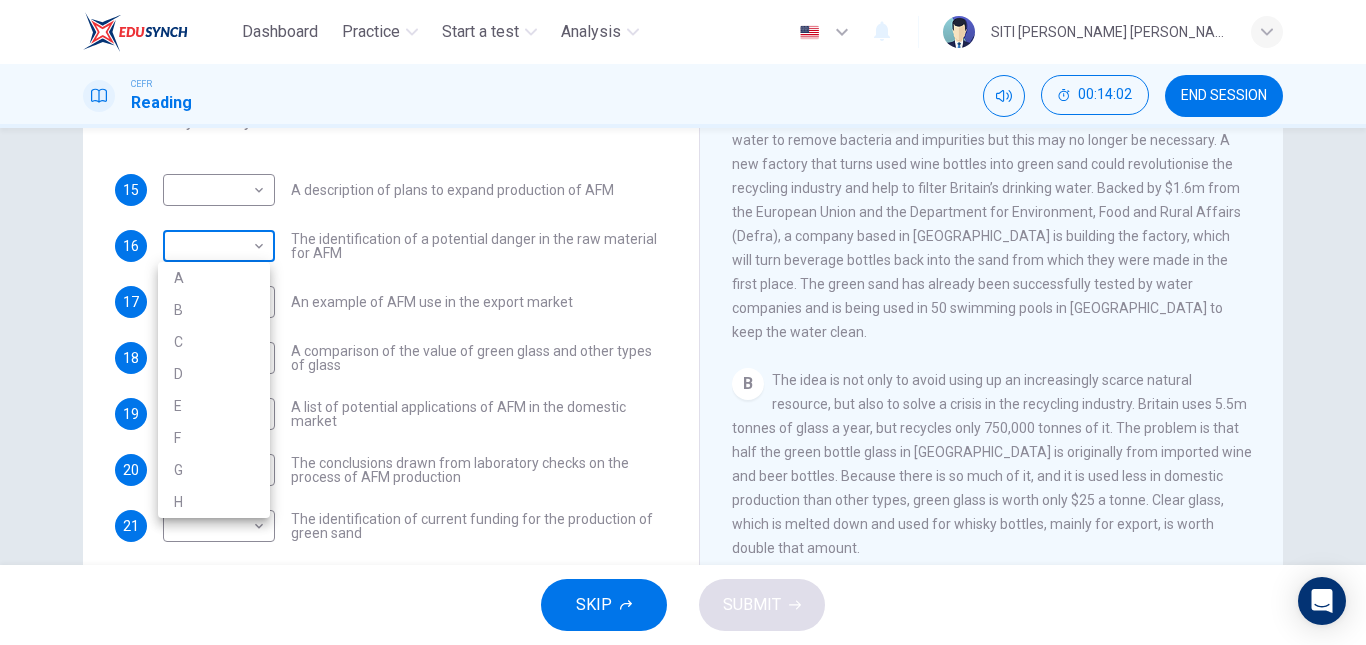 click on "Dashboard Practice Start a test Analysis English en ​ SITI HALIMAH BINTI MASROM CEFR Reading 00:14:02 END SESSION Questions 15 - 24 The Reading Passage has 8 paragraphs labelled  A-H . Which paragraph contains the following information?
Write the correct letter  A-H  in the boxes below.
NB  You may use any letter  more than once . 15 ​ ​ A description of plans to expand production of AFM 16 ​ ​ The identification of a potential danger in the raw material for AFM 17 ​ ​ An example of AFM use in the export market 18 ​ ​ A comparison of the value of green glass and other types of glass 19 ​ ​ A list of potential applications of AFM in the domestic market 20 ​ ​ The conclusions drawn from laboratory checks on the process of AFM production 21 ​ ​ The identification of current funding for the production of green sand 22 ​ ​ An explanation of the chosen brand name for crushed green glass 23 ​ ​ A description of plans for exporting AFM 24 ​ ​ Green Virtues of Green Sand A" at bounding box center [683, 322] 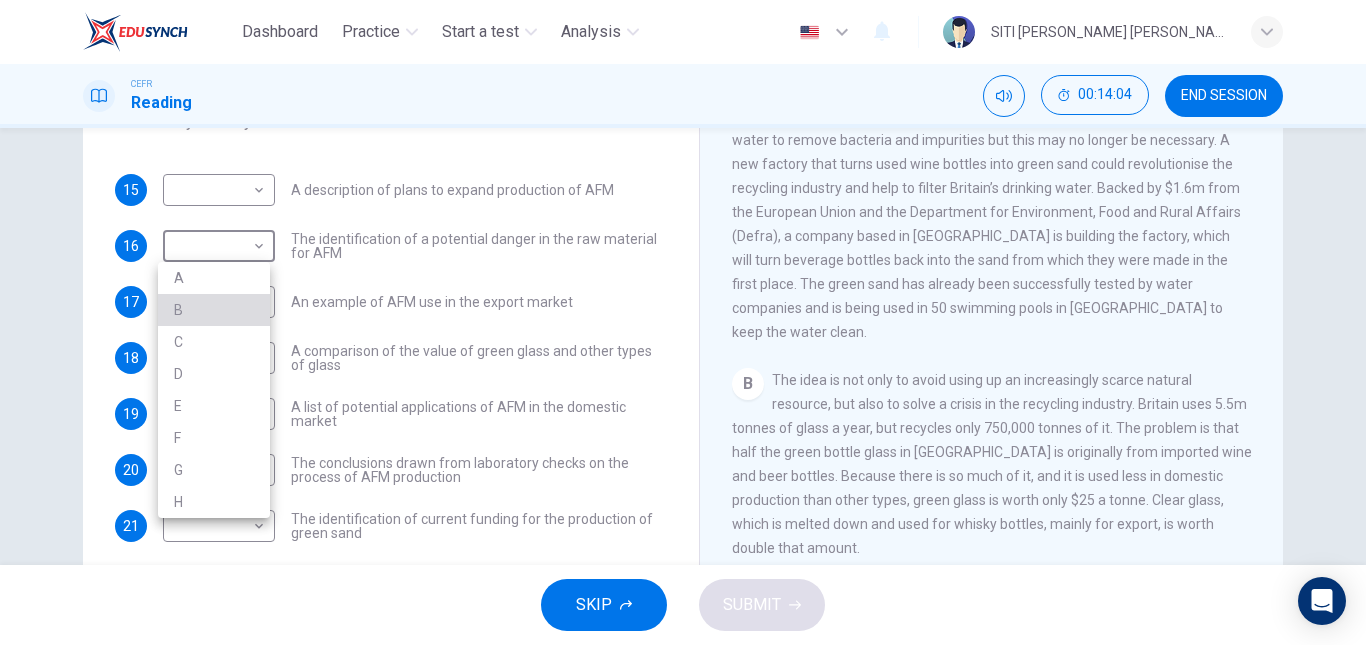 click on "B" at bounding box center [214, 310] 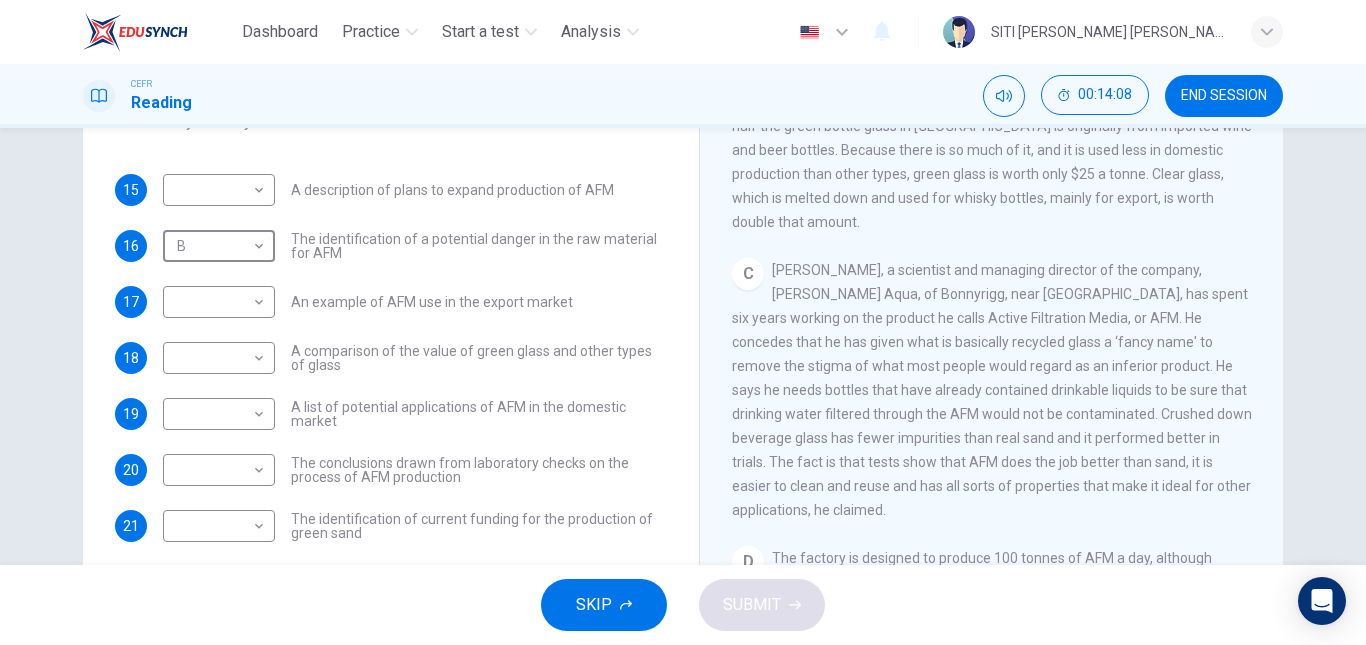 scroll, scrollTop: 650, scrollLeft: 0, axis: vertical 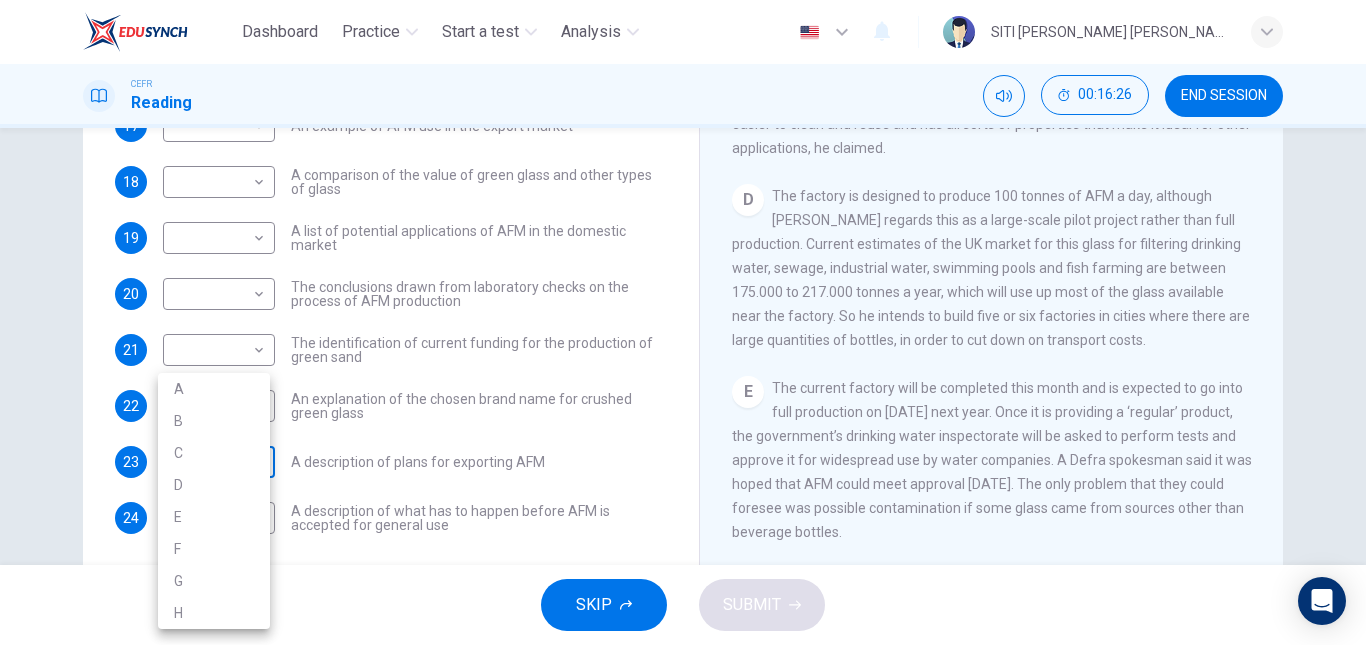click on "Dashboard Practice Start a test Analysis English en ​ SITI HALIMAH BINTI MASROM CEFR Reading 00:16:26 END SESSION Questions 15 - 24 The Reading Passage has 8 paragraphs labelled  A-H . Which paragraph contains the following information?
Write the correct letter  A-H  in the boxes below.
NB  You may use any letter  more than once . 15 ​ ​ A description of plans to expand production of AFM 16 B B ​ The identification of a potential danger in the raw material for AFM 17 ​ ​ An example of AFM use in the export market 18 ​ ​ A comparison of the value of green glass and other types of glass 19 ​ ​ A list of potential applications of AFM in the domestic market 20 ​ ​ The conclusions drawn from laboratory checks on the process of AFM production 21 ​ ​ The identification of current funding for the production of green sand 22 ​ ​ An explanation of the chosen brand name for crushed green glass 23 ​ ​ A description of plans for exporting AFM 24 ​ ​ Green Virtues of Green Sand A" at bounding box center (683, 322) 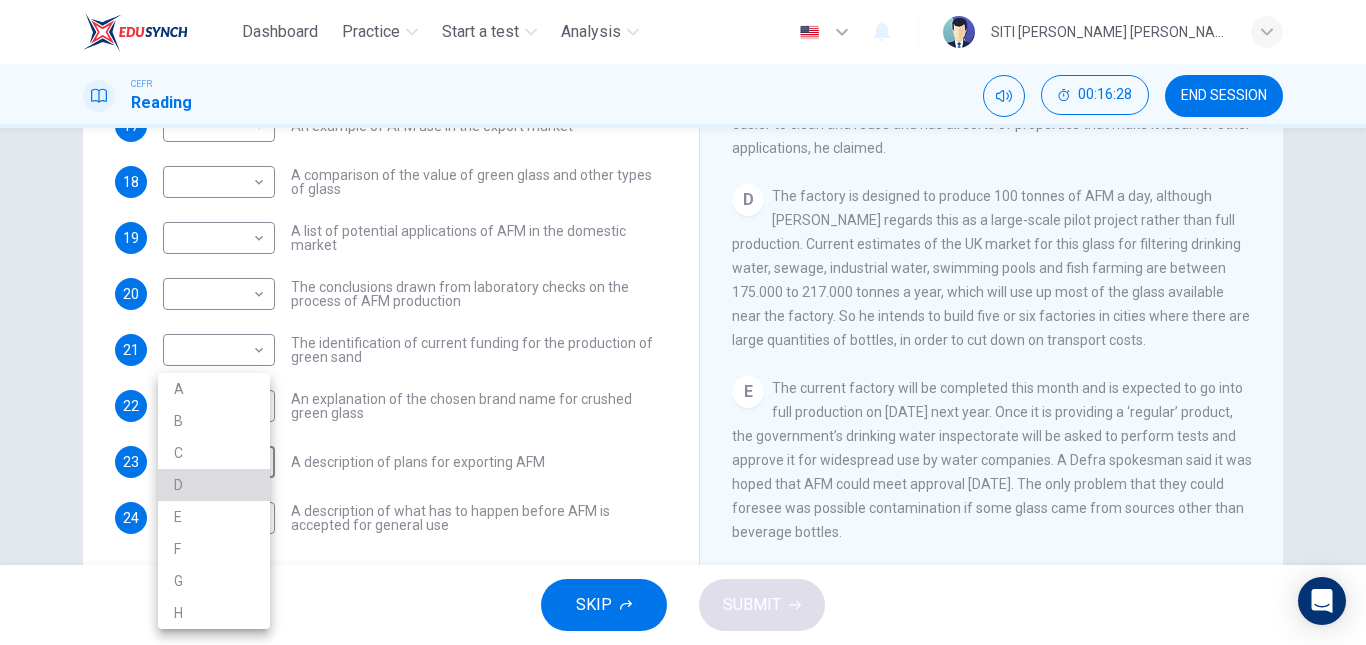 click on "D" at bounding box center (214, 485) 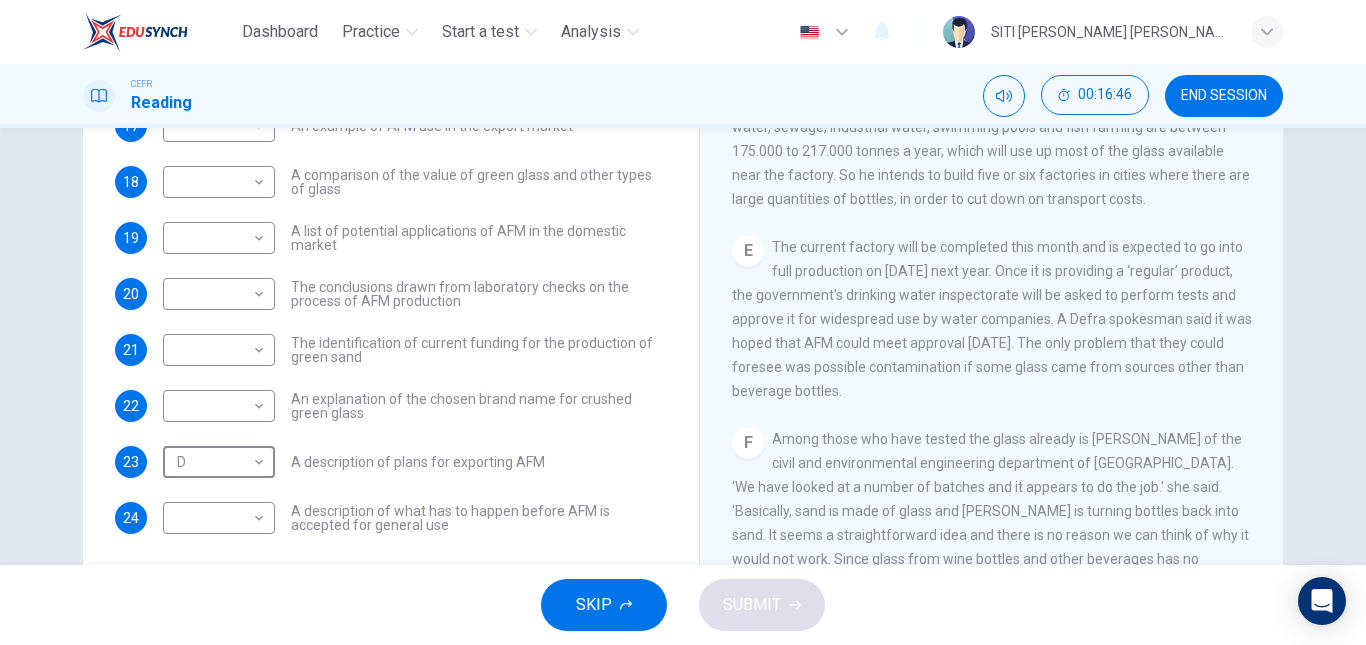 scroll, scrollTop: 1138, scrollLeft: 0, axis: vertical 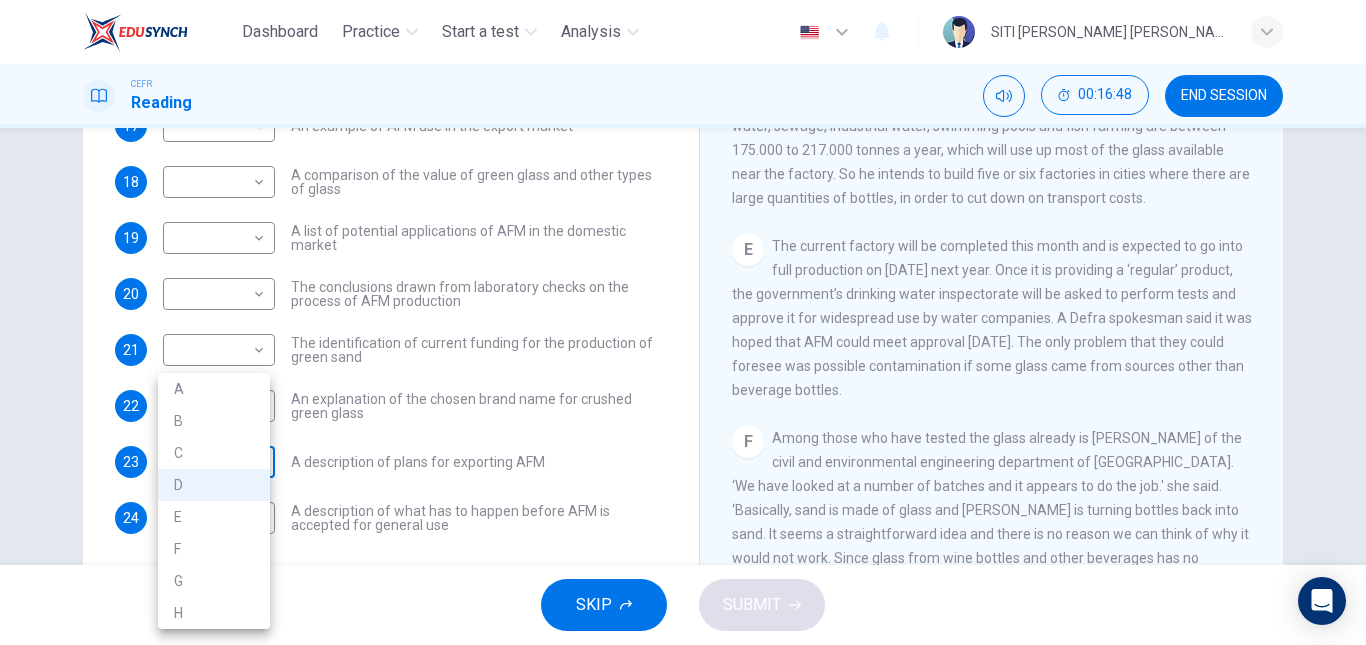click on "Dashboard Practice Start a test Analysis English en ​ SITI HALIMAH BINTI MASROM CEFR Reading 00:16:48 END SESSION Questions 15 - 24 The Reading Passage has 8 paragraphs labelled  A-H . Which paragraph contains the following information?
Write the correct letter  A-H  in the boxes below.
NB  You may use any letter  more than once . 15 ​ ​ A description of plans to expand production of AFM 16 B B ​ The identification of a potential danger in the raw material for AFM 17 ​ ​ An example of AFM use in the export market 18 ​ ​ A comparison of the value of green glass and other types of glass 19 ​ ​ A list of potential applications of AFM in the domestic market 20 ​ ​ The conclusions drawn from laboratory checks on the process of AFM production 21 ​ ​ The identification of current funding for the production of green sand 22 ​ ​ An explanation of the chosen brand name for crushed green glass 23 D D ​ A description of plans for exporting AFM 24 ​ ​ Green Virtues of Green Sand A" at bounding box center [683, 322] 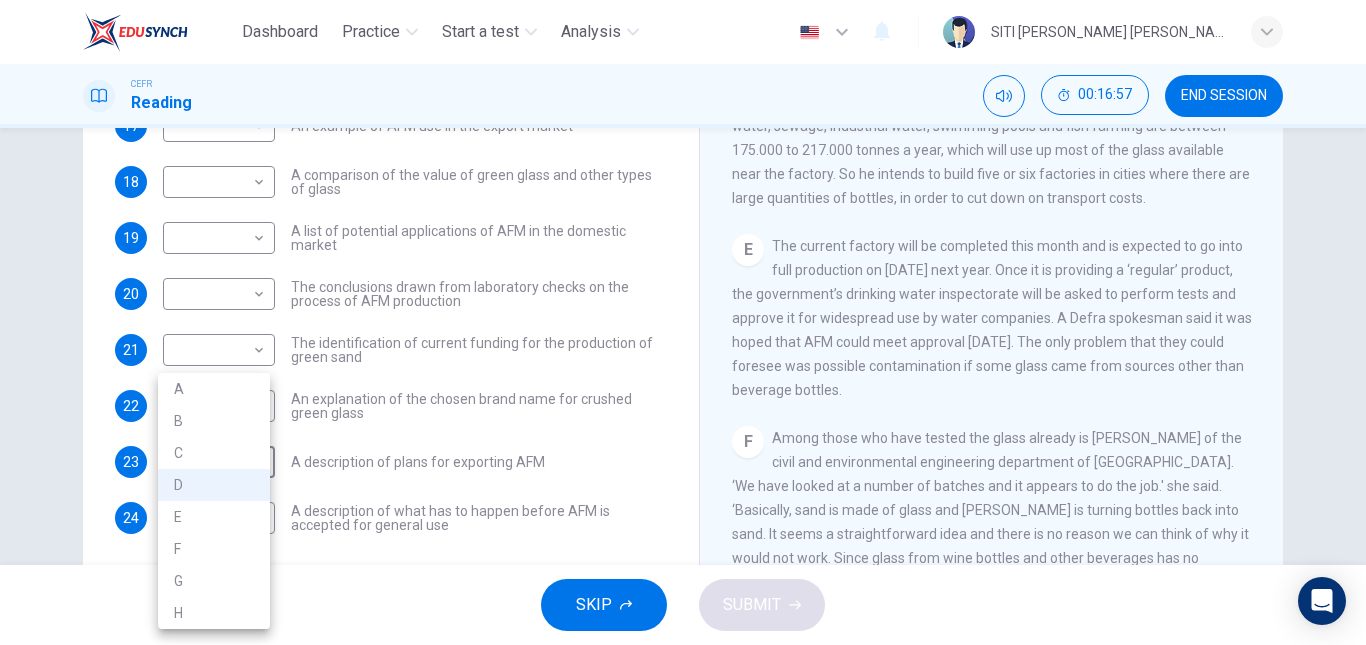 click at bounding box center [683, 322] 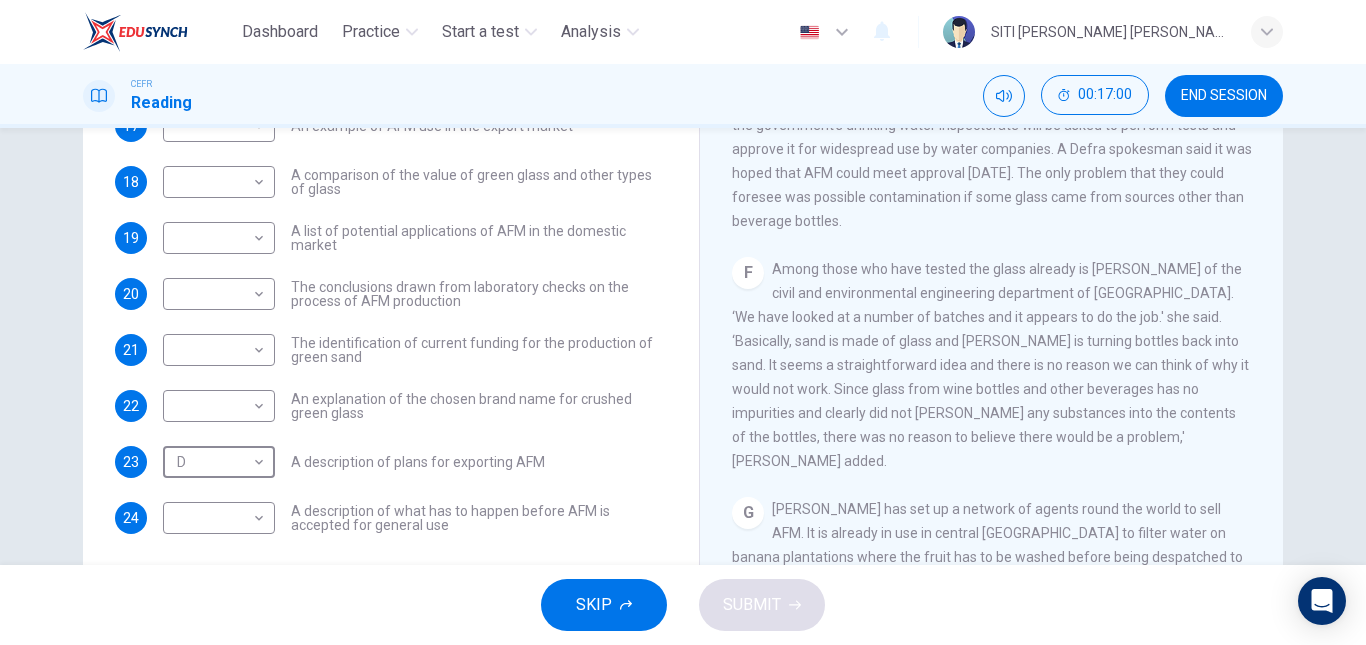 scroll, scrollTop: 1310, scrollLeft: 0, axis: vertical 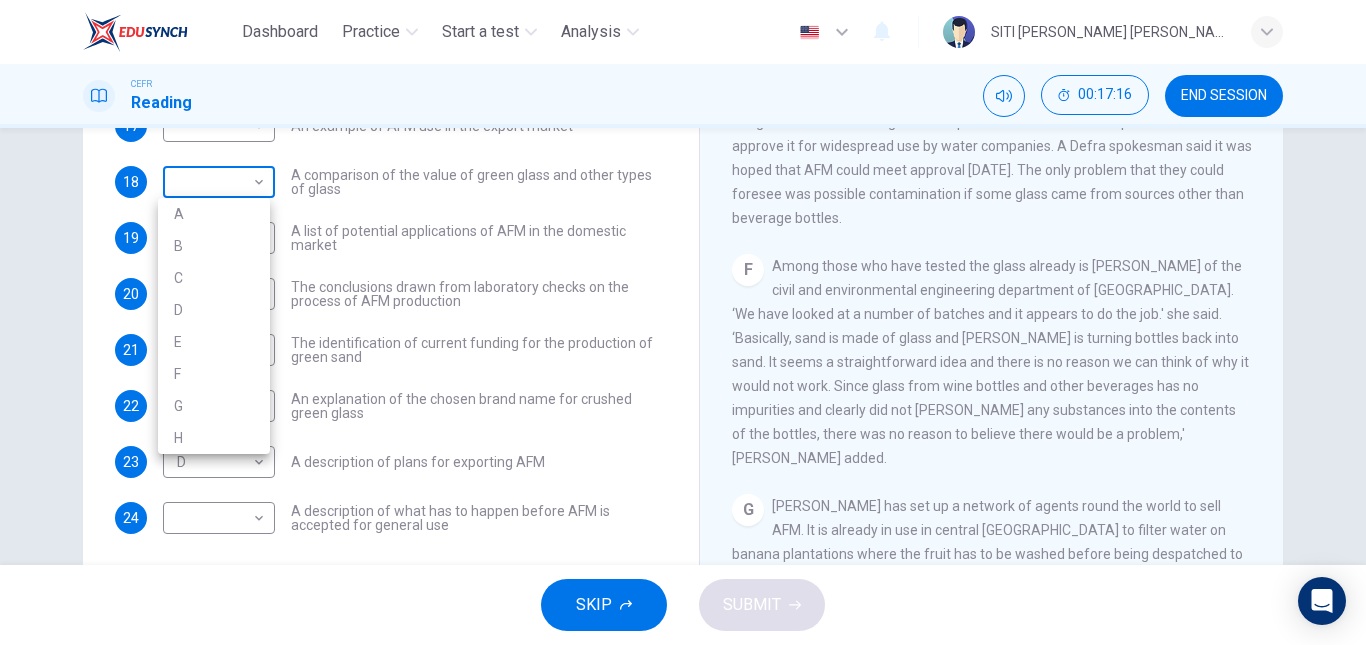 click on "Dashboard Practice Start a test Analysis English en ​ SITI HALIMAH BINTI MASROM CEFR Reading 00:17:16 END SESSION Questions 15 - 24 The Reading Passage has 8 paragraphs labelled  A-H . Which paragraph contains the following information?
Write the correct letter  A-H  in the boxes below.
NB  You may use any letter  more than once . 15 ​ ​ A description of plans to expand production of AFM 16 B B ​ The identification of a potential danger in the raw material for AFM 17 ​ ​ An example of AFM use in the export market 18 ​ ​ A comparison of the value of green glass and other types of glass 19 ​ ​ A list of potential applications of AFM in the domestic market 20 ​ ​ The conclusions drawn from laboratory checks on the process of AFM production 21 ​ ​ The identification of current funding for the production of green sand 22 ​ ​ An explanation of the chosen brand name for crushed green glass 23 D D ​ A description of plans for exporting AFM 24 ​ ​ Green Virtues of Green Sand A" at bounding box center (683, 322) 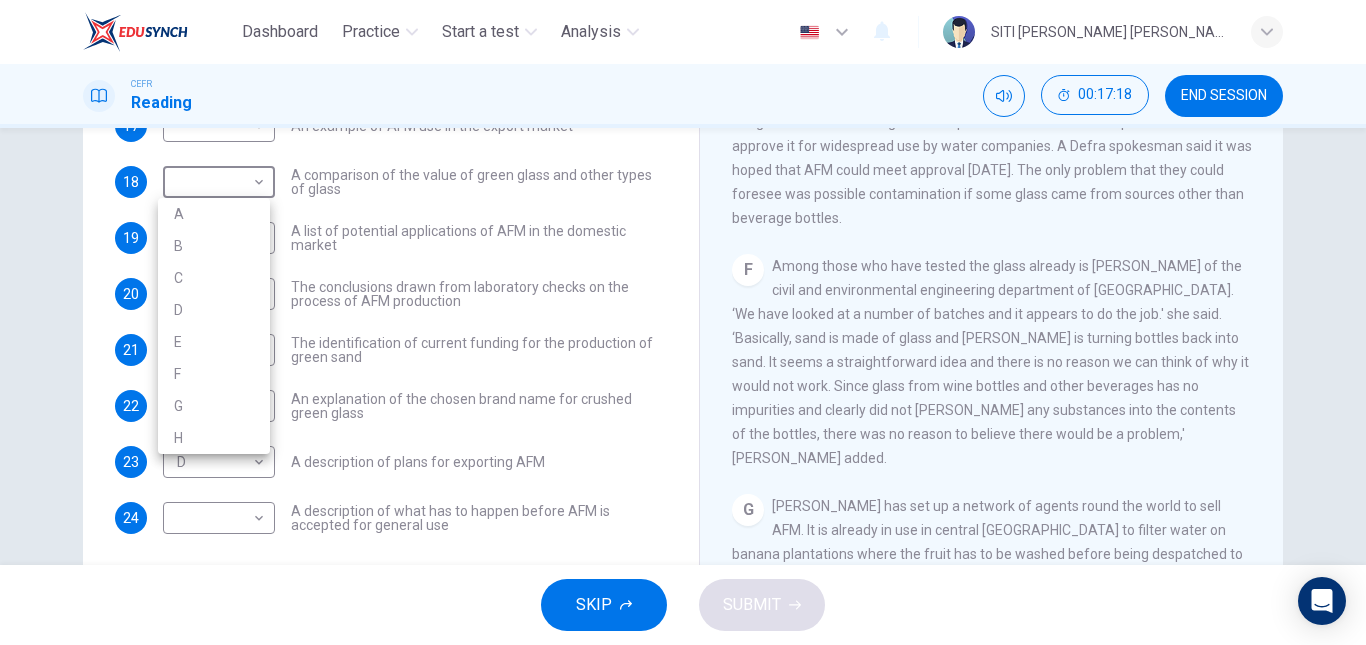 click on "F" at bounding box center [214, 374] 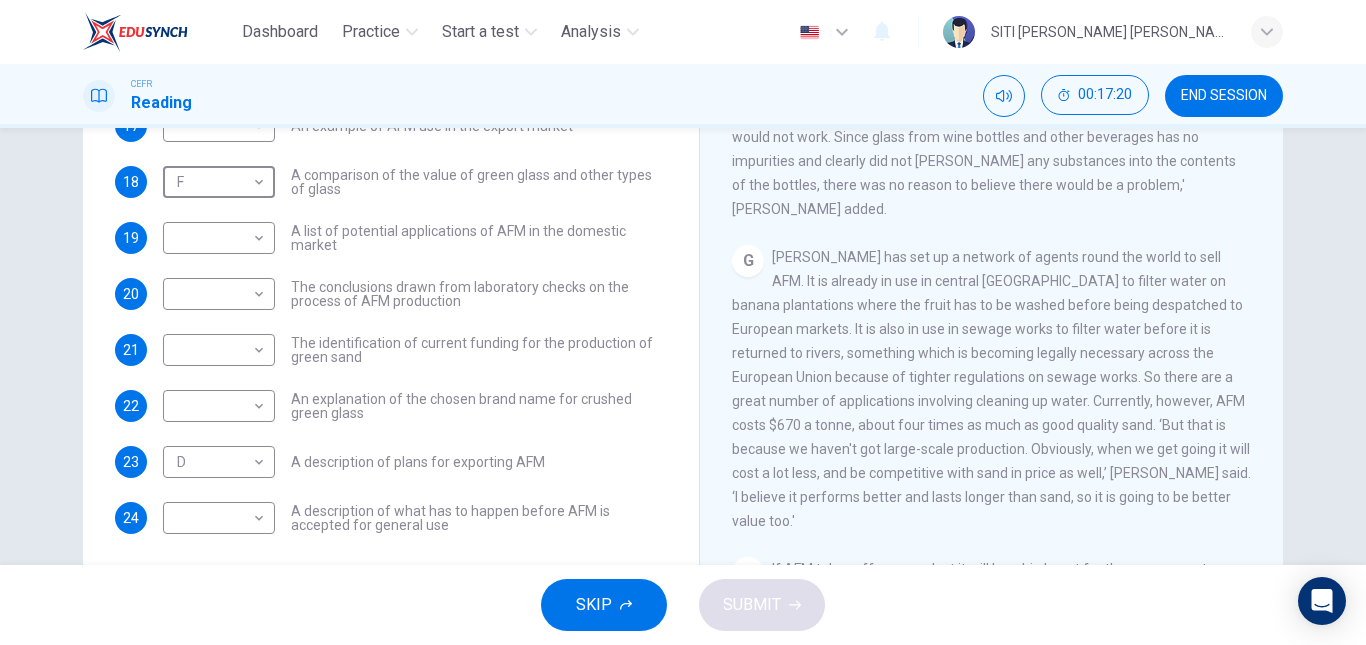 scroll, scrollTop: 1584, scrollLeft: 0, axis: vertical 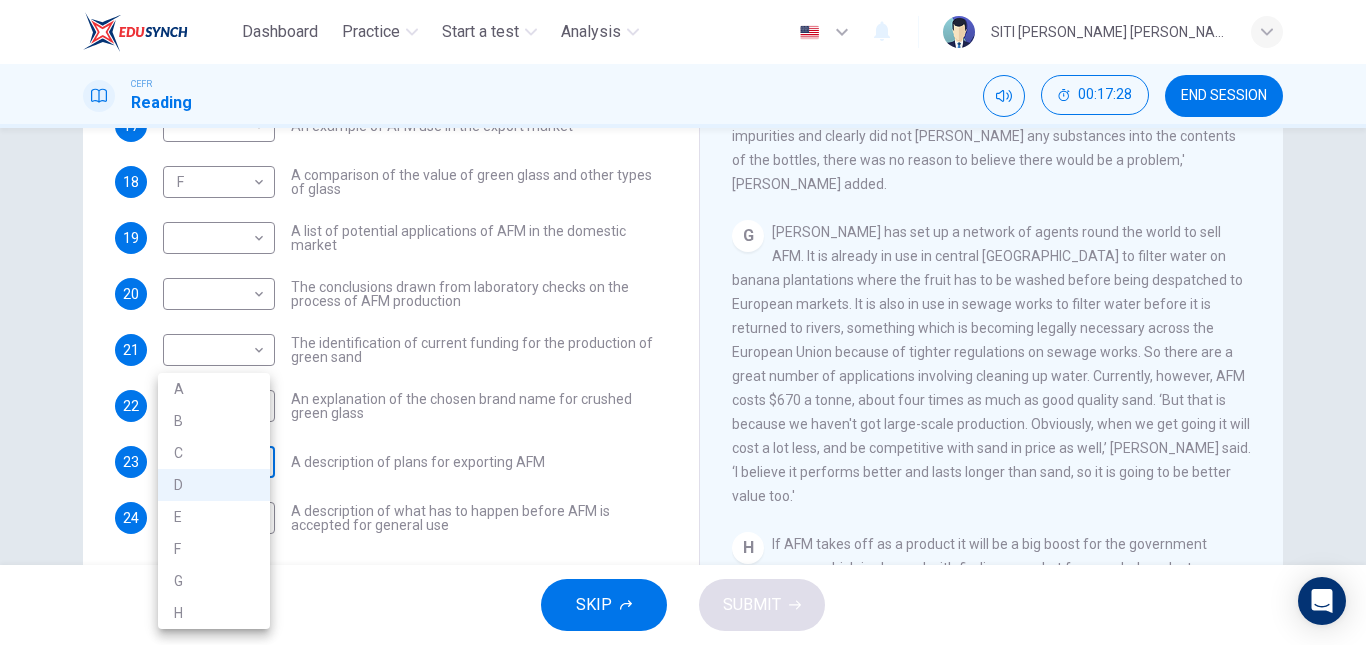 click on "Dashboard Practice Start a test Analysis English en ​ SITI HALIMAH BINTI MASROM CEFR Reading 00:17:28 END SESSION Questions 15 - 24 The Reading Passage has 8 paragraphs labelled  A-H . Which paragraph contains the following information?
Write the correct letter  A-H  in the boxes below.
NB  You may use any letter  more than once . 15 ​ ​ A description of plans to expand production of AFM 16 B B ​ The identification of a potential danger in the raw material for AFM 17 ​ ​ An example of AFM use in the export market 18 F F ​ A comparison of the value of green glass and other types of glass 19 ​ ​ A list of potential applications of AFM in the domestic market 20 ​ ​ The conclusions drawn from laboratory checks on the process of AFM production 21 ​ ​ The identification of current funding for the production of green sand 22 ​ ​ An explanation of the chosen brand name for crushed green glass 23 D D ​ A description of plans for exporting AFM 24 ​ ​ Green Virtues of Green Sand A" at bounding box center (683, 322) 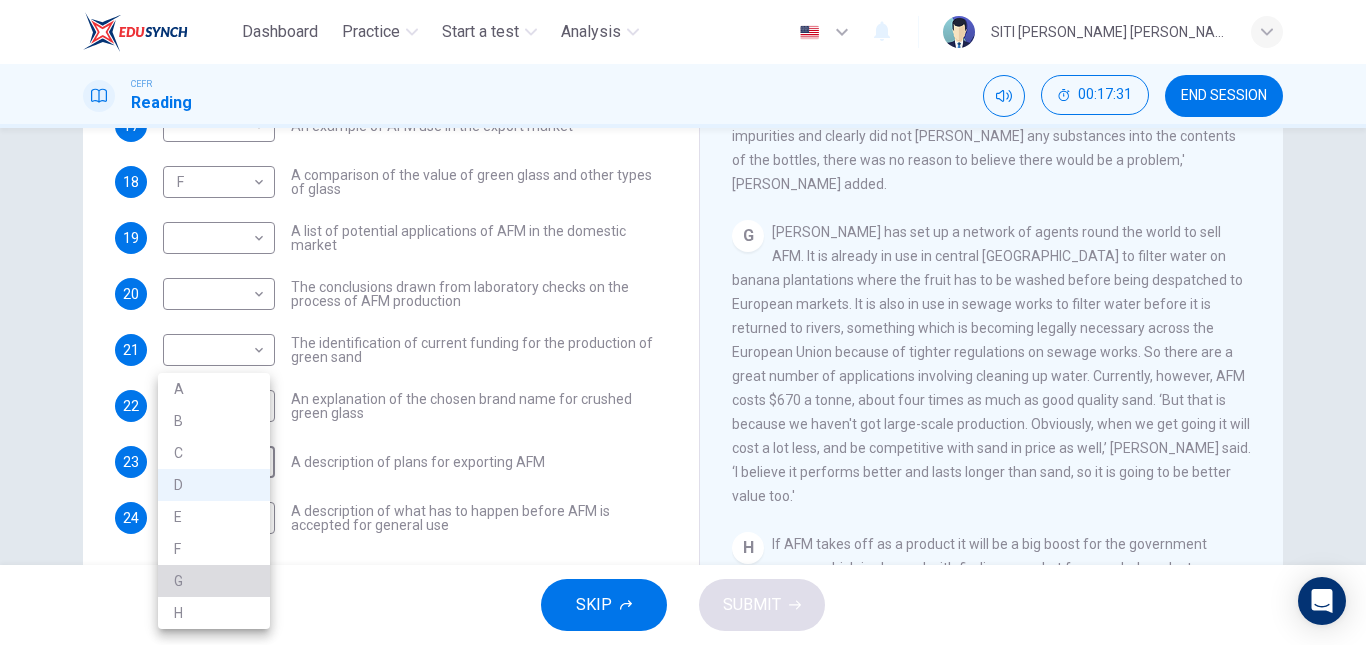 click on "G" at bounding box center (214, 581) 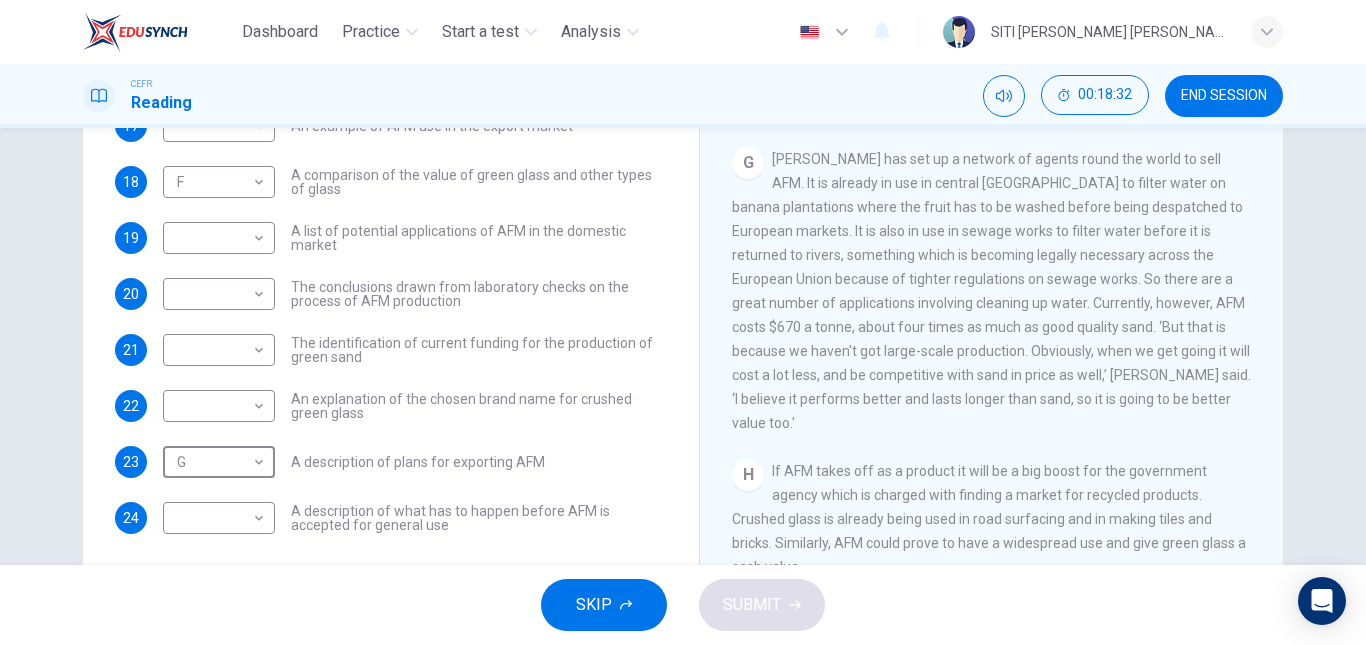 scroll, scrollTop: 1681, scrollLeft: 0, axis: vertical 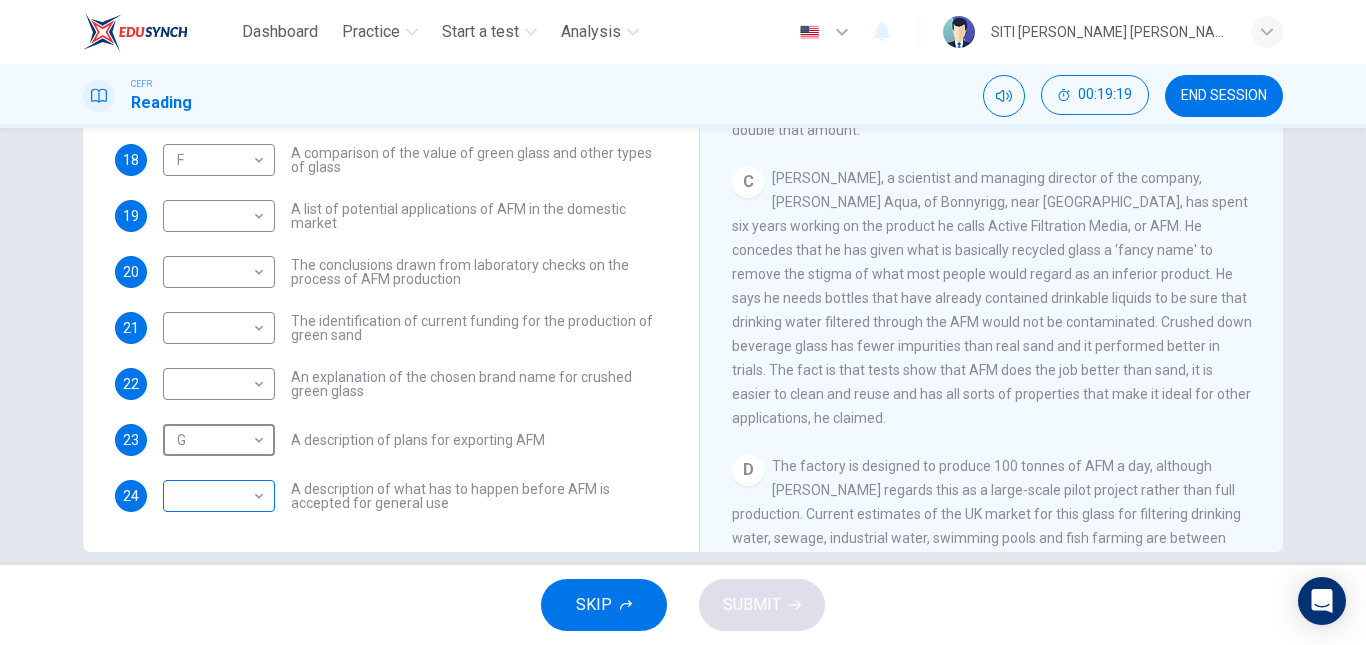 click on "Dashboard Practice Start a test Analysis English en ​ SITI HALIMAH BINTI MASROM CEFR Reading 00:19:19 END SESSION Questions 15 - 24 The Reading Passage has 8 paragraphs labelled  A-H . Which paragraph contains the following information?
Write the correct letter  A-H  in the boxes below.
NB  You may use any letter  more than once . 15 ​ ​ A description of plans to expand production of AFM 16 B B ​ The identification of a potential danger in the raw material for AFM 17 ​ ​ An example of AFM use in the export market 18 F F ​ A comparison of the value of green glass and other types of glass 19 ​ ​ A list of potential applications of AFM in the domestic market 20 ​ ​ The conclusions drawn from laboratory checks on the process of AFM production 21 ​ ​ The identification of current funding for the production of green sand 22 ​ ​ An explanation of the chosen brand name for crushed green glass 23 G G ​ A description of plans for exporting AFM 24 ​ ​ Green Virtues of Green Sand A" at bounding box center (683, 322) 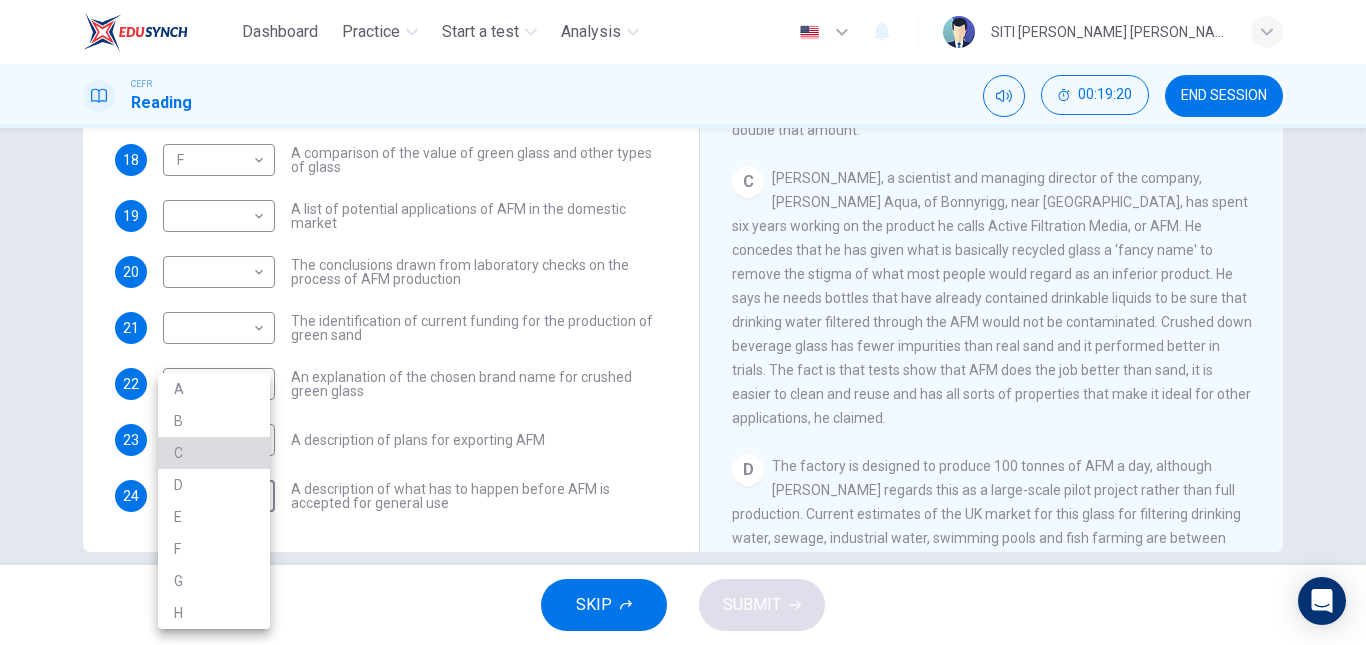 click on "C" at bounding box center [214, 453] 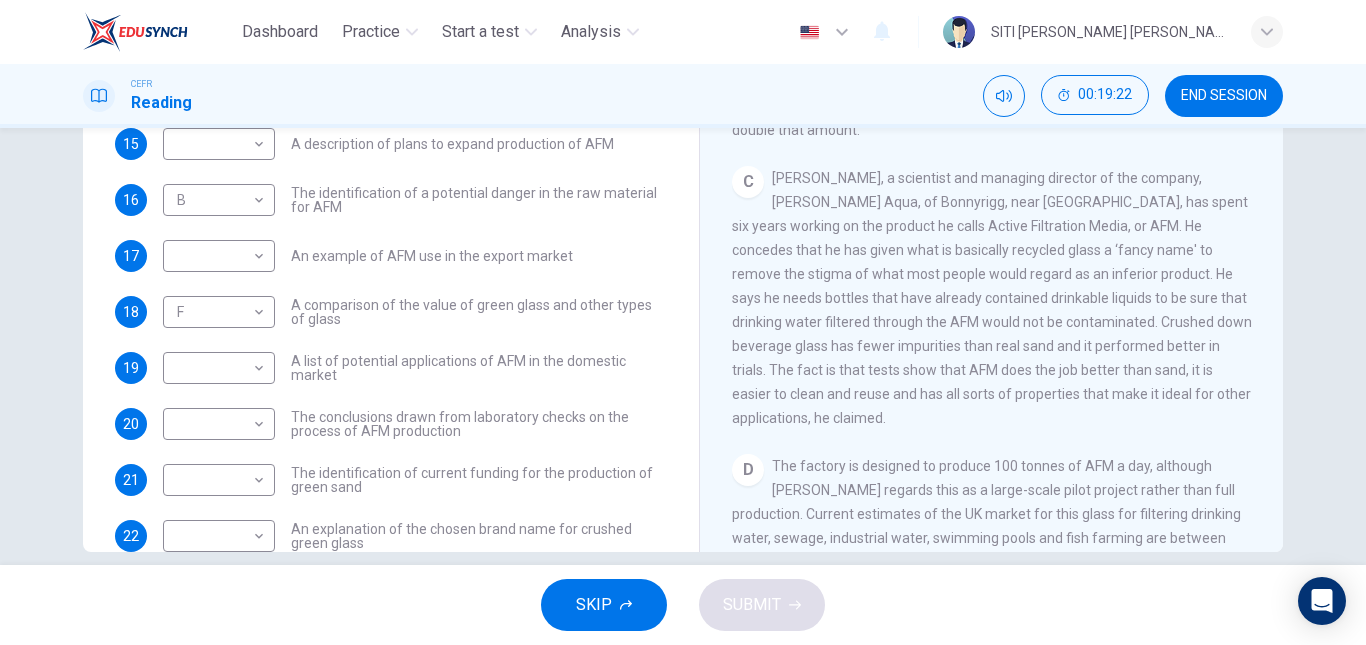scroll, scrollTop: 0, scrollLeft: 0, axis: both 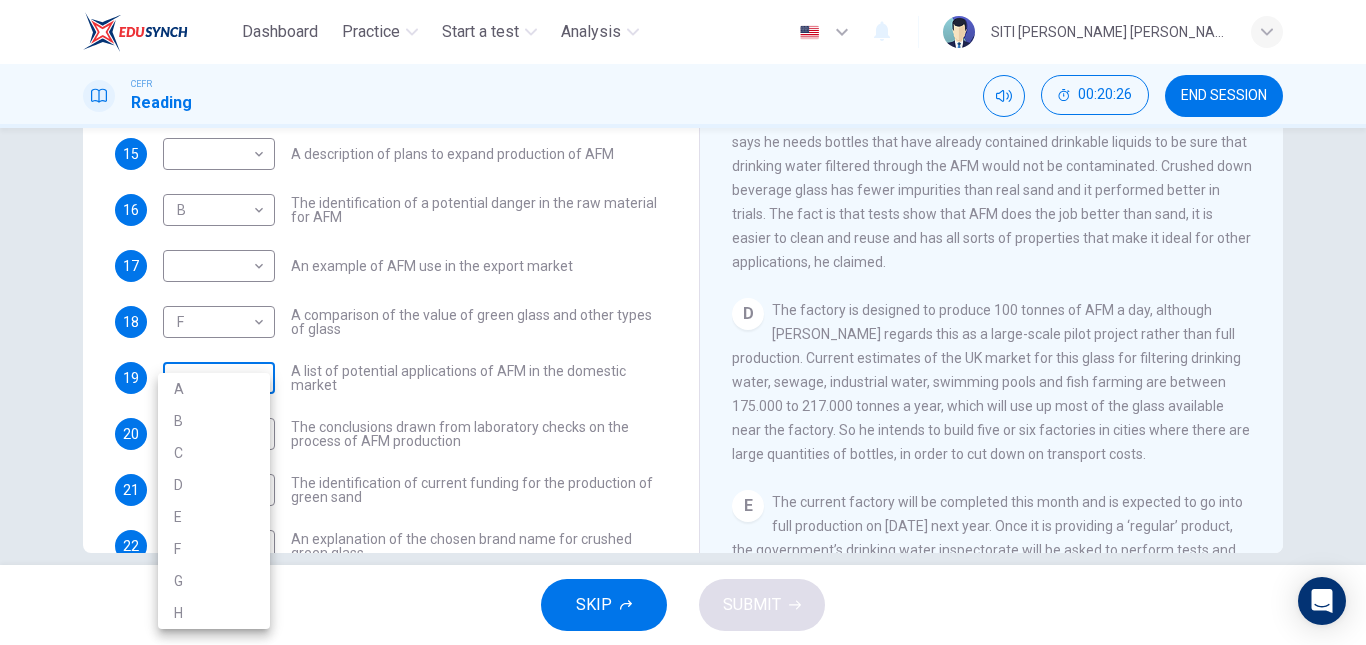 click on "Dashboard Practice Start a test Analysis English en ​ SITI HALIMAH BINTI MASROM CEFR Reading 00:20:26 END SESSION Questions 15 - 24 The Reading Passage has 8 paragraphs labelled  A-H . Which paragraph contains the following information?
Write the correct letter  A-H  in the boxes below.
NB  You may use any letter  more than once . 15 ​ ​ A description of plans to expand production of AFM 16 B B ​ The identification of a potential danger in the raw material for AFM 17 ​ ​ An example of AFM use in the export market 18 F F ​ A comparison of the value of green glass and other types of glass 19 ​ ​ A list of potential applications of AFM in the domestic market 20 ​ ​ The conclusions drawn from laboratory checks on the process of AFM production 21 ​ ​ The identification of current funding for the production of green sand 22 ​ ​ An explanation of the chosen brand name for crushed green glass 23 G G ​ A description of plans for exporting AFM 24 C C ​ Green Virtues of Green Sand A" at bounding box center [683, 322] 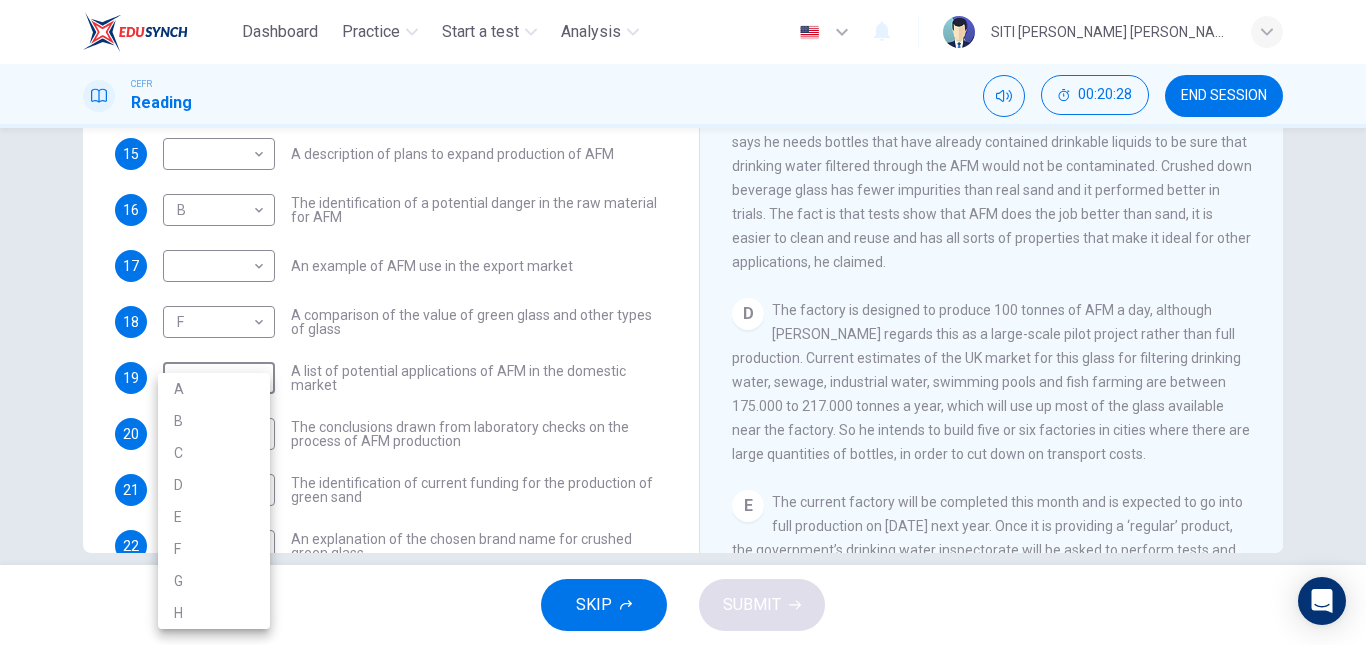 click at bounding box center (683, 322) 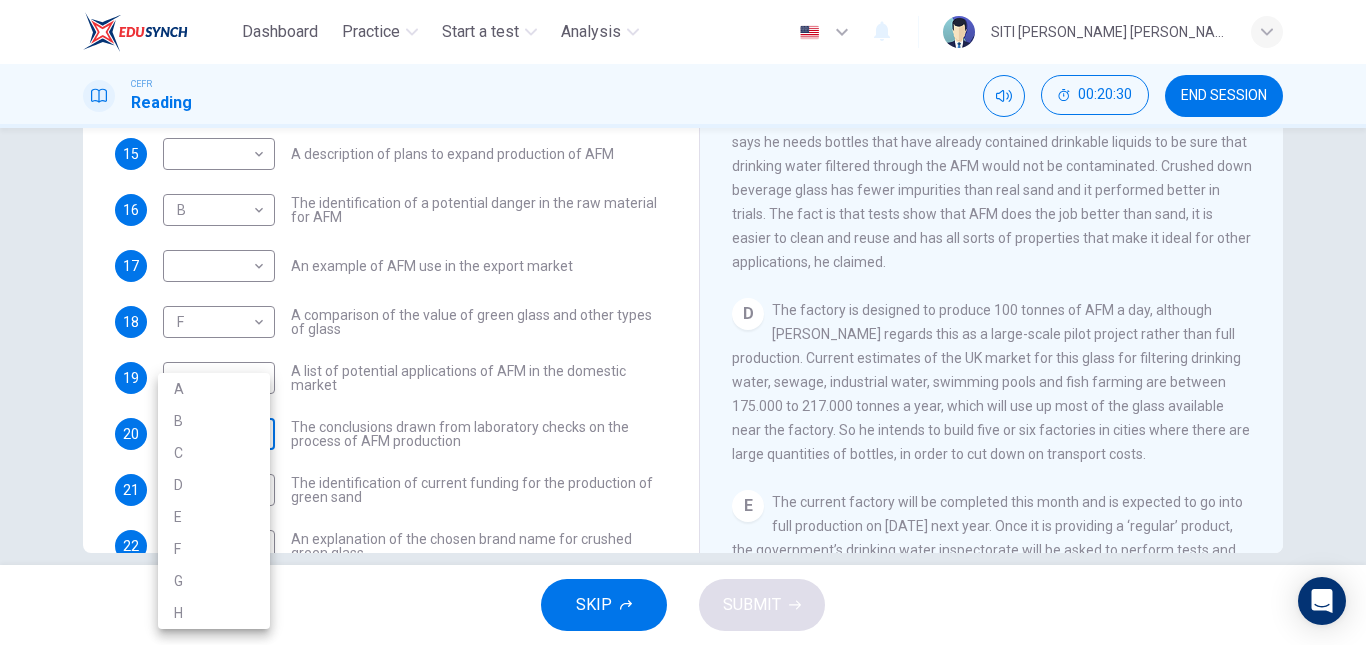 click on "Dashboard Practice Start a test Analysis English en ​ SITI HALIMAH BINTI MASROM CEFR Reading 00:20:30 END SESSION Questions 15 - 24 The Reading Passage has 8 paragraphs labelled  A-H . Which paragraph contains the following information?
Write the correct letter  A-H  in the boxes below.
NB  You may use any letter  more than once . 15 ​ ​ A description of plans to expand production of AFM 16 B B ​ The identification of a potential danger in the raw material for AFM 17 ​ ​ An example of AFM use in the export market 18 F F ​ A comparison of the value of green glass and other types of glass 19 ​ ​ A list of potential applications of AFM in the domestic market 20 ​ ​ The conclusions drawn from laboratory checks on the process of AFM production 21 ​ ​ The identification of current funding for the production of green sand 22 ​ ​ An explanation of the chosen brand name for crushed green glass 23 G G ​ A description of plans for exporting AFM 24 C C ​ Green Virtues of Green Sand A" at bounding box center [683, 322] 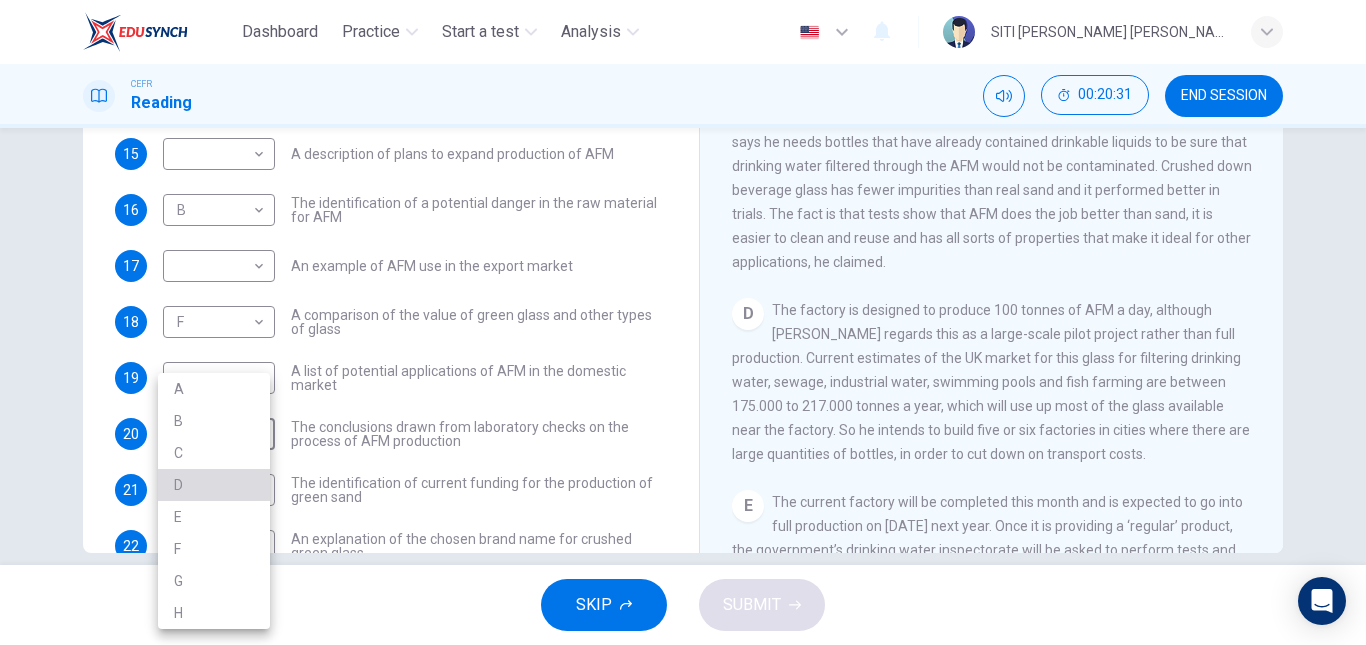click on "D" at bounding box center [214, 485] 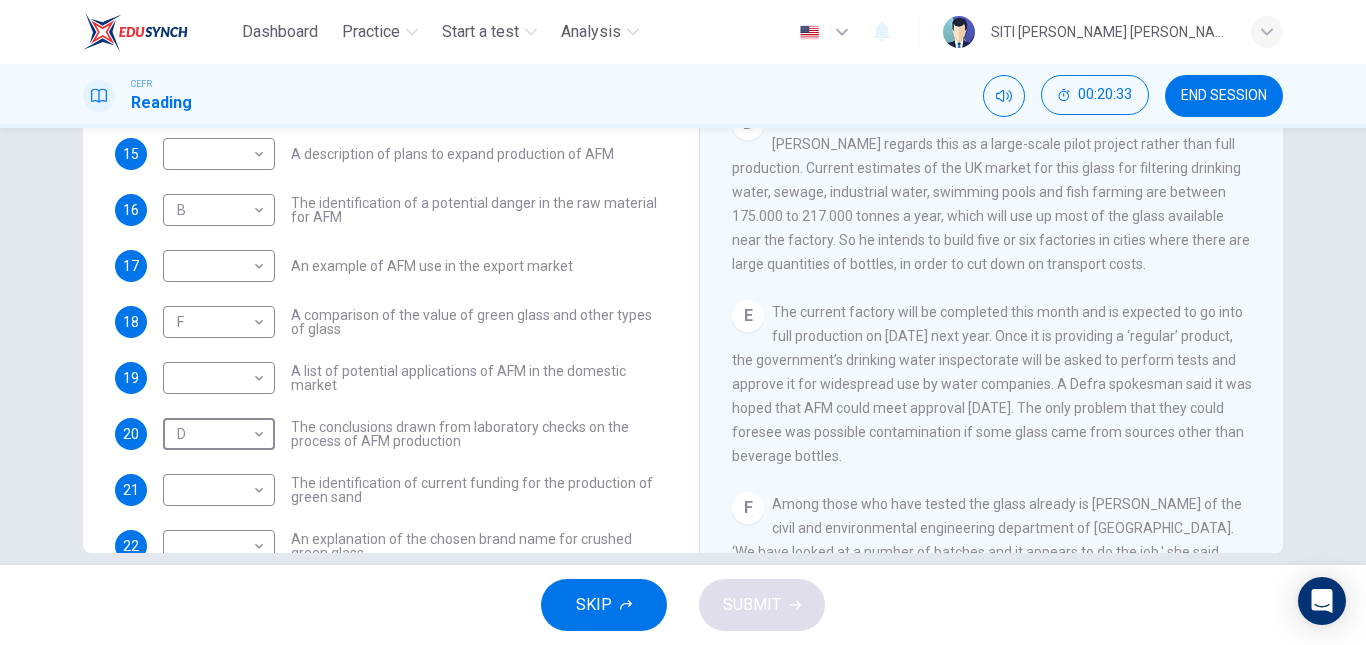 scroll, scrollTop: 1067, scrollLeft: 0, axis: vertical 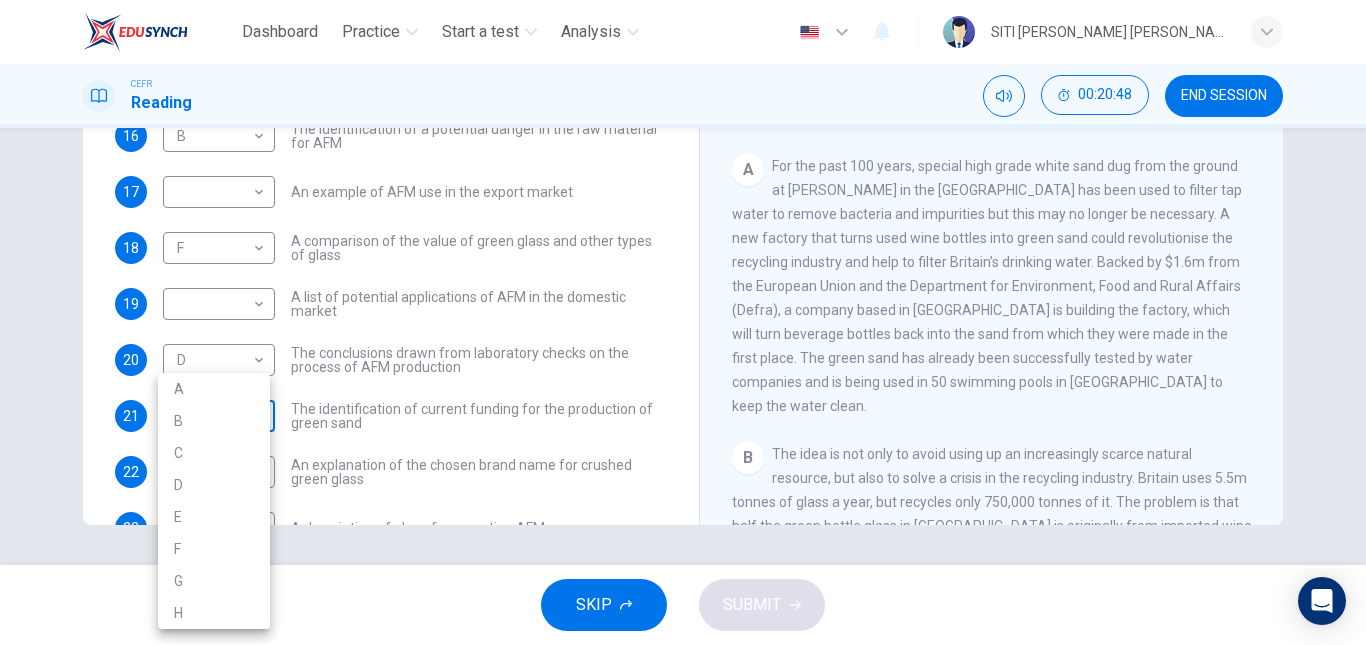 click on "Dashboard Practice Start a test Analysis English en ​ SITI HALIMAH BINTI MASROM CEFR Reading 00:20:48 END SESSION Questions 15 - 24 The Reading Passage has 8 paragraphs labelled  A-H . Which paragraph contains the following information?
Write the correct letter  A-H  in the boxes below.
NB  You may use any letter  more than once . 15 ​ ​ A description of plans to expand production of AFM 16 B B ​ The identification of a potential danger in the raw material for AFM 17 ​ ​ An example of AFM use in the export market 18 F F ​ A comparison of the value of green glass and other types of glass 19 ​ ​ A list of potential applications of AFM in the domestic market 20 D D ​ The conclusions drawn from laboratory checks on the process of AFM production 21 ​ ​ The identification of current funding for the production of green sand 22 ​ ​ An explanation of the chosen brand name for crushed green glass 23 G G ​ A description of plans for exporting AFM 24 C C ​ Green Virtues of Green Sand A" at bounding box center [683, 322] 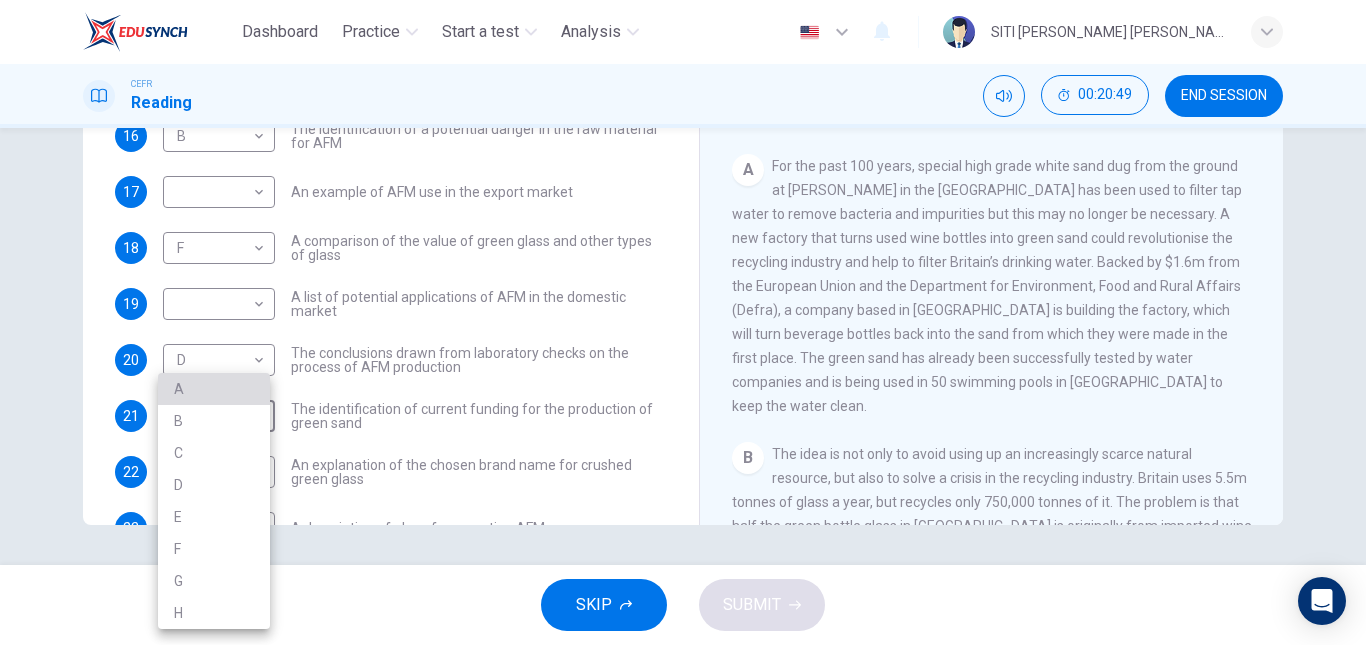 click on "A" at bounding box center [214, 389] 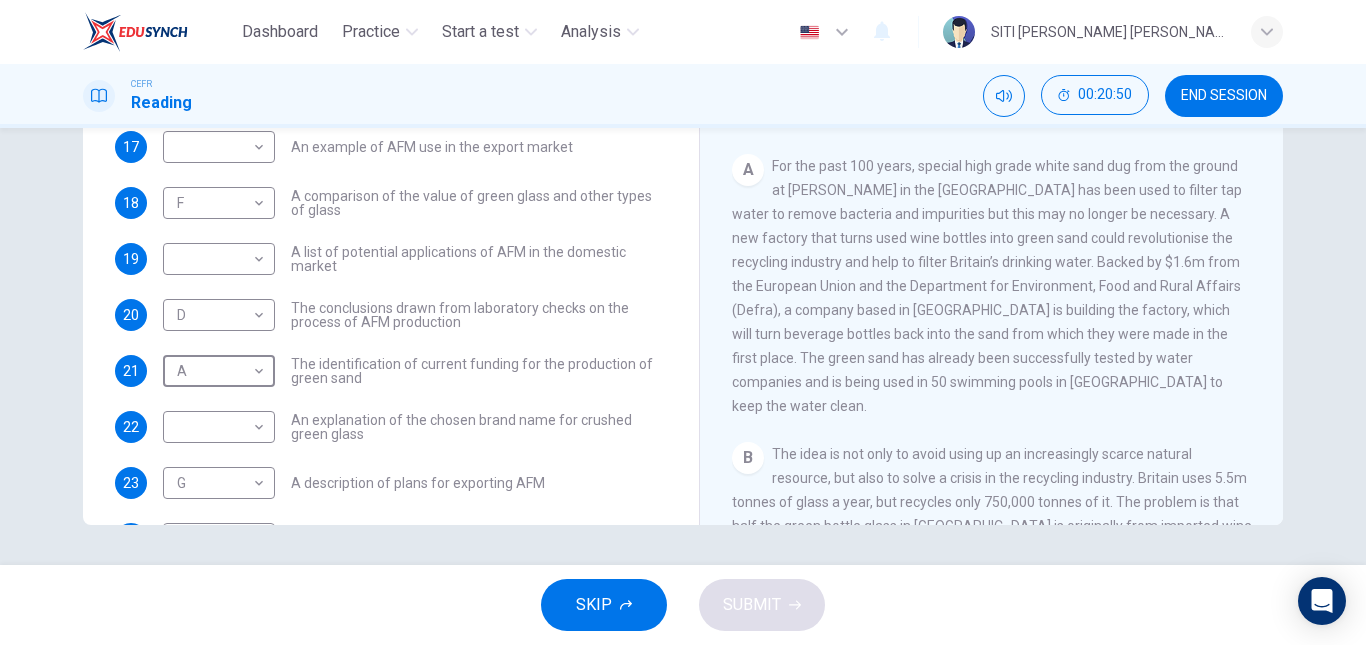 scroll, scrollTop: 92, scrollLeft: 0, axis: vertical 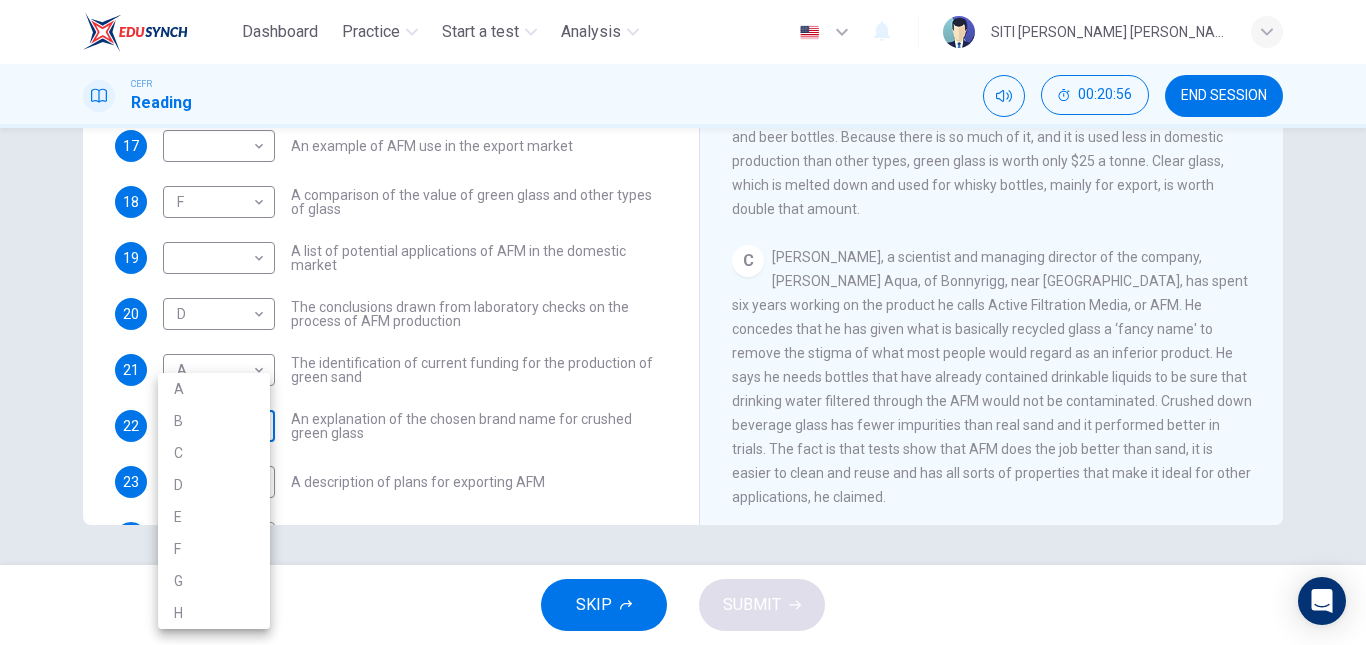 click on "Dashboard Practice Start a test Analysis English en ​ SITI HALIMAH BINTI MASROM CEFR Reading 00:20:56 END SESSION Questions 15 - 24 The Reading Passage has 8 paragraphs labelled  A-H . Which paragraph contains the following information?
Write the correct letter  A-H  in the boxes below.
NB  You may use any letter  more than once . 15 ​ ​ A description of plans to expand production of AFM 16 B B ​ The identification of a potential danger in the raw material for AFM 17 ​ ​ An example of AFM use in the export market 18 F F ​ A comparison of the value of green glass and other types of glass 19 ​ ​ A list of potential applications of AFM in the domestic market 20 D D ​ The conclusions drawn from laboratory checks on the process of AFM production 21 A A ​ The identification of current funding for the production of green sand 22 ​ ​ An explanation of the chosen brand name for crushed green glass 23 G G ​ A description of plans for exporting AFM 24 C C ​ Green Virtues of Green Sand A" at bounding box center (683, 322) 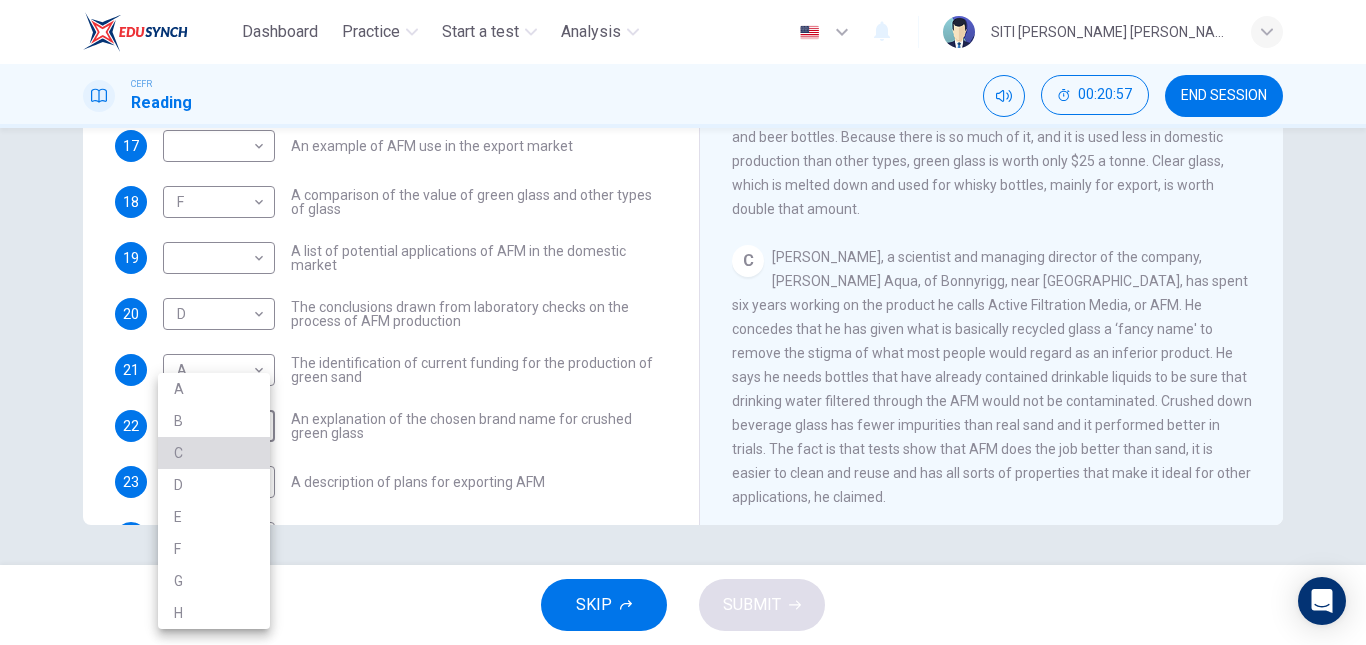 click on "C" at bounding box center [214, 453] 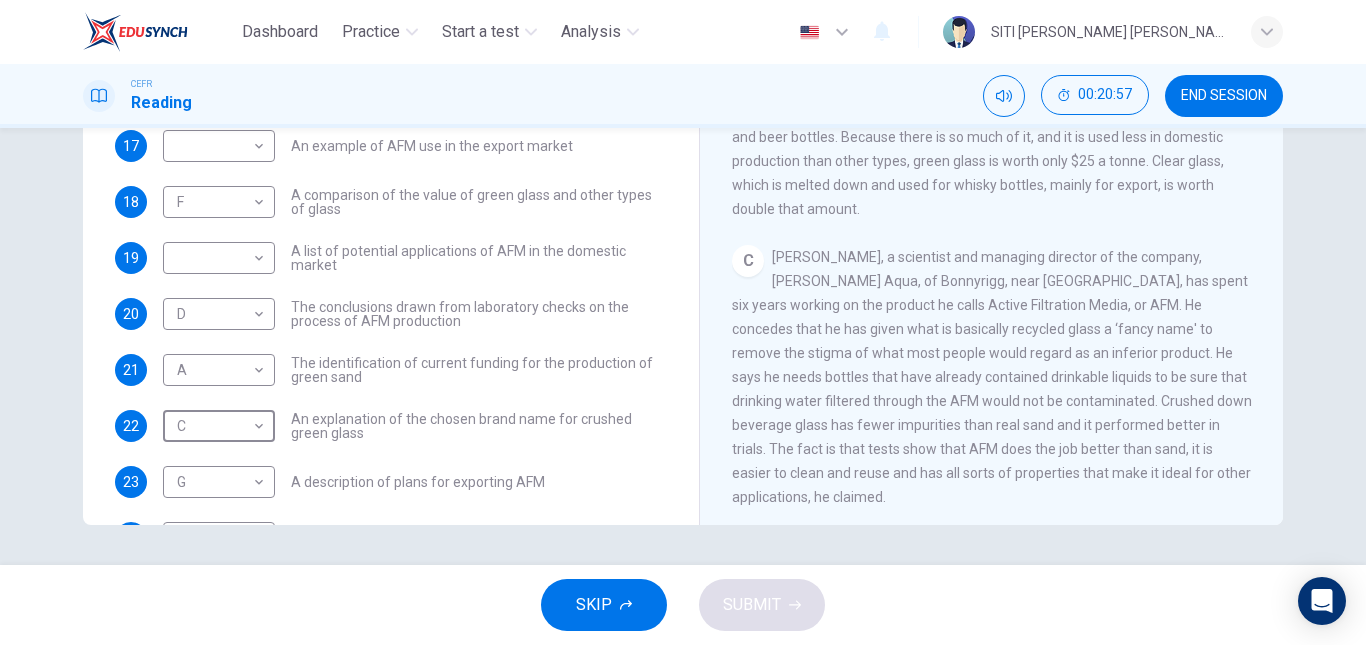 scroll, scrollTop: 161, scrollLeft: 0, axis: vertical 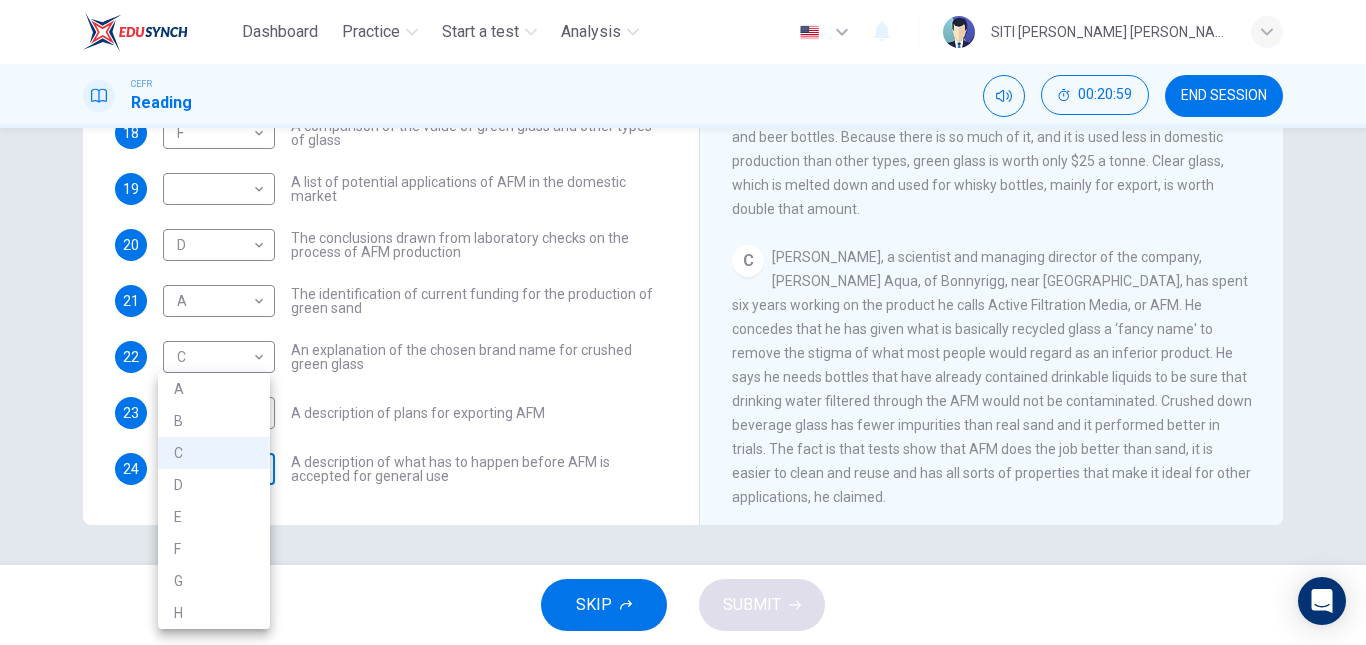 click on "Dashboard Practice Start a test Analysis English en ​ SITI HALIMAH BINTI MASROM CEFR Reading 00:20:59 END SESSION Questions 15 - 24 The Reading Passage has 8 paragraphs labelled  A-H . Which paragraph contains the following information?
Write the correct letter  A-H  in the boxes below.
NB  You may use any letter  more than once . 15 ​ ​ A description of plans to expand production of AFM 16 B B ​ The identification of a potential danger in the raw material for AFM 17 ​ ​ An example of AFM use in the export market 18 F F ​ A comparison of the value of green glass and other types of glass 19 ​ ​ A list of potential applications of AFM in the domestic market 20 D D ​ The conclusions drawn from laboratory checks on the process of AFM production 21 A A ​ The identification of current funding for the production of green sand 22 C C ​ An explanation of the chosen brand name for crushed green glass 23 G G ​ A description of plans for exporting AFM 24 C C ​ Green Virtues of Green Sand A" at bounding box center (683, 322) 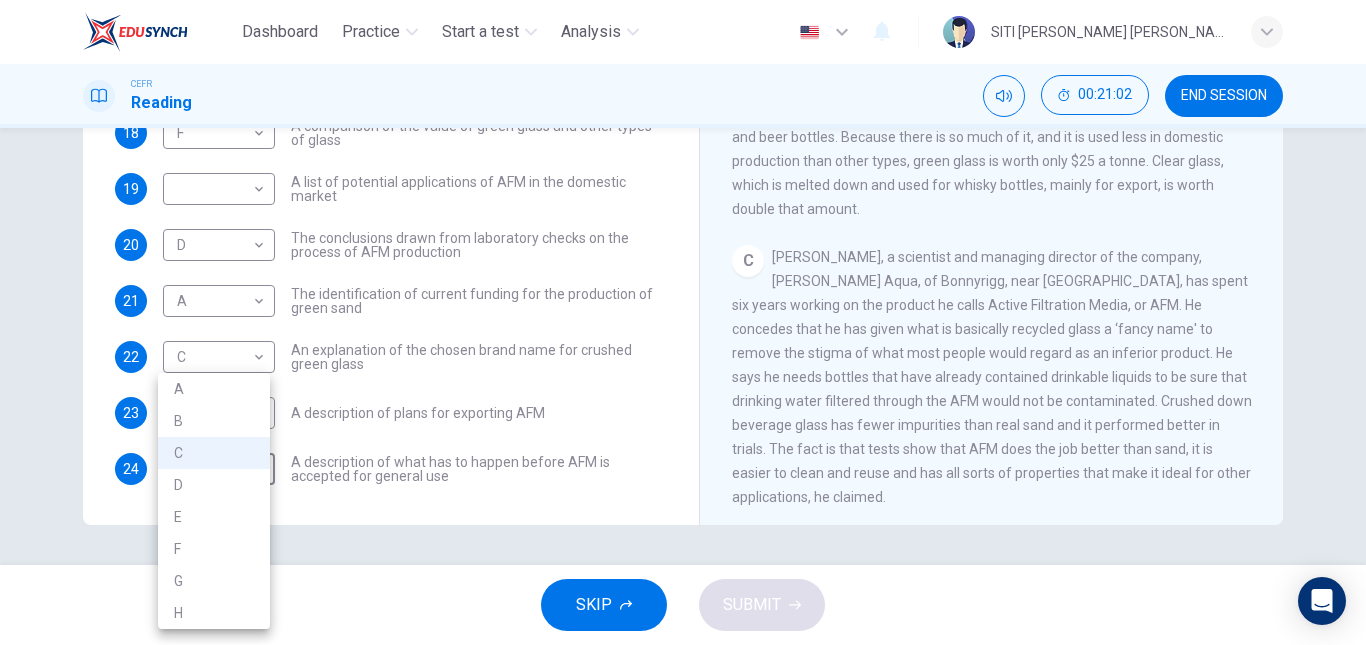 click at bounding box center (683, 322) 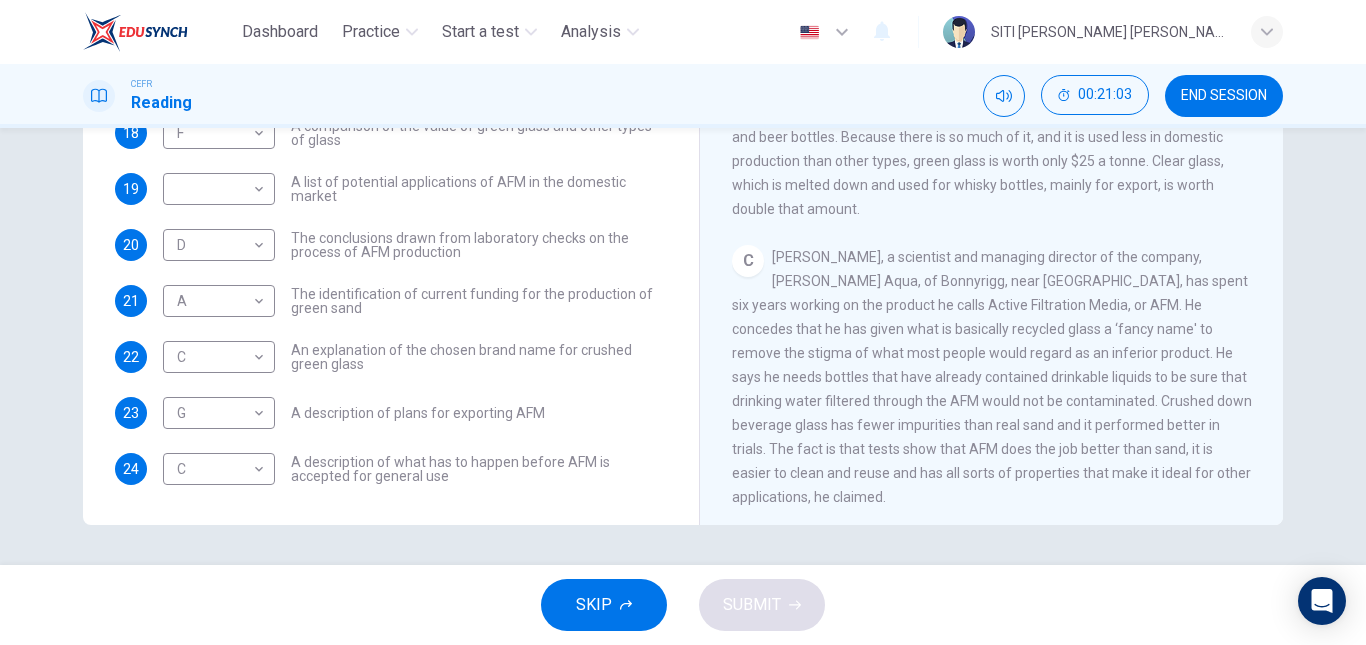 click on "Howard Dryden, a scientist and managing director of the
company, Dryden Aqua, of Bonnyrigg, near Edinburgh, has spent six years working on the product he calls Active Filtration Media, or AFM. He concedes that he has given what is basically recycled glass a ‘fancy name' to remove the stigma of what most people would regard as an inferior product. He says he needs bottles that have already contained drinkable liquids to be sure that drinking water filtered through the AFM would not be contaminated. Crushed down beverage glass has fewer impurities than real sand and it performed better in trials. The fact is that tests show that AFM does the job better than sand, it is easier to clean and reuse and has all sorts of properties that make it ideal for other applications, he claimed." at bounding box center [992, 377] 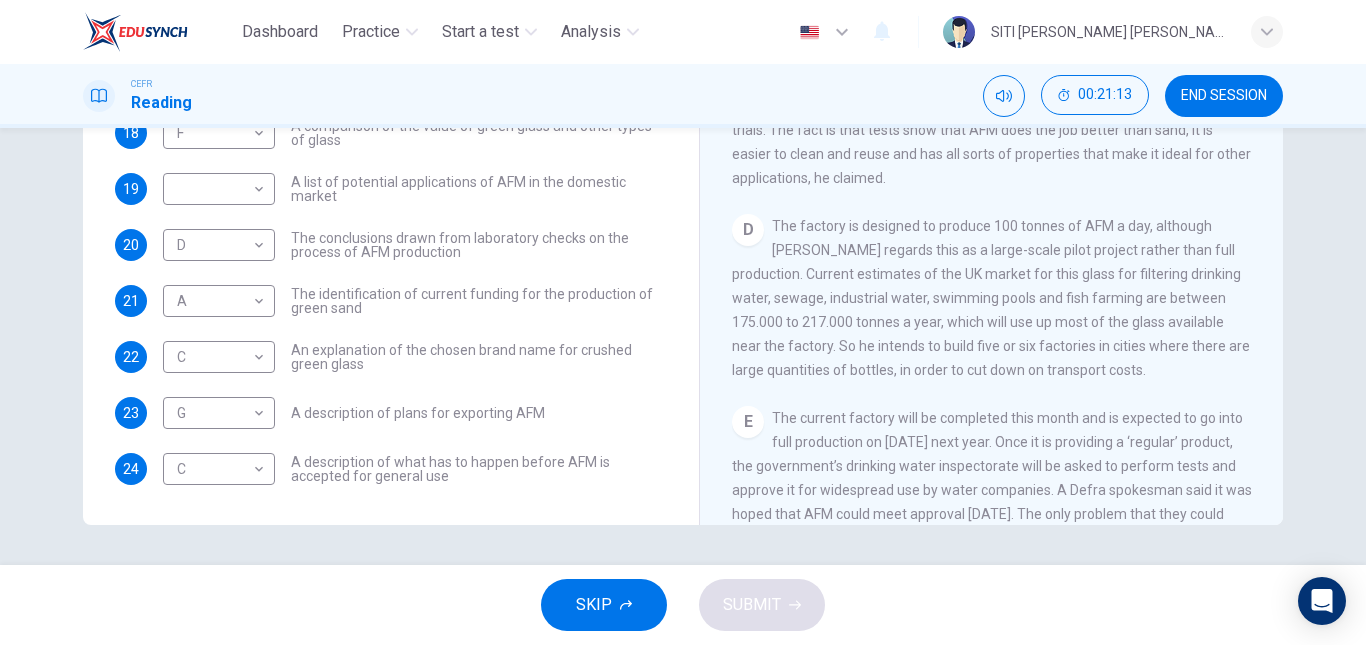 scroll, scrollTop: 918, scrollLeft: 0, axis: vertical 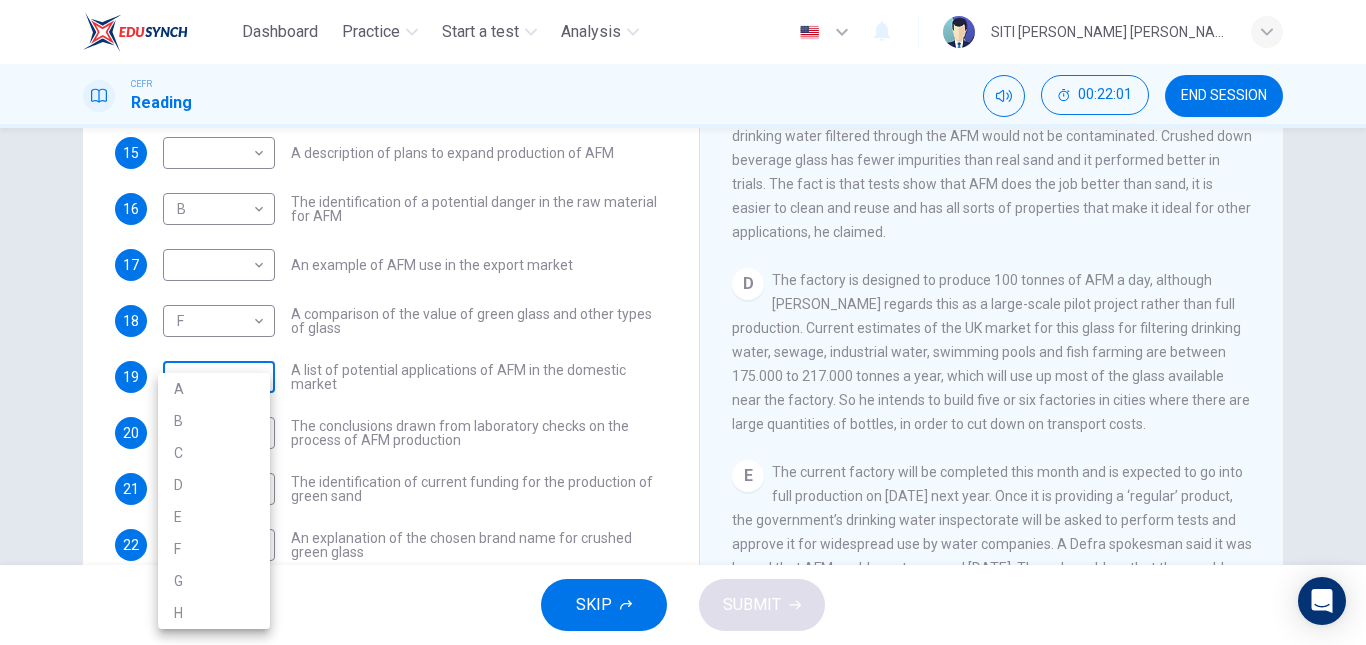 click on "Dashboard Practice Start a test Analysis English en ​ SITI HALIMAH BINTI MASROM CEFR Reading 00:22:01 END SESSION Questions 15 - 24 The Reading Passage has 8 paragraphs labelled  A-H . Which paragraph contains the following information?
Write the correct letter  A-H  in the boxes below.
NB  You may use any letter  more than once . 15 ​ ​ A description of plans to expand production of AFM 16 B B ​ The identification of a potential danger in the raw material for AFM 17 ​ ​ An example of AFM use in the export market 18 F F ​ A comparison of the value of green glass and other types of glass 19 ​ ​ A list of potential applications of AFM in the domestic market 20 D D ​ The conclusions drawn from laboratory checks on the process of AFM production 21 A A ​ The identification of current funding for the production of green sand 22 C C ​ An explanation of the chosen brand name for crushed green glass 23 G G ​ A description of plans for exporting AFM 24 C C ​ Green Virtues of Green Sand A" at bounding box center [683, 322] 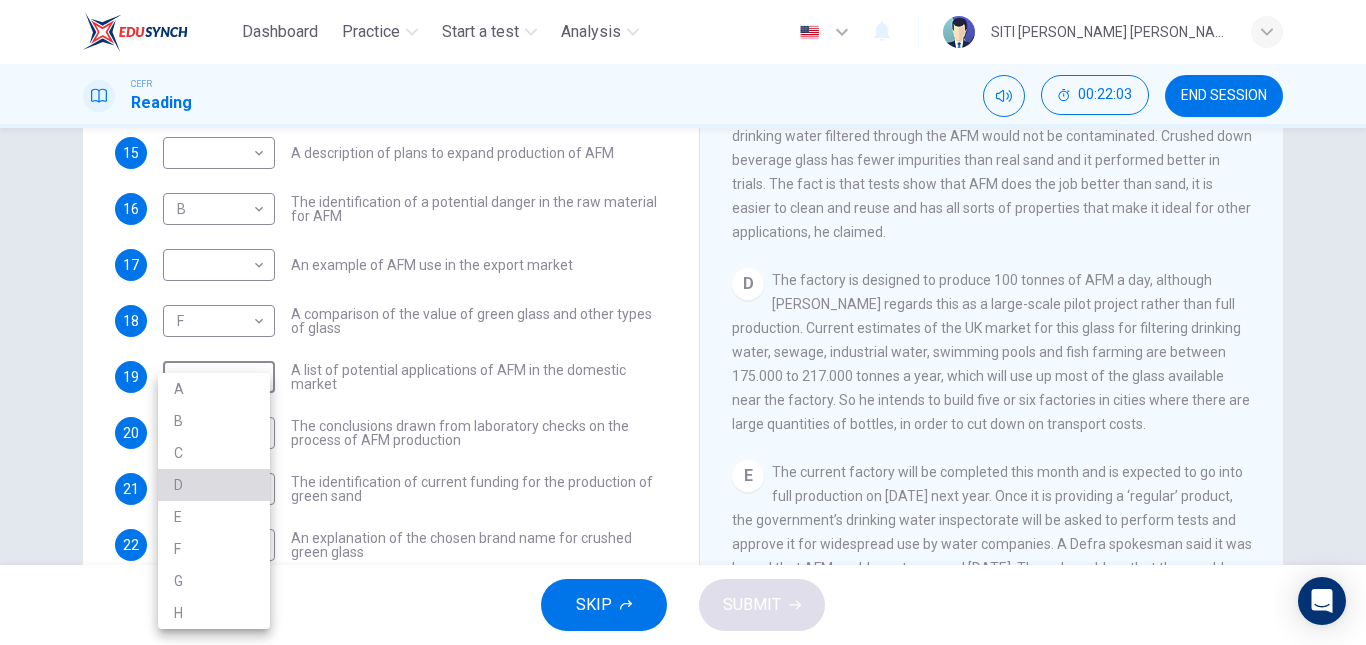 click on "D" at bounding box center (214, 485) 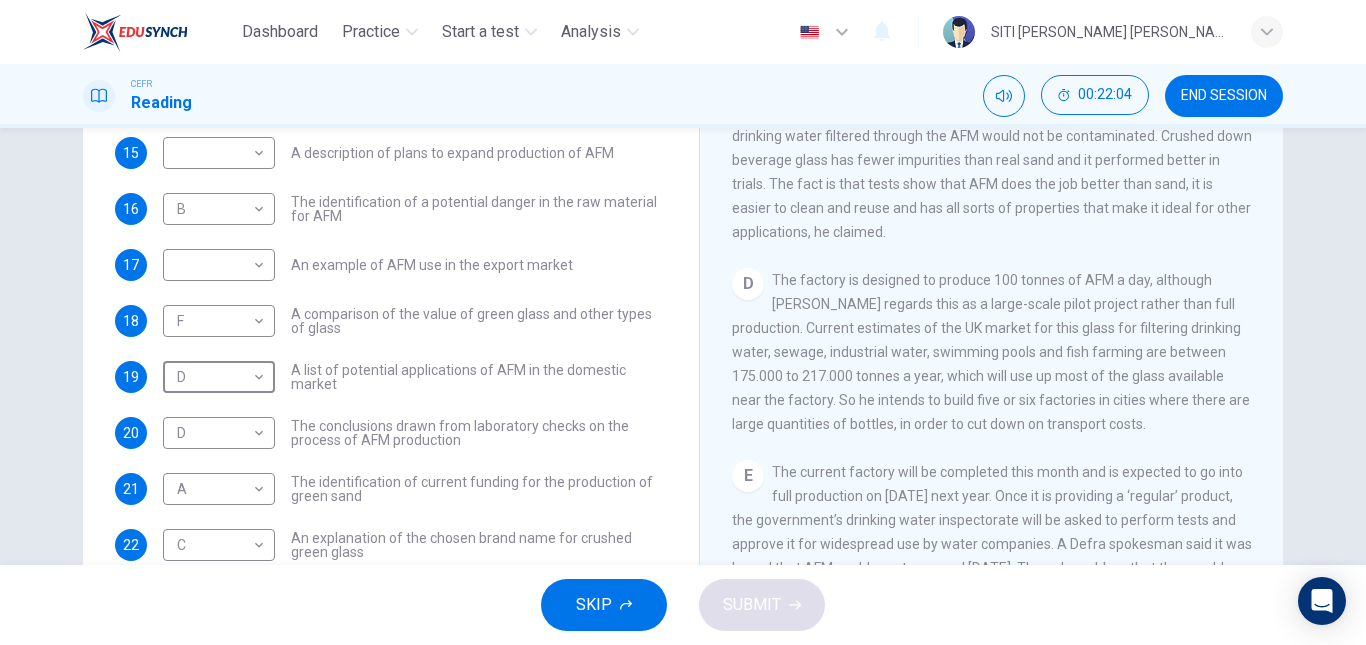 scroll, scrollTop: 0, scrollLeft: 0, axis: both 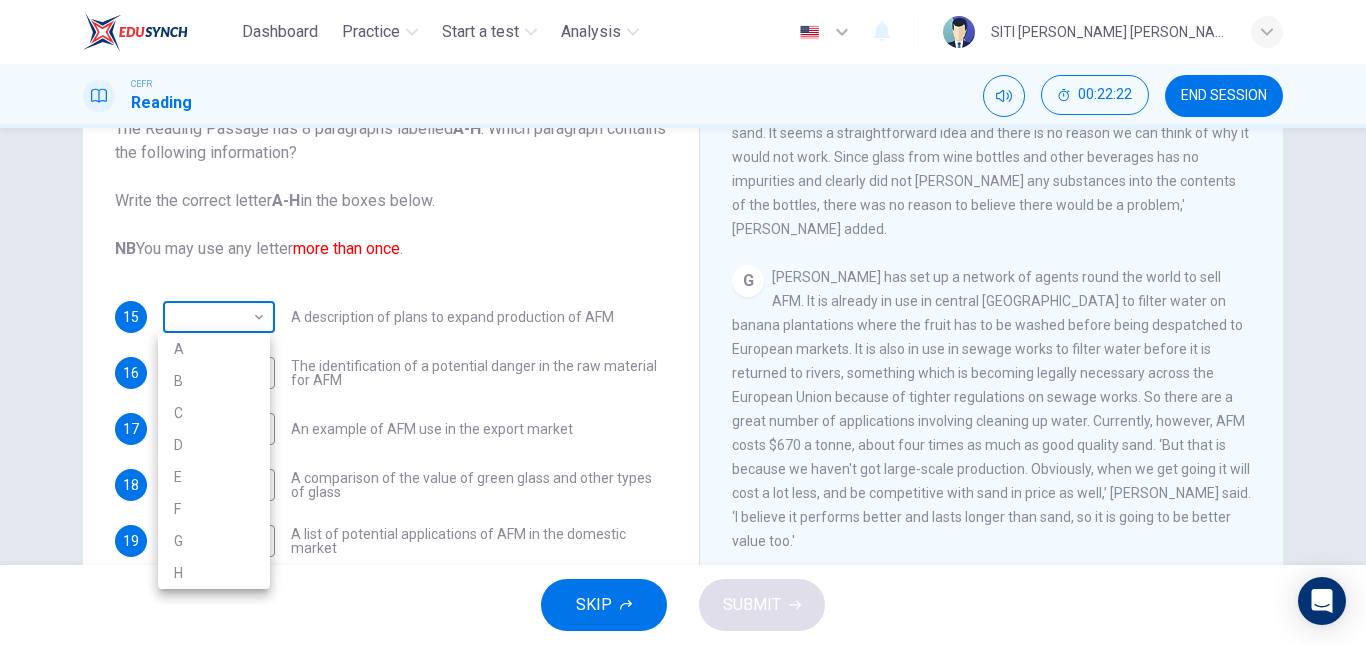 click on "Dashboard Practice Start a test Analysis English en ​ SITI HALIMAH BINTI MASROM CEFR Reading 00:22:22 END SESSION Questions 15 - 24 The Reading Passage has 8 paragraphs labelled  A-H . Which paragraph contains the following information?
Write the correct letter  A-H  in the boxes below.
NB  You may use any letter  more than once . 15 ​ ​ A description of plans to expand production of AFM 16 B B ​ The identification of a potential danger in the raw material for AFM 17 ​ ​ An example of AFM use in the export market 18 F F ​ A comparison of the value of green glass and other types of glass 19 D D ​ A list of potential applications of AFM in the domestic market 20 D D ​ The conclusions drawn from laboratory checks on the process of AFM production 21 A A ​ The identification of current funding for the production of green sand 22 C C ​ An explanation of the chosen brand name for crushed green glass 23 G G ​ A description of plans for exporting AFM 24 C C ​ Green Virtues of Green Sand A" at bounding box center (683, 322) 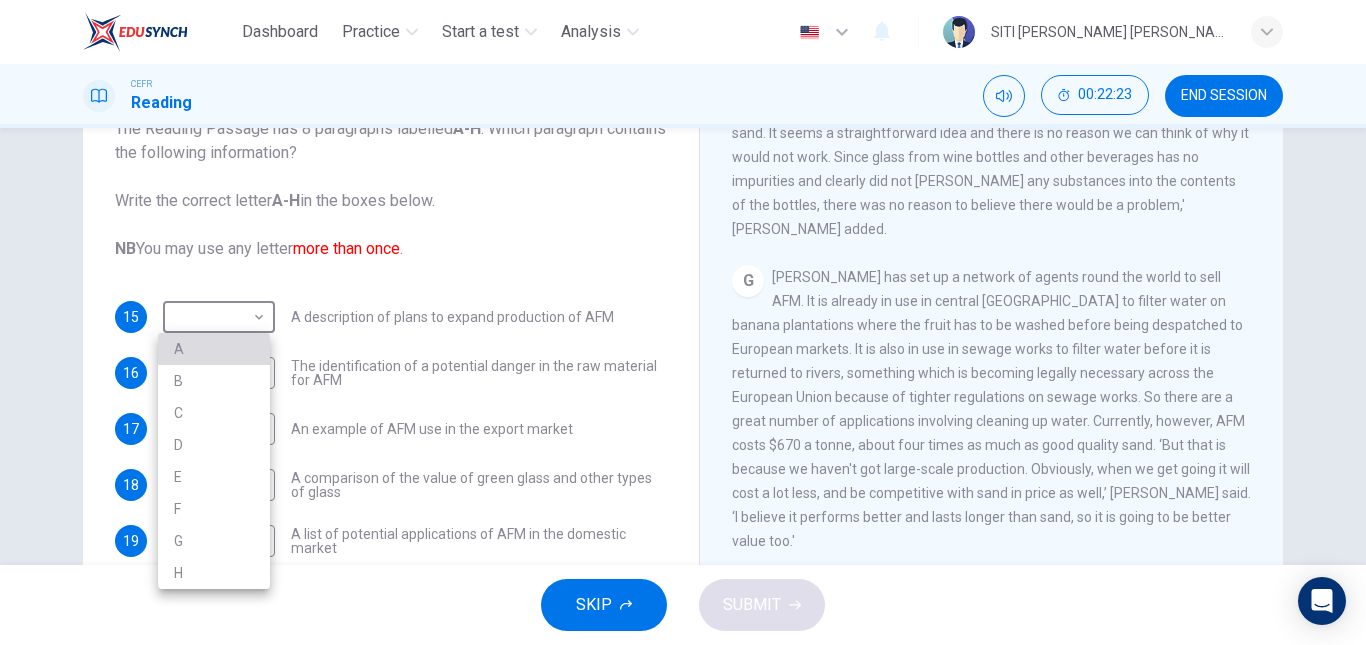 click on "A" at bounding box center [214, 349] 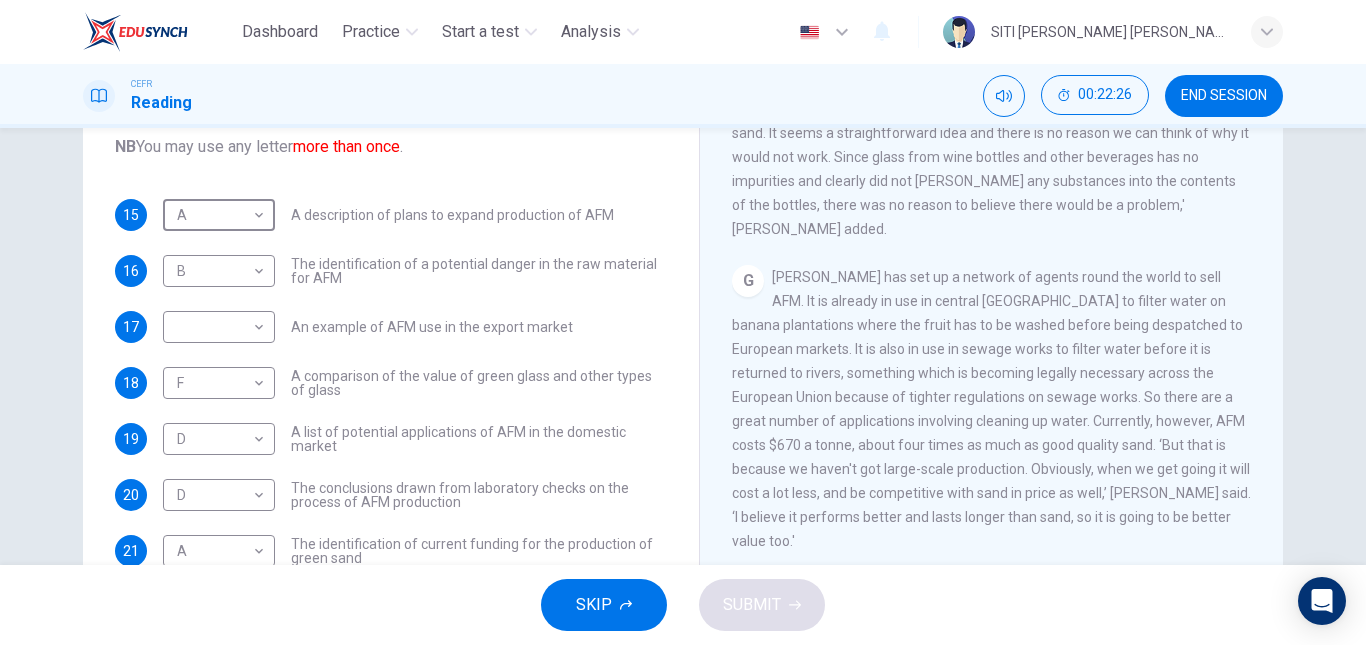 scroll, scrollTop: 103, scrollLeft: 0, axis: vertical 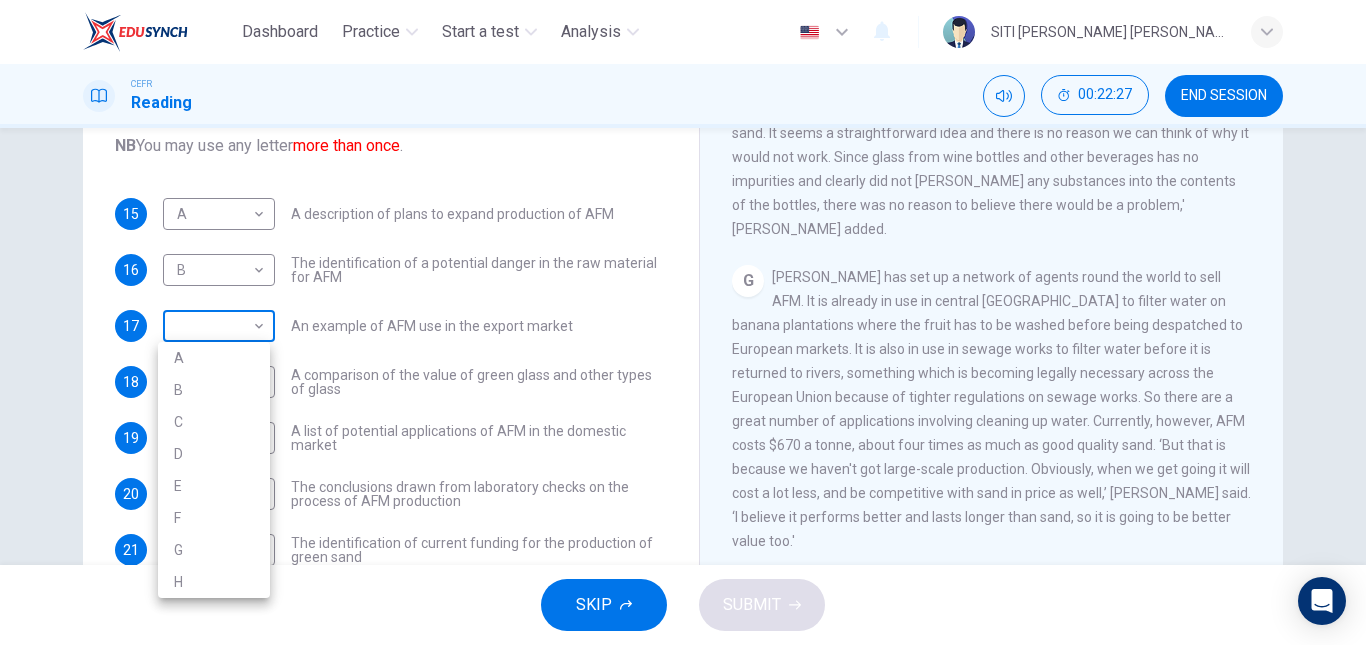 click on "Dashboard Practice Start a test Analysis English en ​ SITI HALIMAH BINTI MASROM CEFR Reading 00:22:27 END SESSION Questions 15 - 24 The Reading Passage has 8 paragraphs labelled  A-H . Which paragraph contains the following information?
Write the correct letter  A-H  in the boxes below.
NB  You may use any letter  more than once . 15 A A ​ A description of plans to expand production of AFM 16 B B ​ The identification of a potential danger in the raw material for AFM 17 ​ ​ An example of AFM use in the export market 18 F F ​ A comparison of the value of green glass and other types of glass 19 D D ​ A list of potential applications of AFM in the domestic market 20 D D ​ The conclusions drawn from laboratory checks on the process of AFM production 21 A A ​ The identification of current funding for the production of green sand 22 C C ​ An explanation of the chosen brand name for crushed green glass 23 G G ​ A description of plans for exporting AFM 24 C C ​ Green Virtues of Green Sand A" at bounding box center (683, 322) 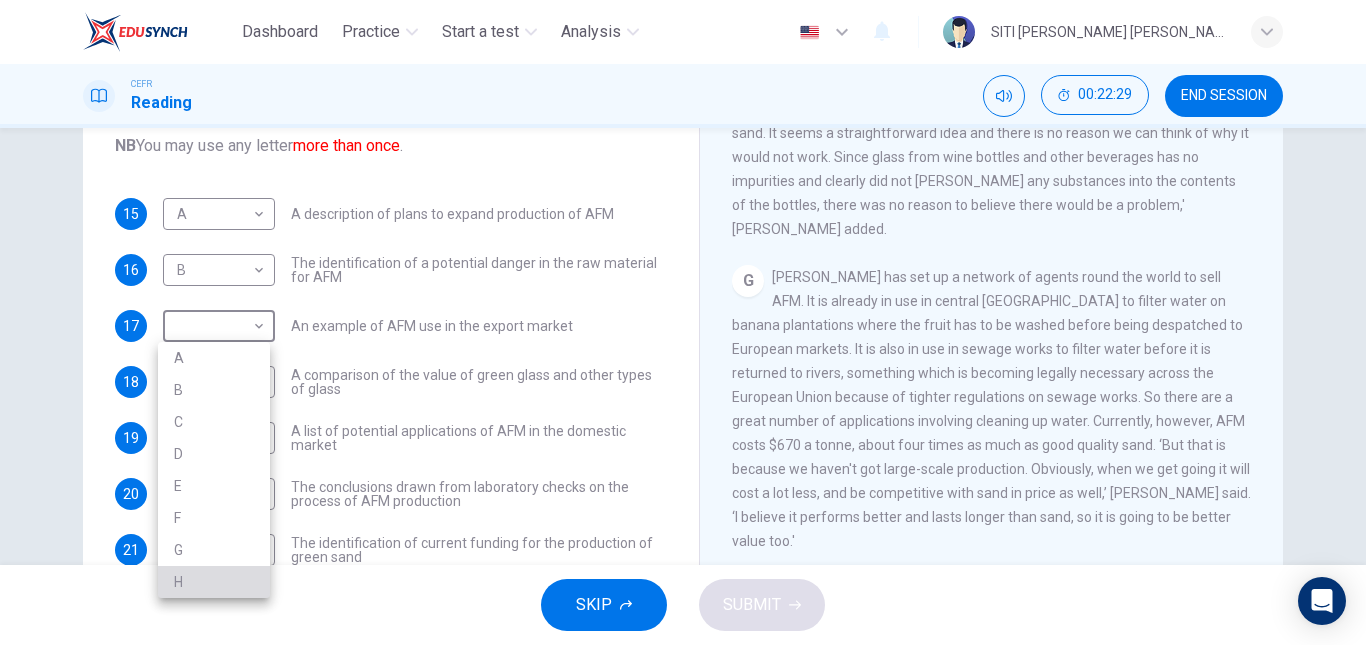 click on "H" at bounding box center (214, 582) 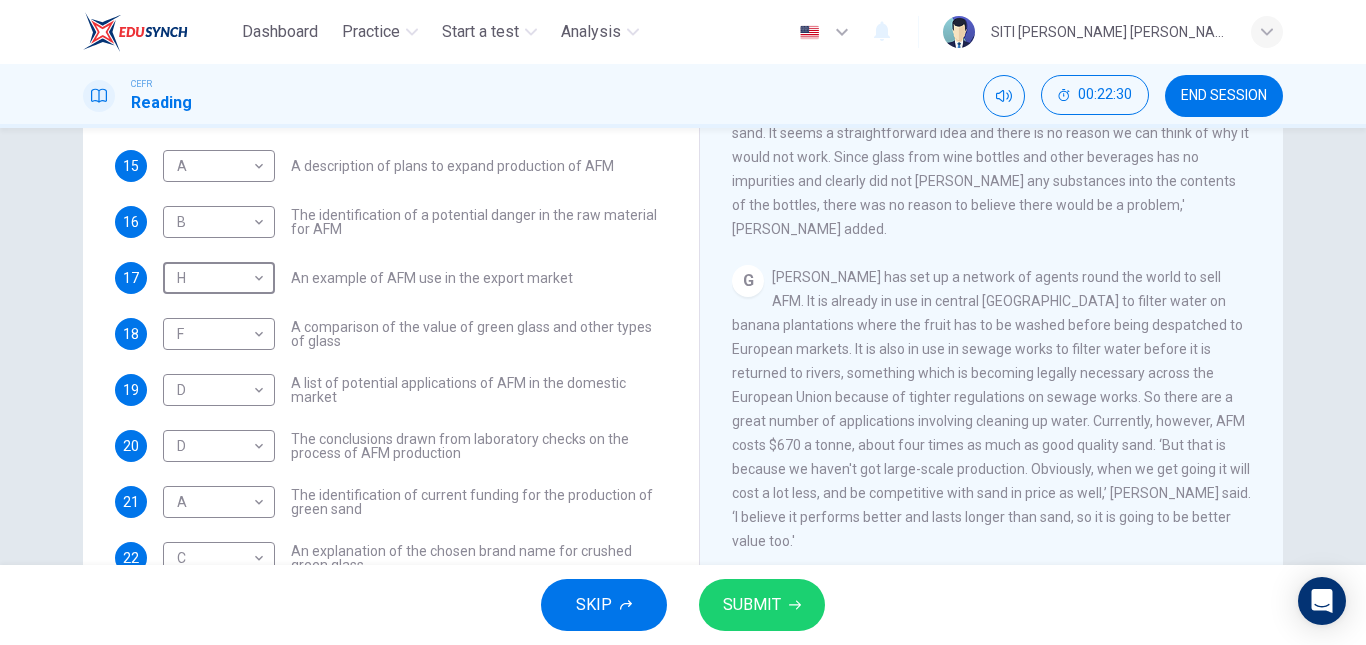 scroll, scrollTop: 161, scrollLeft: 0, axis: vertical 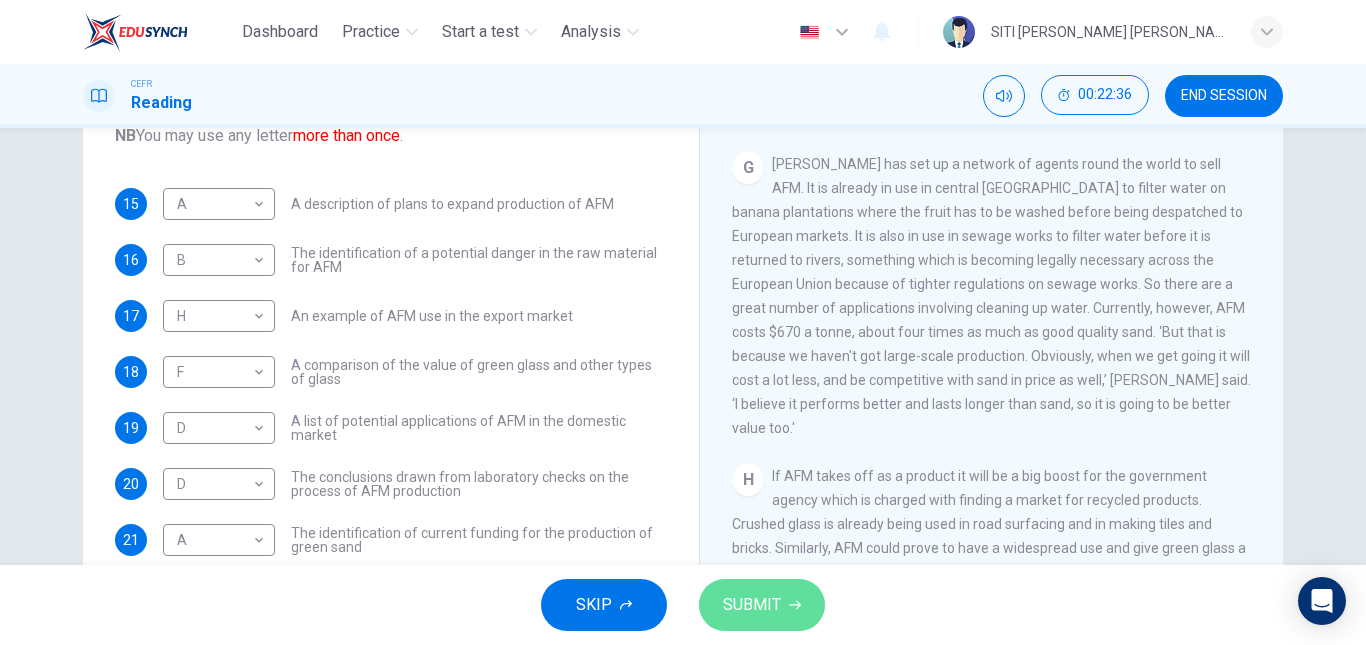 click on "SUBMIT" at bounding box center (752, 605) 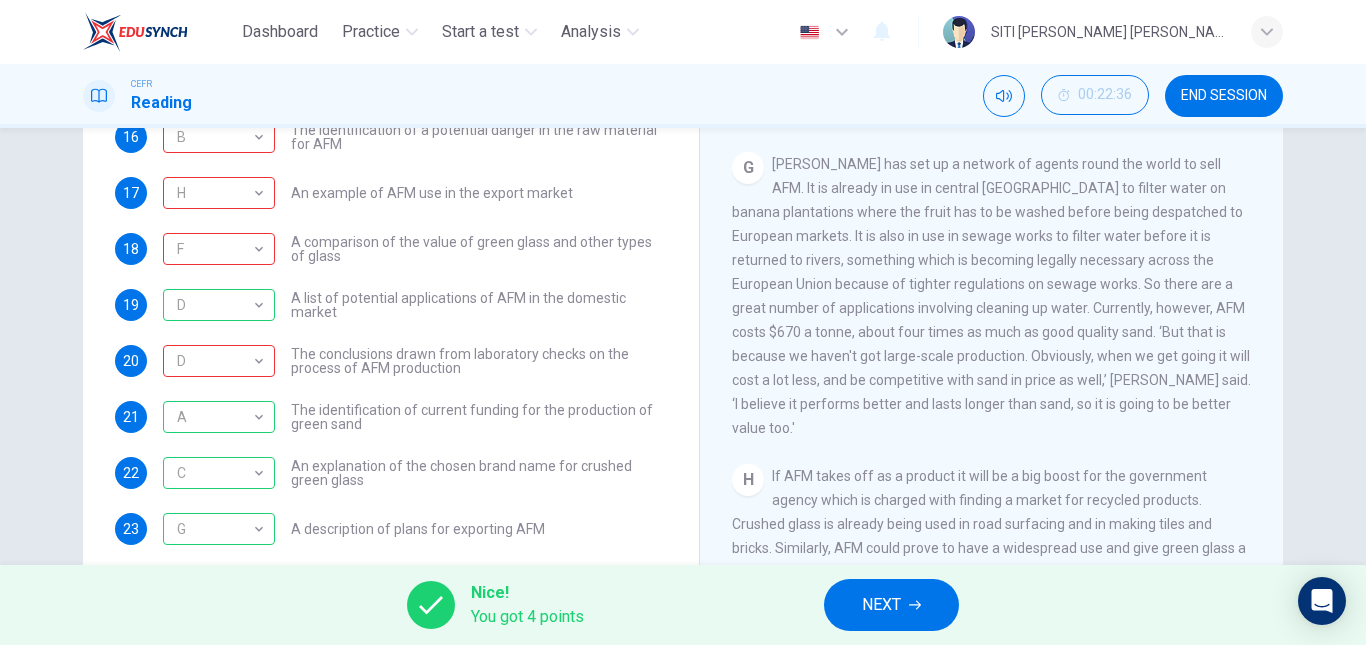 scroll, scrollTop: 161, scrollLeft: 0, axis: vertical 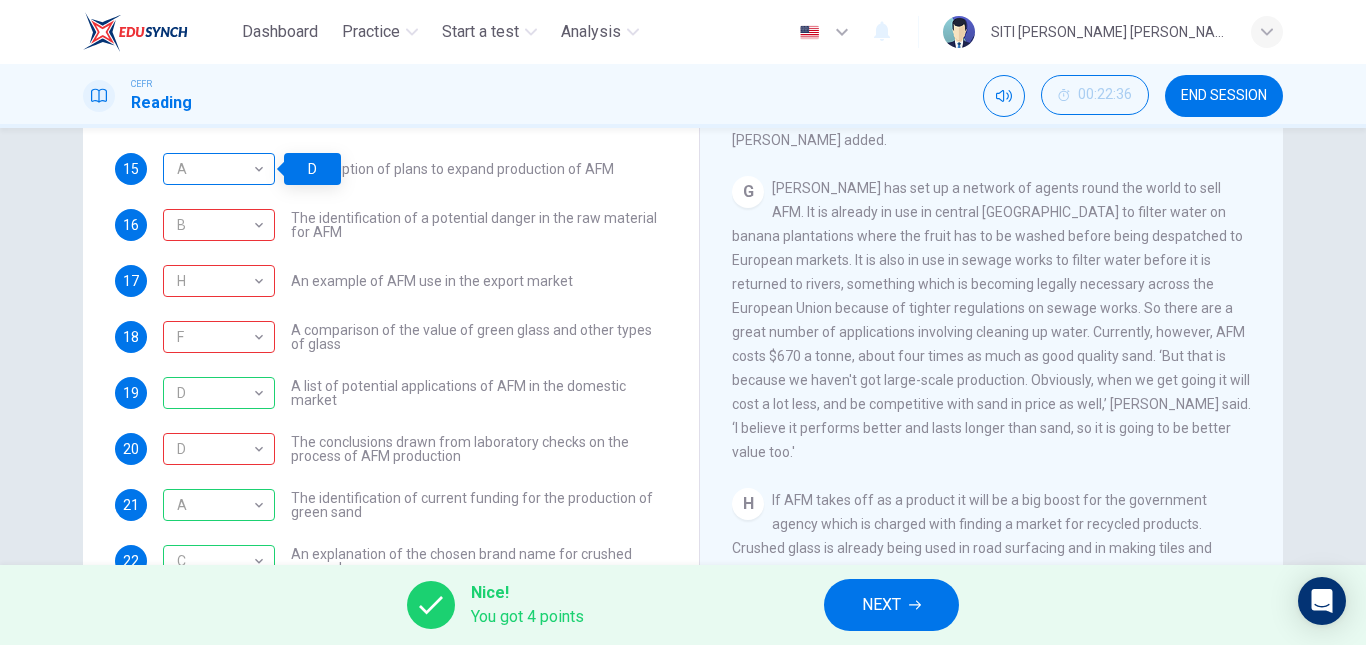 click on "A" at bounding box center (215, 169) 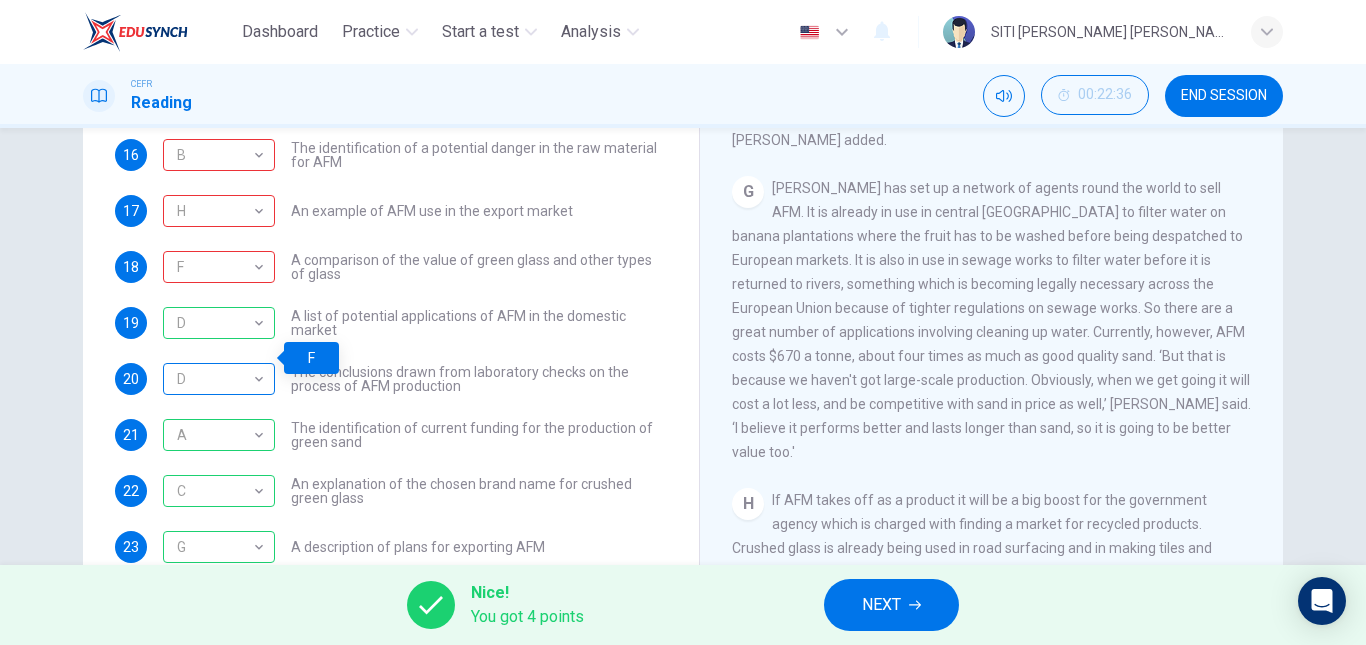 scroll, scrollTop: 161, scrollLeft: 0, axis: vertical 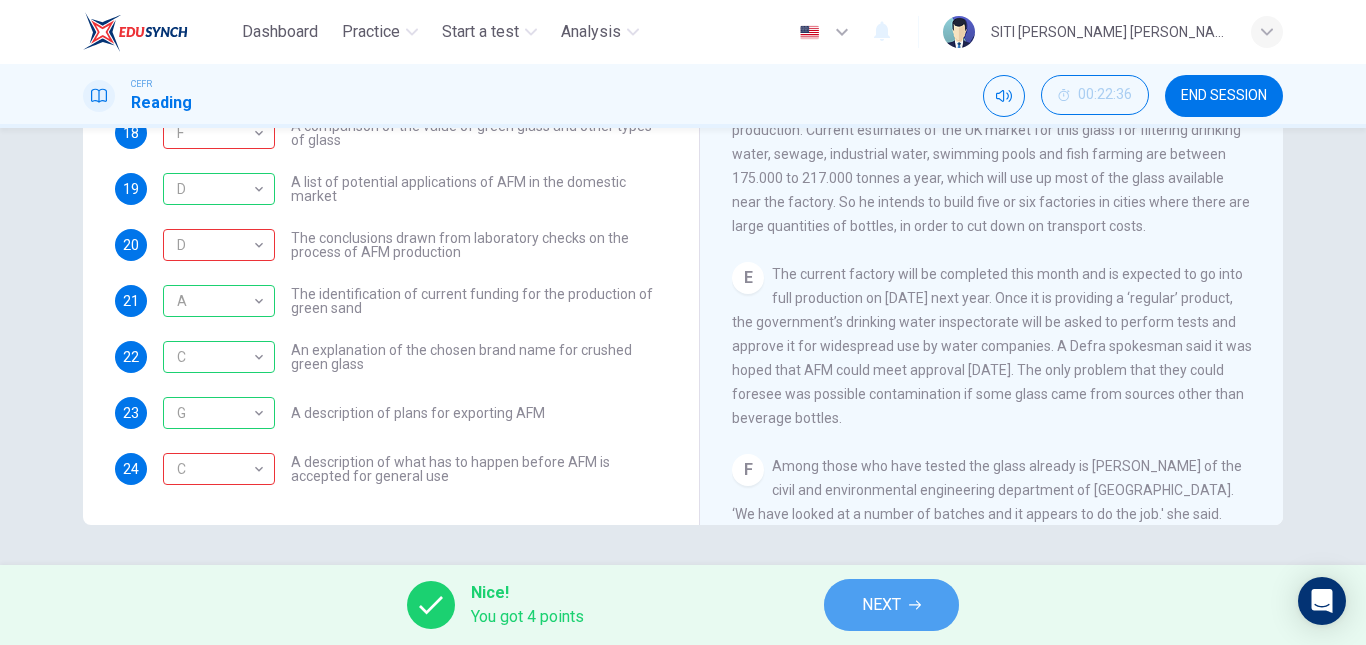 click on "NEXT" at bounding box center [891, 605] 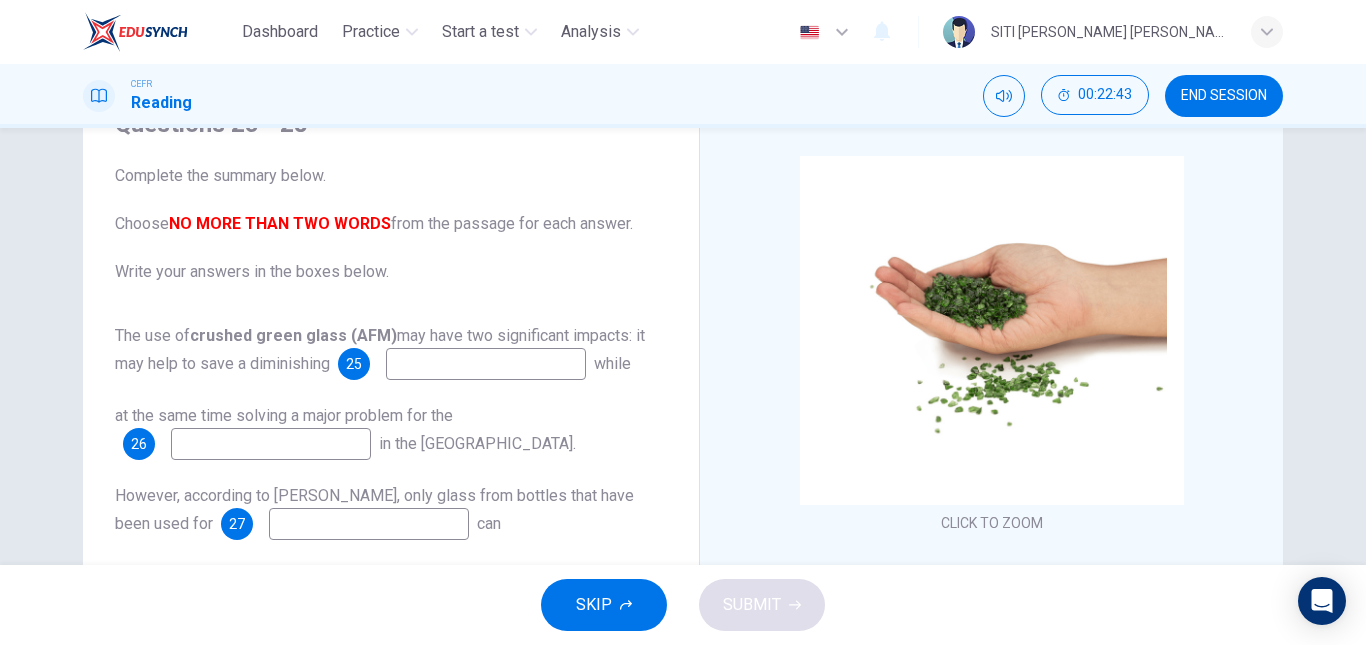 scroll, scrollTop: 101, scrollLeft: 0, axis: vertical 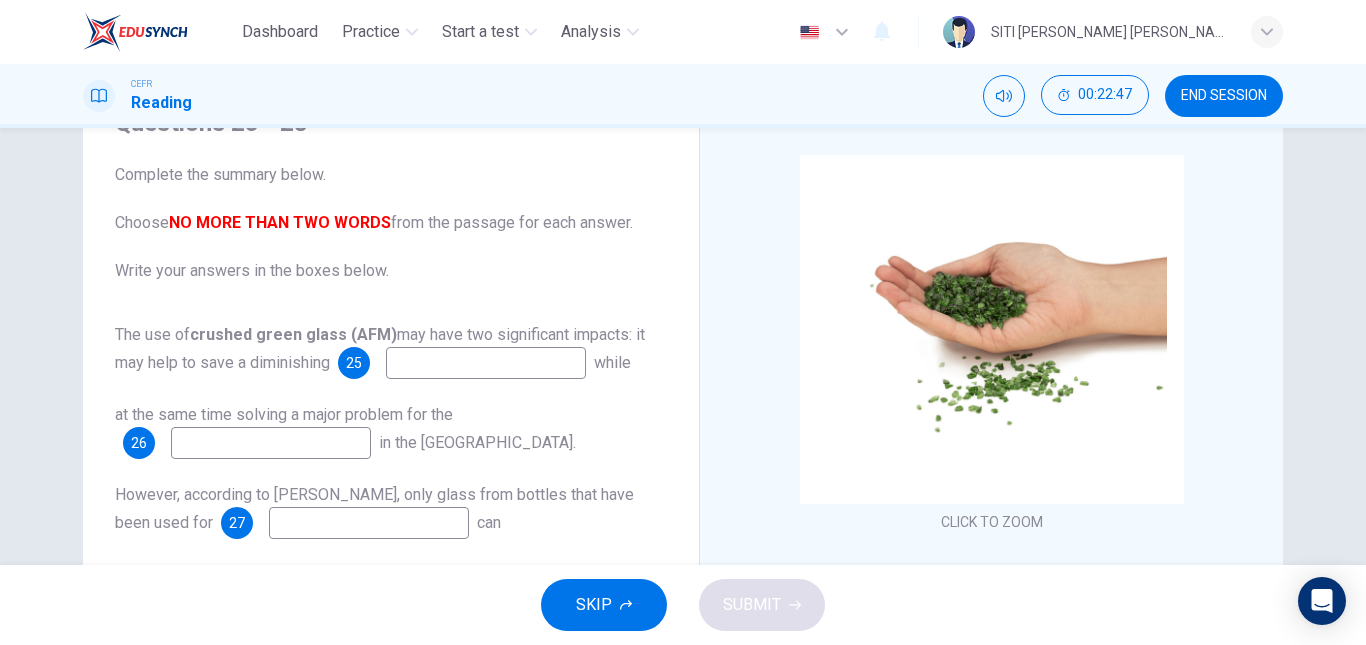click at bounding box center [486, 363] 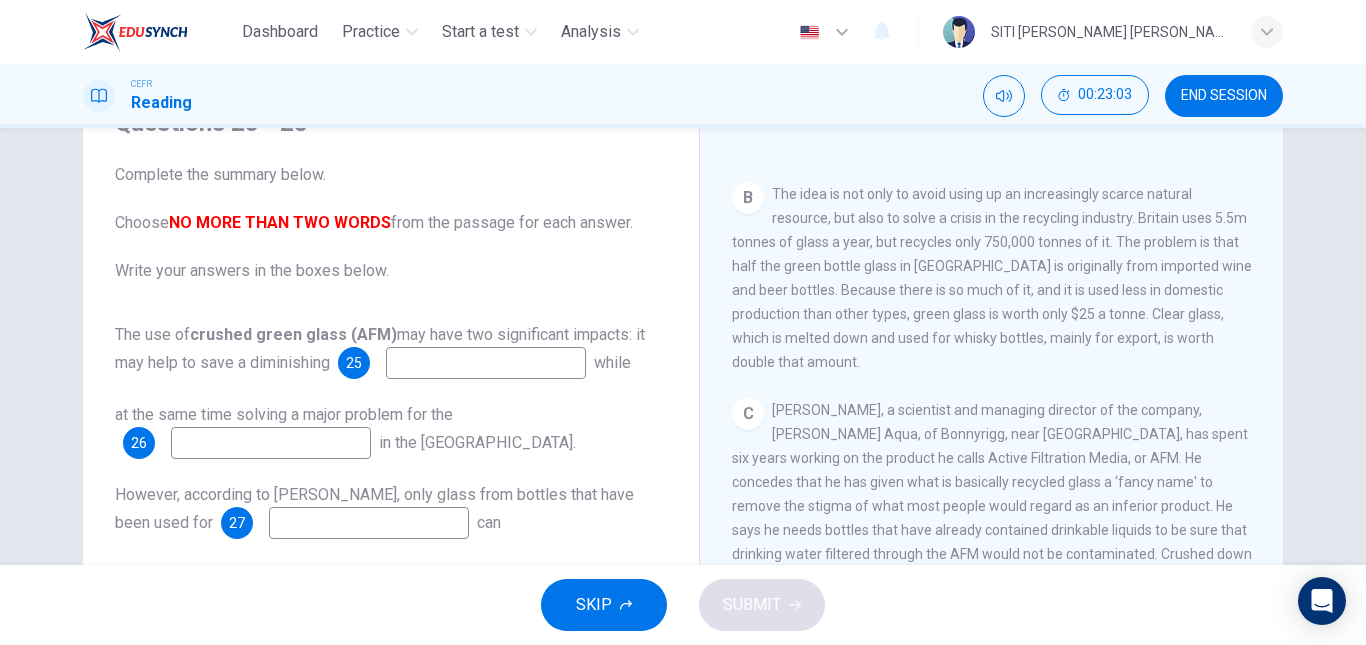 scroll, scrollTop: 681, scrollLeft: 0, axis: vertical 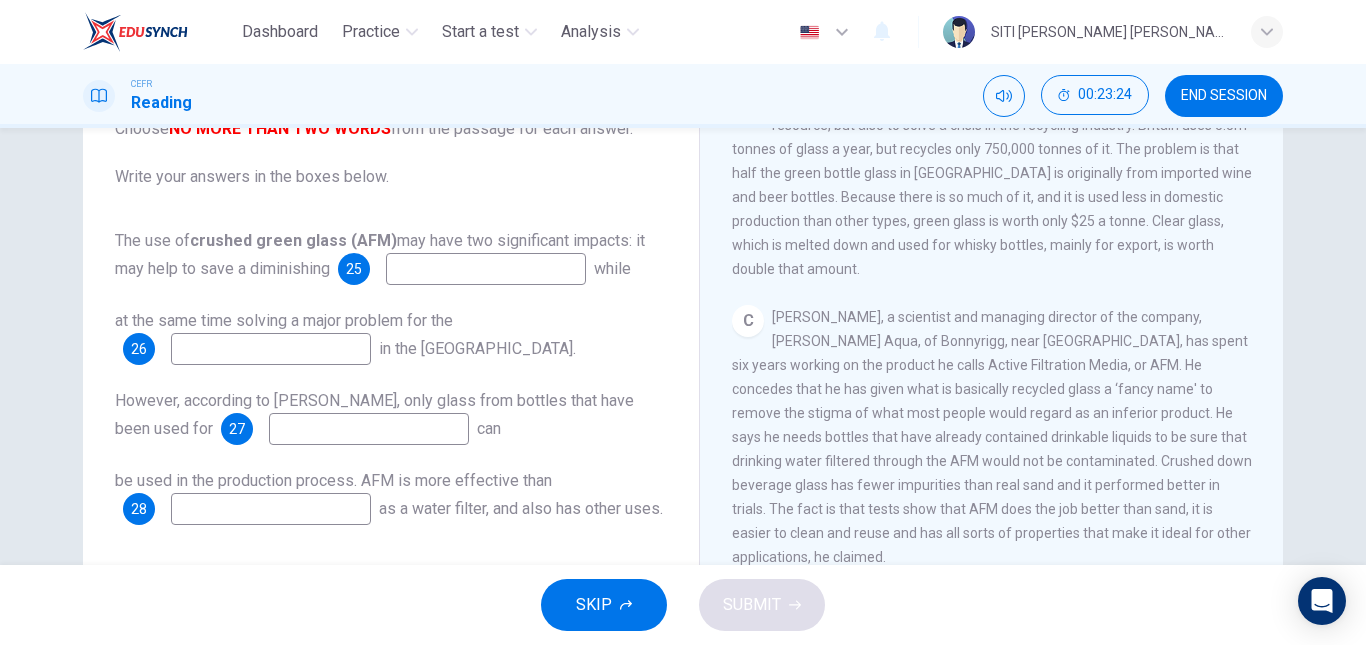 click at bounding box center (369, 429) 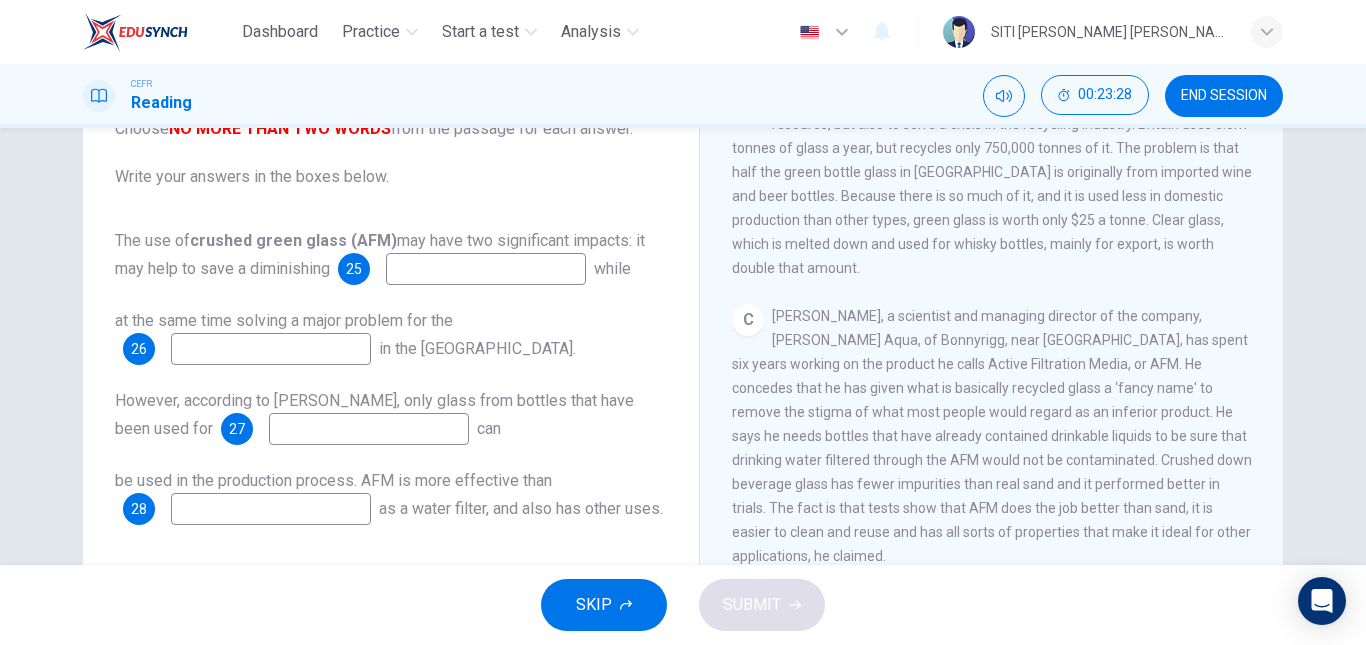 scroll, scrollTop: 683, scrollLeft: 0, axis: vertical 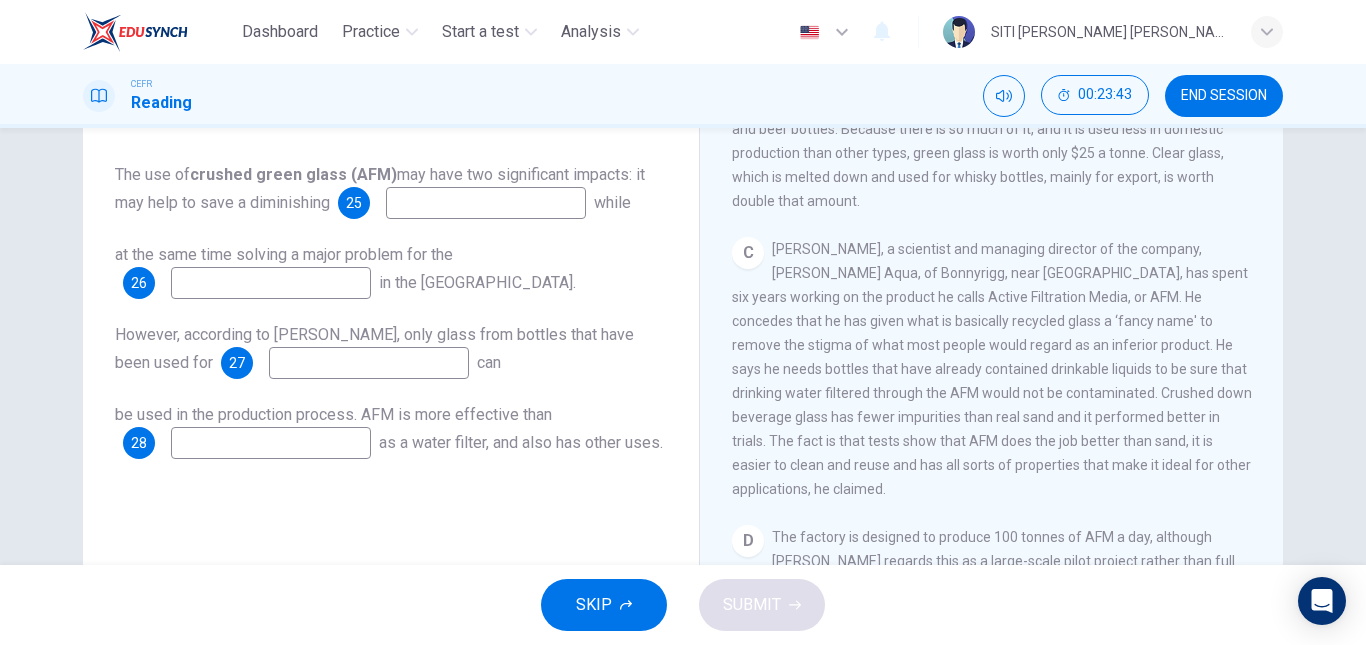 click at bounding box center [369, 363] 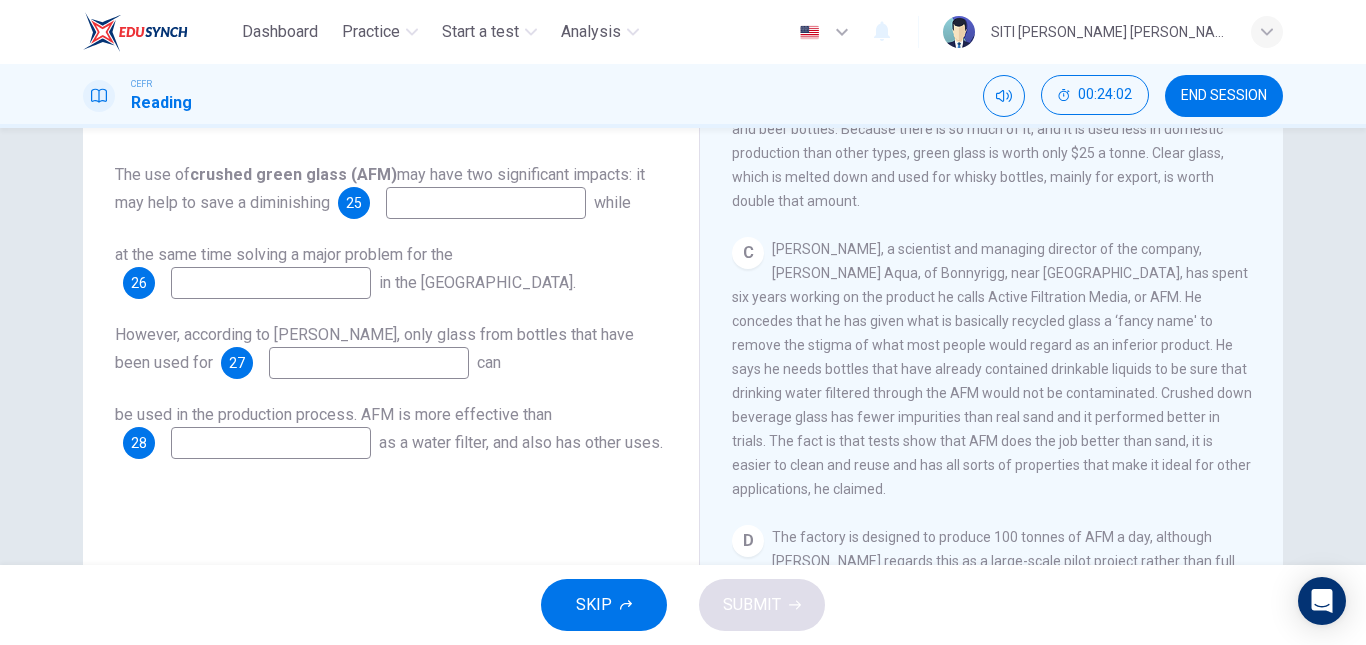 click at bounding box center [271, 443] 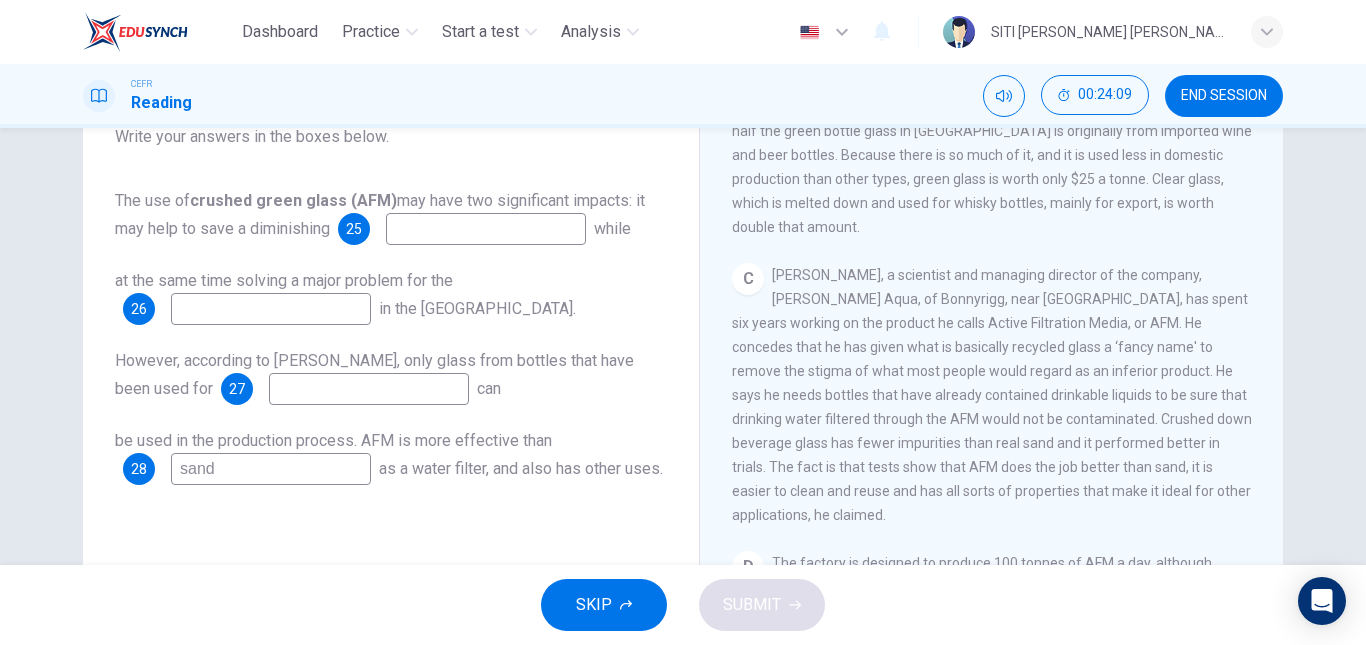 scroll, scrollTop: 233, scrollLeft: 0, axis: vertical 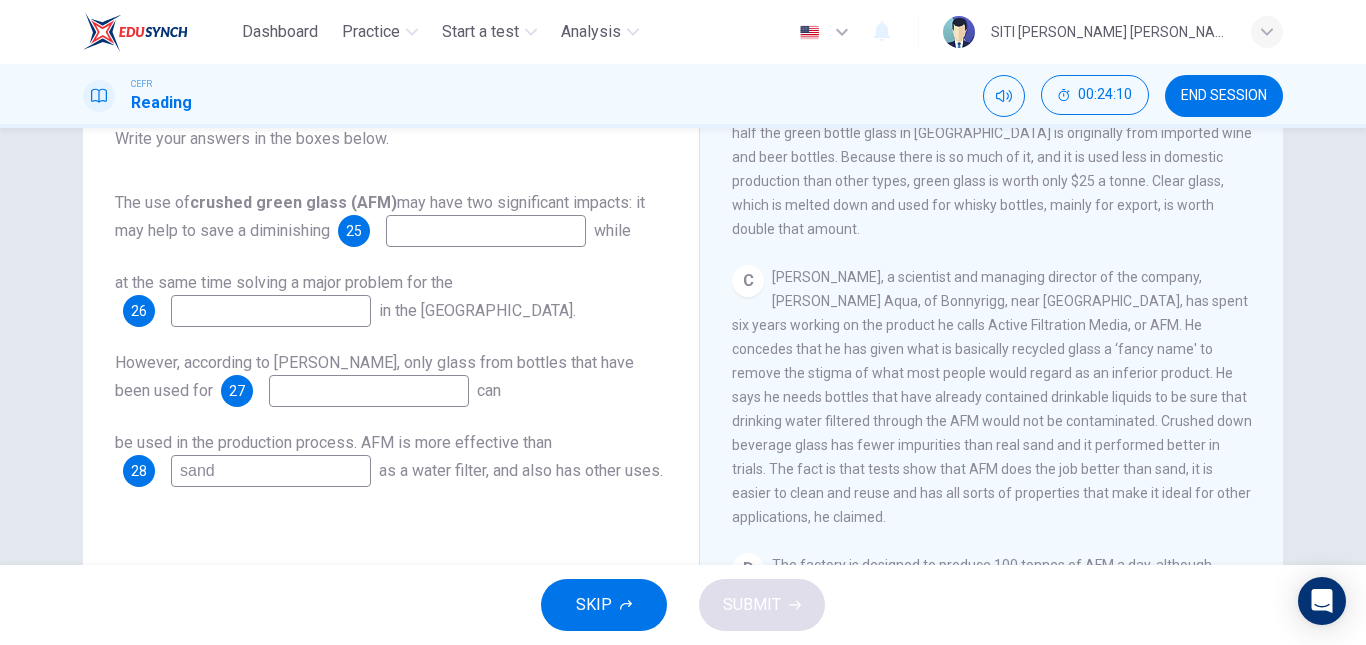 type on "sand" 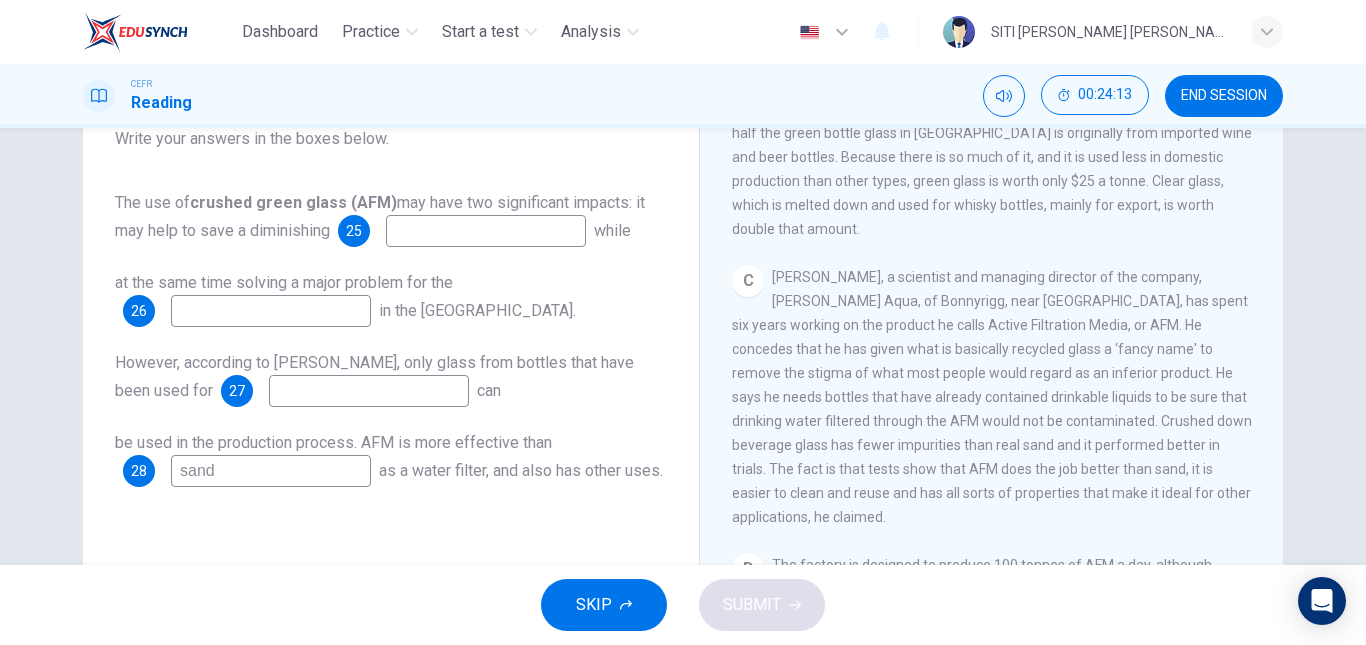click at bounding box center (369, 391) 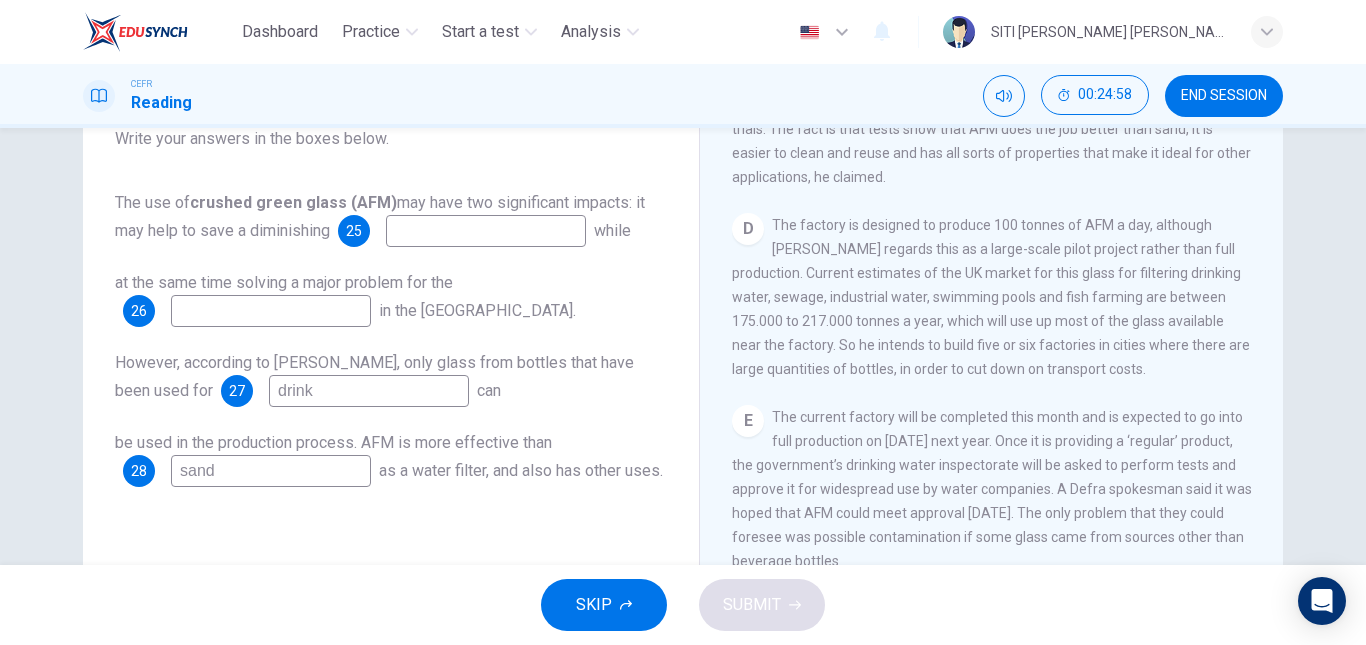 scroll, scrollTop: 1024, scrollLeft: 0, axis: vertical 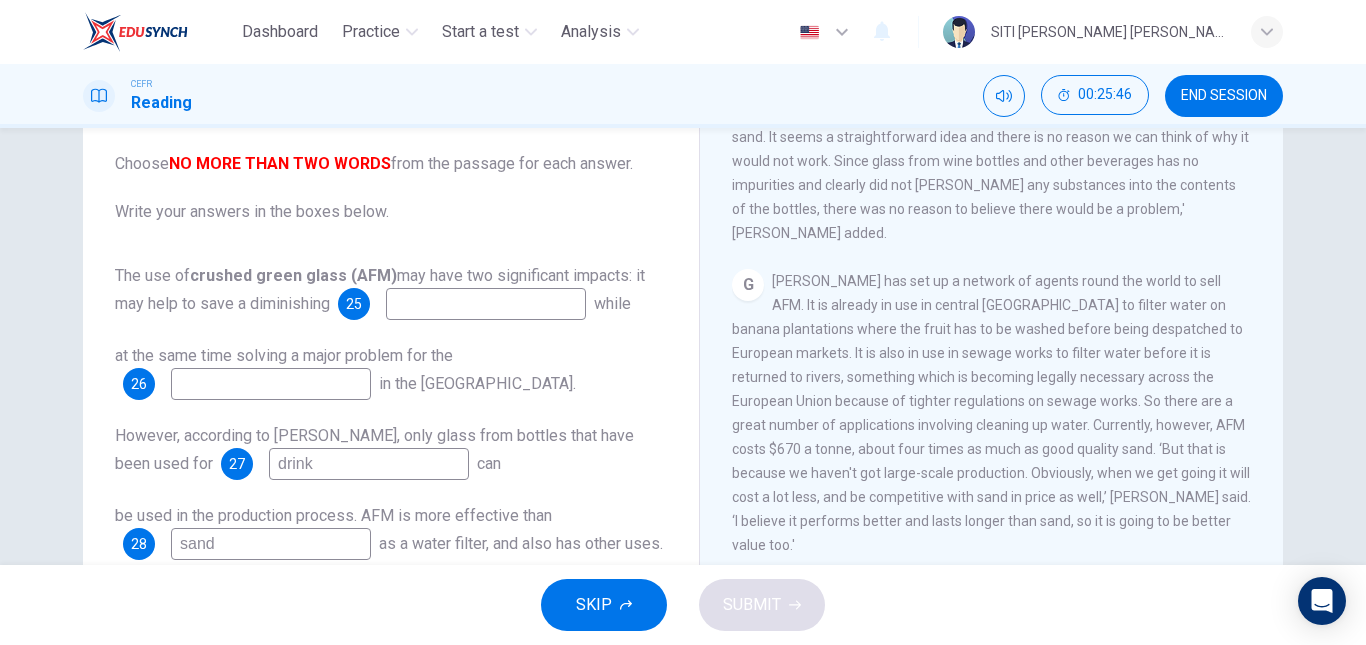 type on "drink" 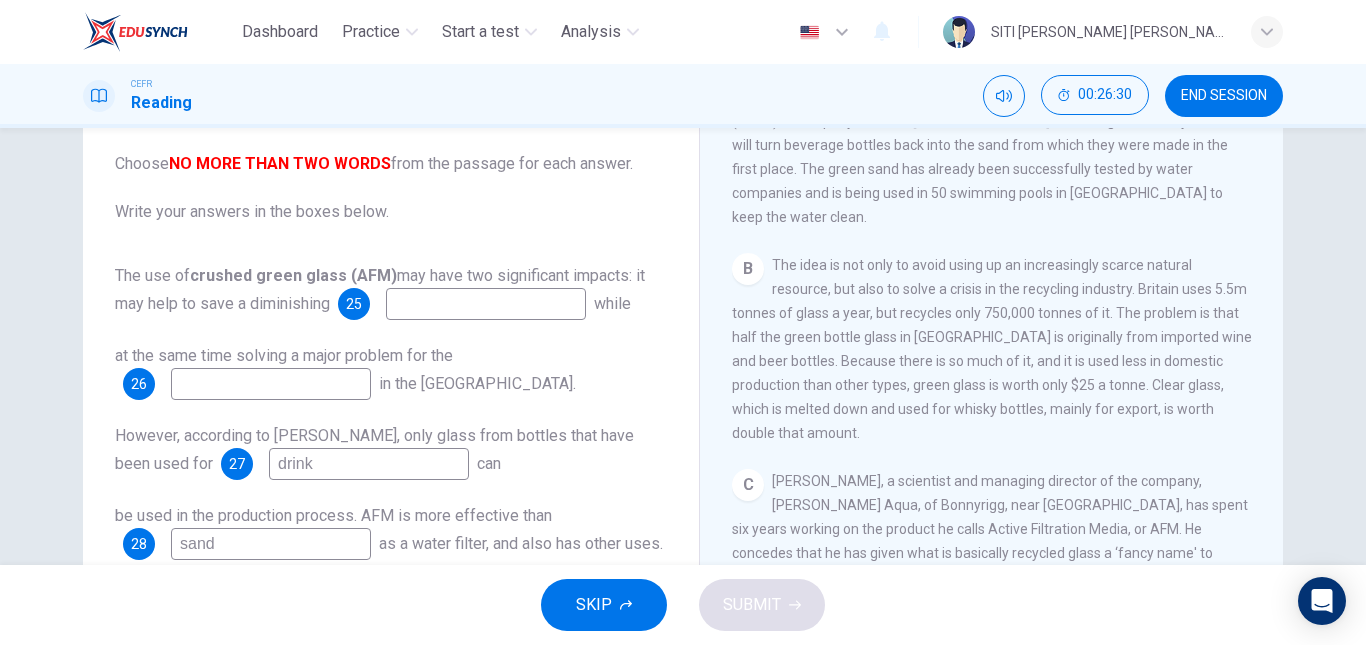 scroll, scrollTop: 551, scrollLeft: 0, axis: vertical 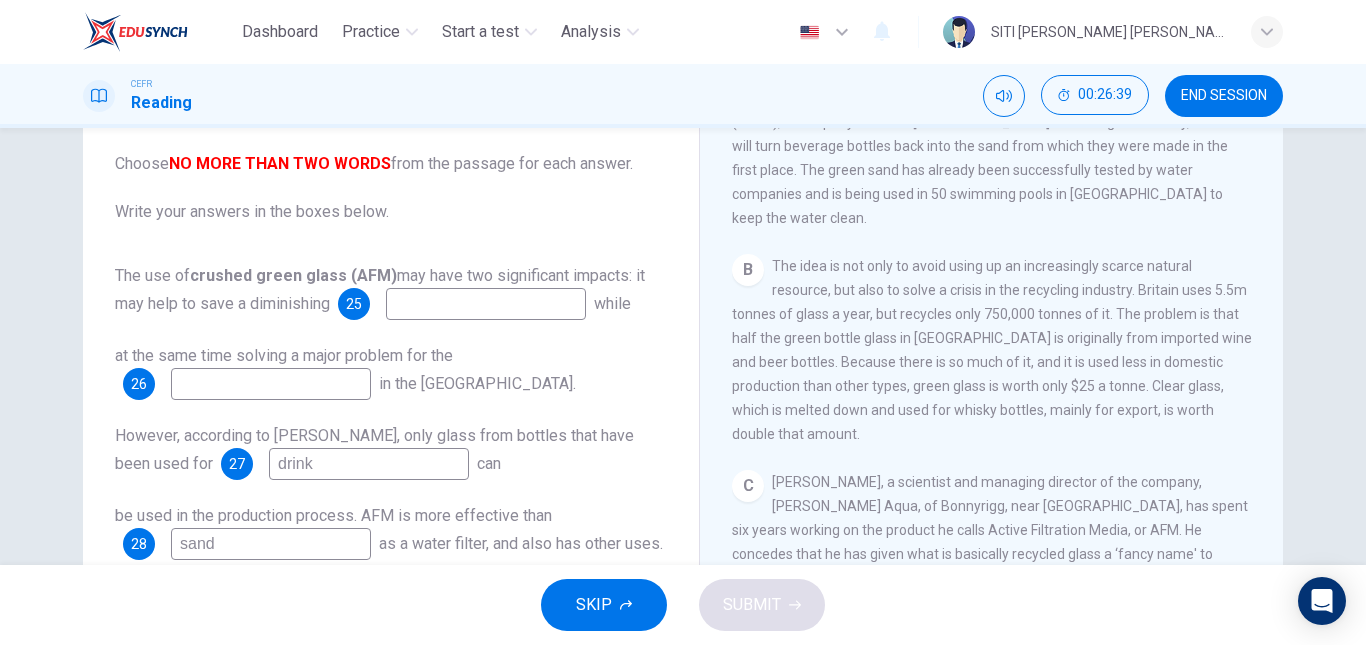 click at bounding box center (271, 384) 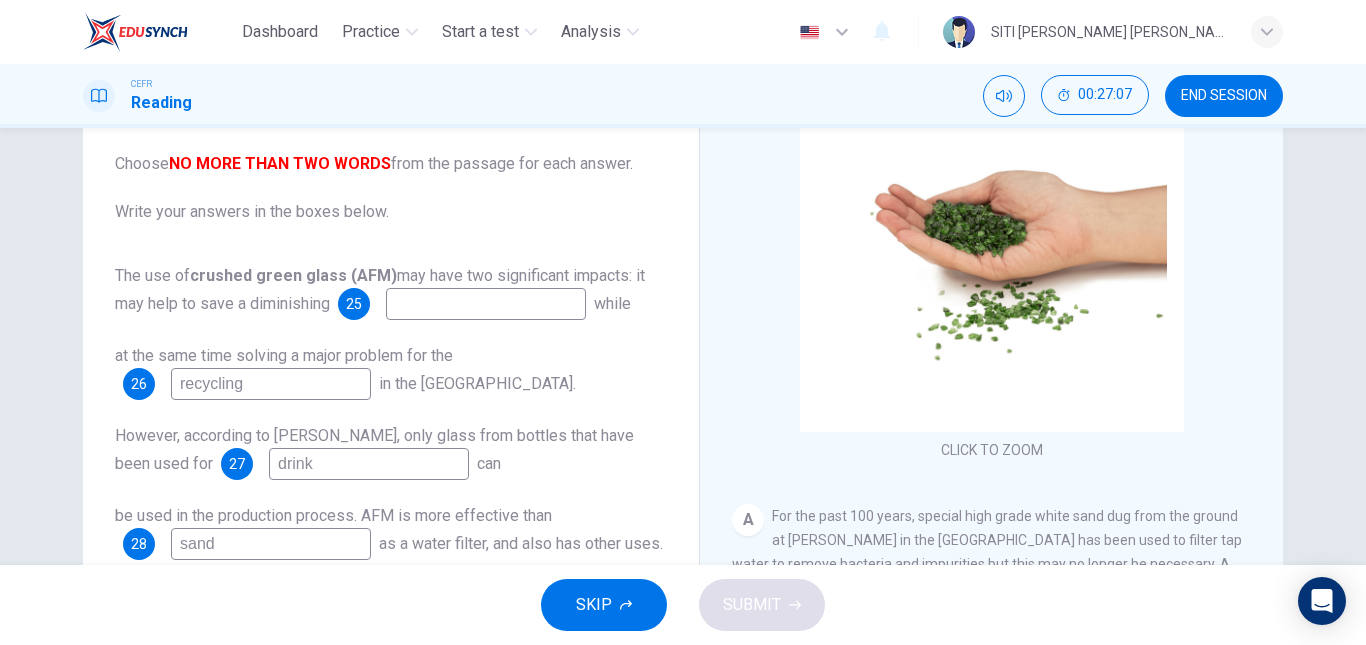 scroll, scrollTop: 0, scrollLeft: 0, axis: both 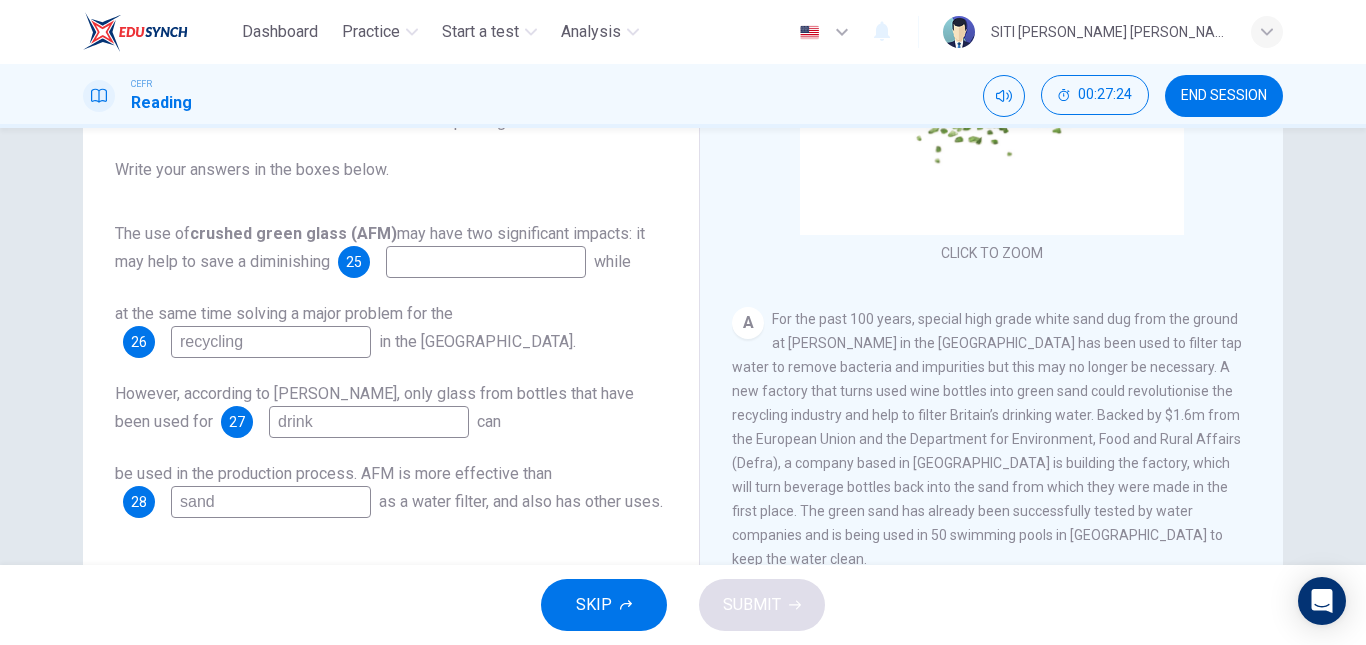 type on "recycling" 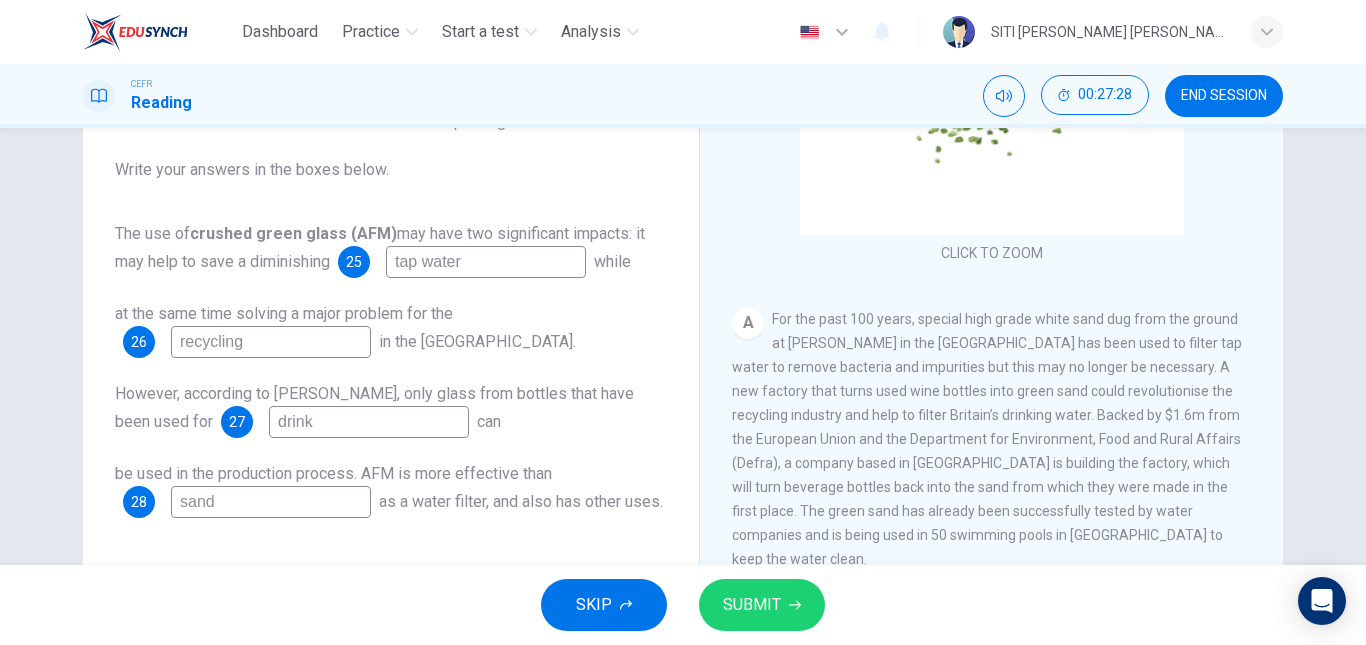 scroll, scrollTop: 338, scrollLeft: 0, axis: vertical 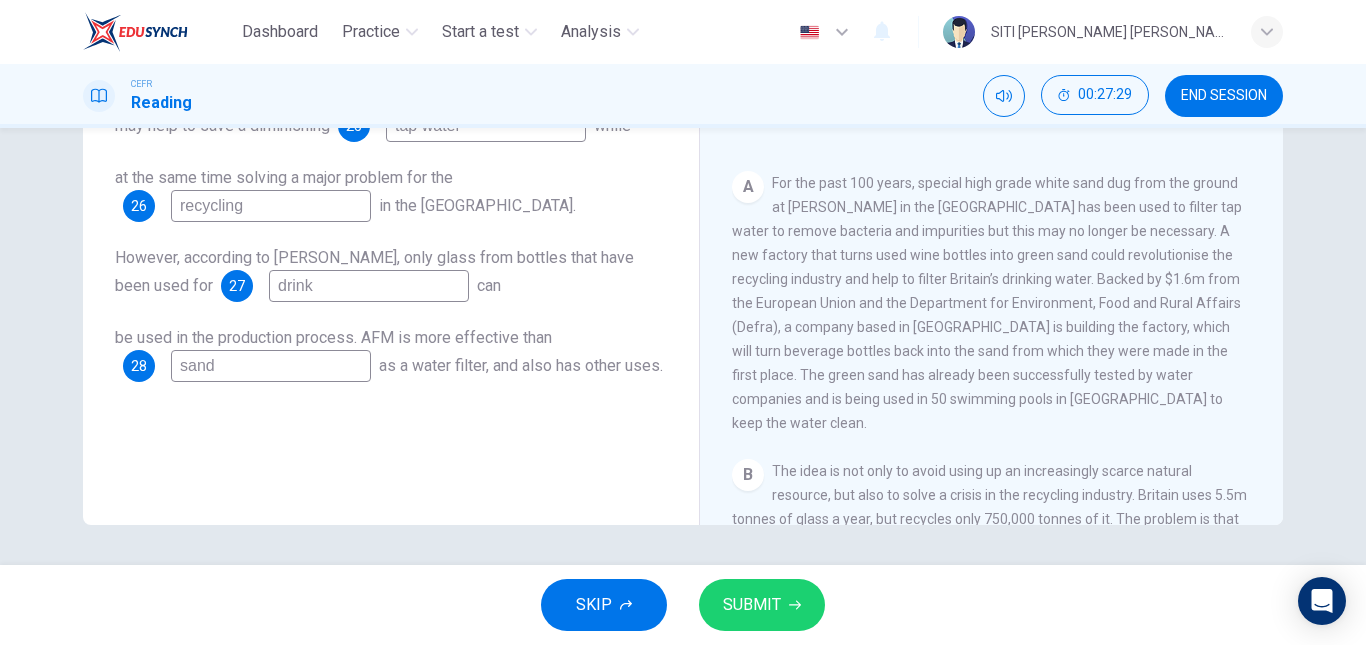 type on "tap water" 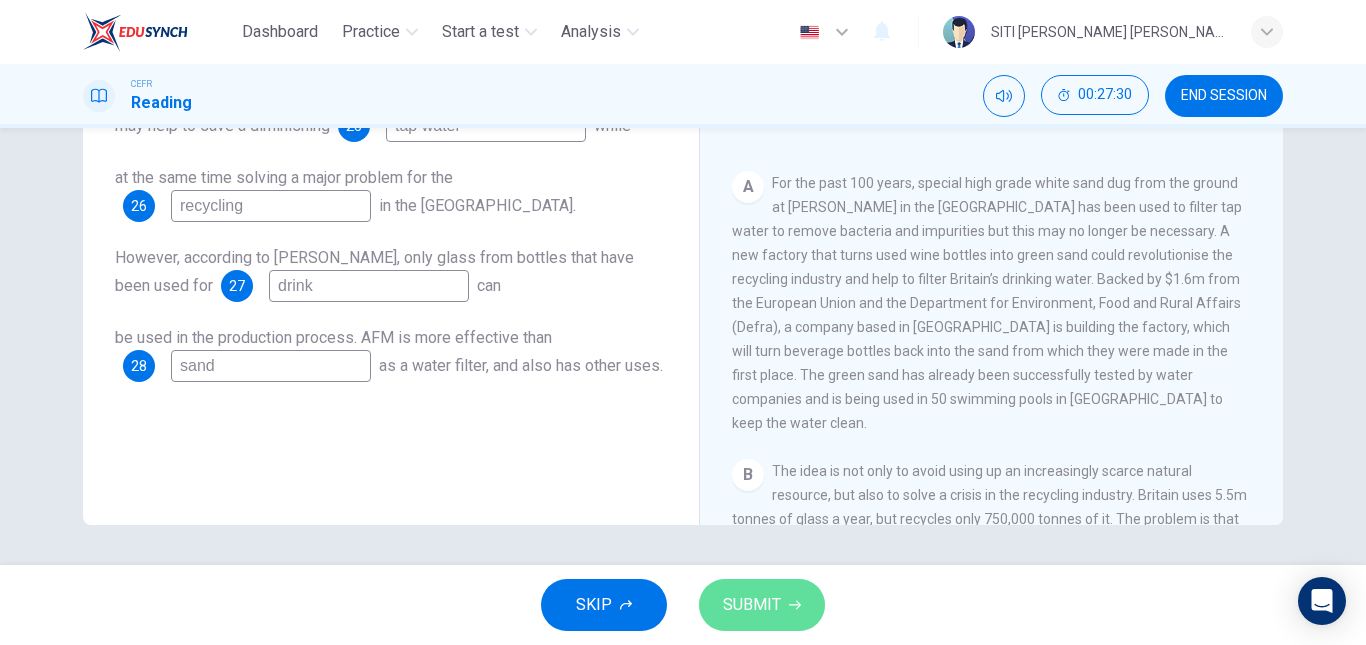 click on "SUBMIT" at bounding box center [762, 605] 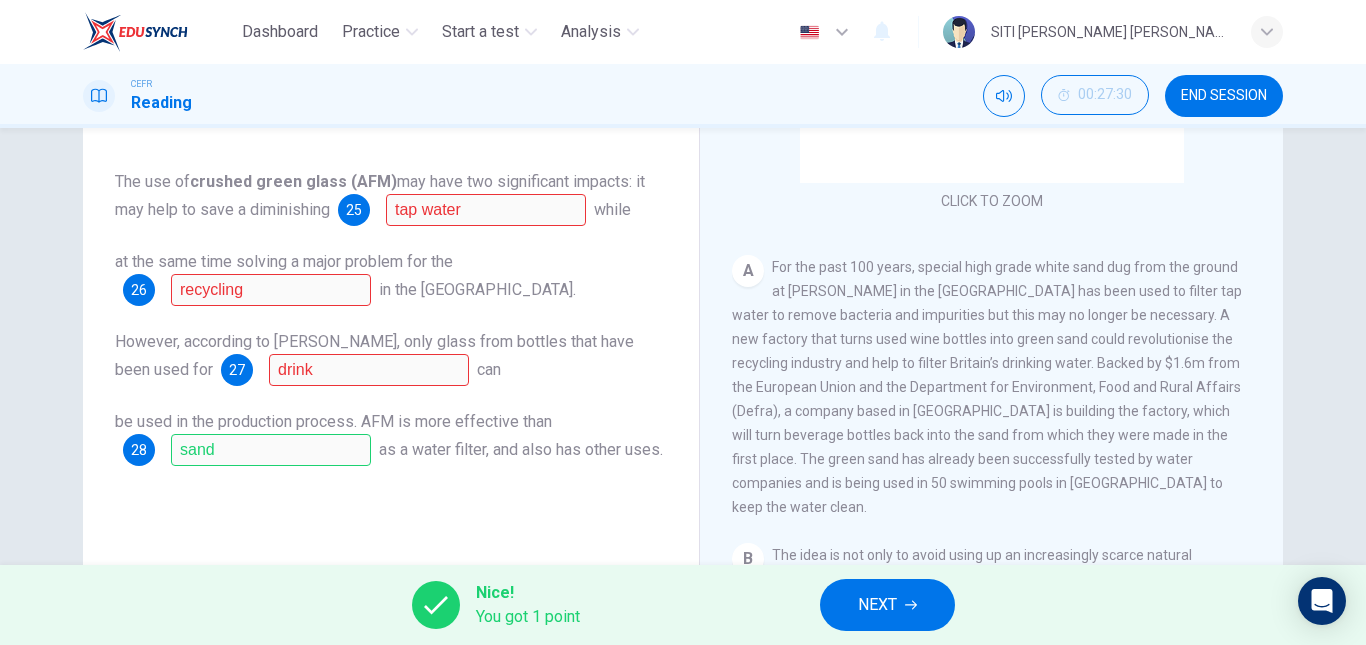 scroll, scrollTop: 253, scrollLeft: 0, axis: vertical 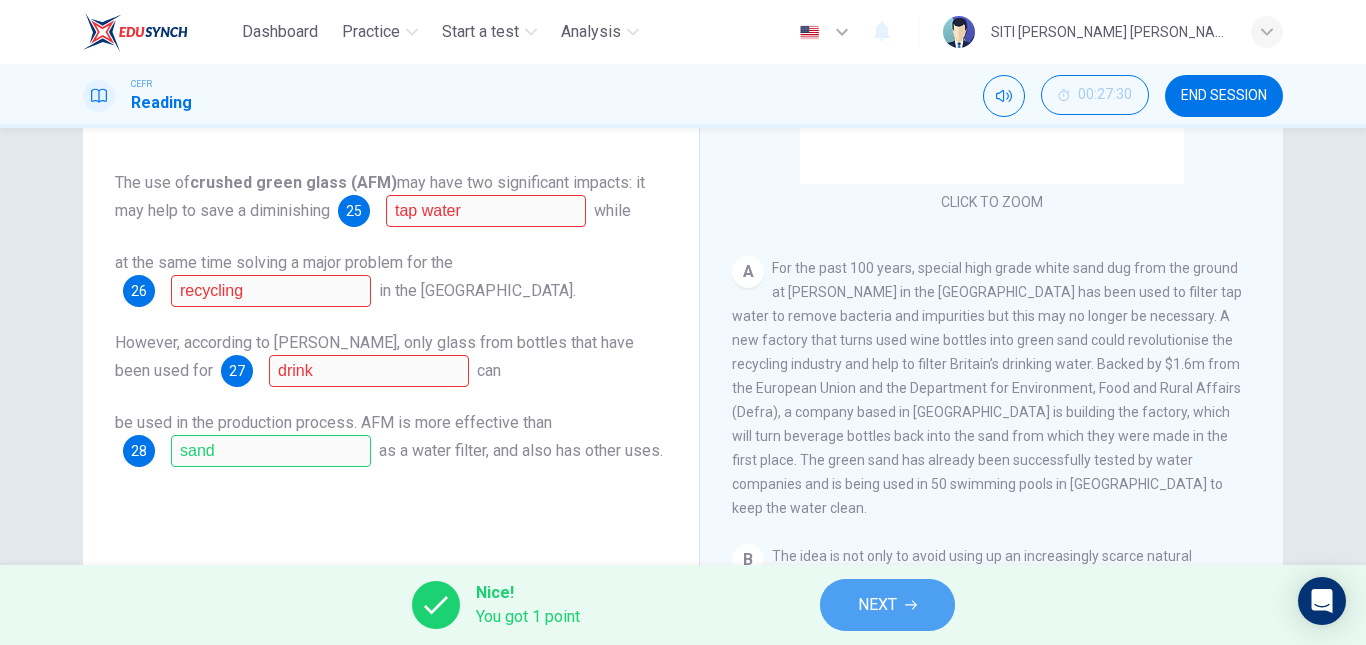 click on "NEXT" at bounding box center [887, 605] 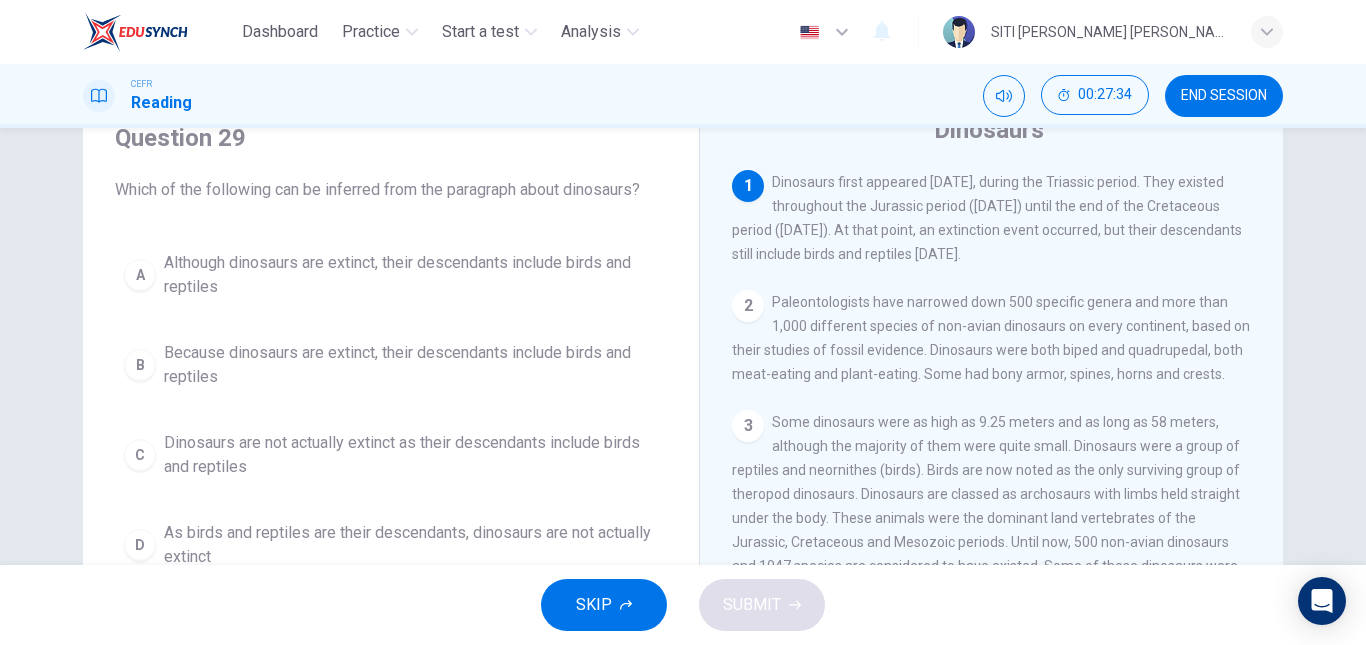 scroll, scrollTop: 85, scrollLeft: 0, axis: vertical 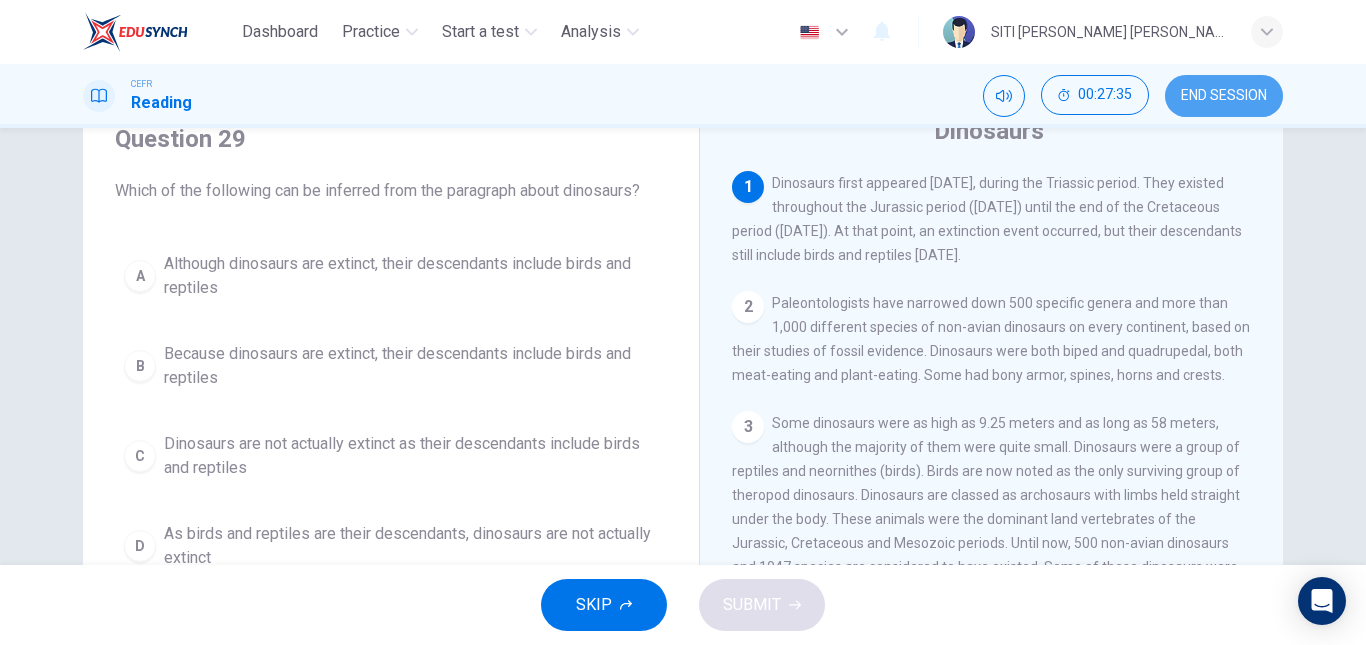 click on "END SESSION" at bounding box center (1224, 96) 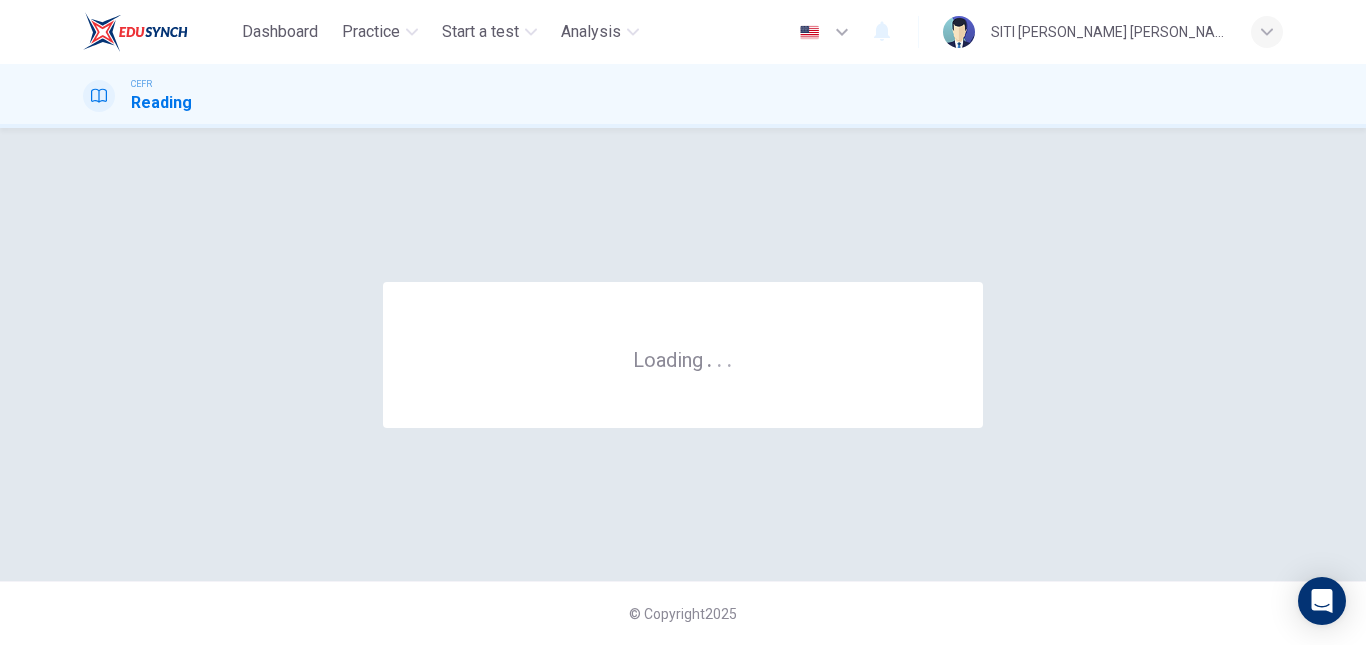 scroll, scrollTop: 0, scrollLeft: 0, axis: both 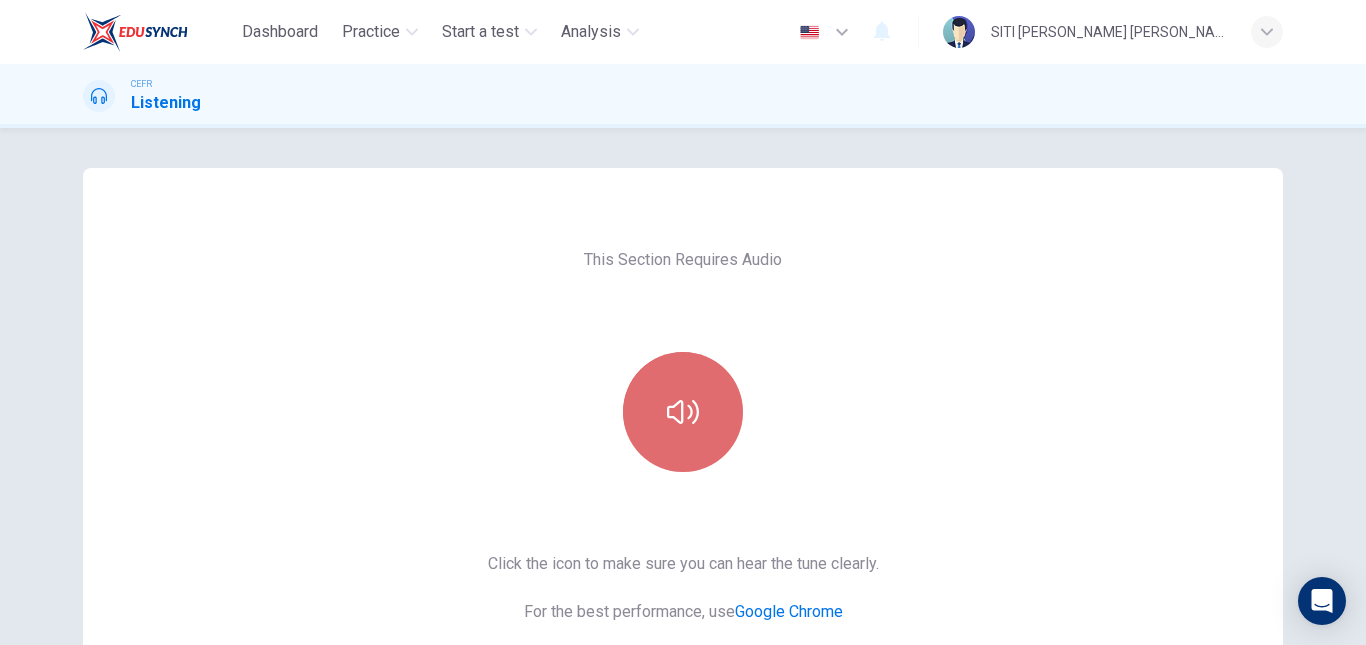 click at bounding box center (683, 412) 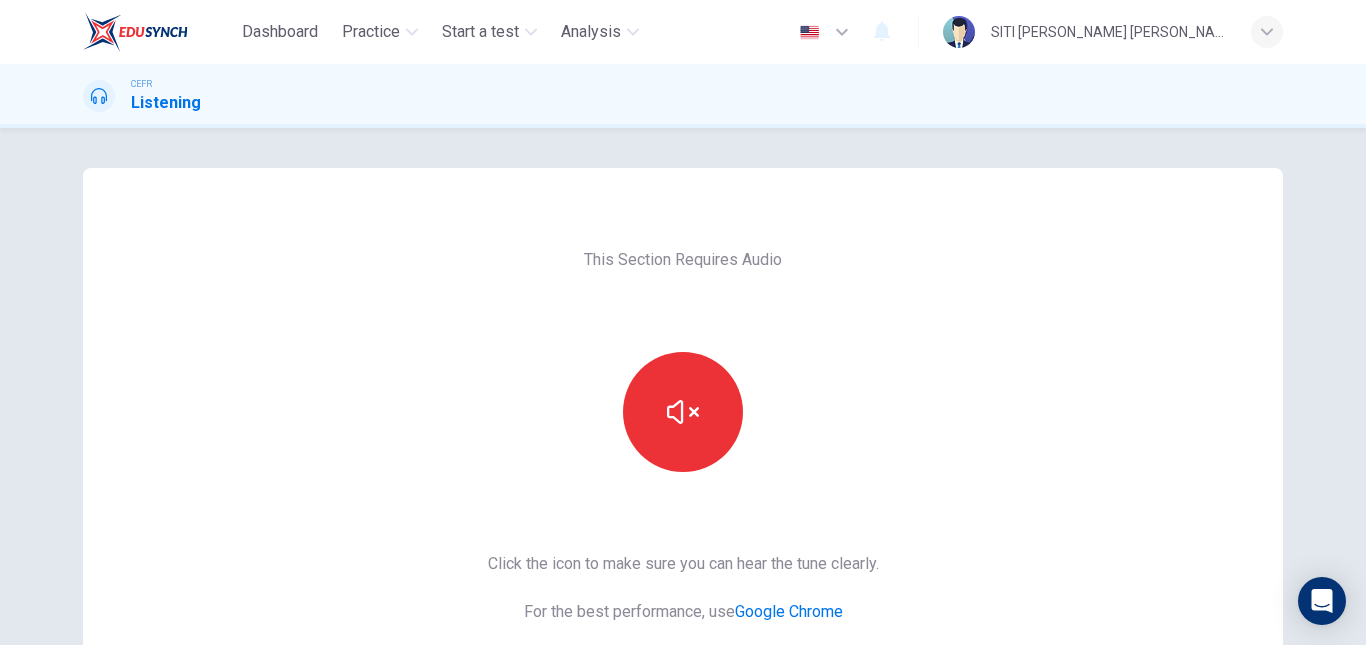 type 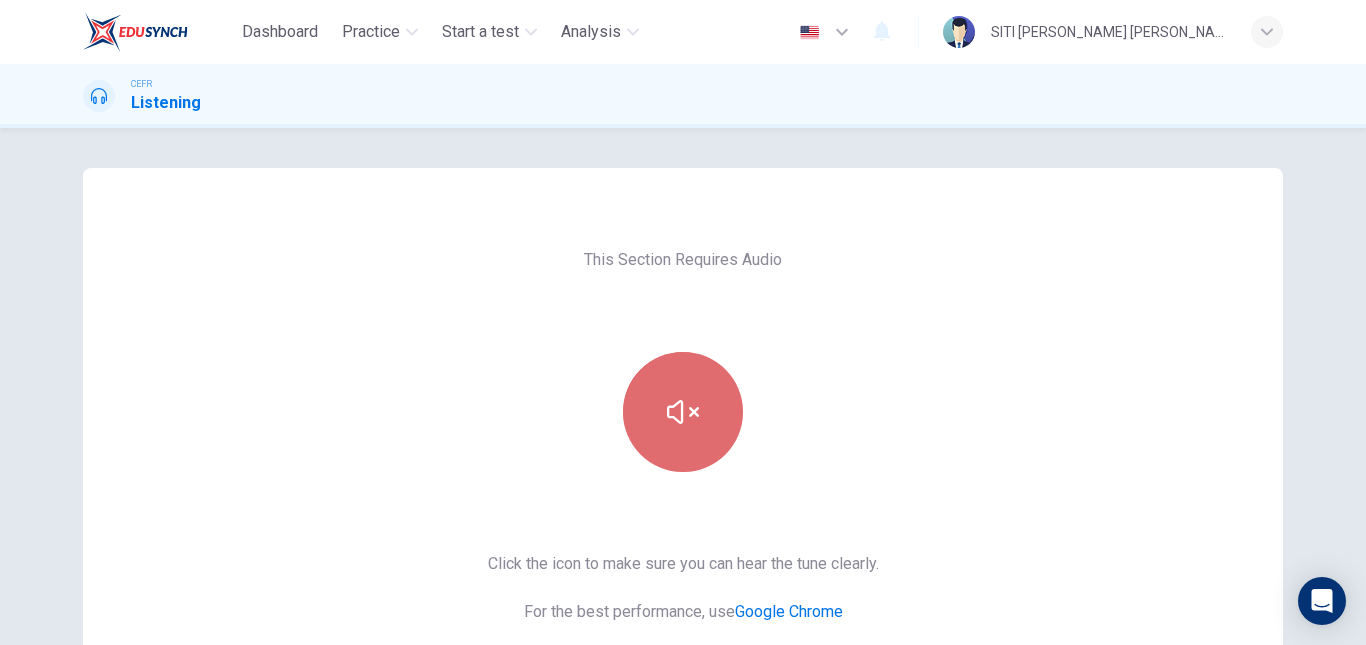 click at bounding box center [683, 412] 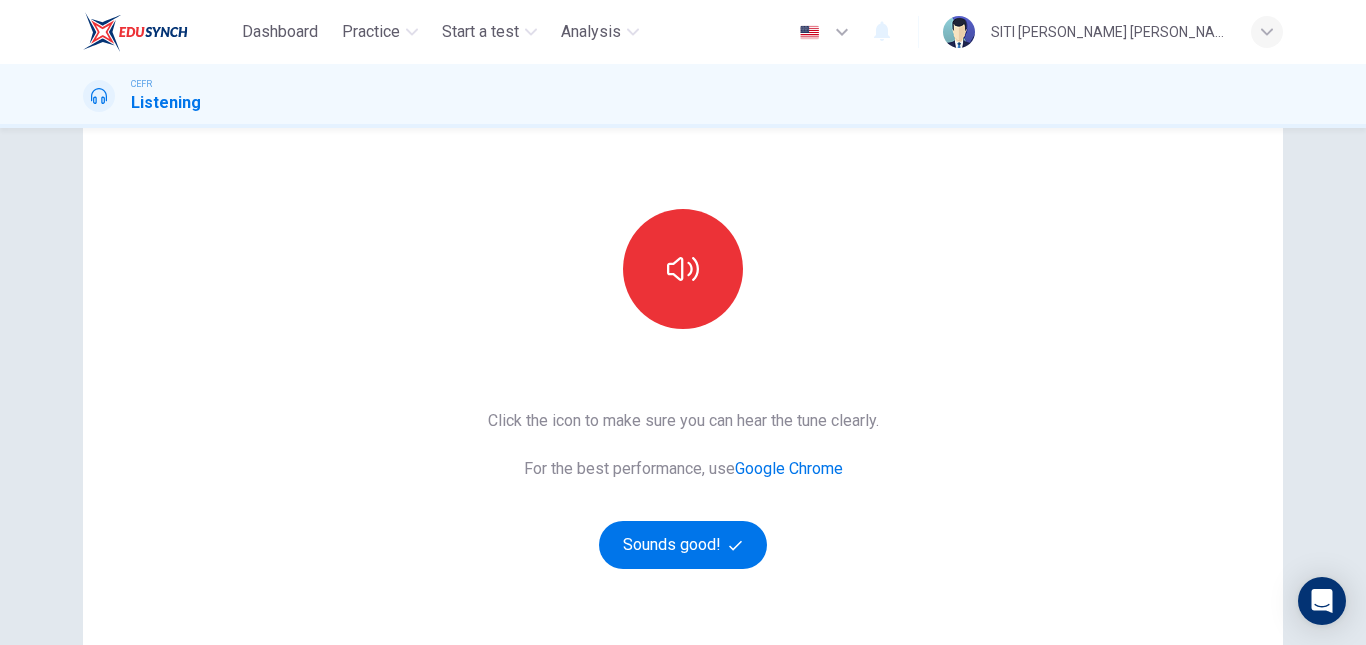 scroll, scrollTop: 143, scrollLeft: 0, axis: vertical 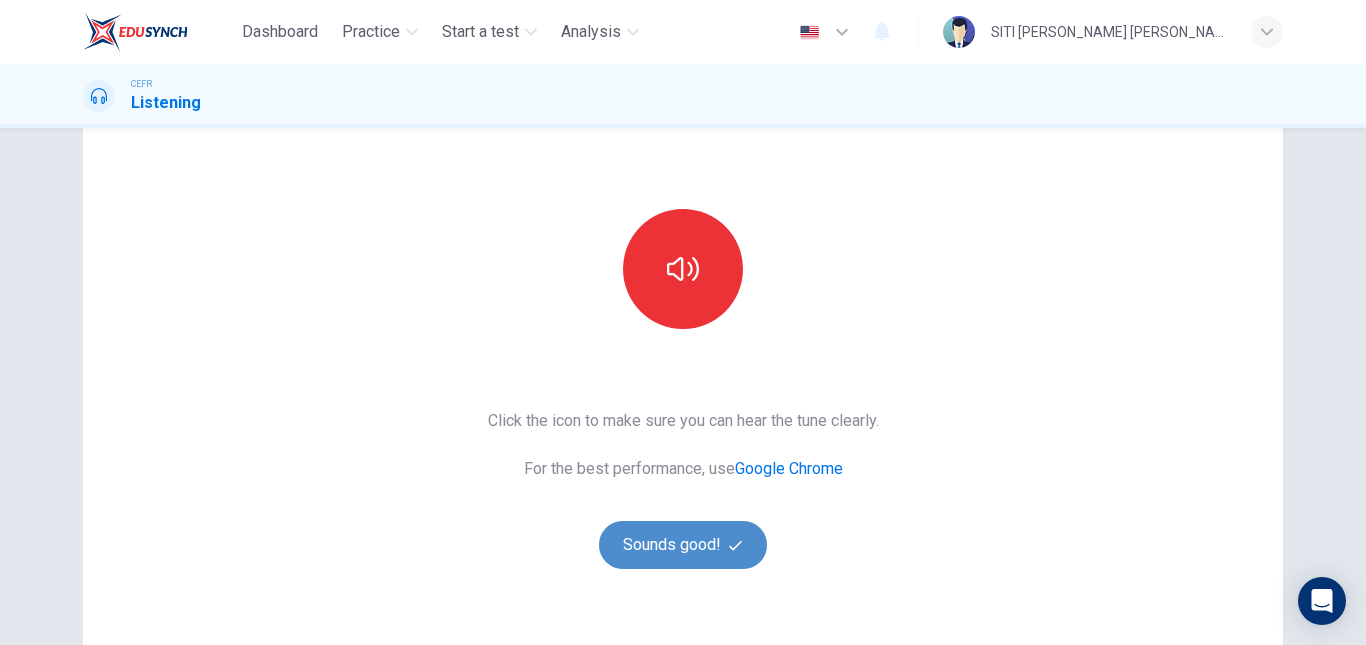 click on "Sounds good!" at bounding box center (683, 545) 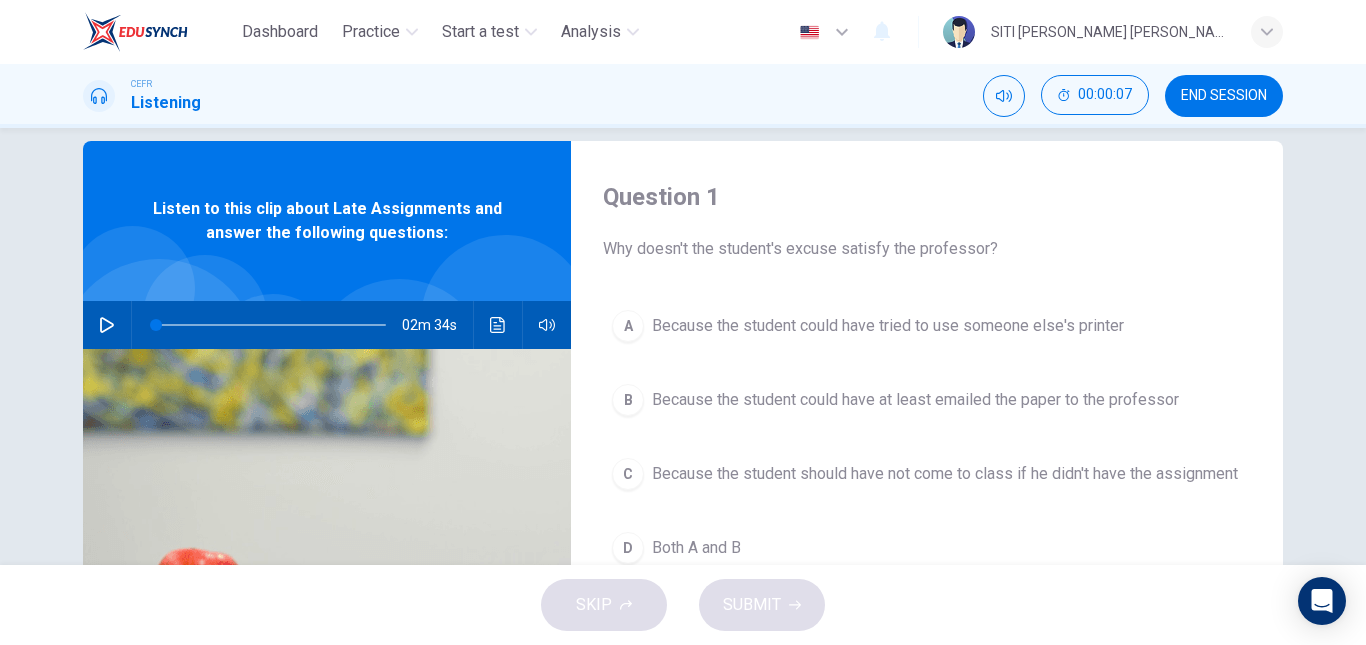 scroll, scrollTop: 26, scrollLeft: 0, axis: vertical 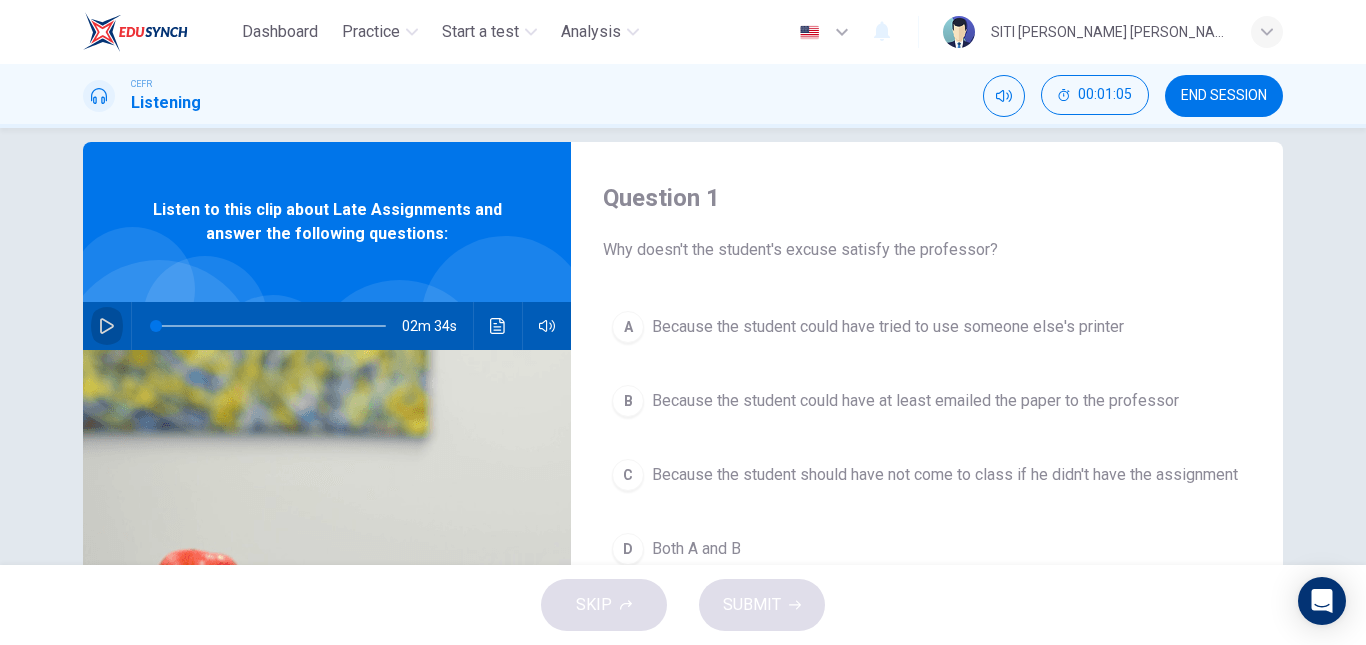 click at bounding box center [107, 326] 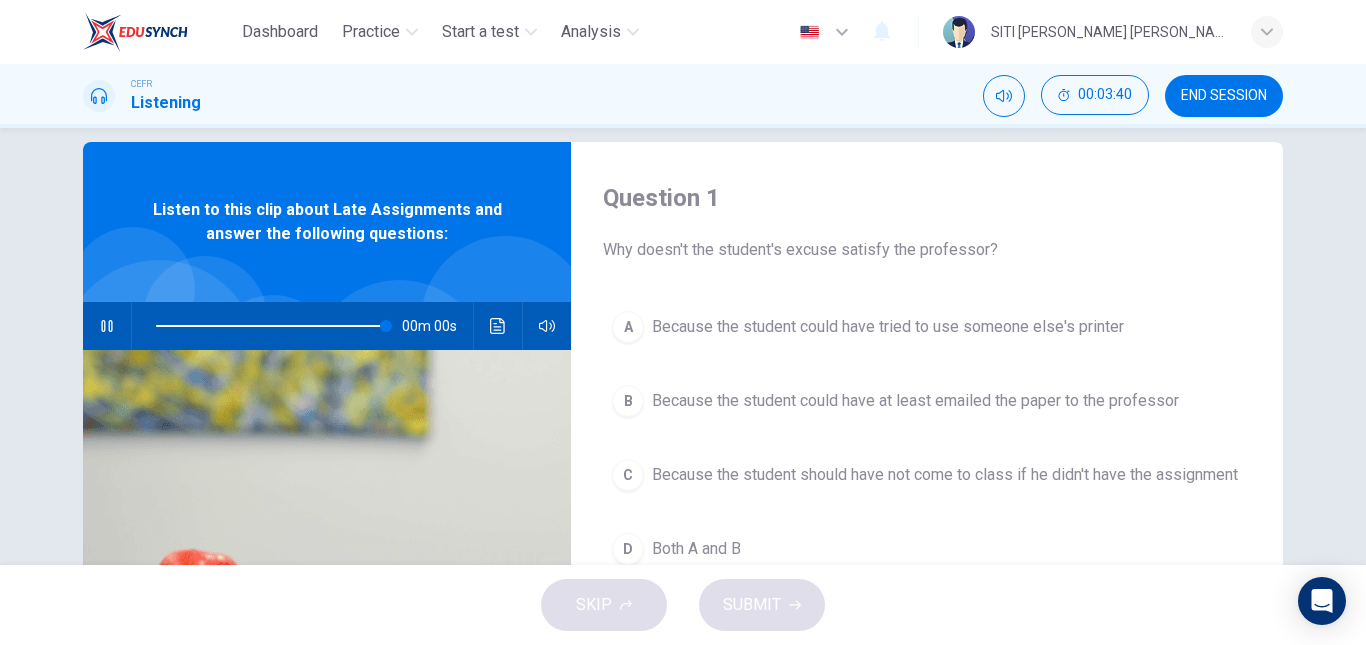 type on "0" 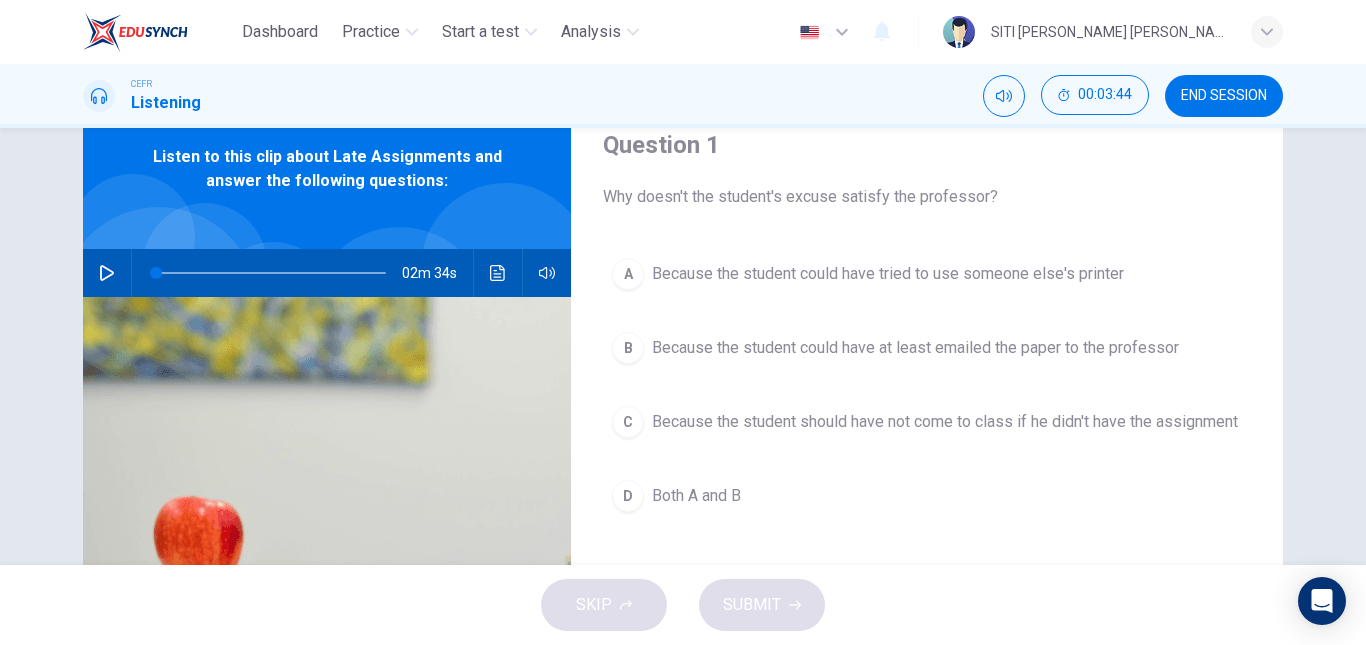 scroll, scrollTop: 78, scrollLeft: 0, axis: vertical 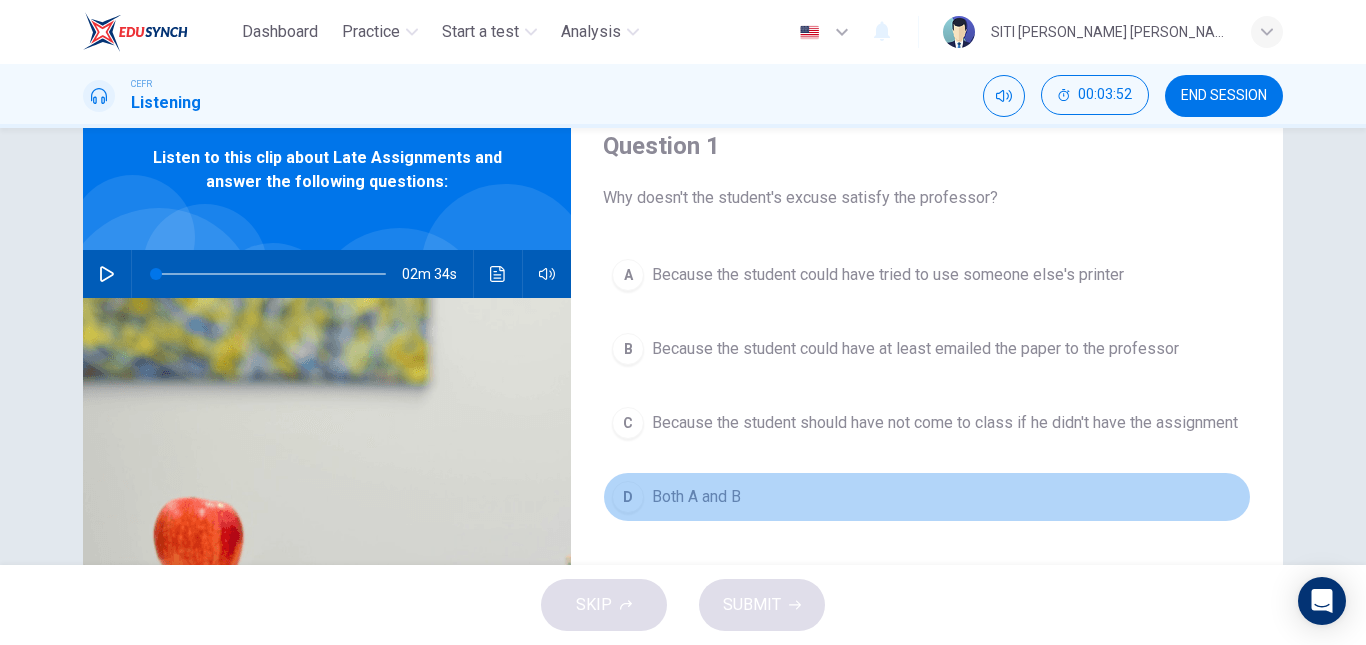 click on "D" at bounding box center [628, 497] 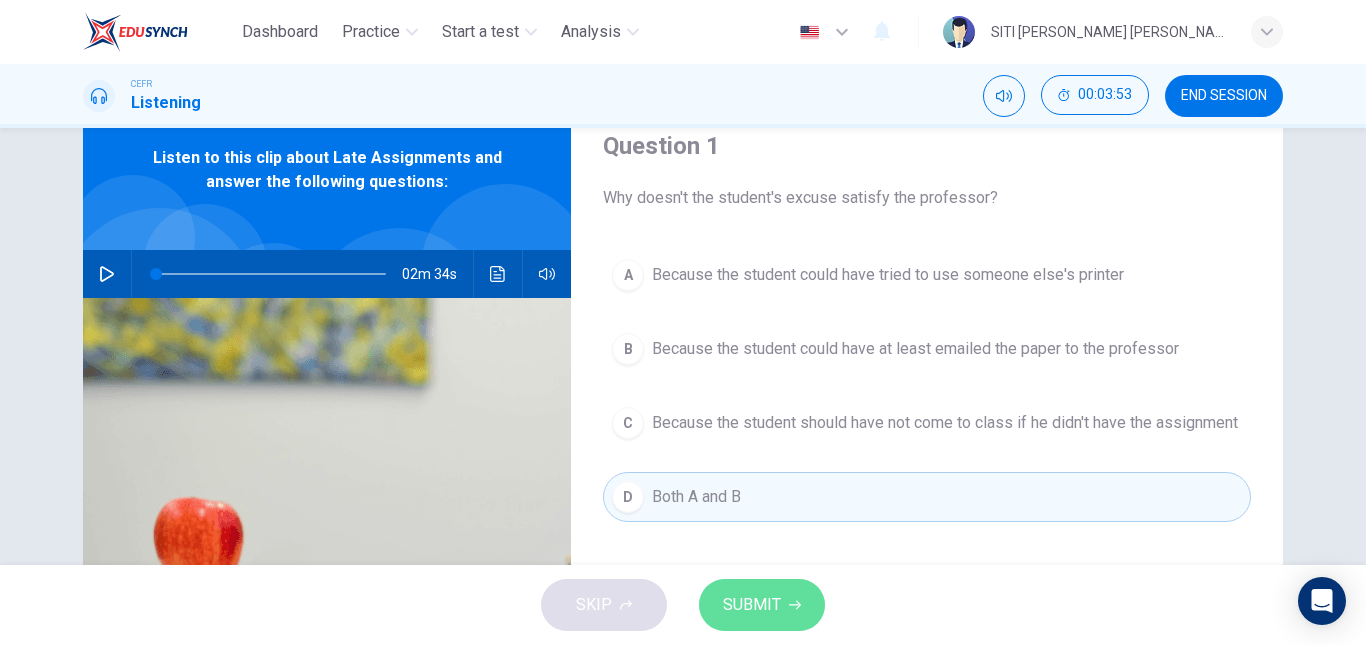 click on "SUBMIT" at bounding box center [752, 605] 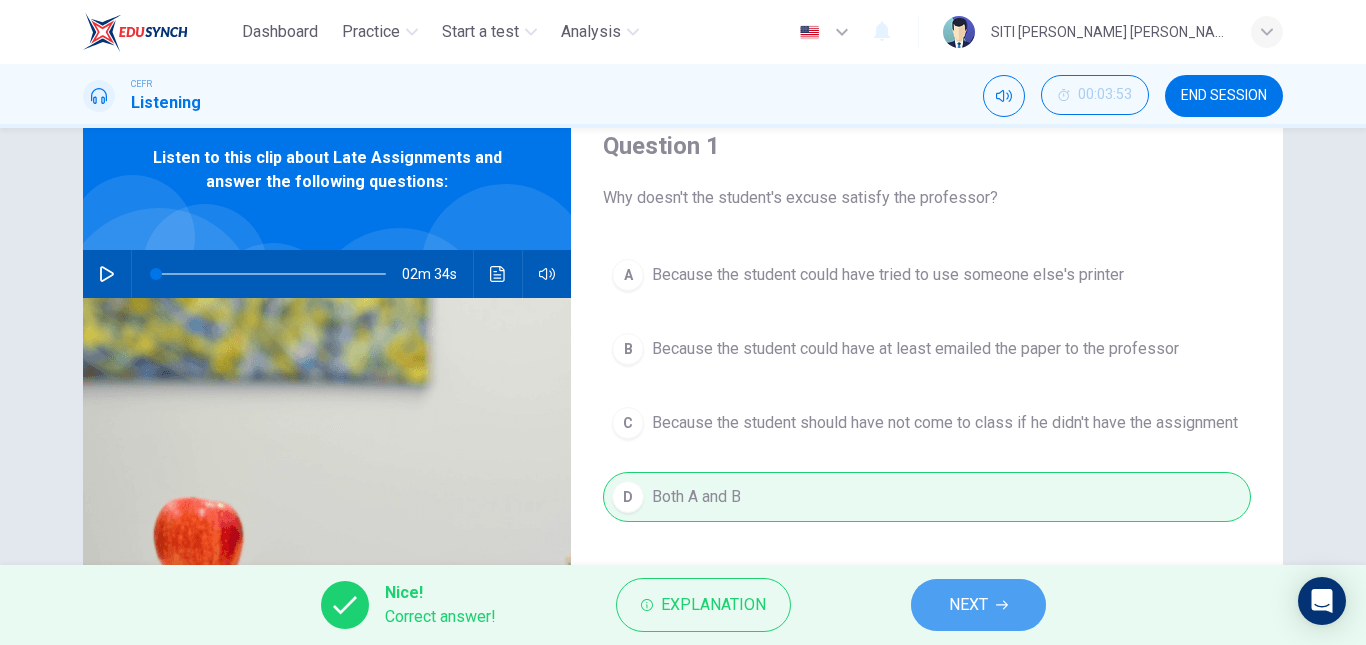 click on "NEXT" at bounding box center [968, 605] 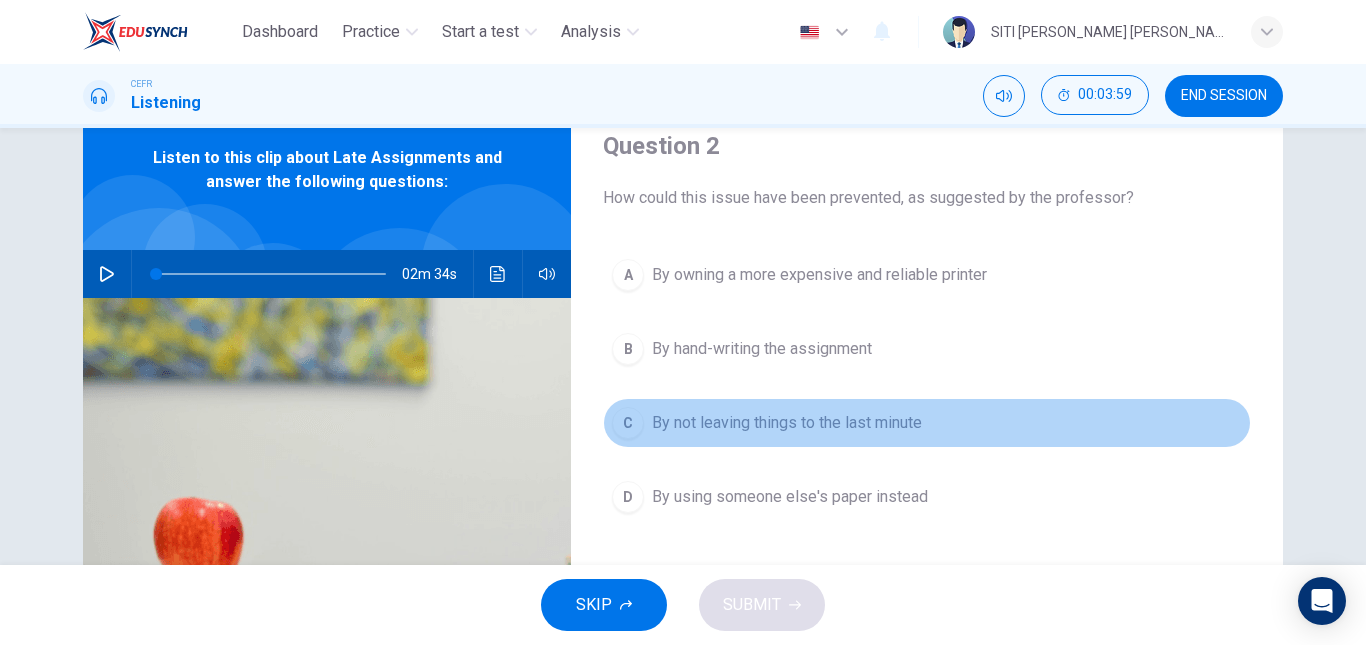 click on "By not leaving things to the last minute" at bounding box center (787, 423) 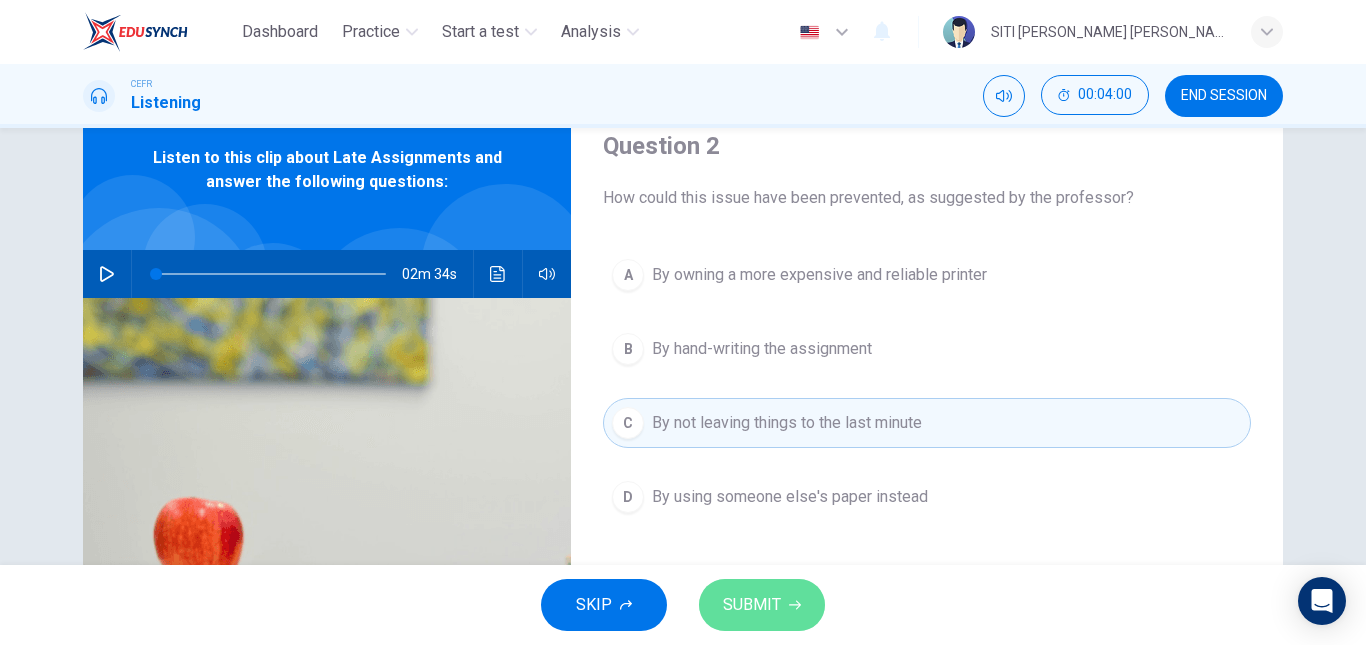 click on "SUBMIT" at bounding box center [752, 605] 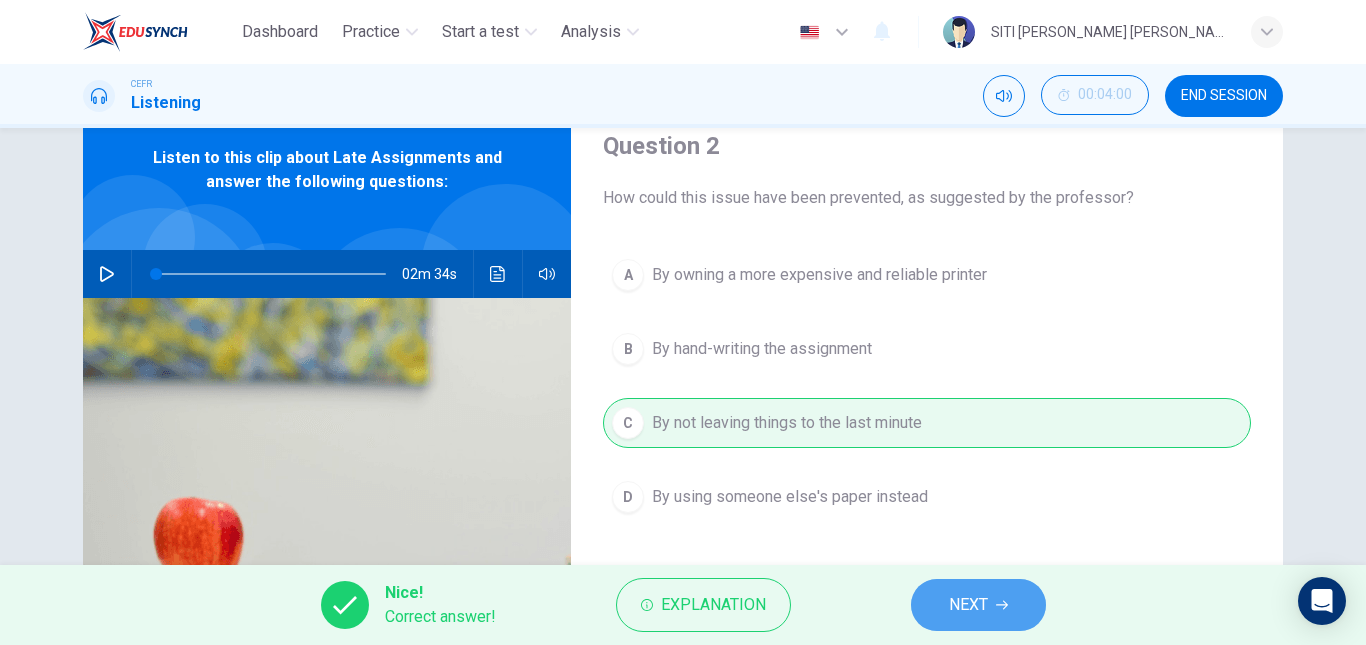 click on "NEXT" at bounding box center [968, 605] 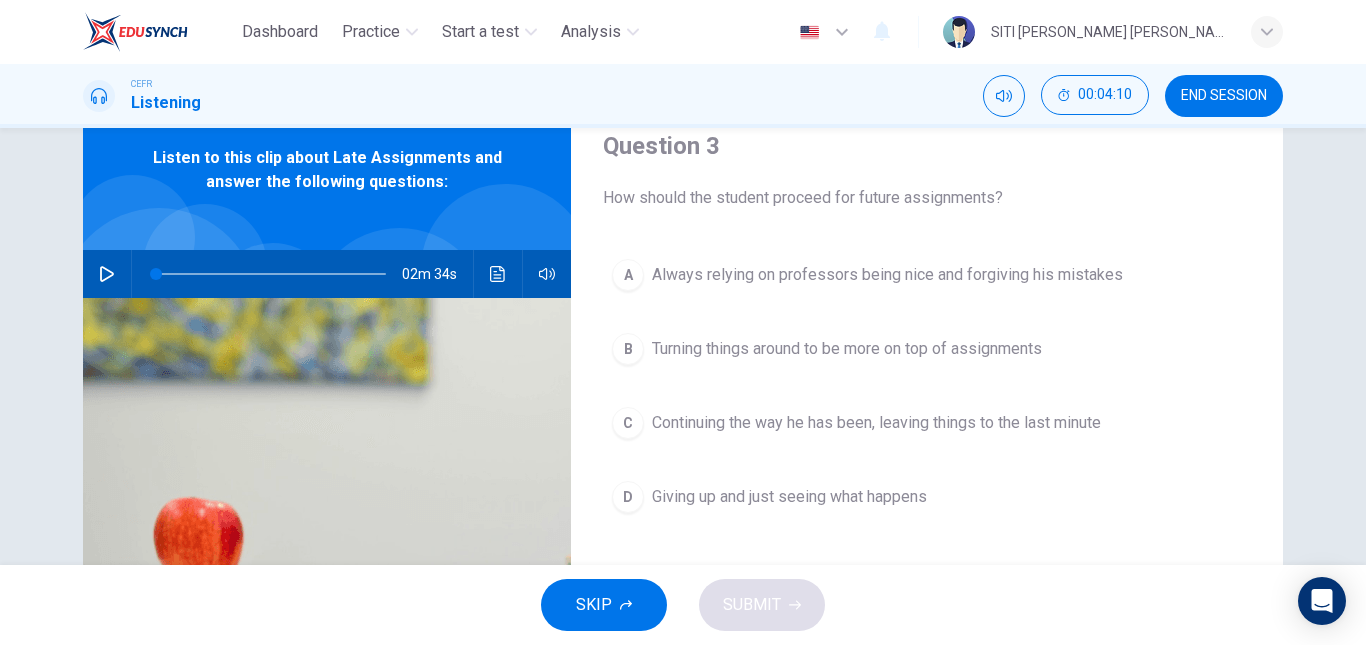 click on "Turning things around to be more on top of assignments" at bounding box center [847, 349] 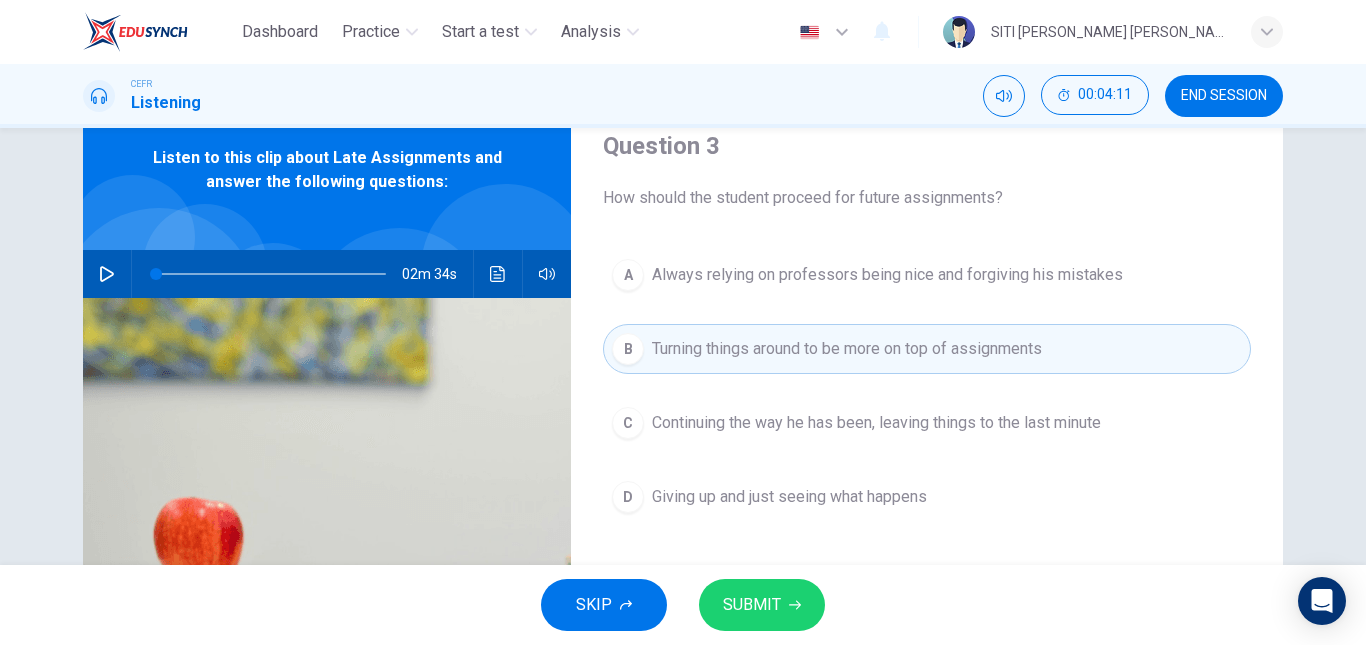 click on "SKIP SUBMIT" at bounding box center (683, 605) 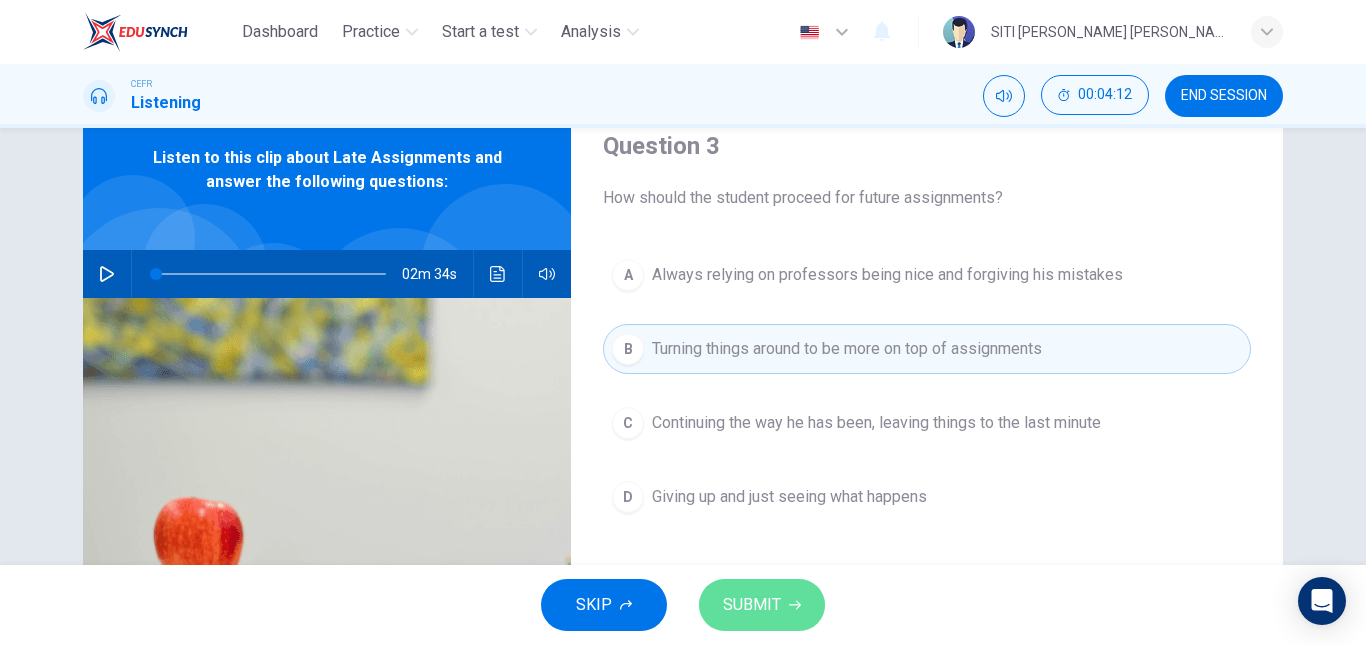 click on "SUBMIT" at bounding box center (752, 605) 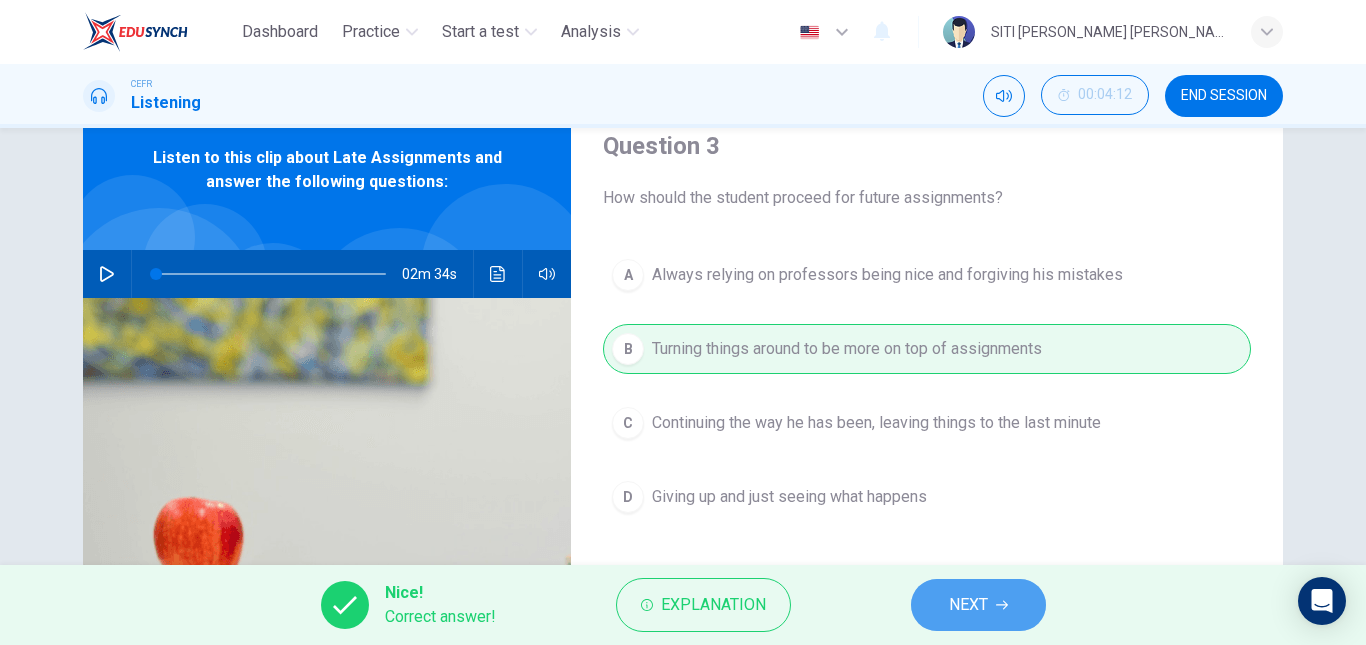 click on "NEXT" at bounding box center [968, 605] 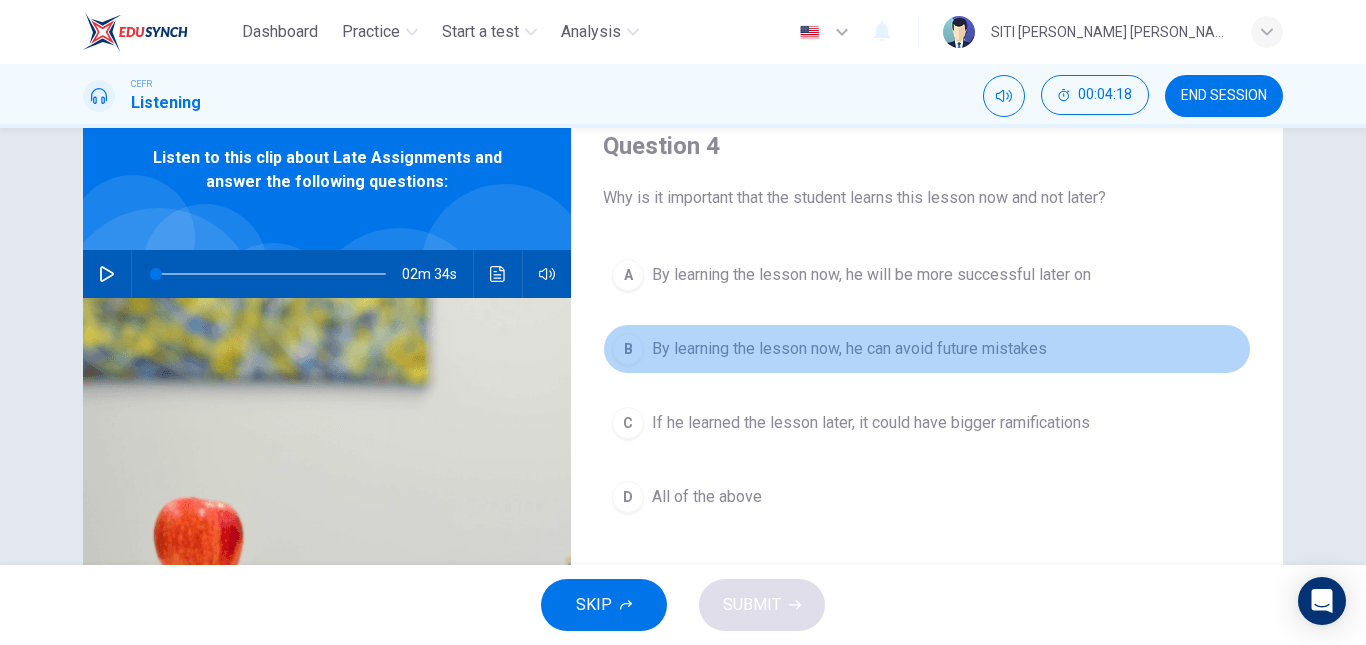 click on "By learning the lesson now, he can avoid future mistakes" at bounding box center [849, 349] 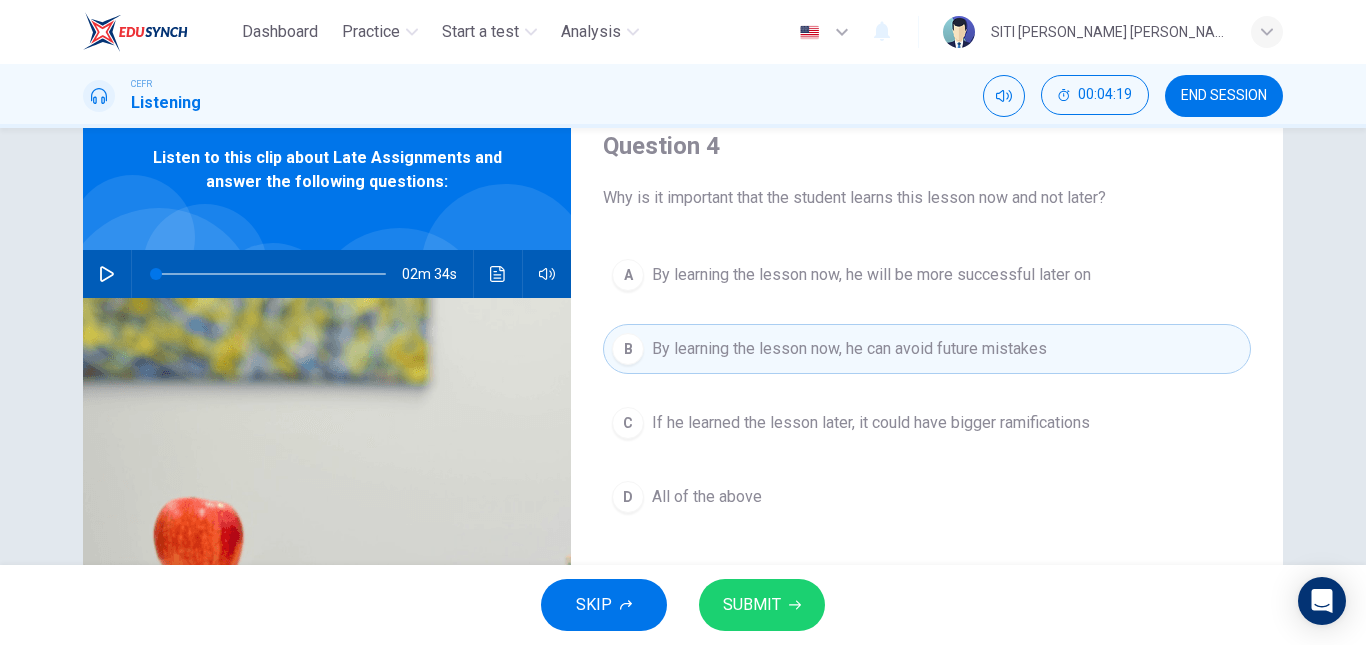 click on "SUBMIT" at bounding box center [752, 605] 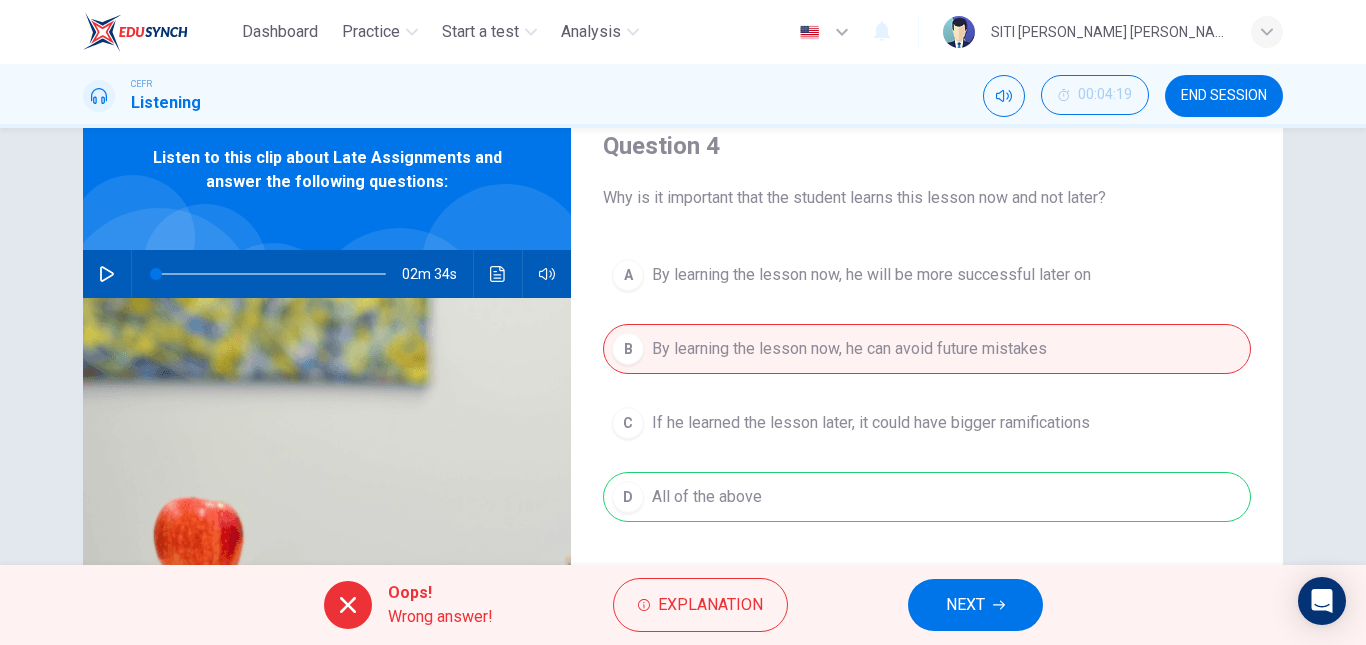 drag, startPoint x: 621, startPoint y: 496, endPoint x: 966, endPoint y: 608, distance: 362.72443 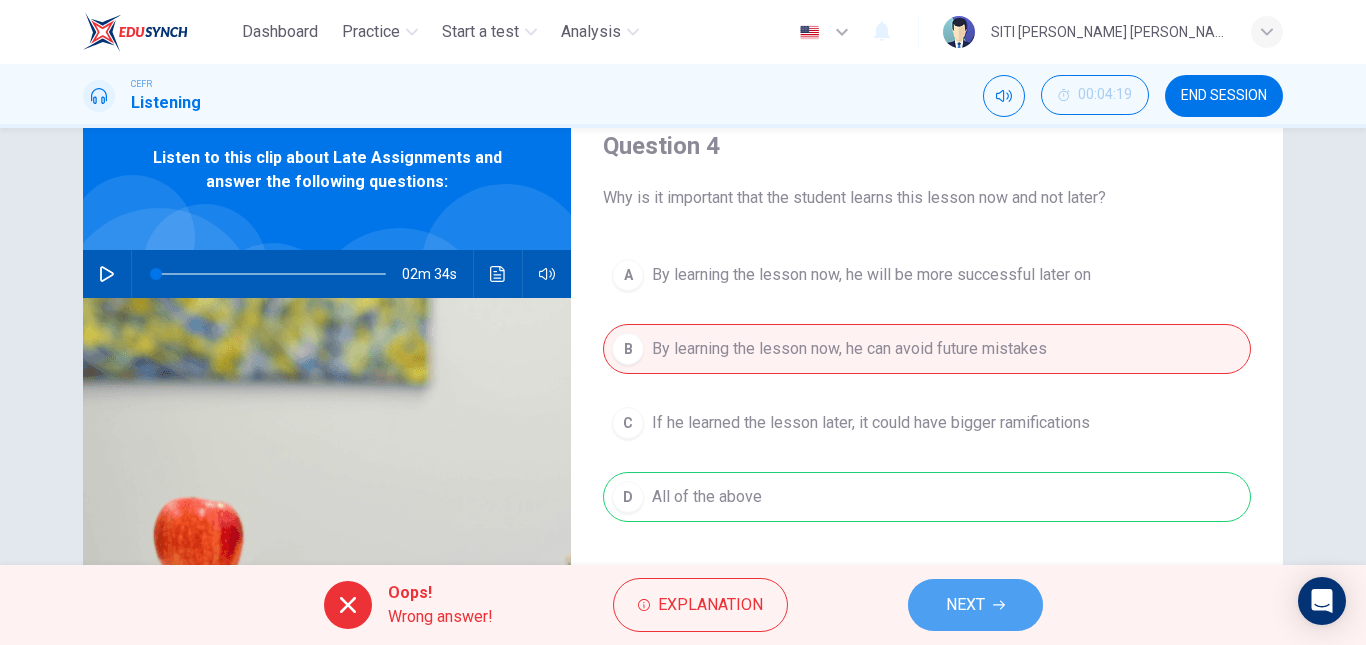 click on "NEXT" at bounding box center (965, 605) 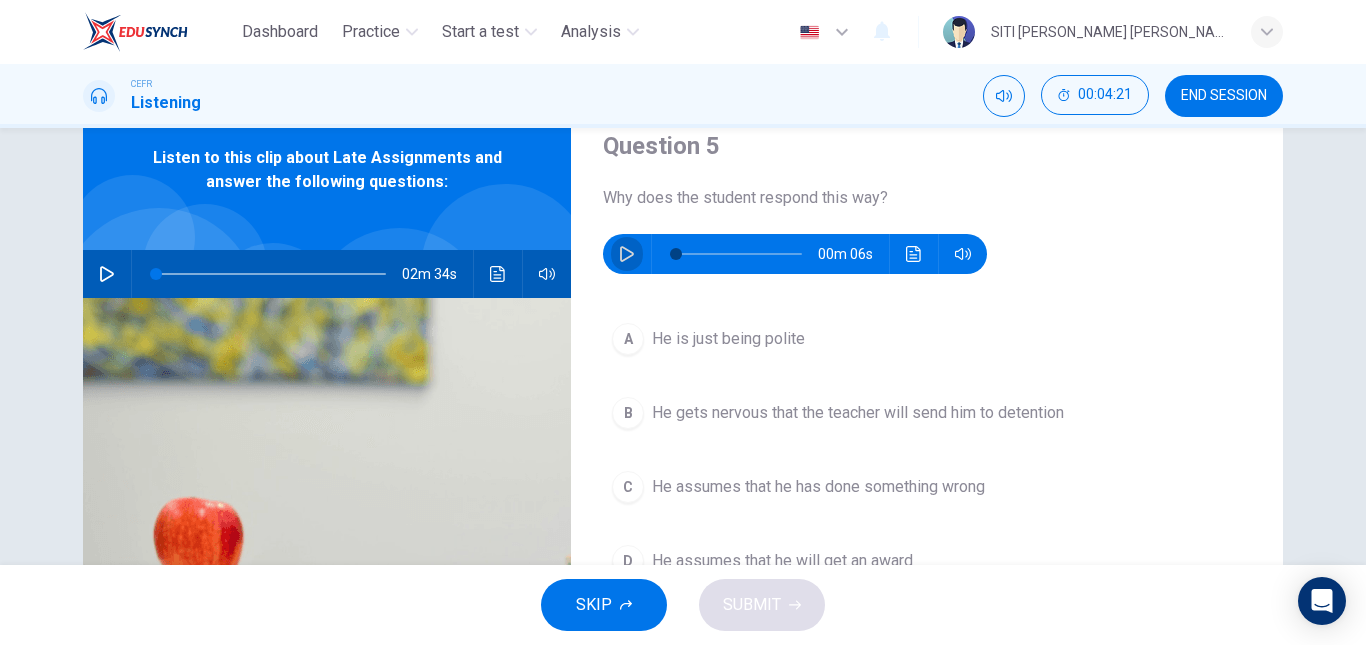 click 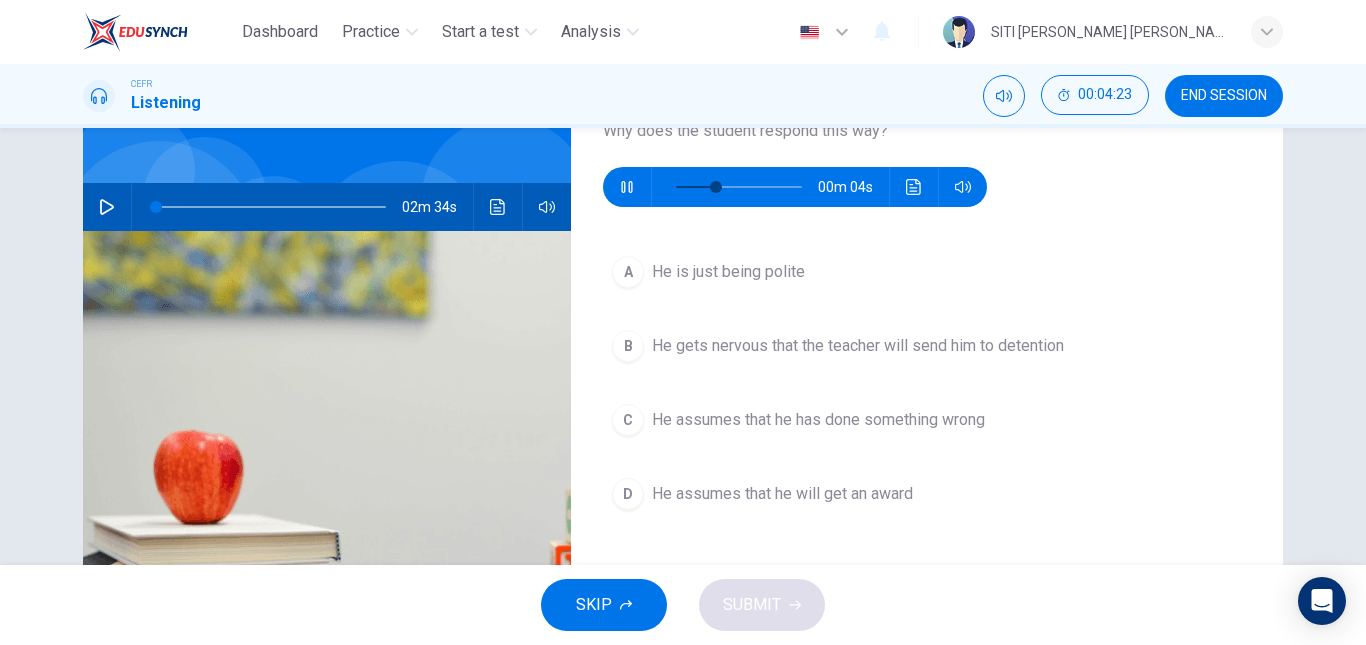 scroll, scrollTop: 147, scrollLeft: 0, axis: vertical 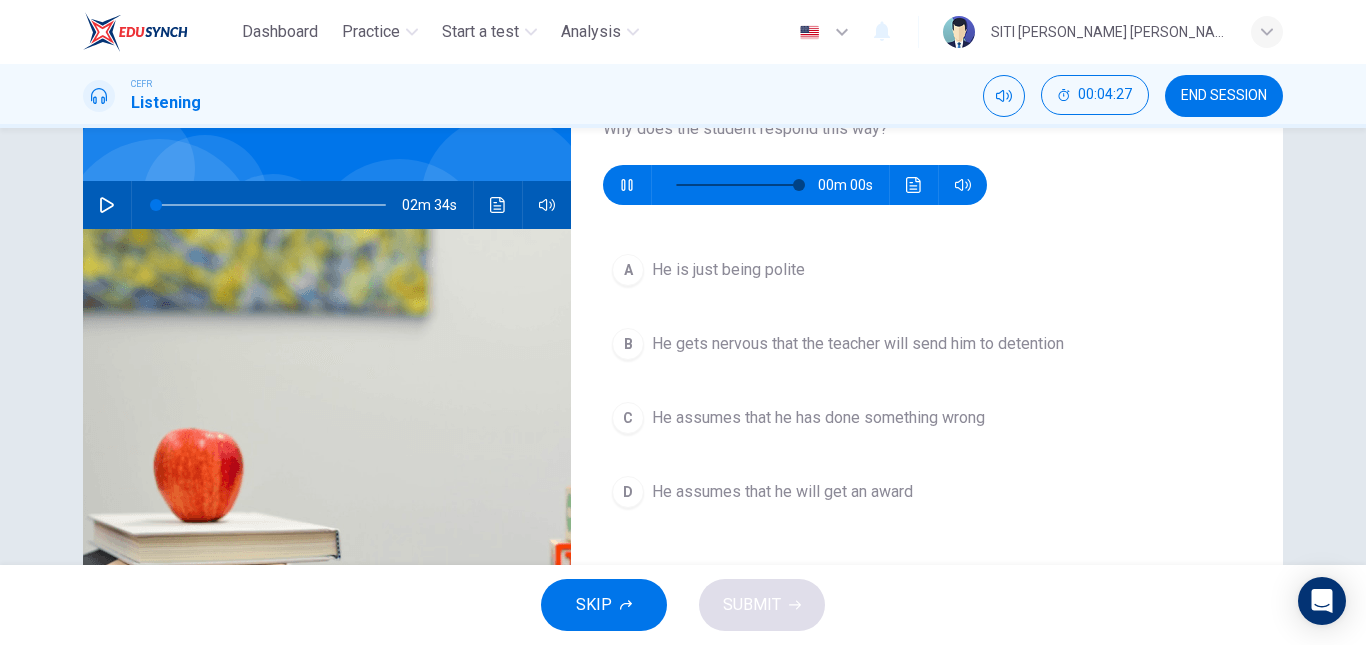 type on "0" 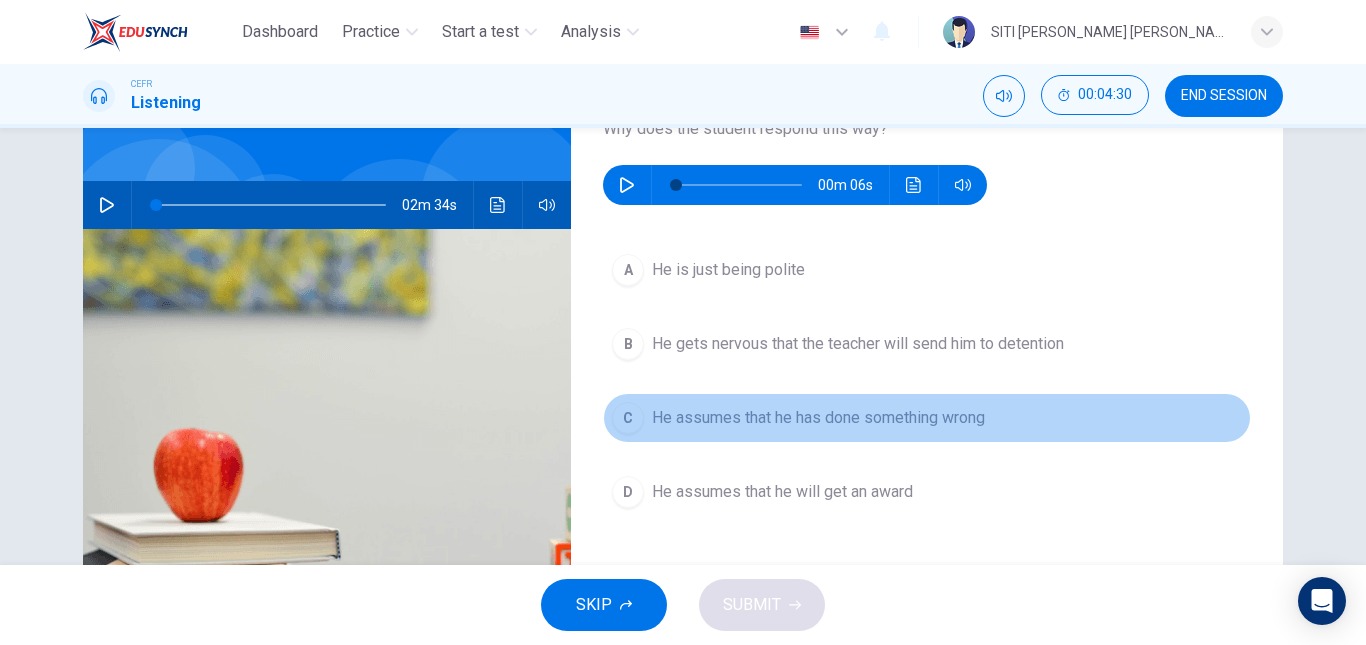 click on "C" at bounding box center (628, 418) 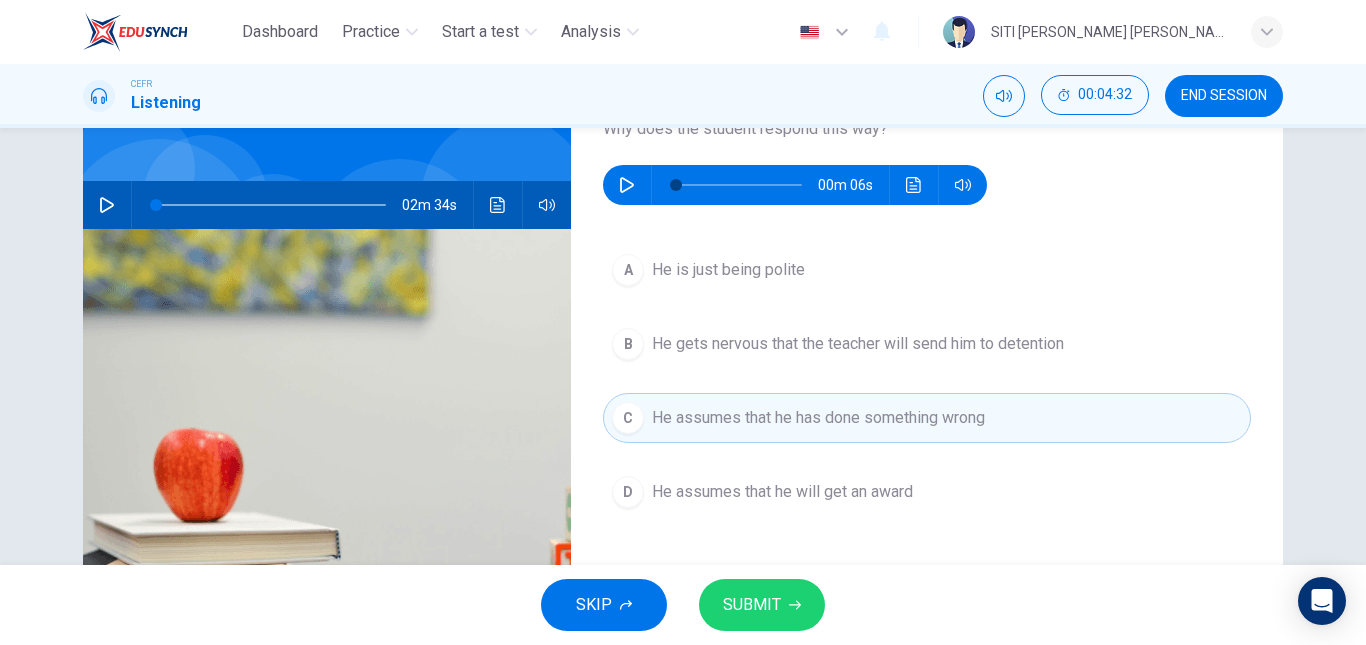 click on "SUBMIT" at bounding box center [752, 605] 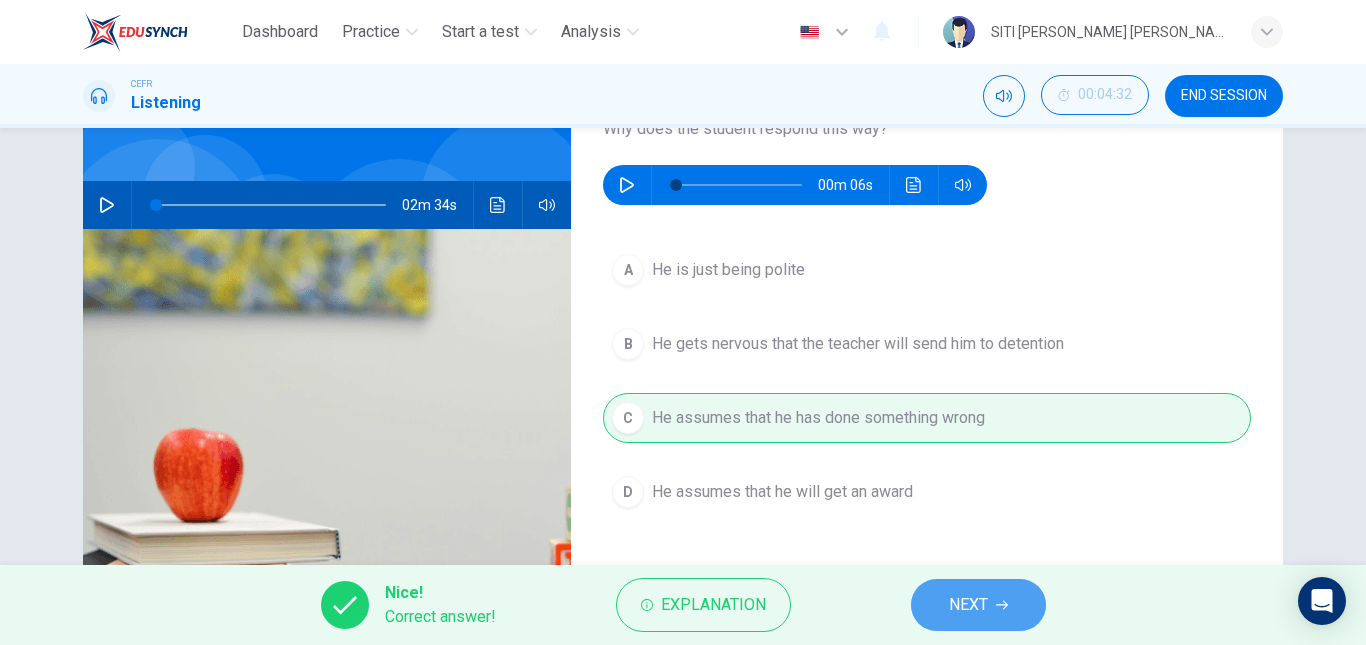 click on "NEXT" at bounding box center (978, 605) 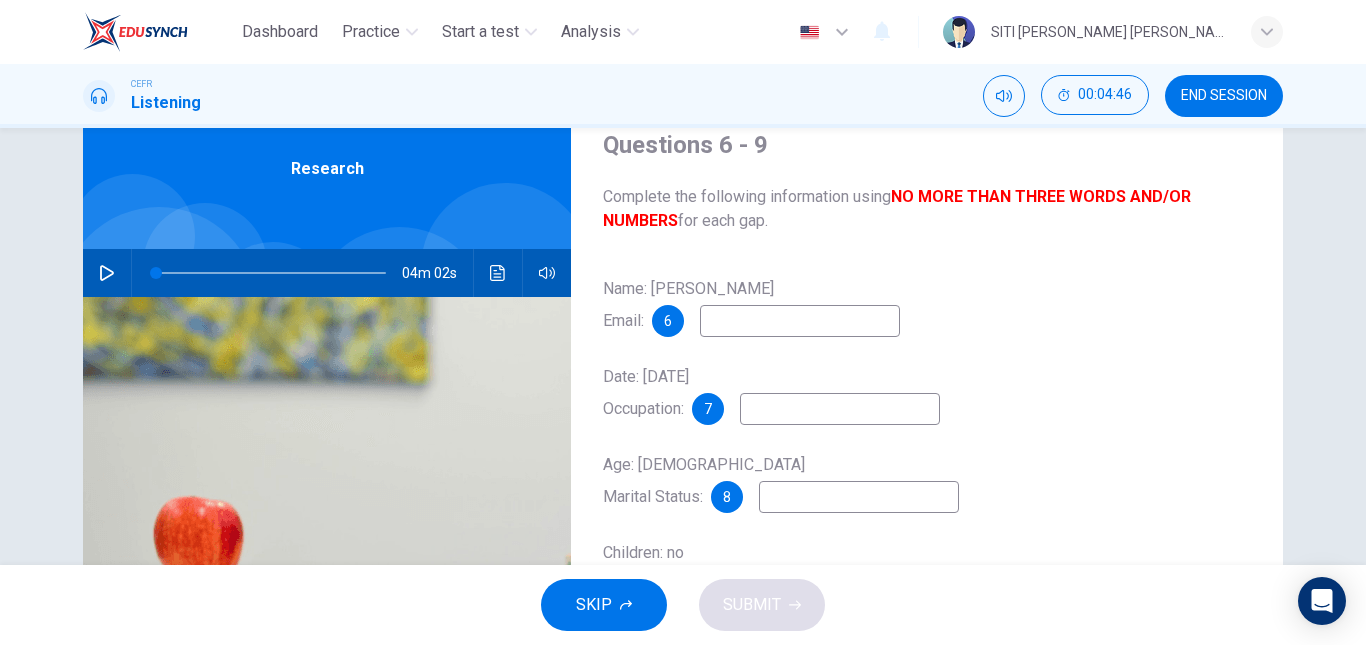 scroll, scrollTop: 72, scrollLeft: 0, axis: vertical 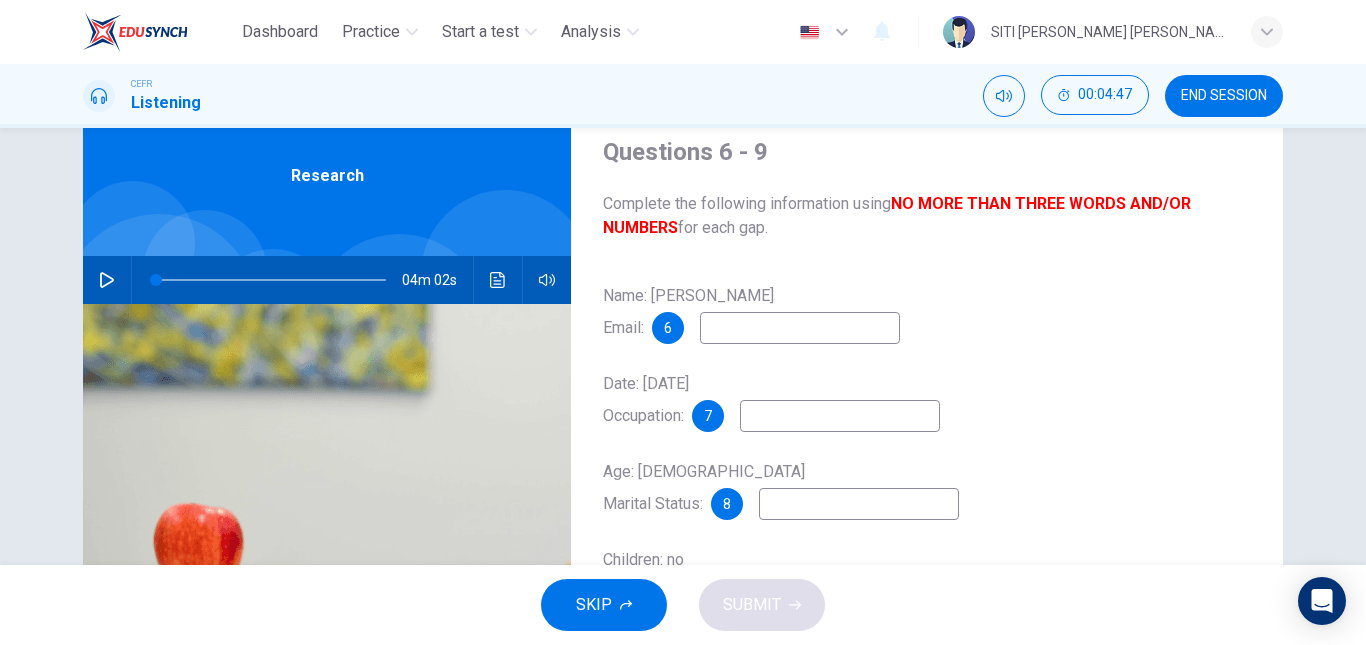 click at bounding box center [800, 328] 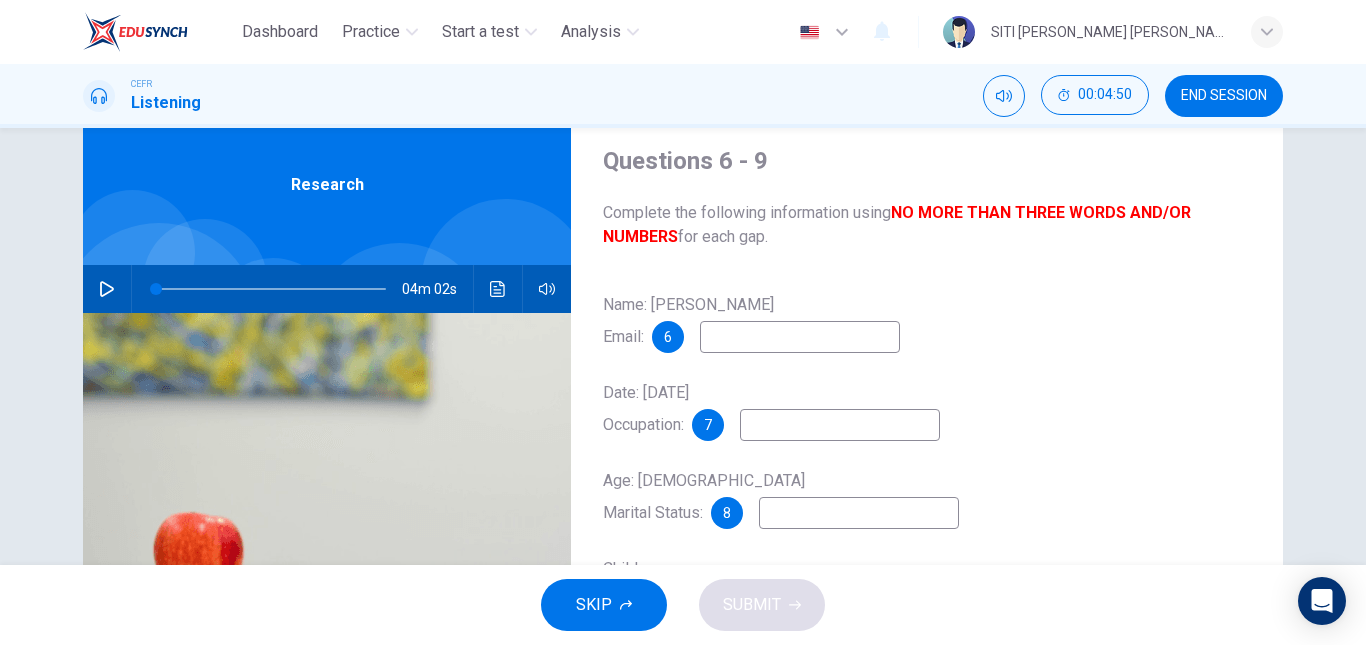 scroll, scrollTop: 28, scrollLeft: 0, axis: vertical 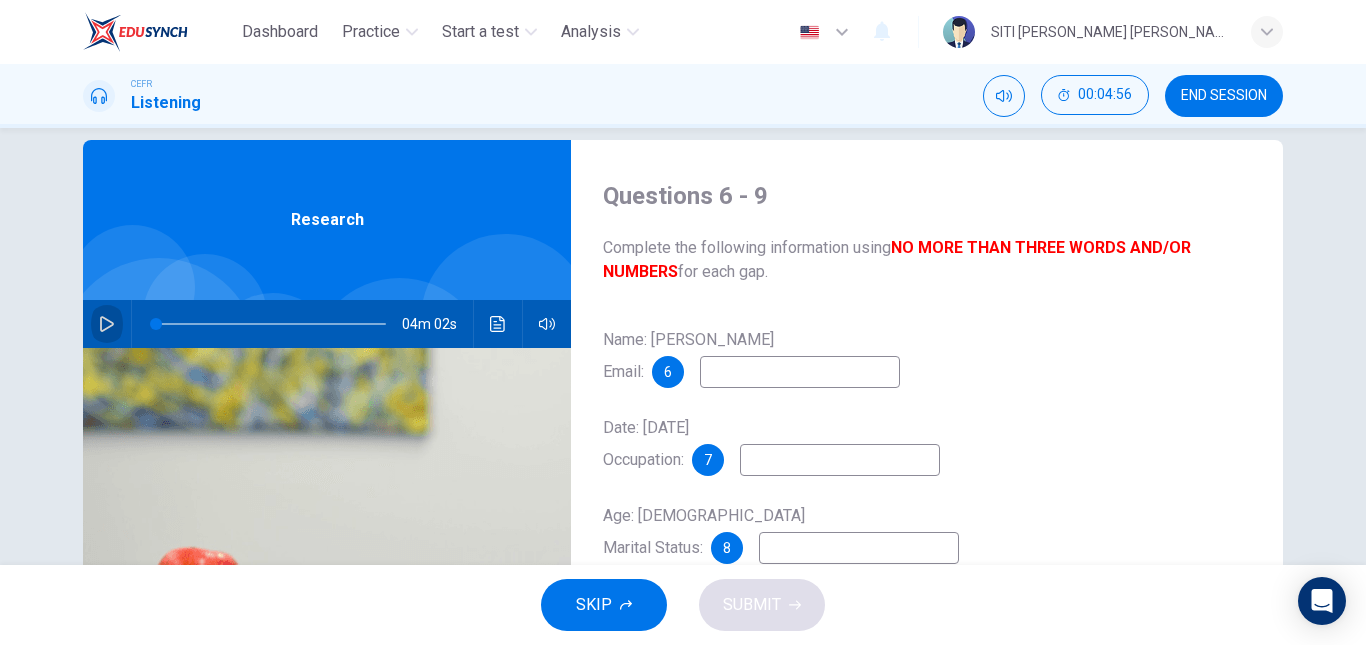 click 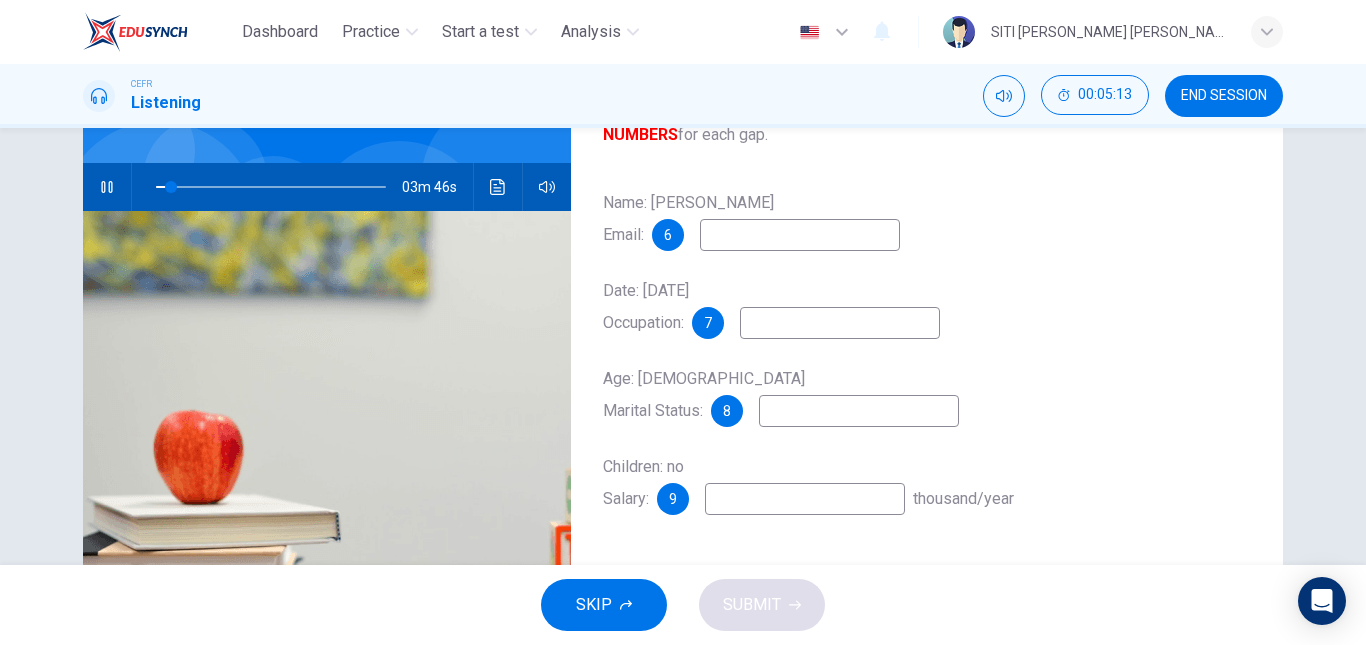 scroll, scrollTop: 166, scrollLeft: 0, axis: vertical 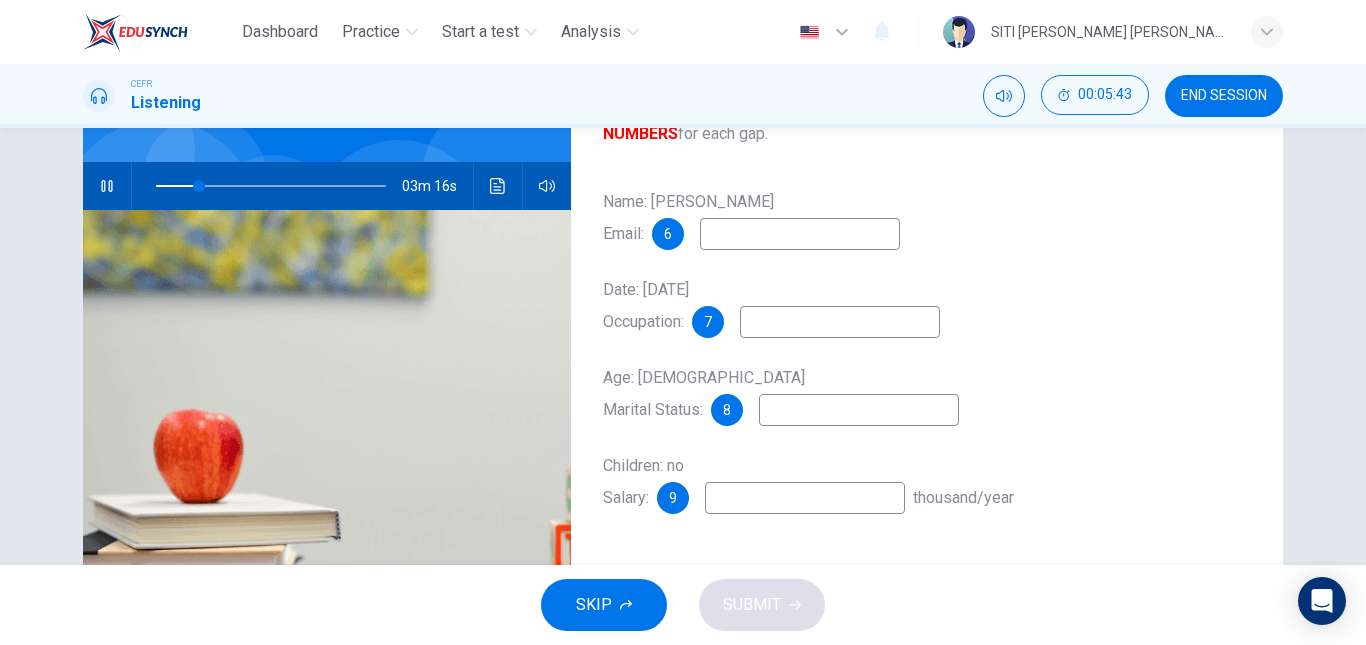 click at bounding box center [800, 234] 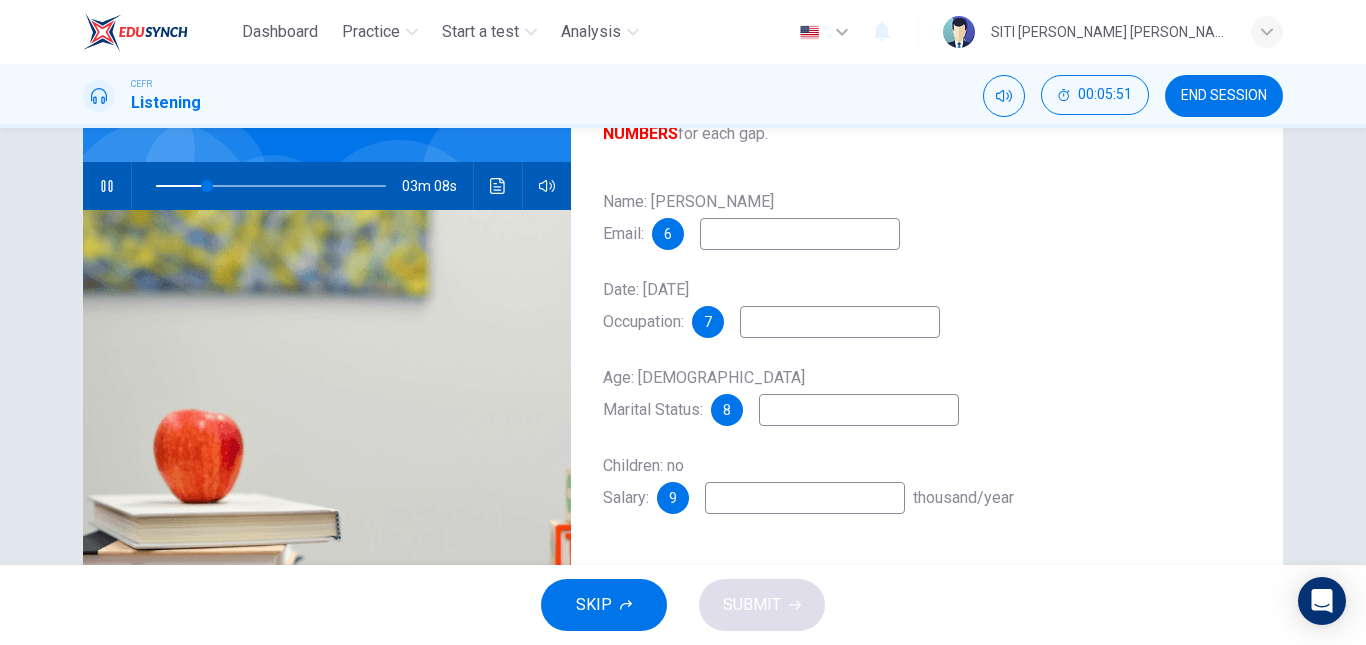 type on "23" 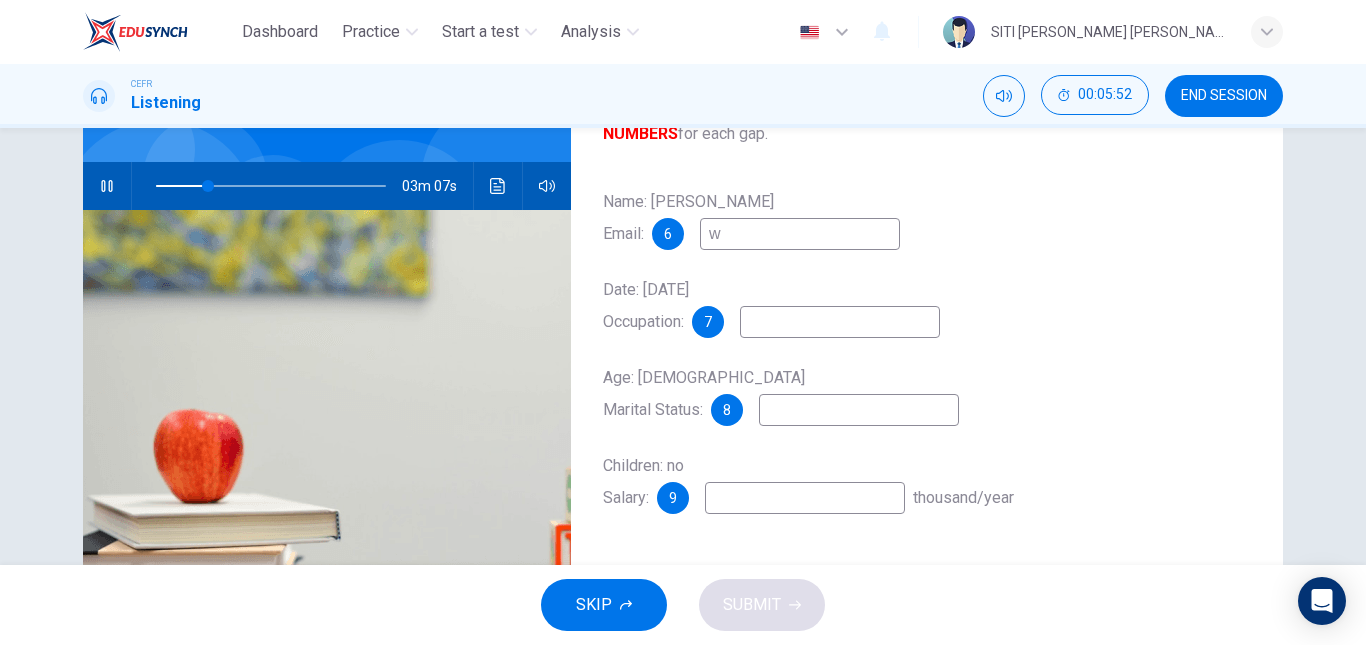 type on "wg" 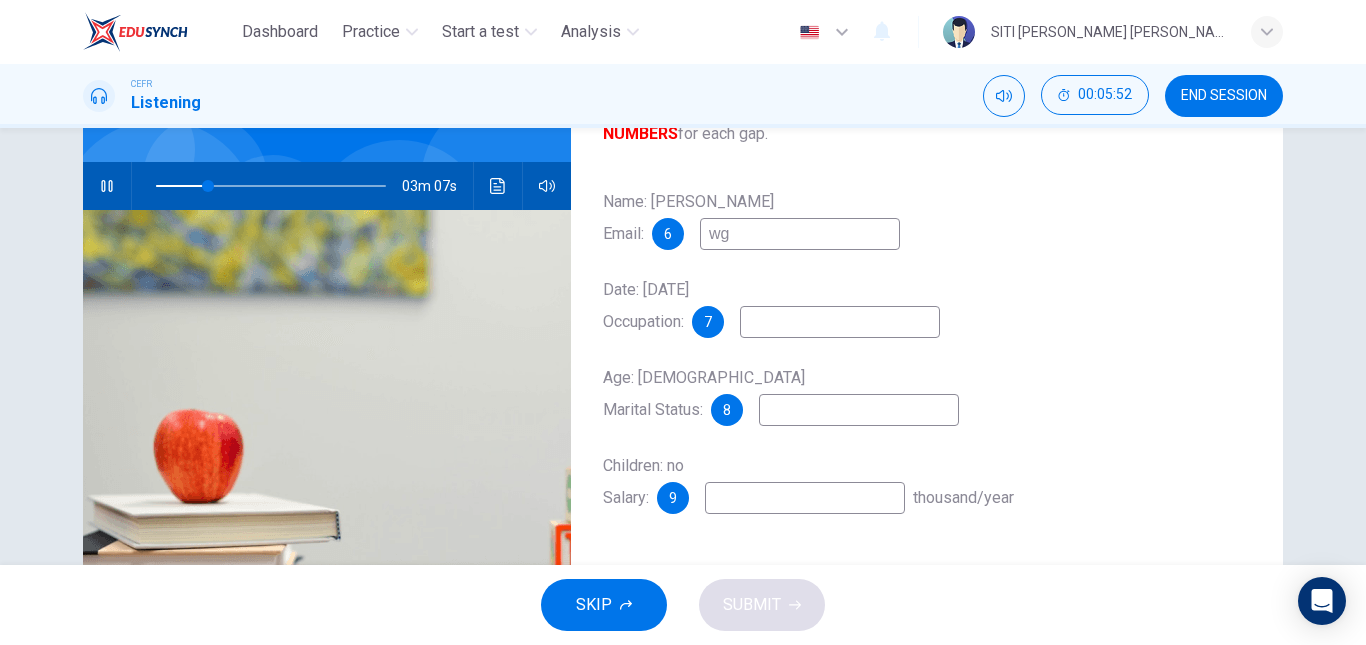 type on "23" 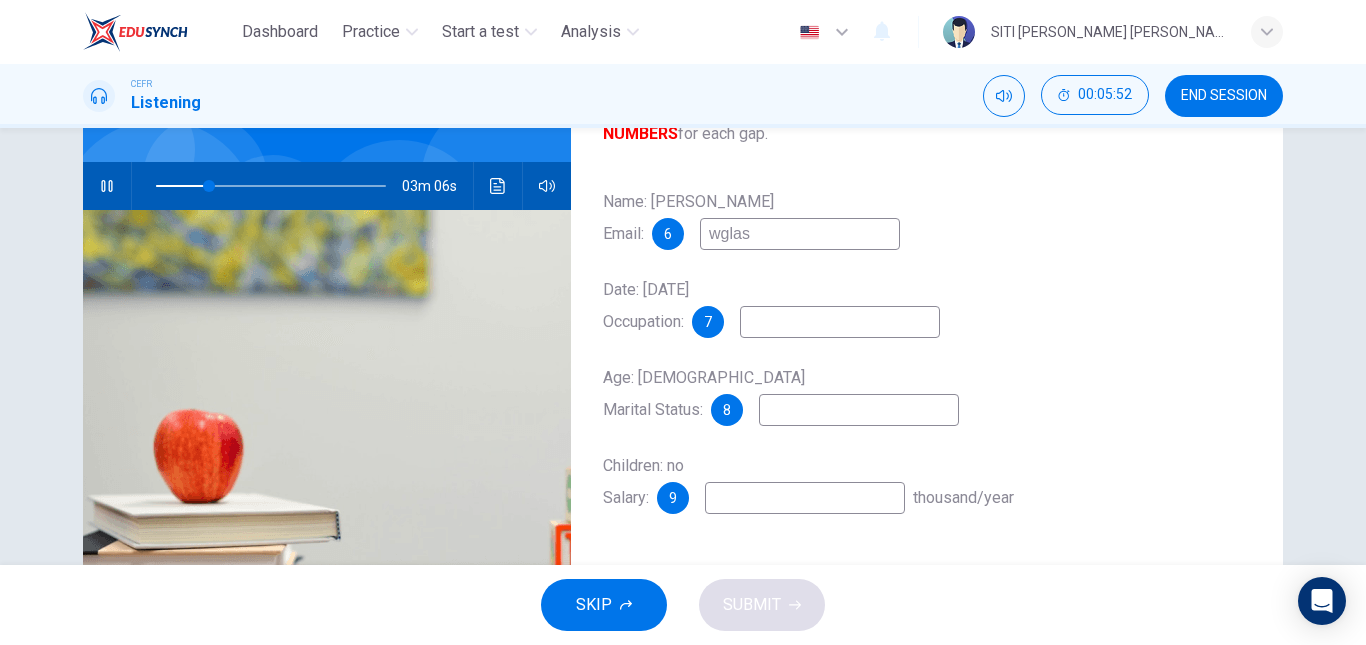 type on "wglass" 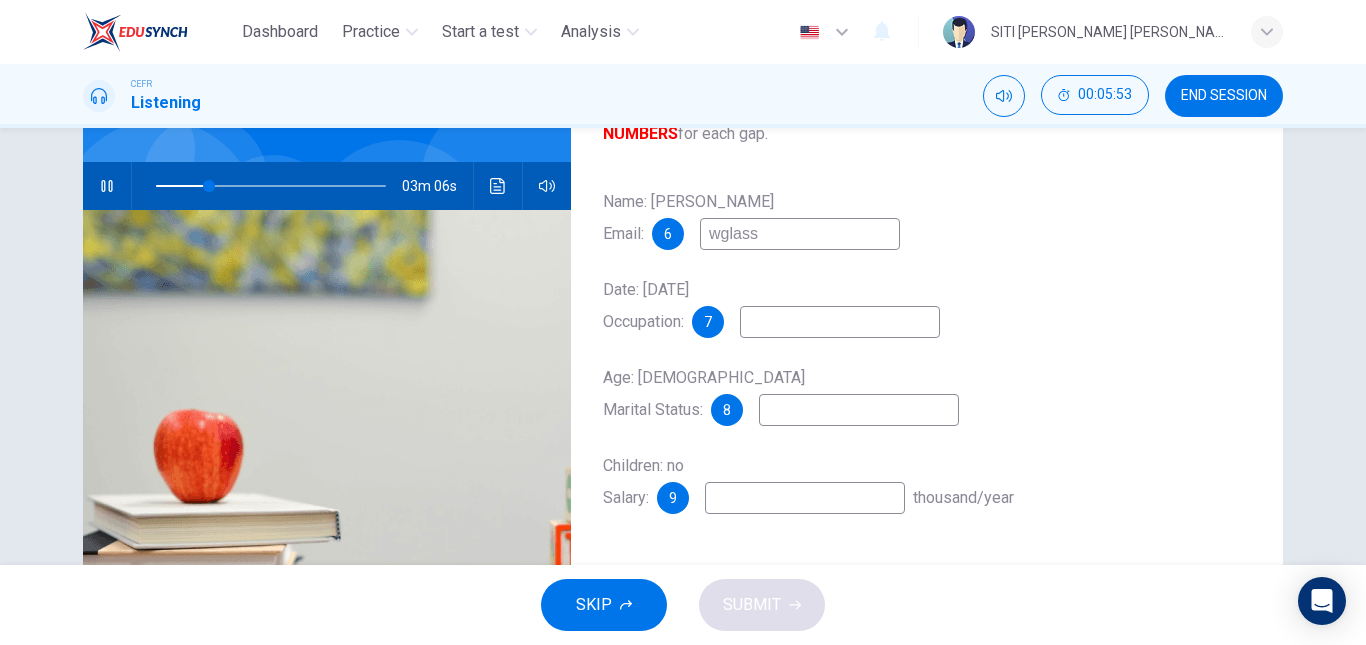 type on "23" 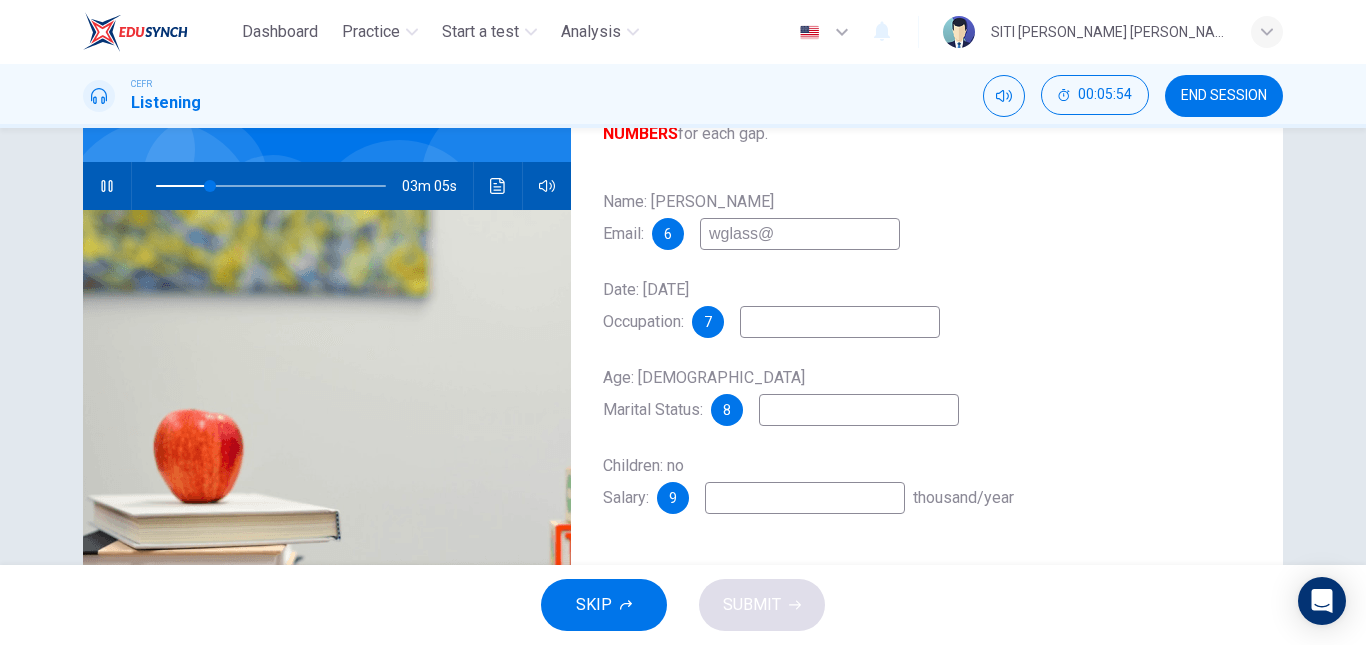 type on "wglass@e" 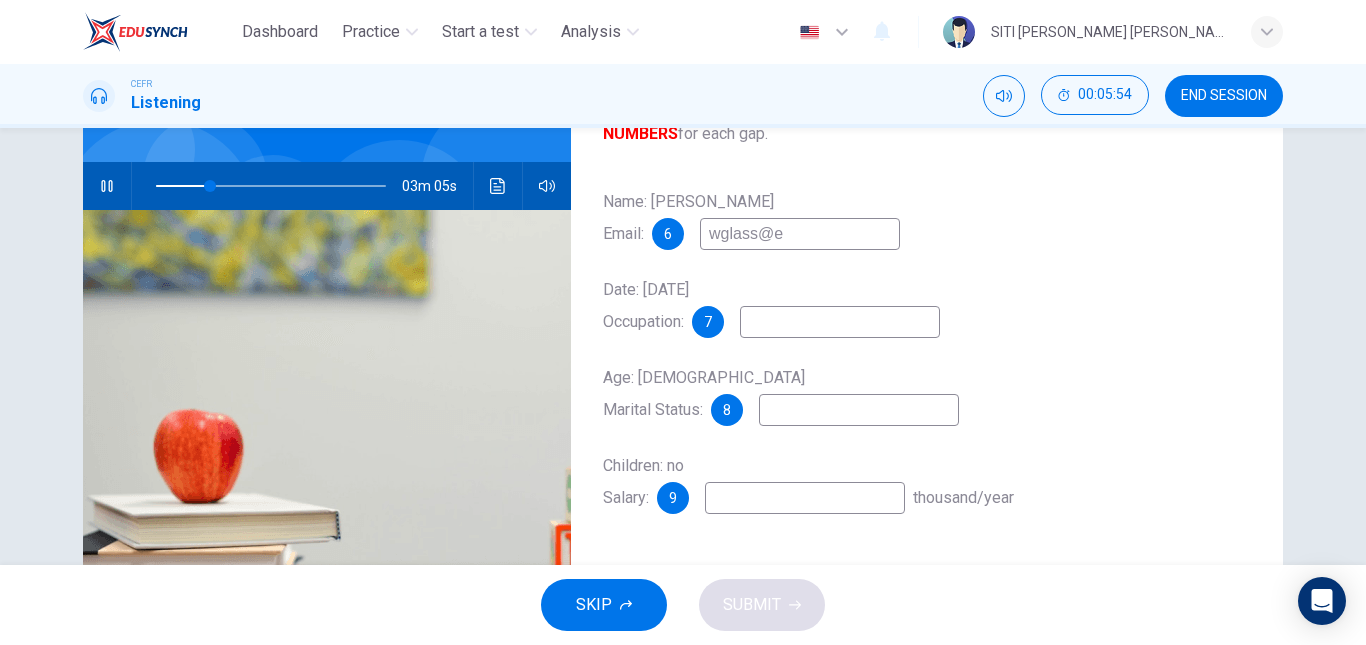 type on "24" 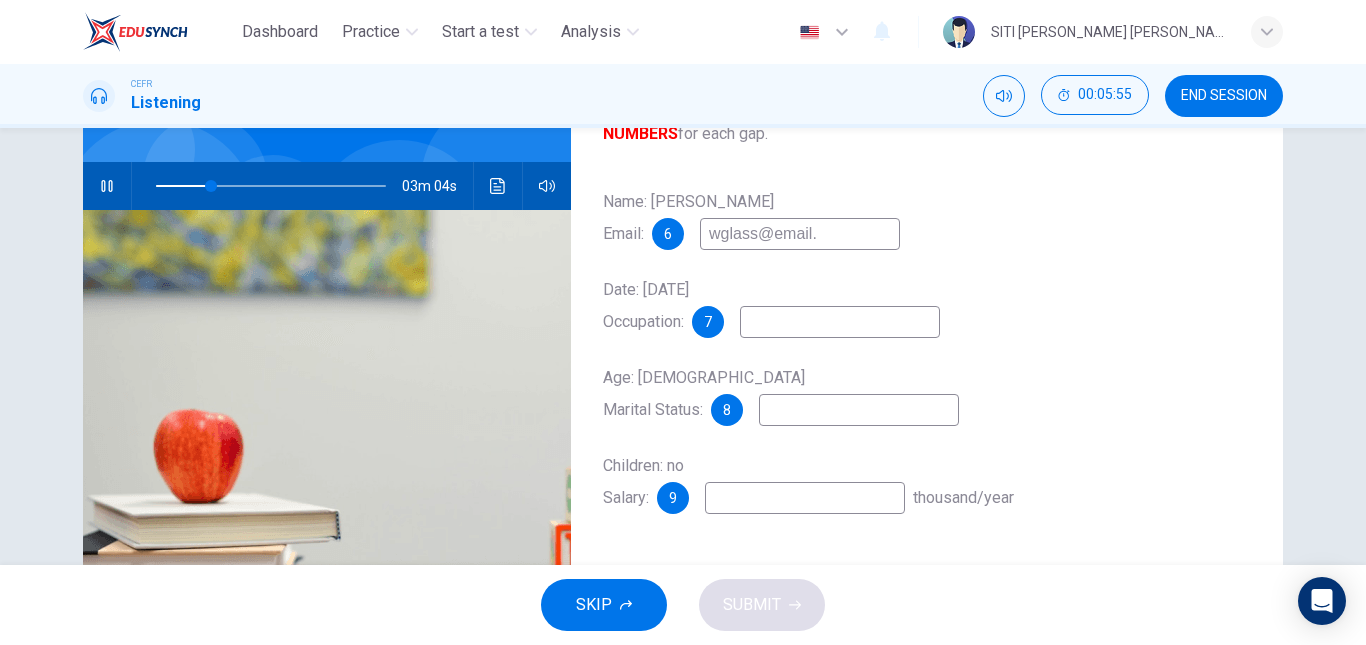 type on "wglass@email.c" 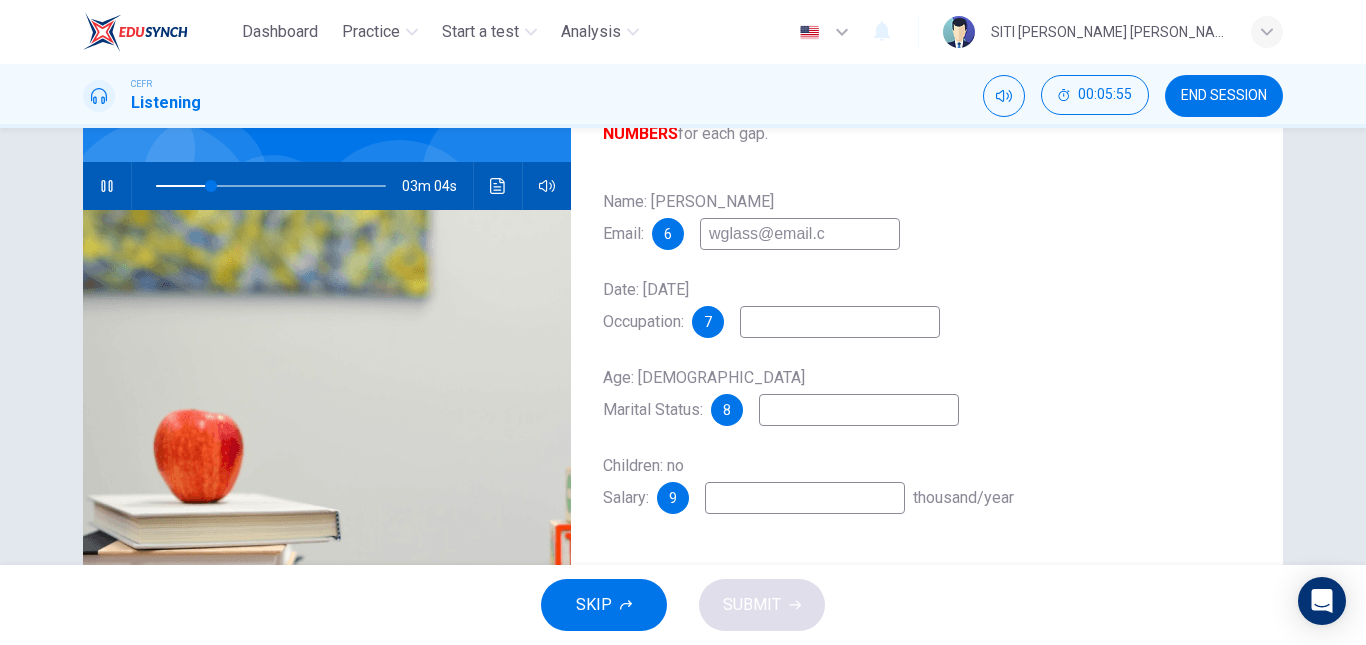 type on "24" 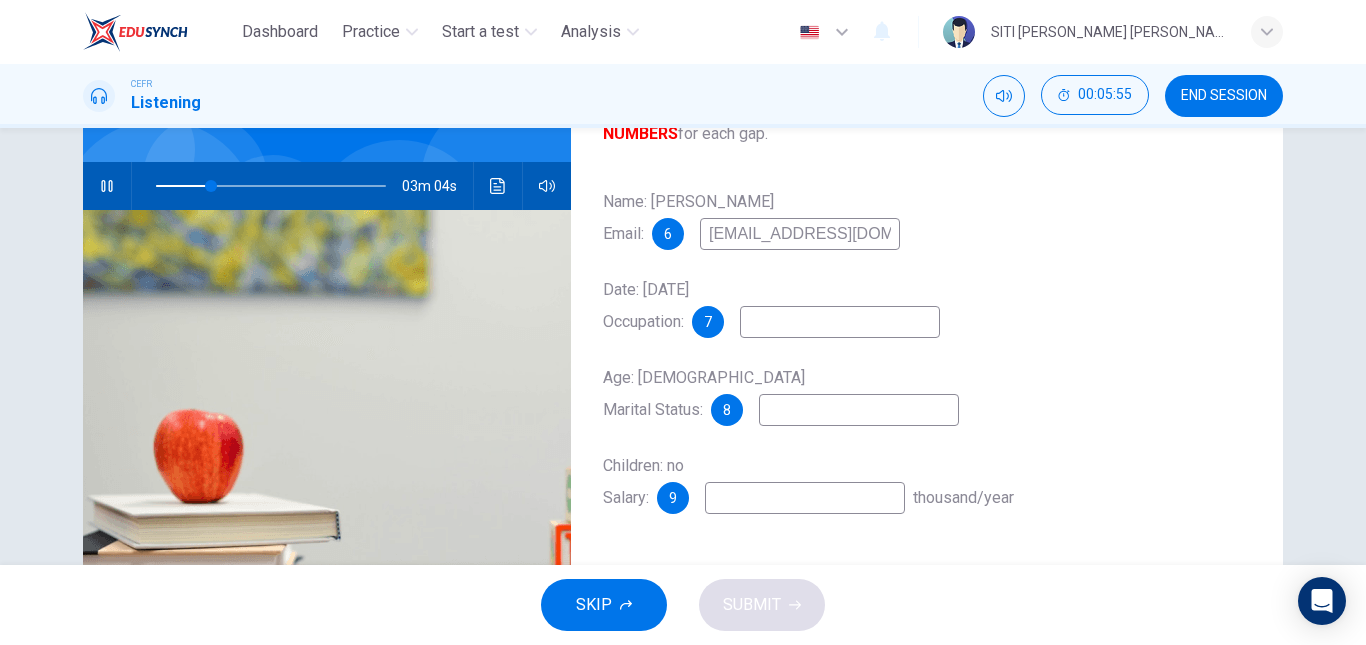 type on "[EMAIL_ADDRESS][DOMAIN_NAME]" 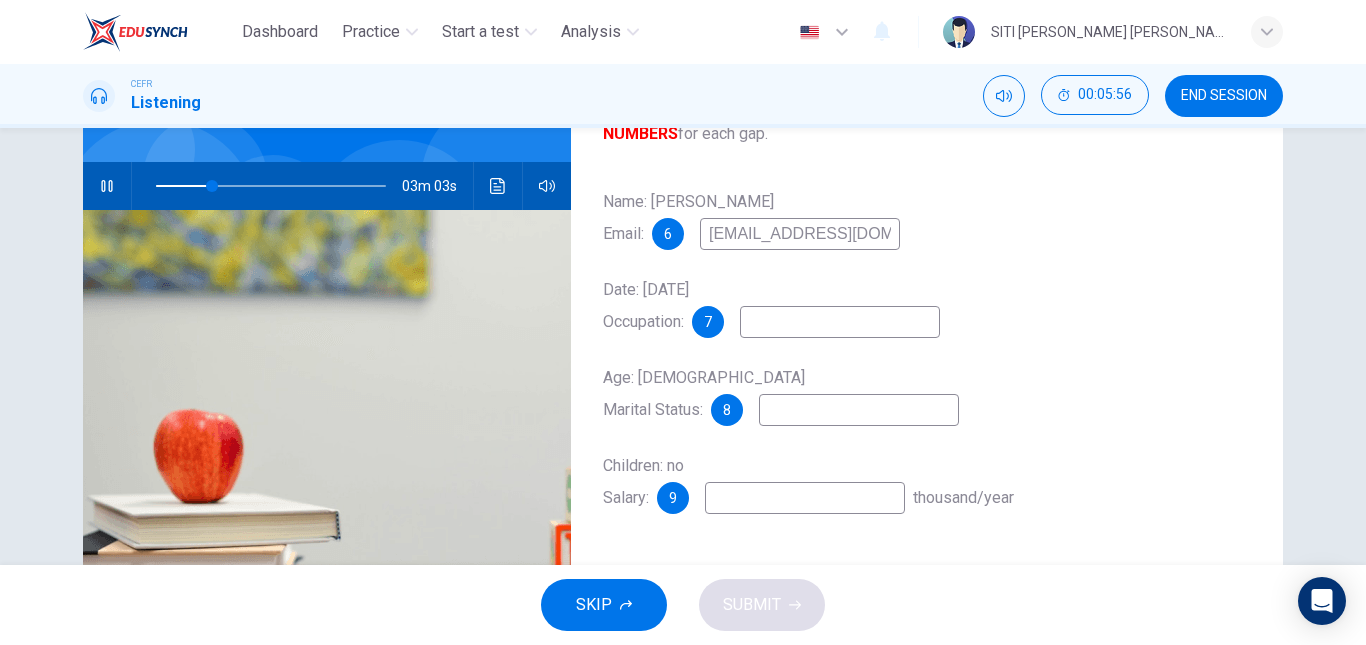 type on "25" 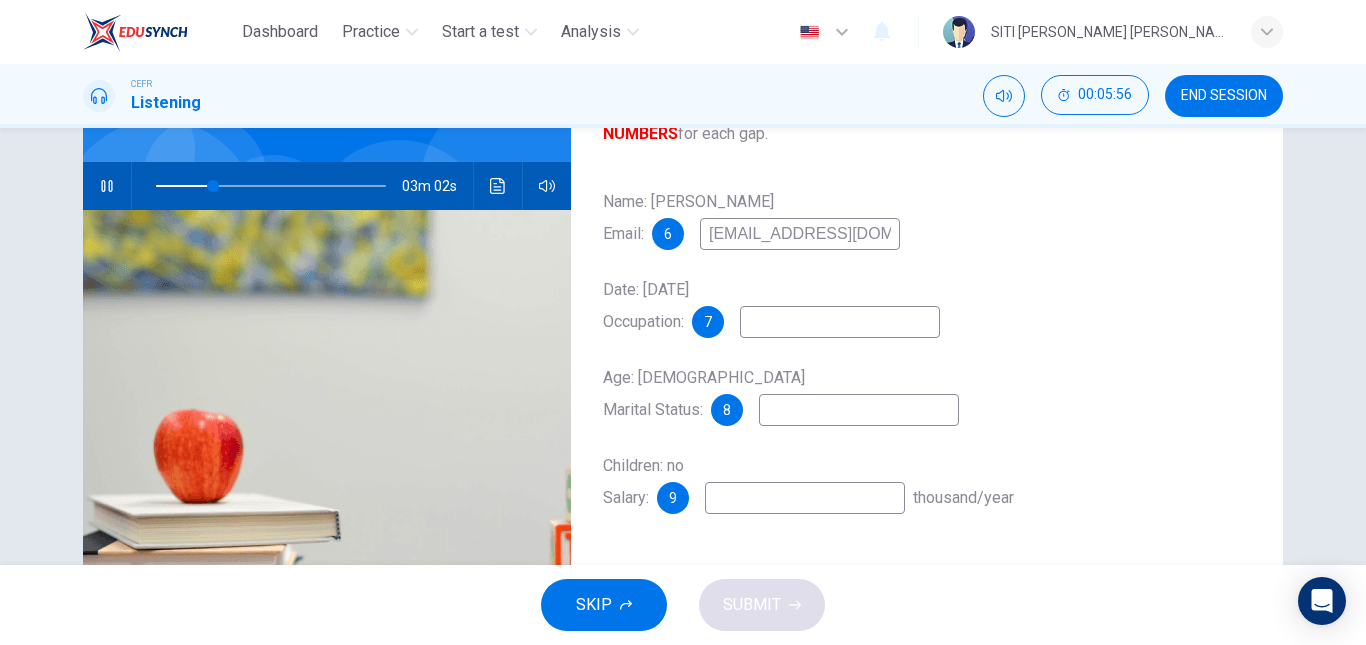 type on "[EMAIL_ADDRESS][DOMAIN_NAME]" 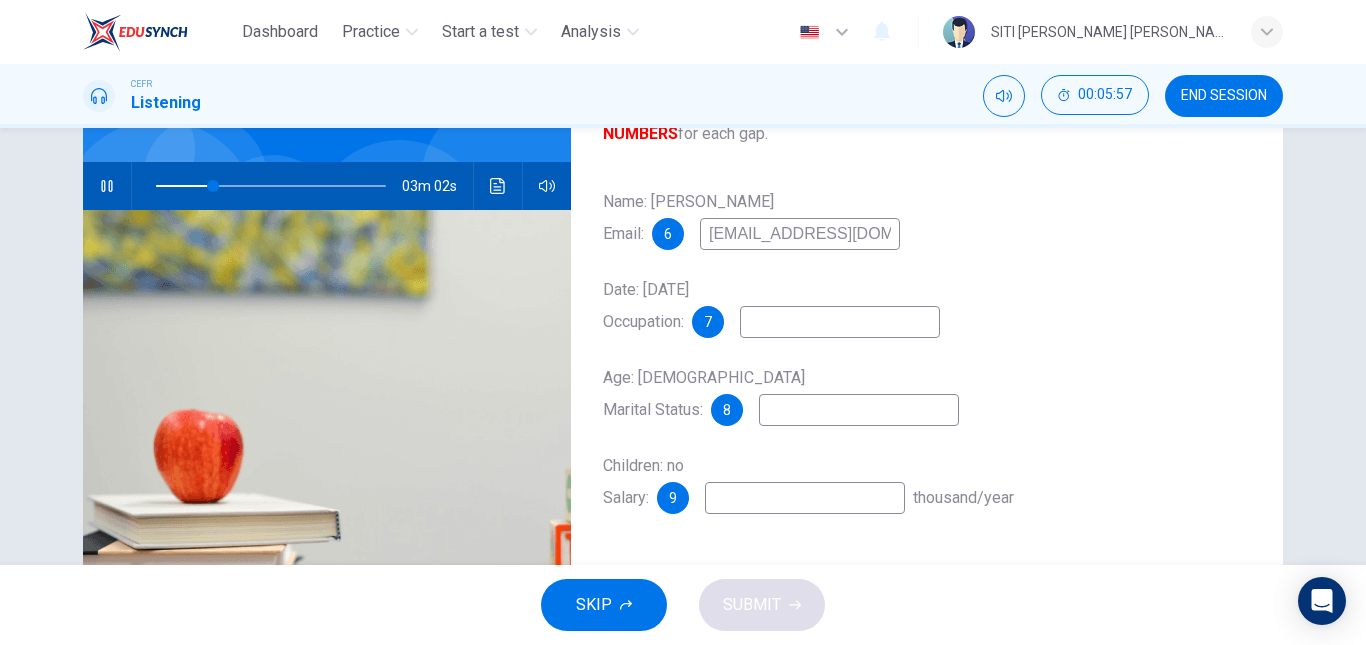 click at bounding box center (840, 322) 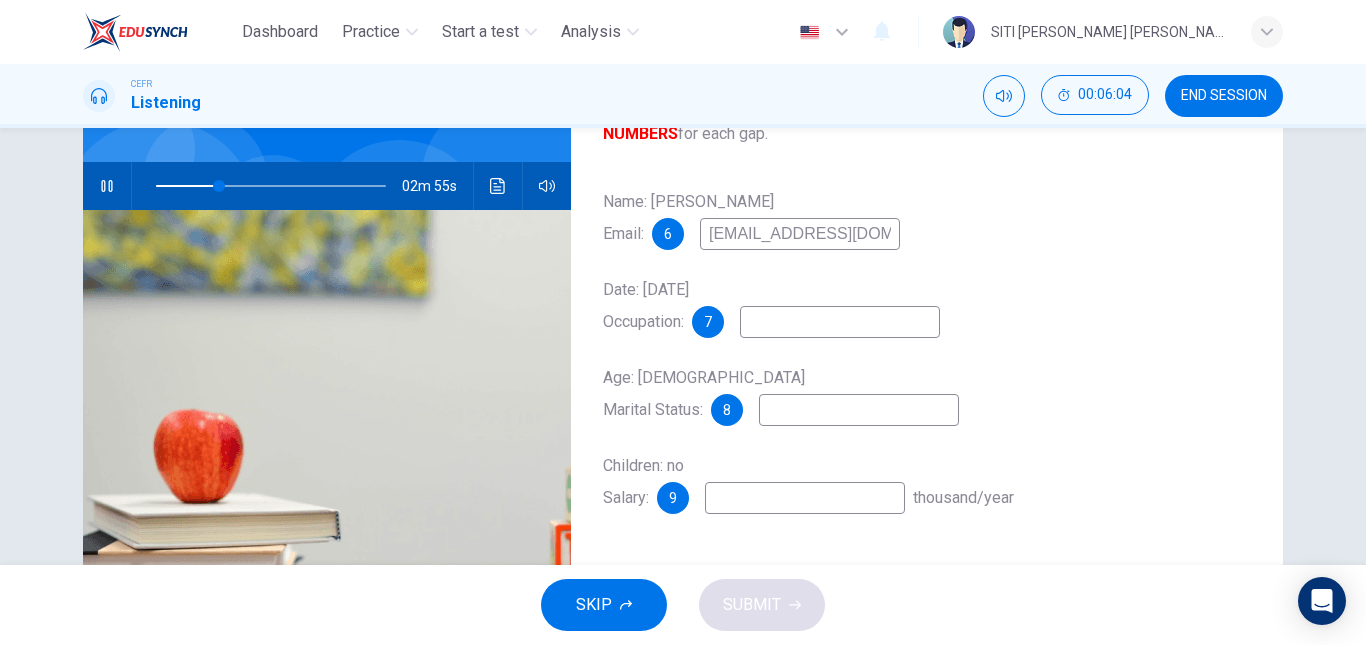 type on "28" 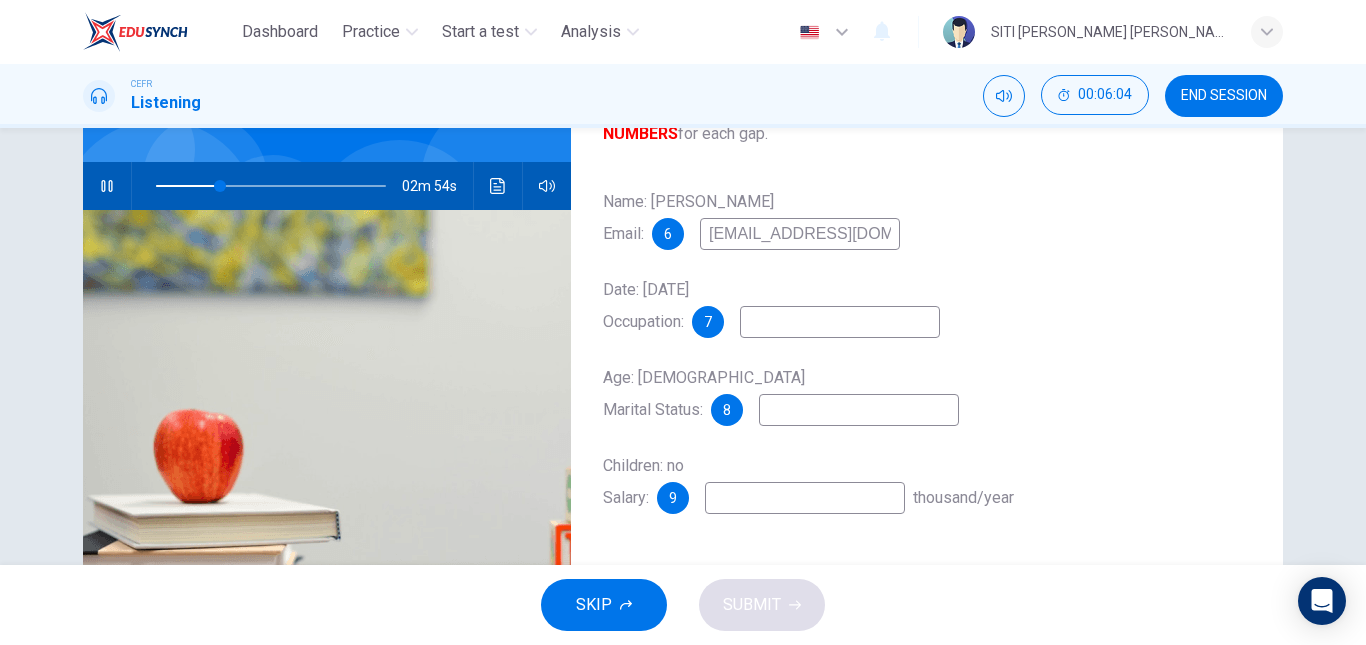 type on "A" 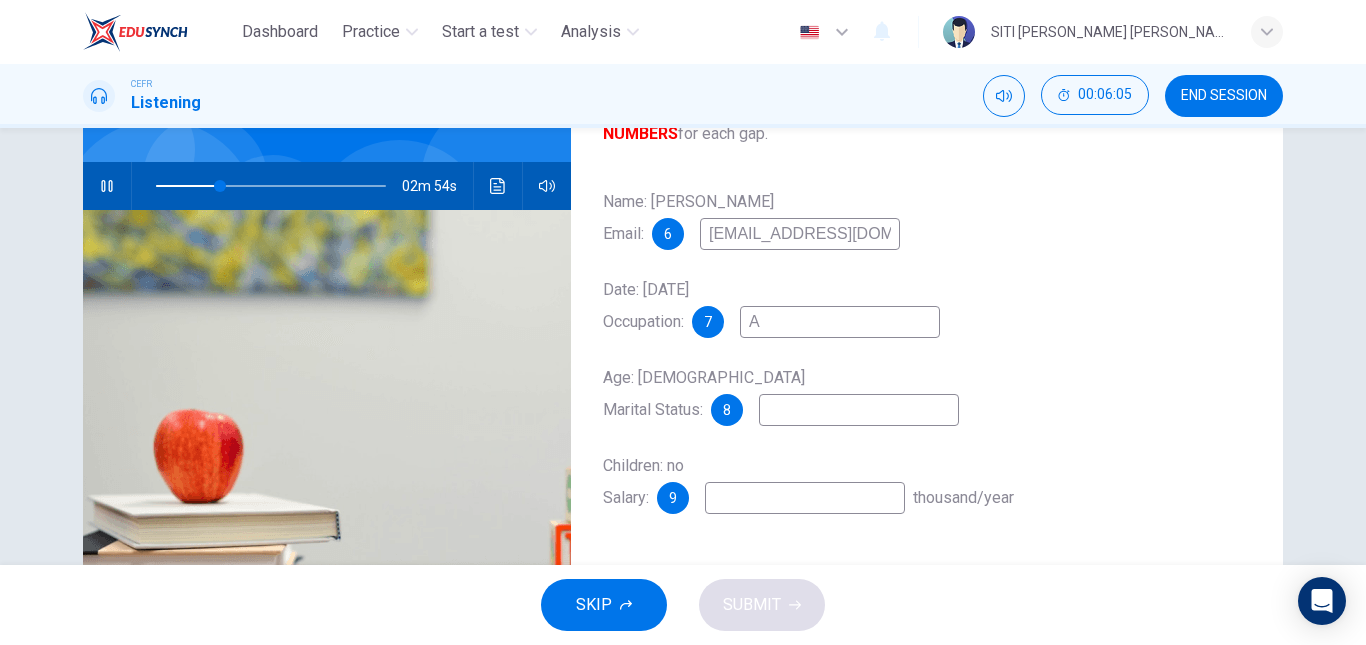 type on "28" 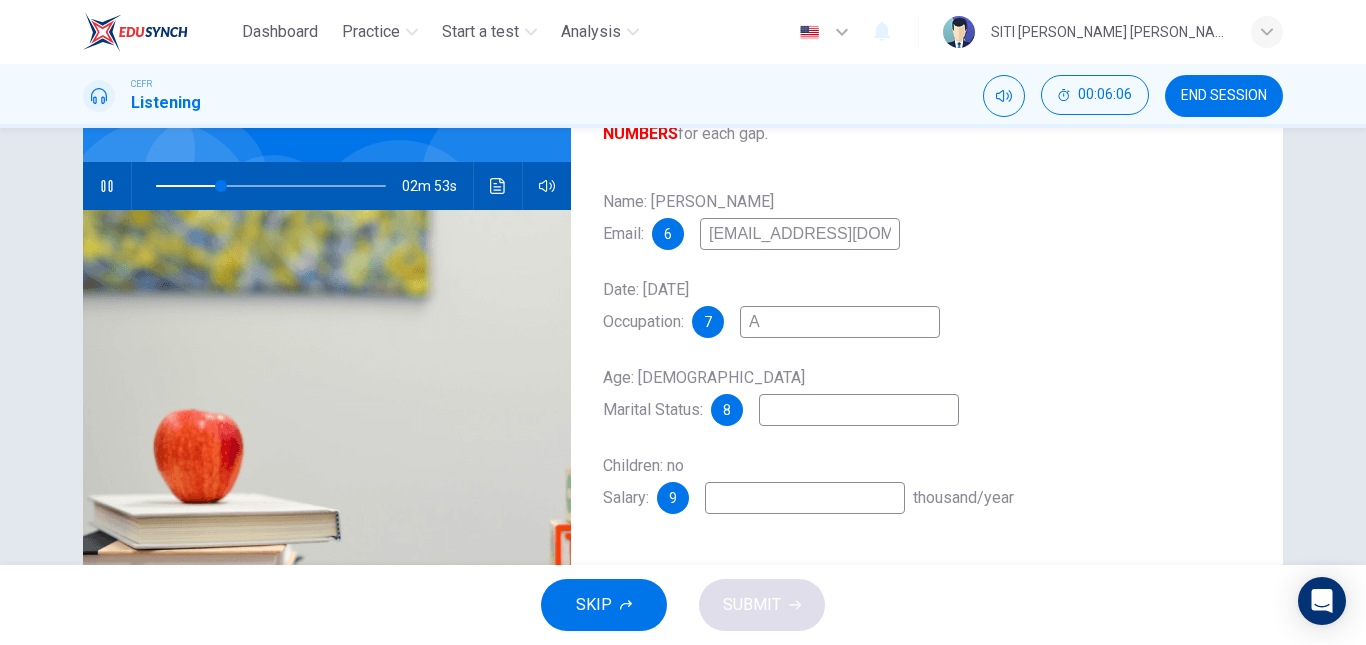 type 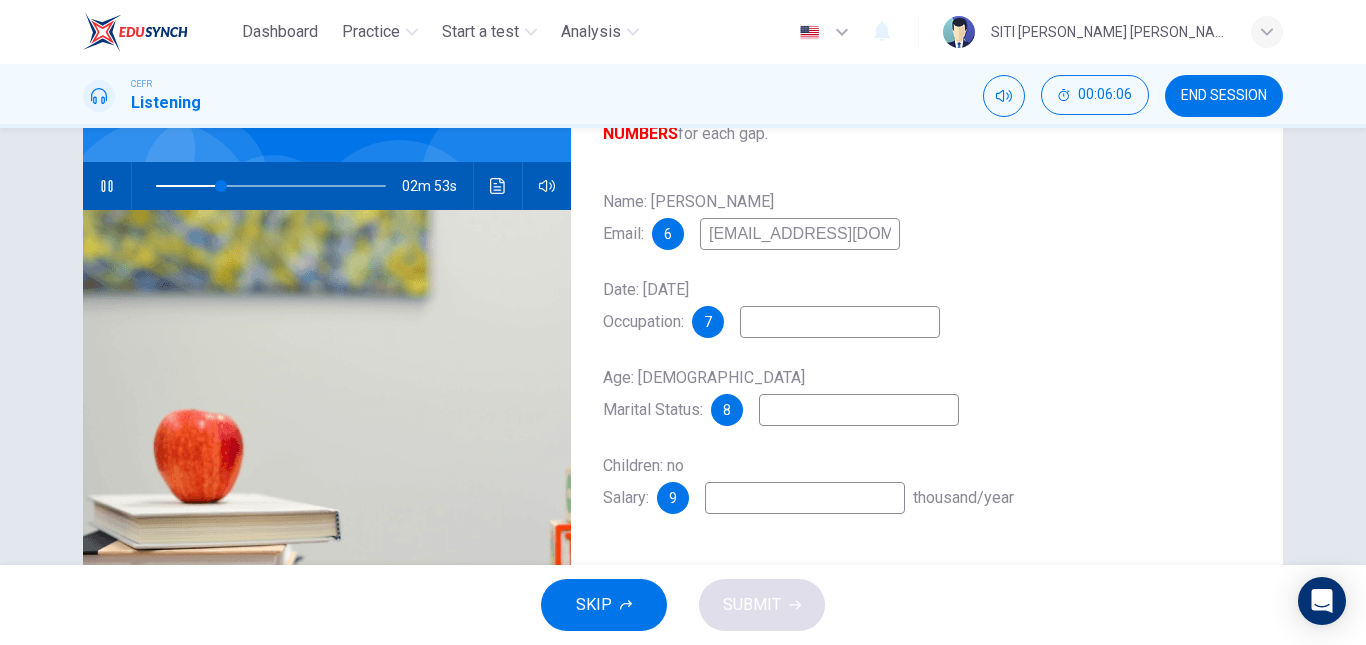 type on "29" 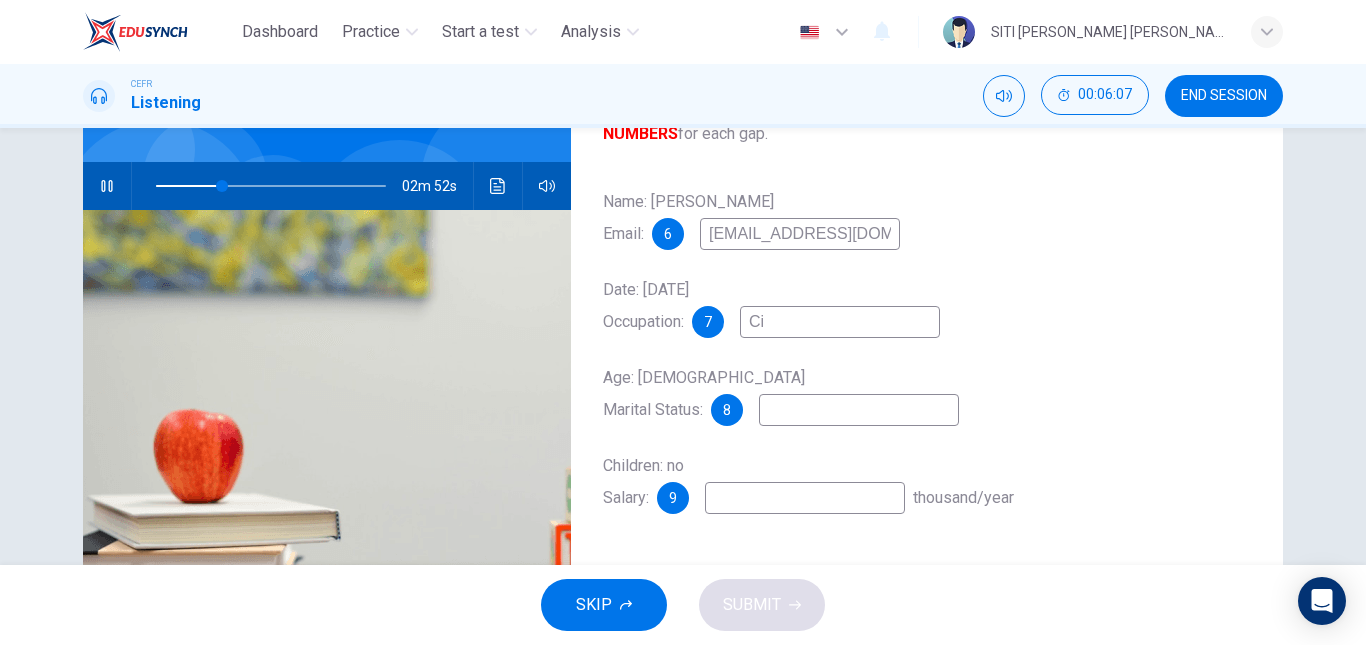 type on "Civ" 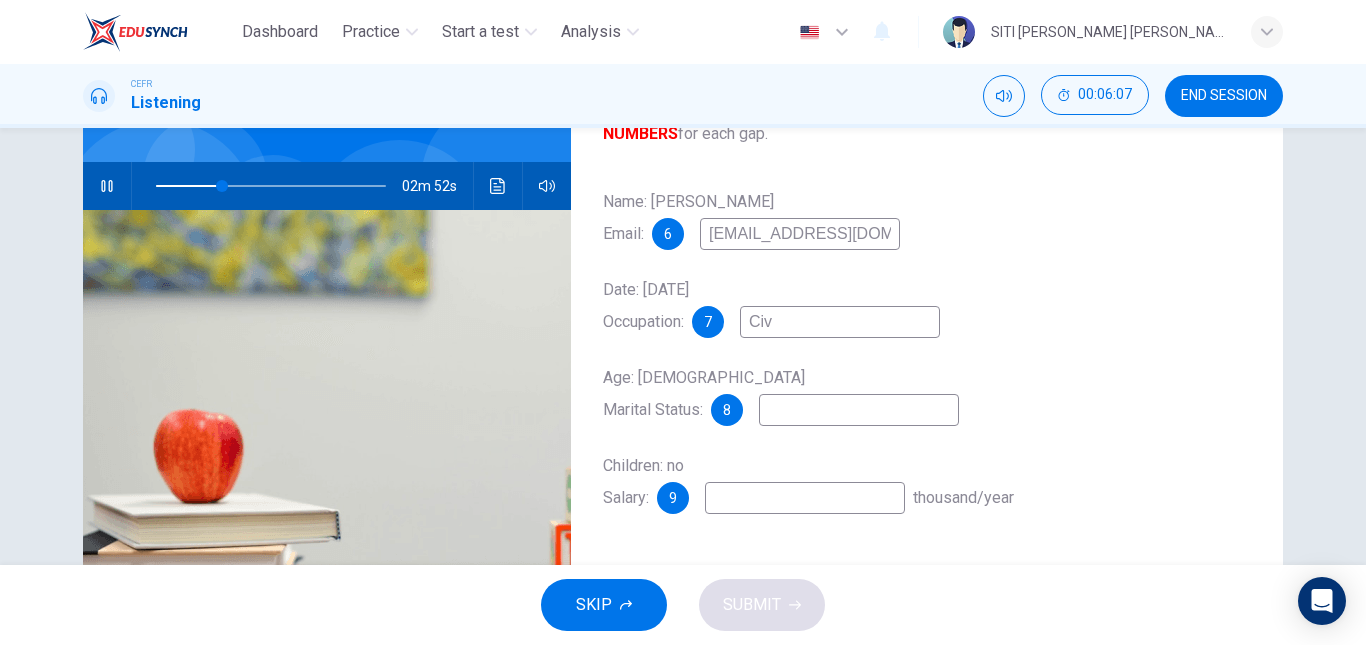 type on "29" 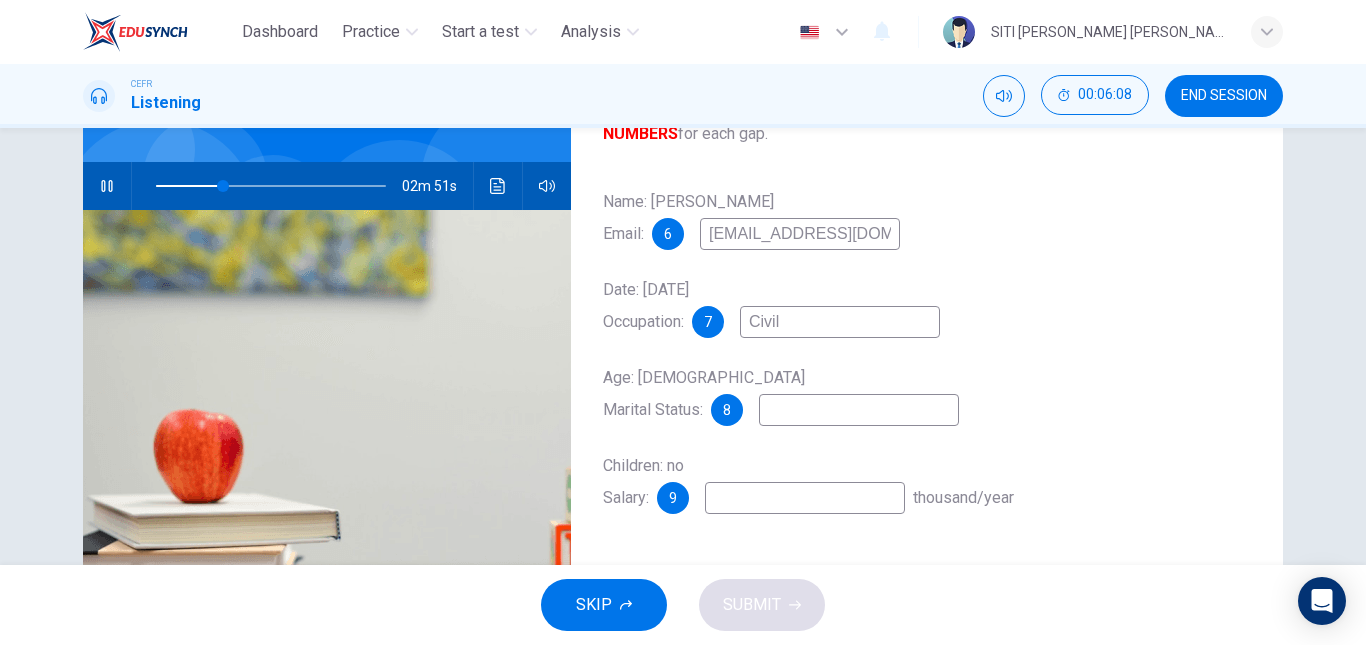 type on "Civil s" 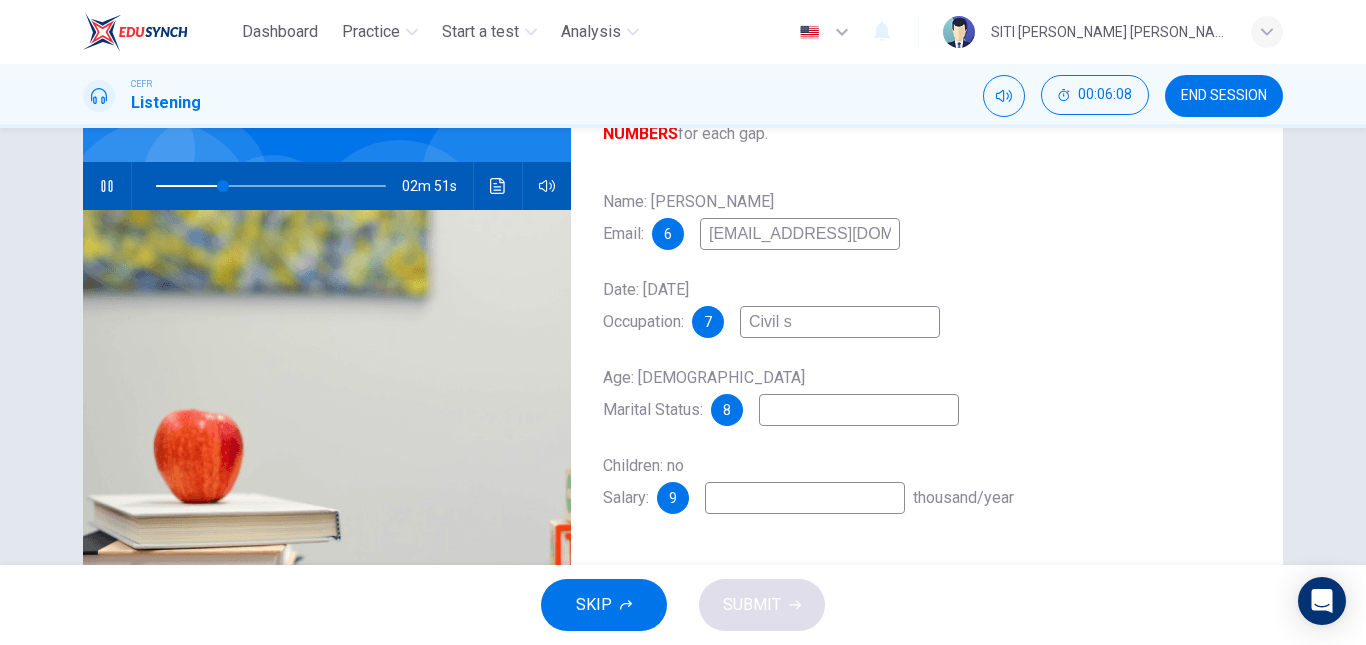 type on "30" 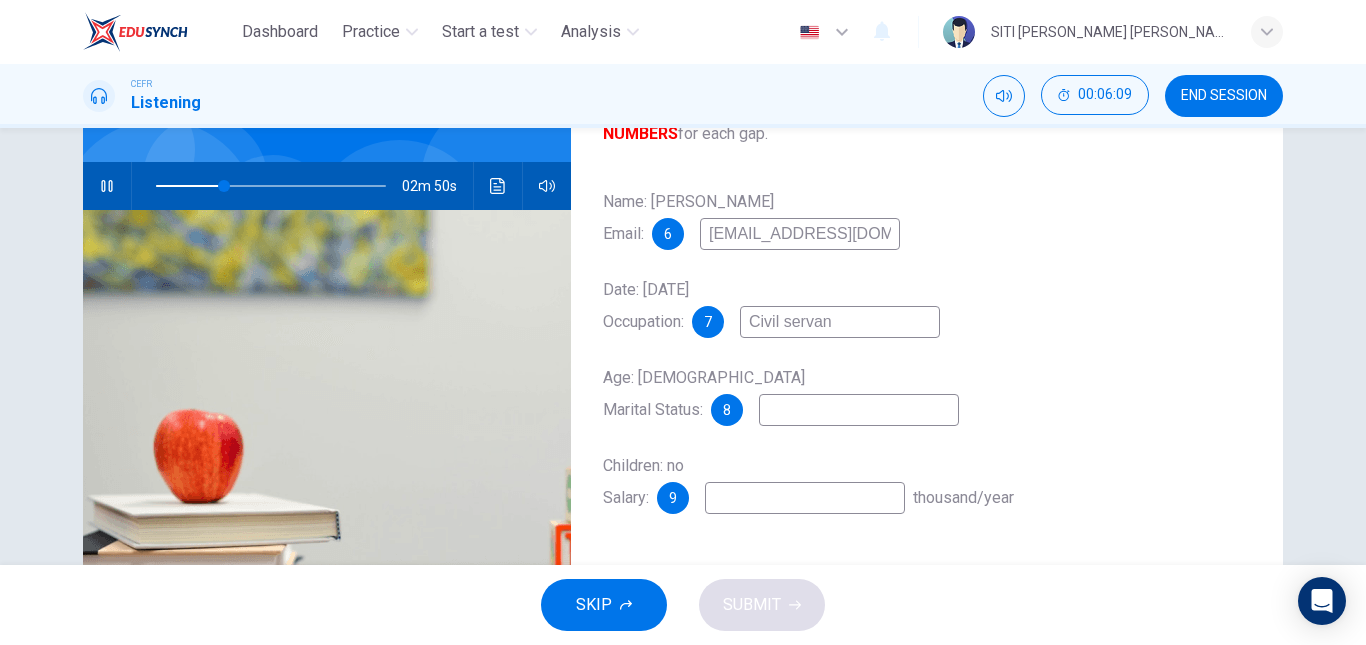 type on "Civil servant" 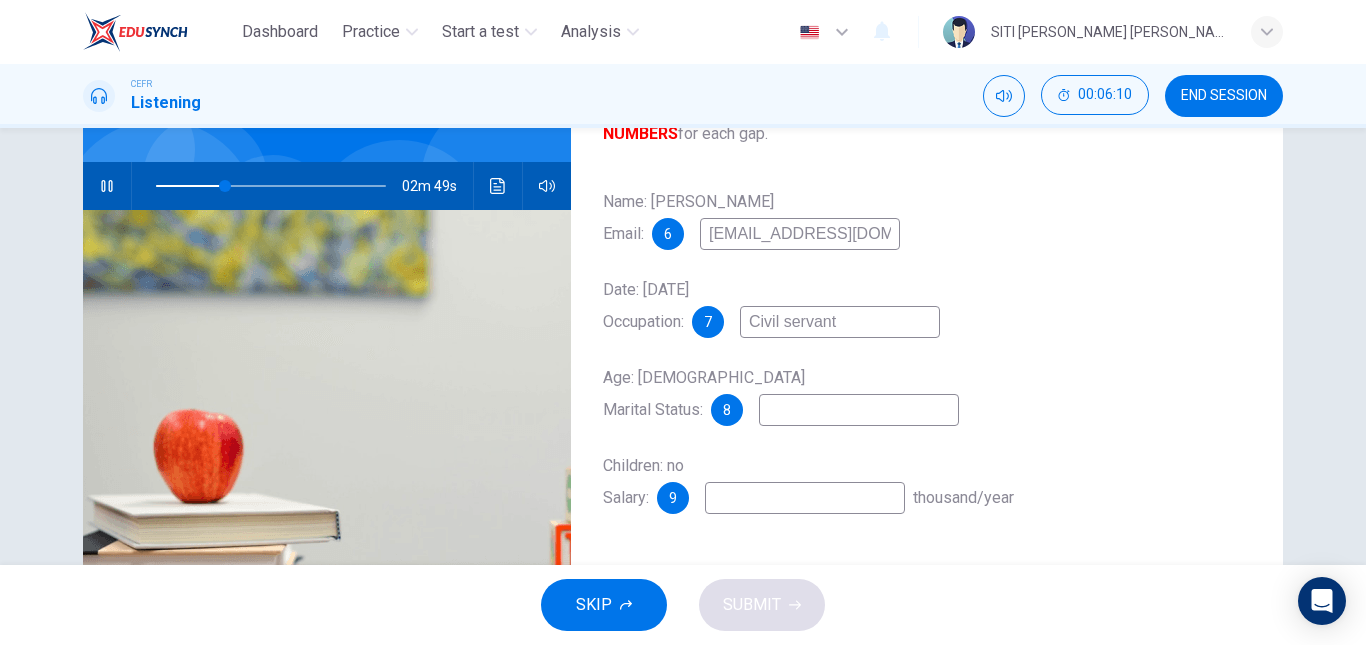 type on "30" 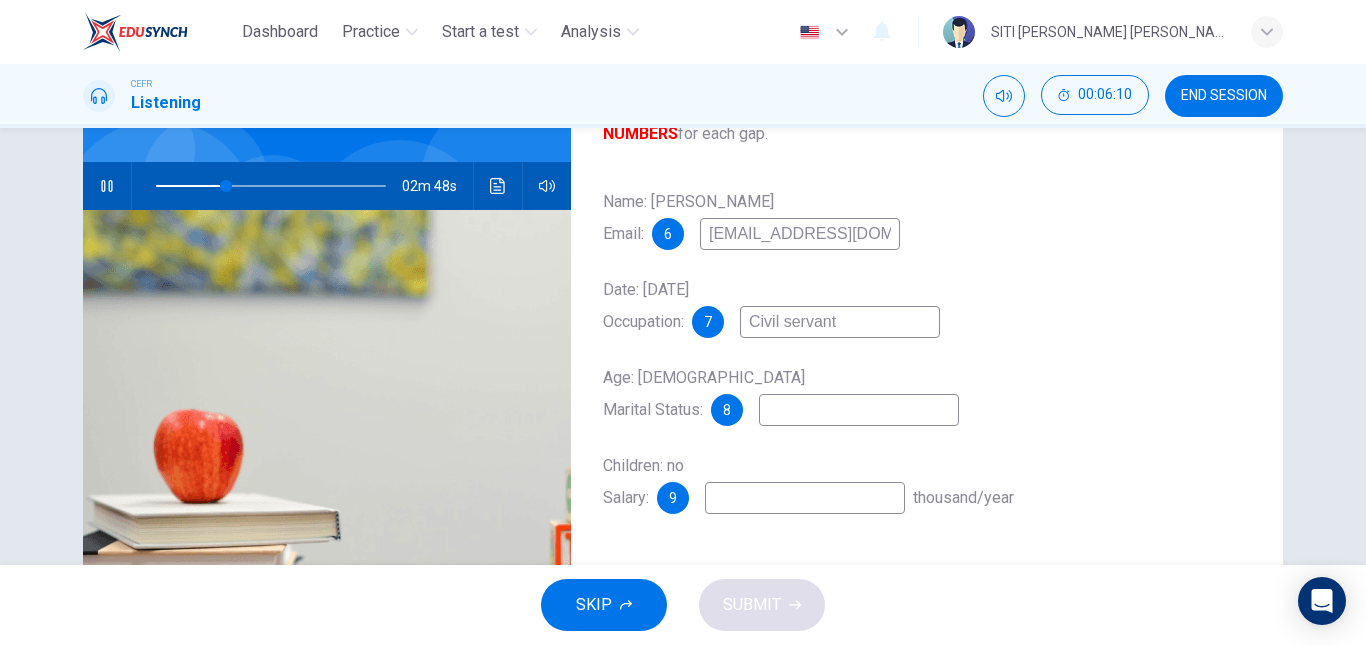type on "Civil servant" 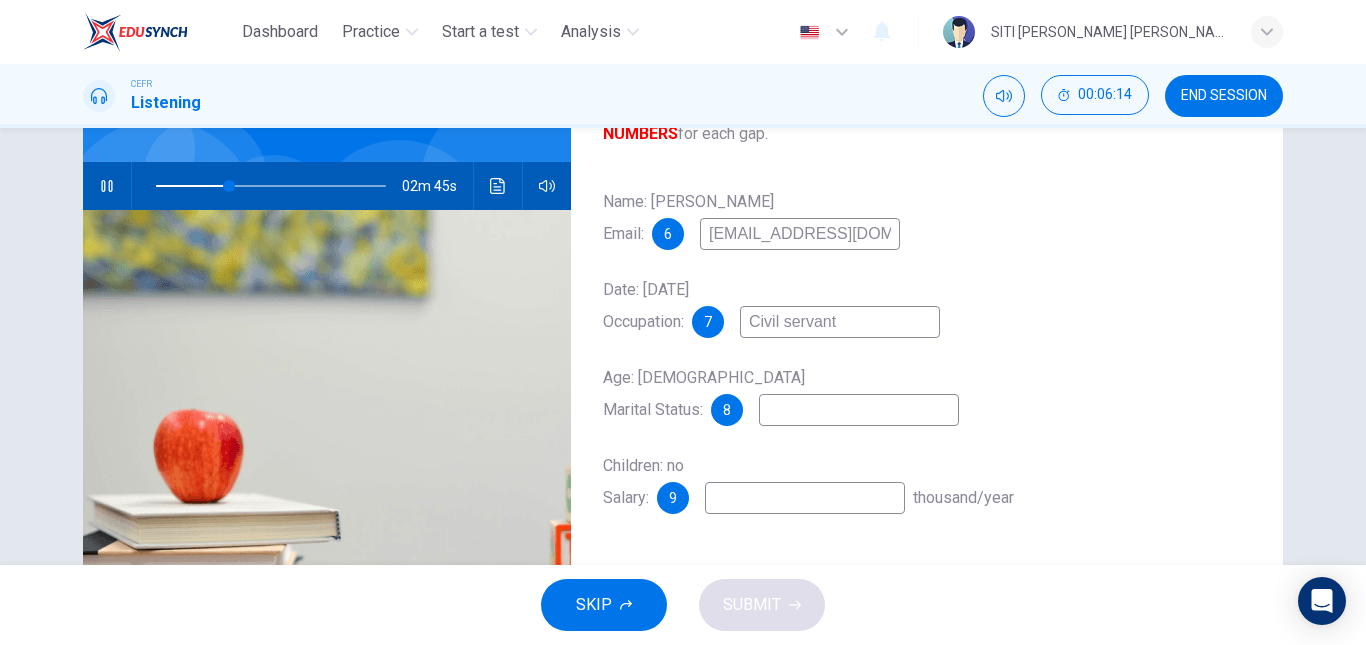 type on "32" 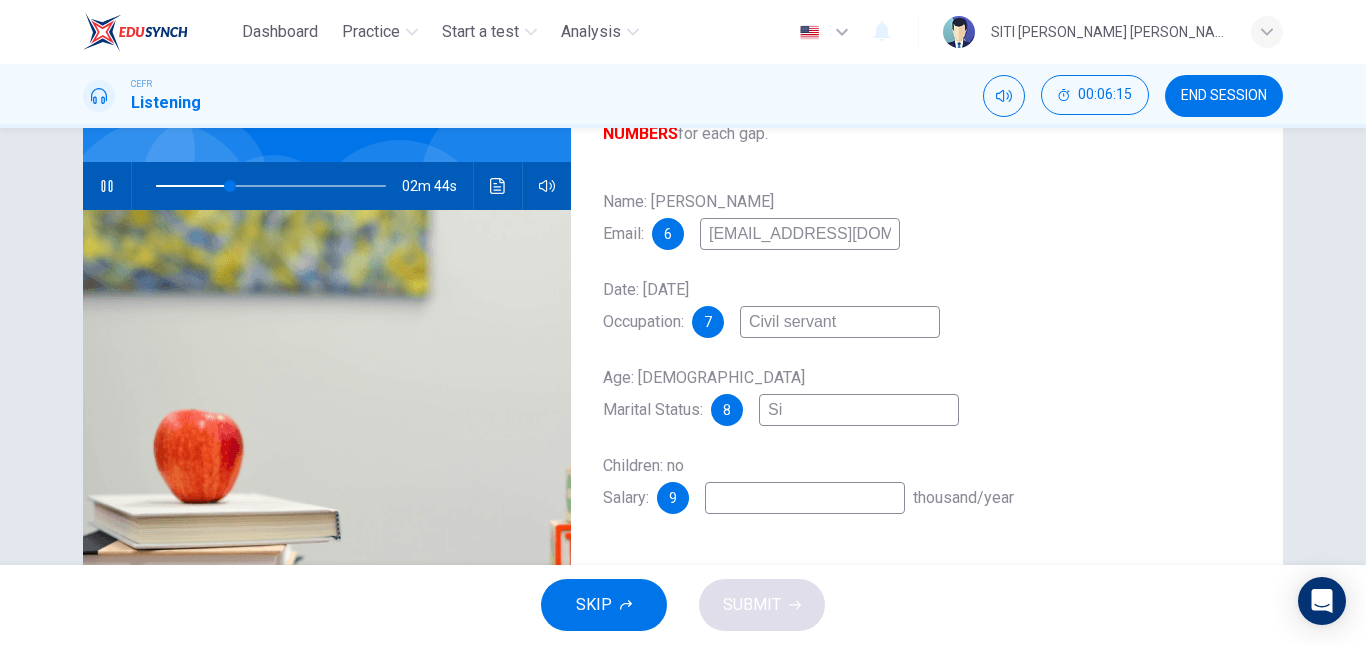 type on "Sin" 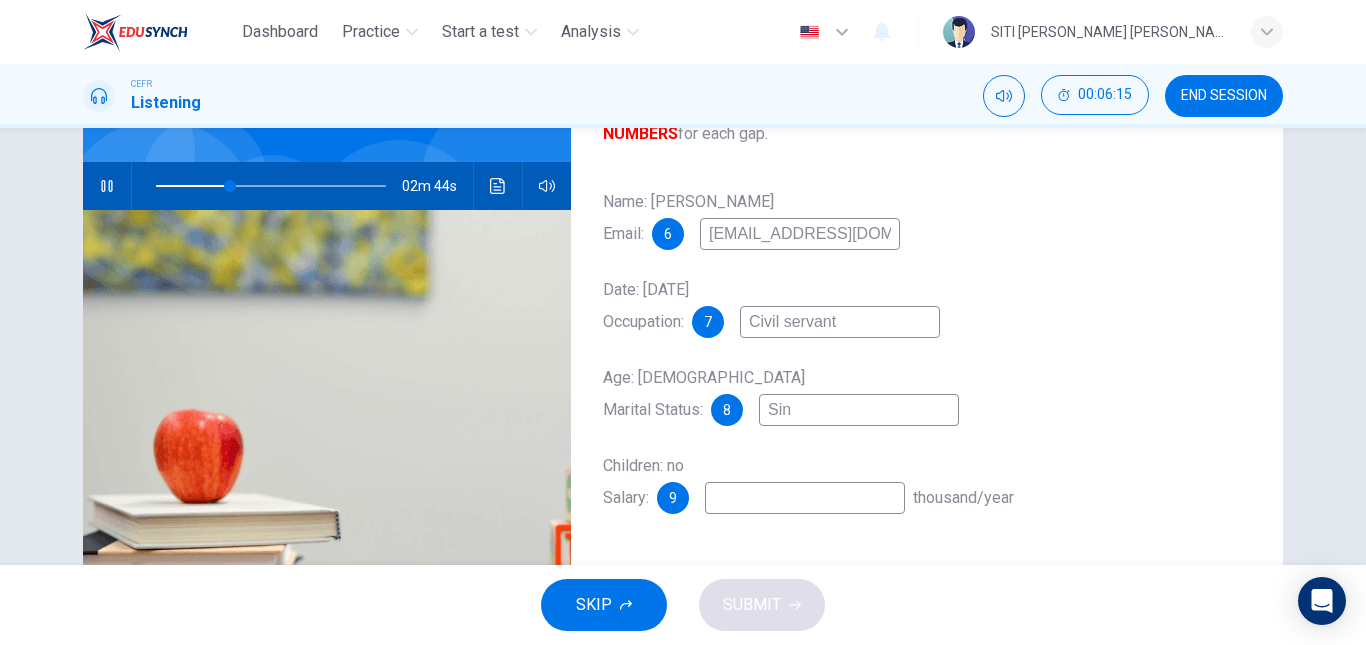 type on "33" 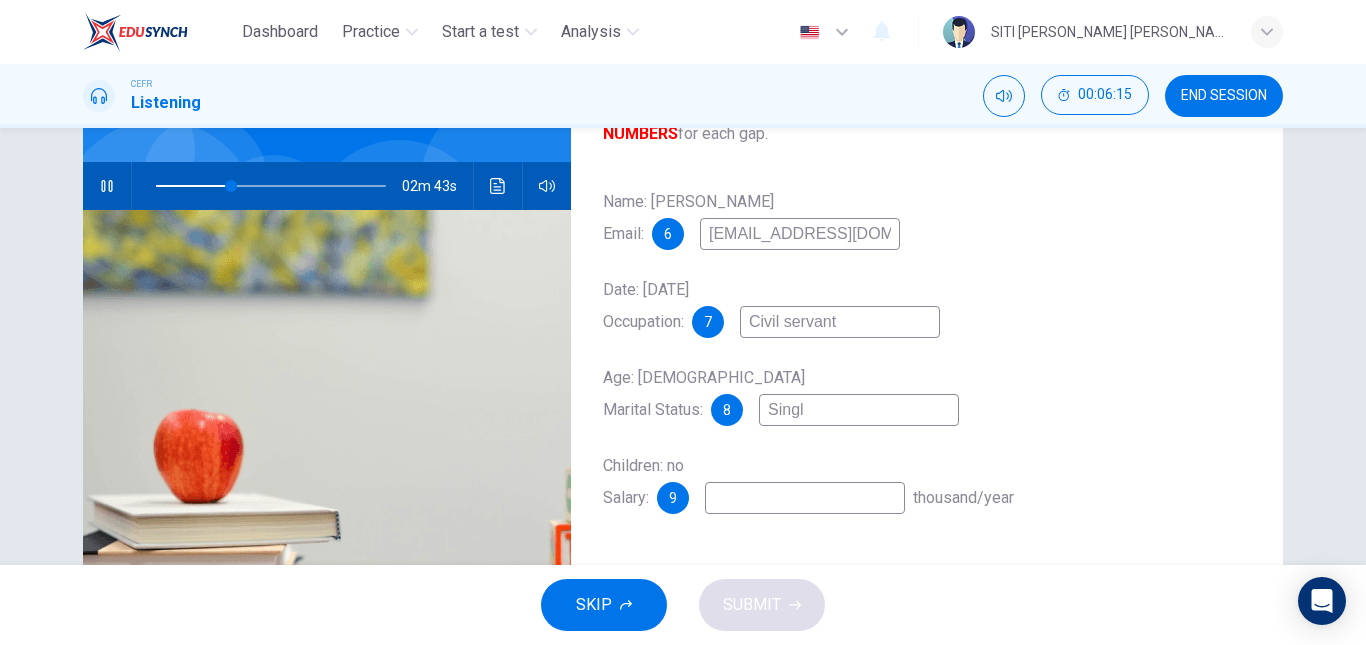 type on "Single" 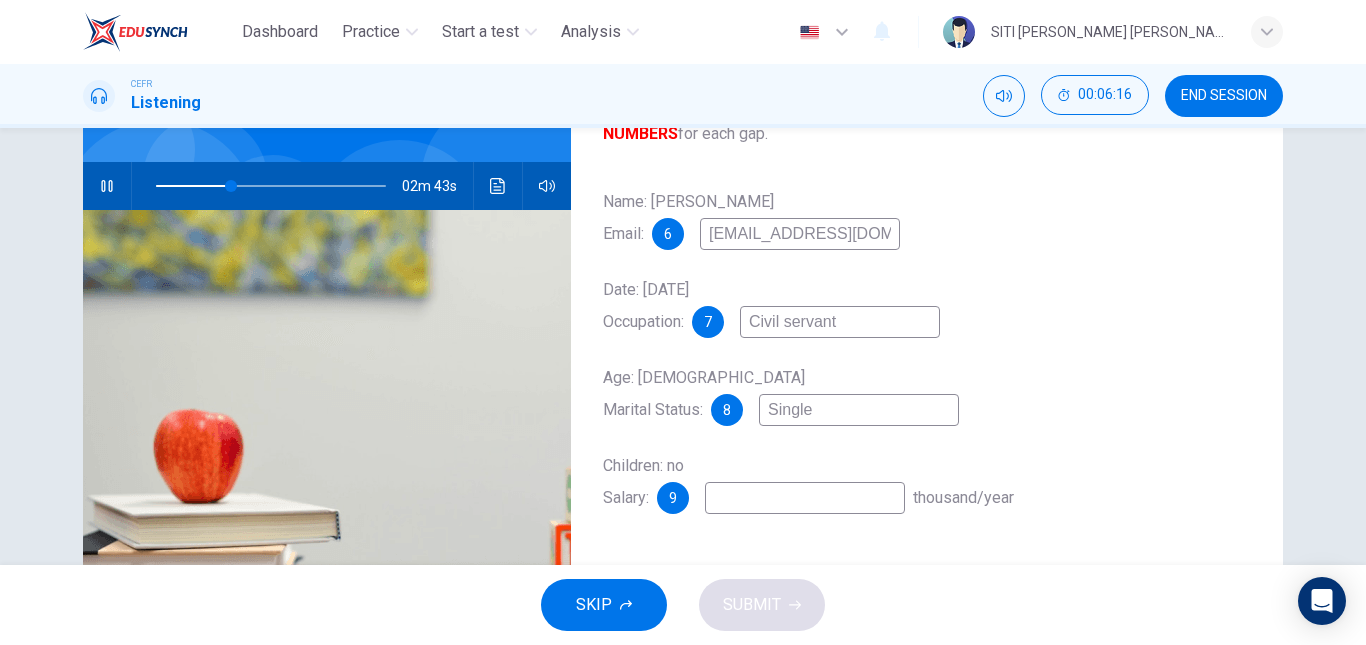 type on "33" 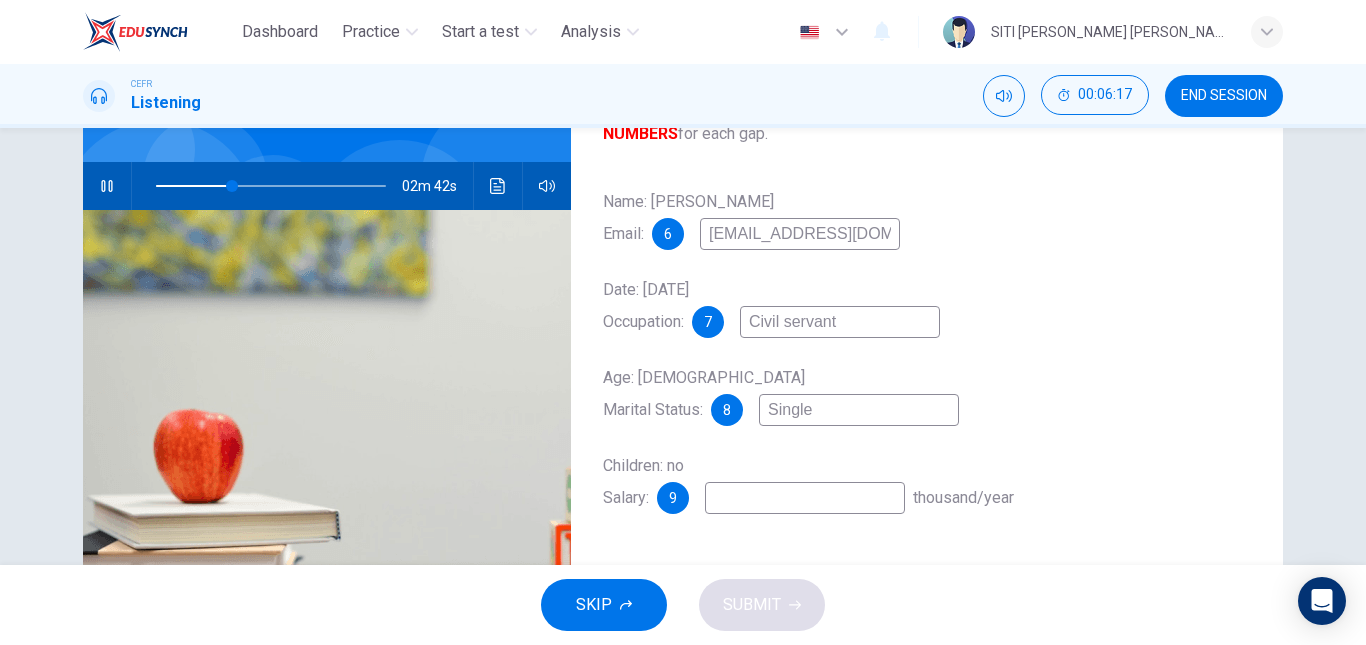 type on "Single" 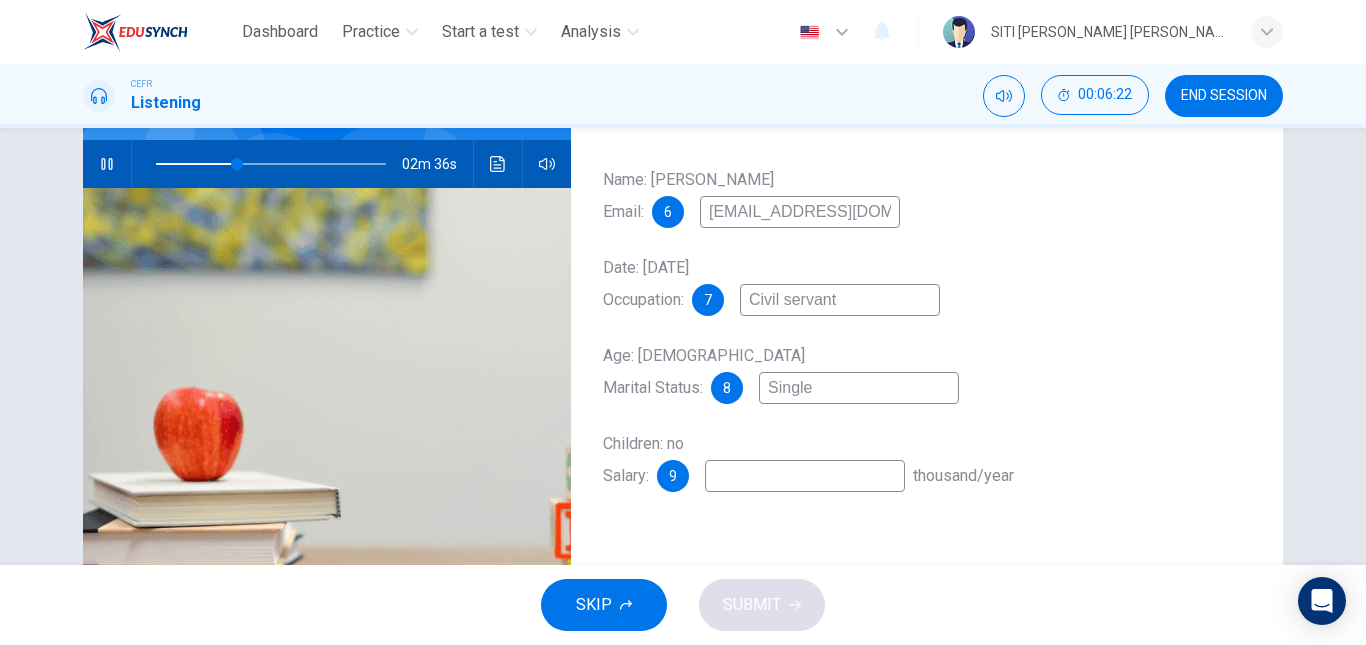 scroll, scrollTop: 192, scrollLeft: 0, axis: vertical 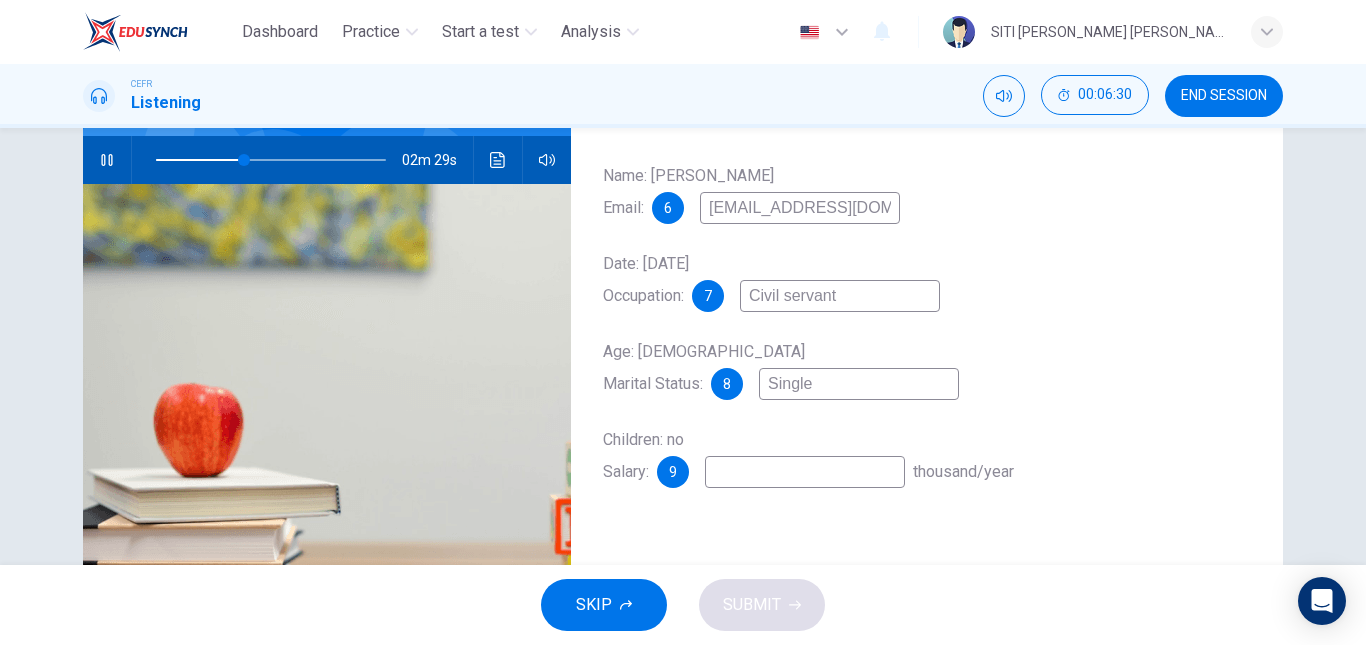 type on "39" 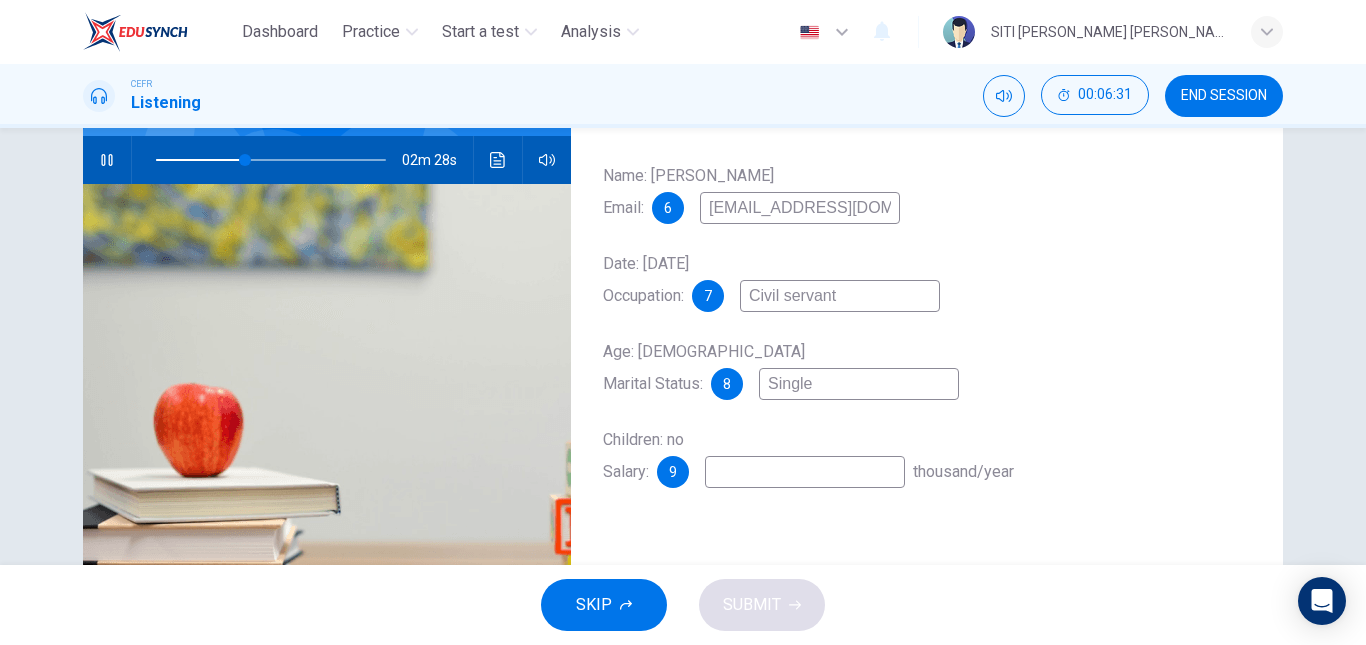 type on "2" 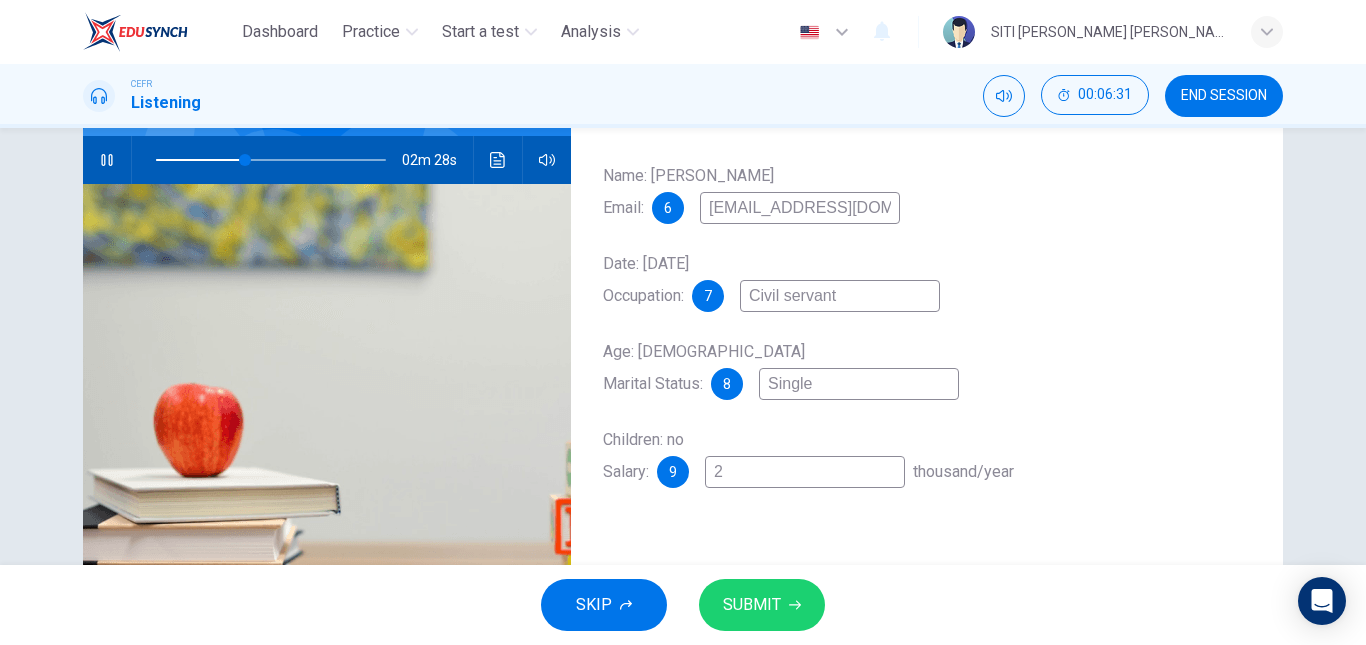 type on "39" 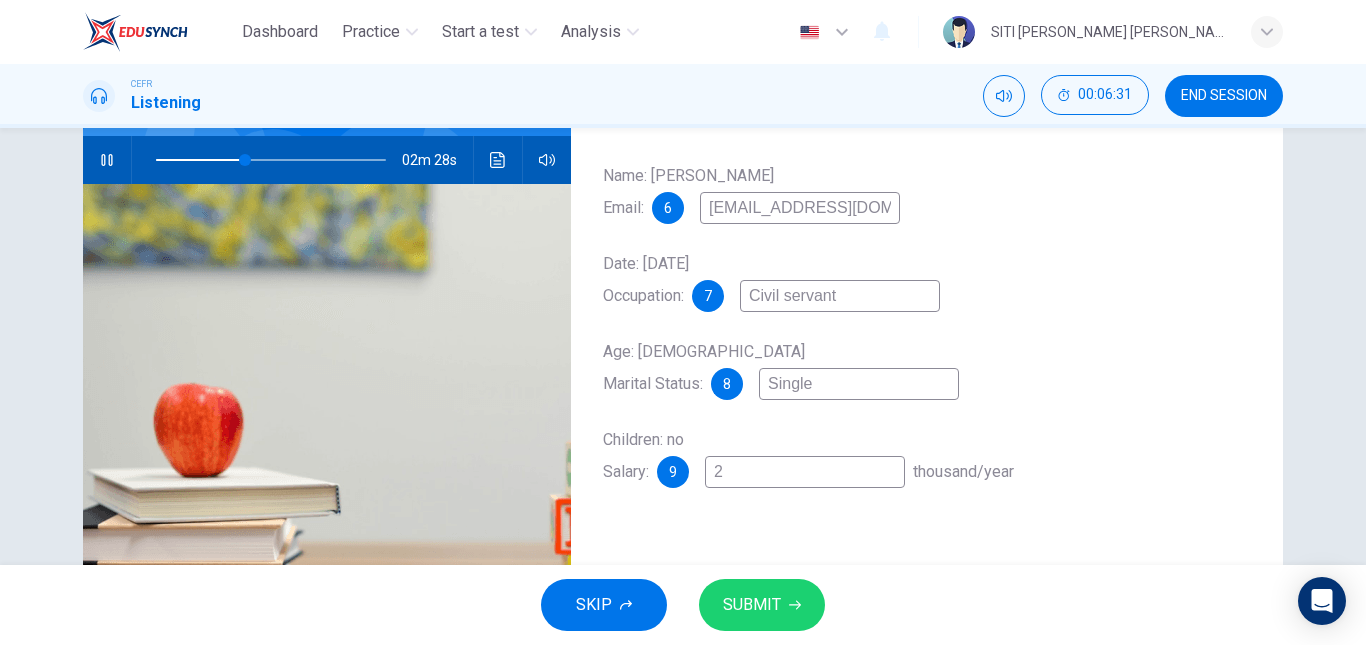 type on "24" 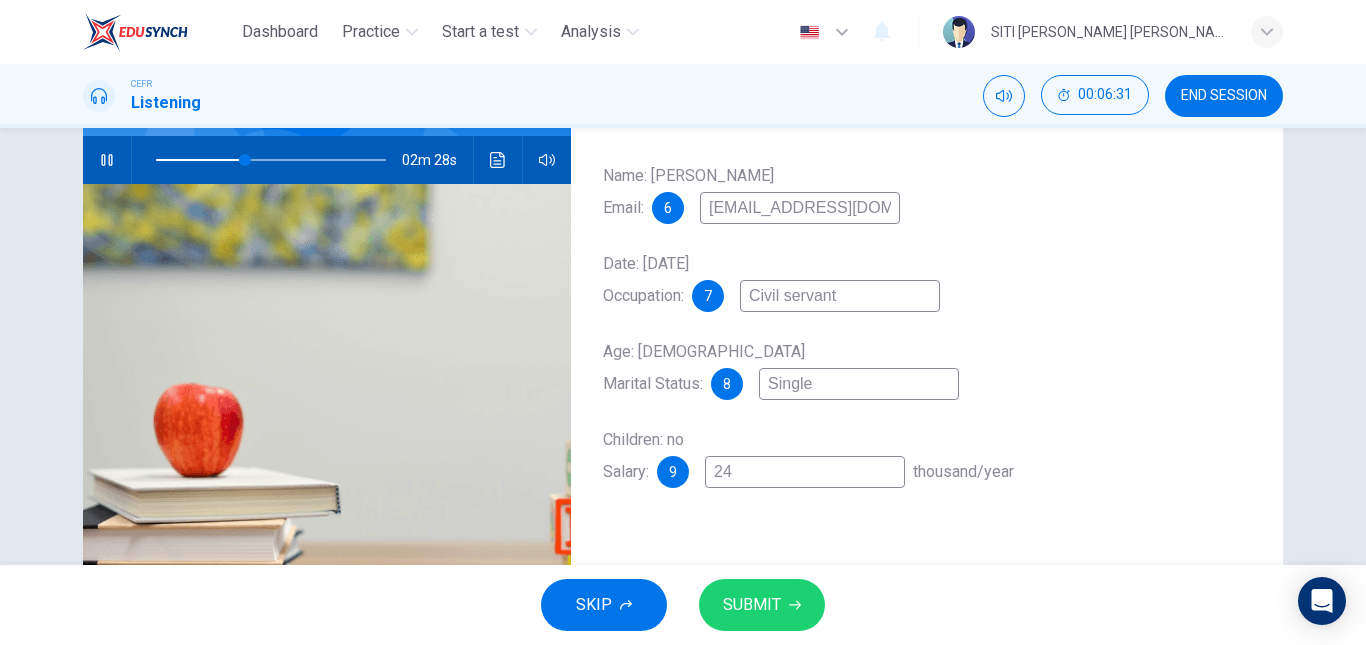 type on "39" 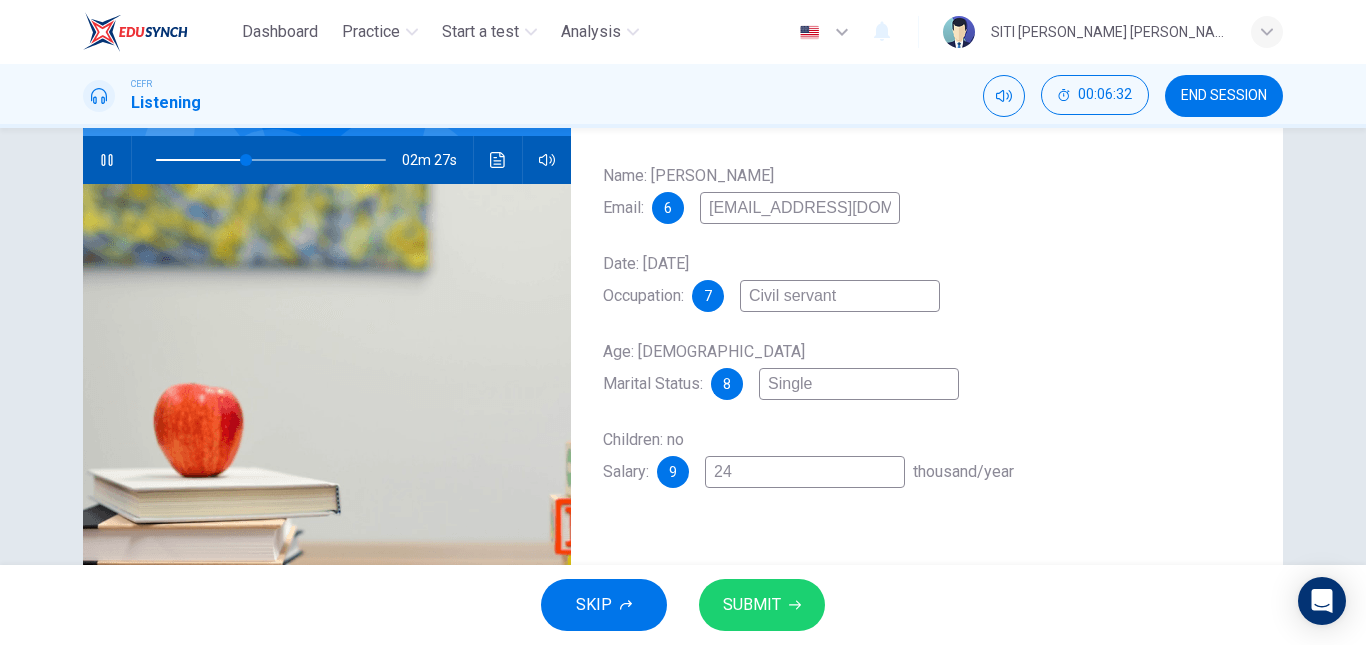 type on "24-" 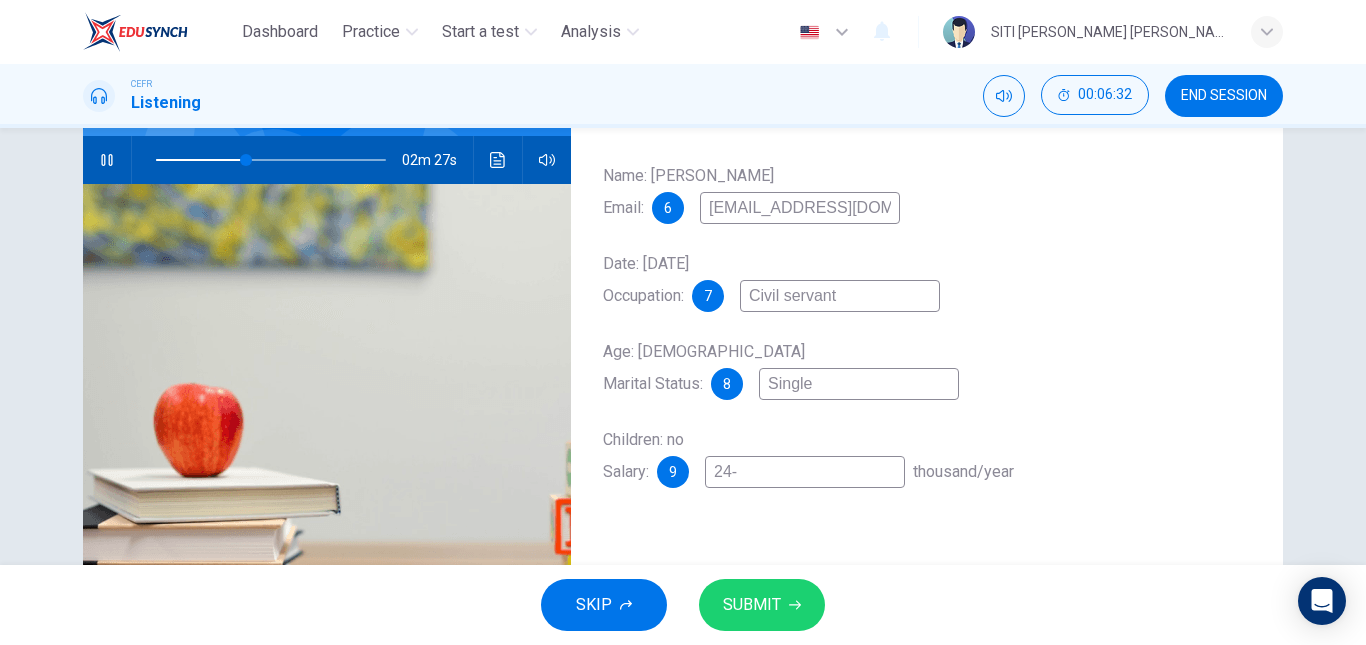 type on "40" 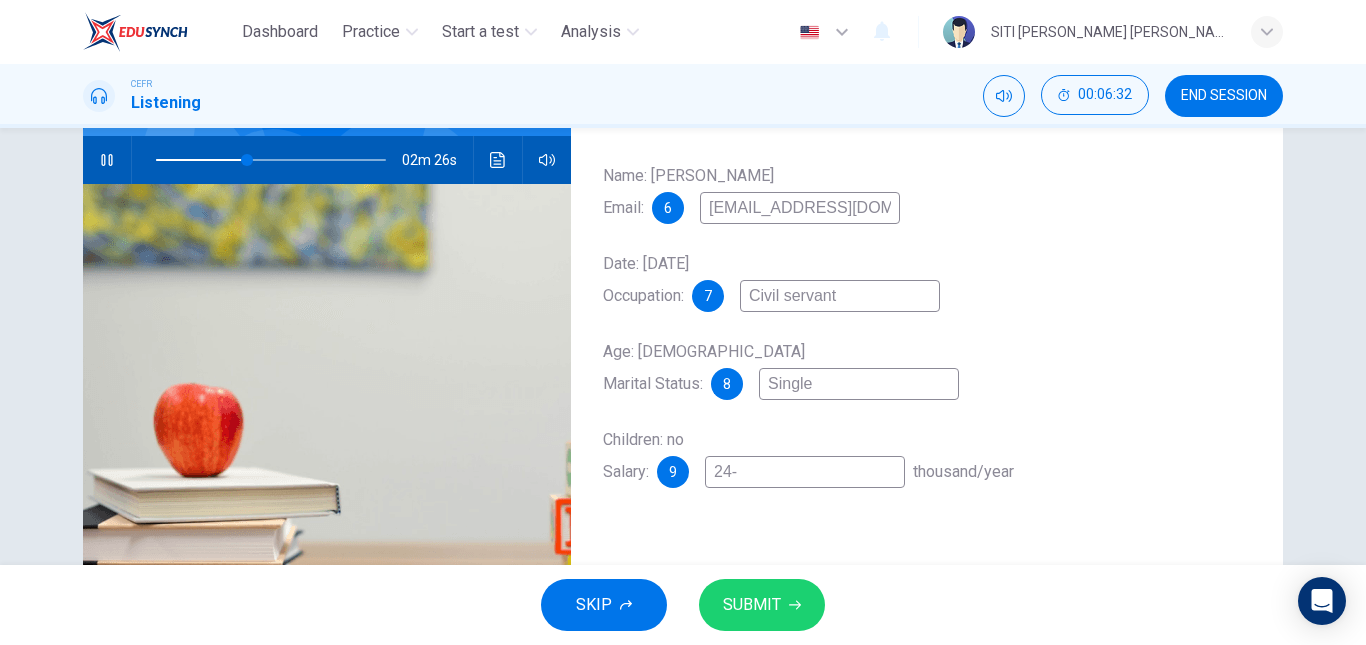 type on "24" 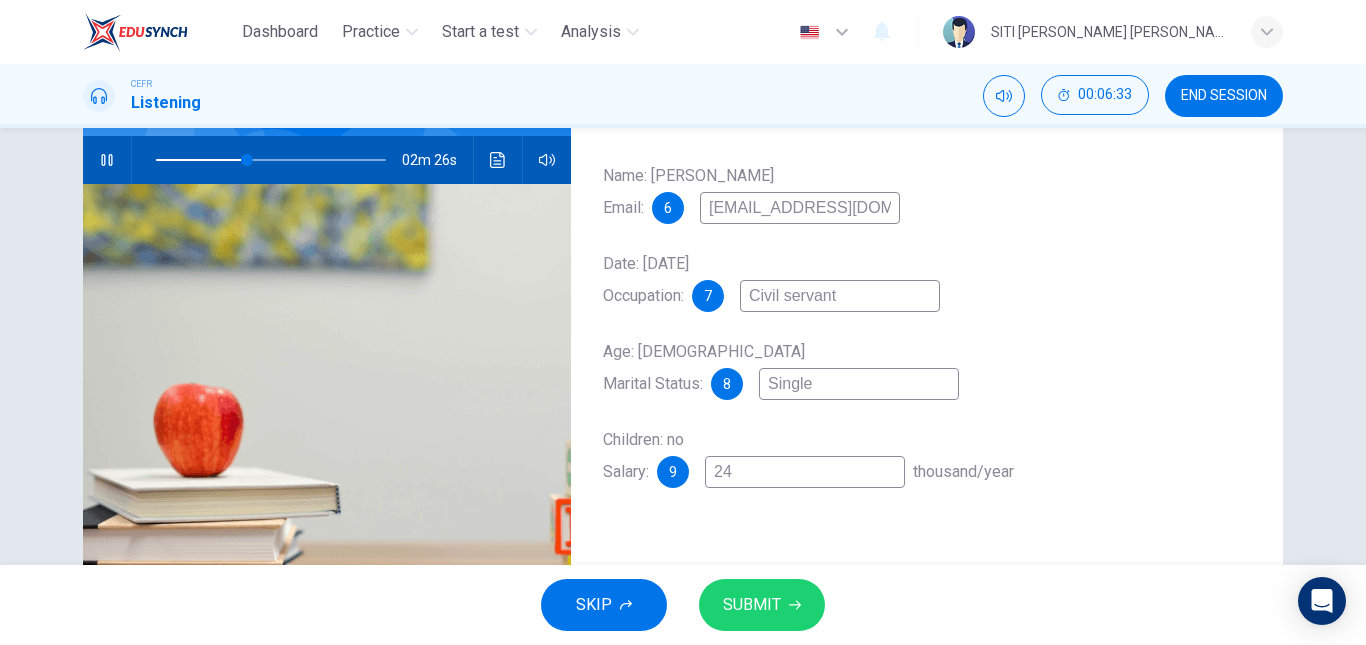 type on "24" 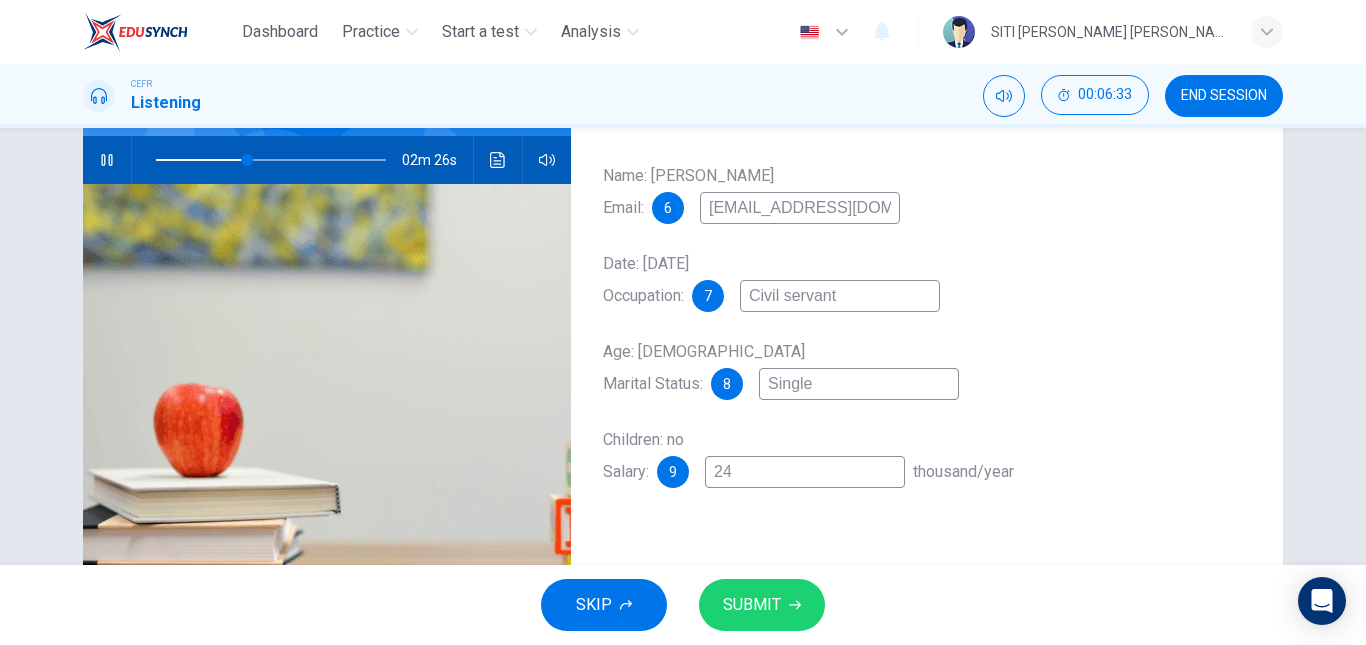 type on "40" 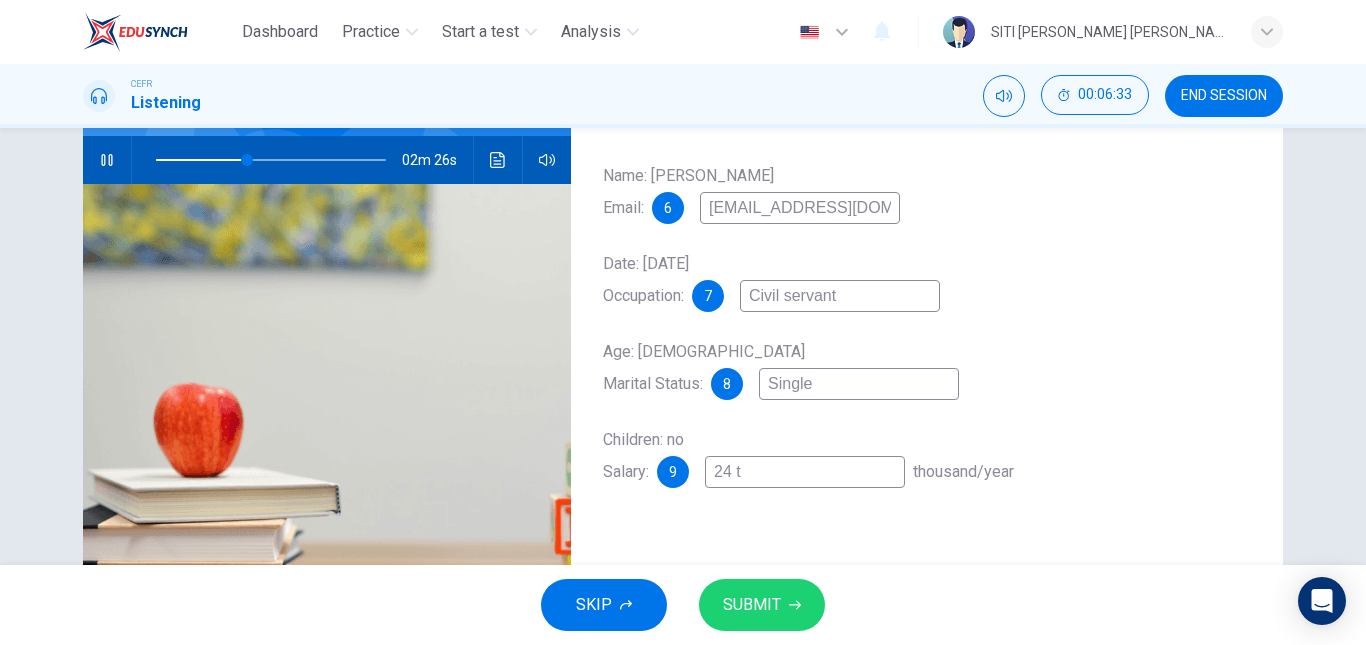 type on "40" 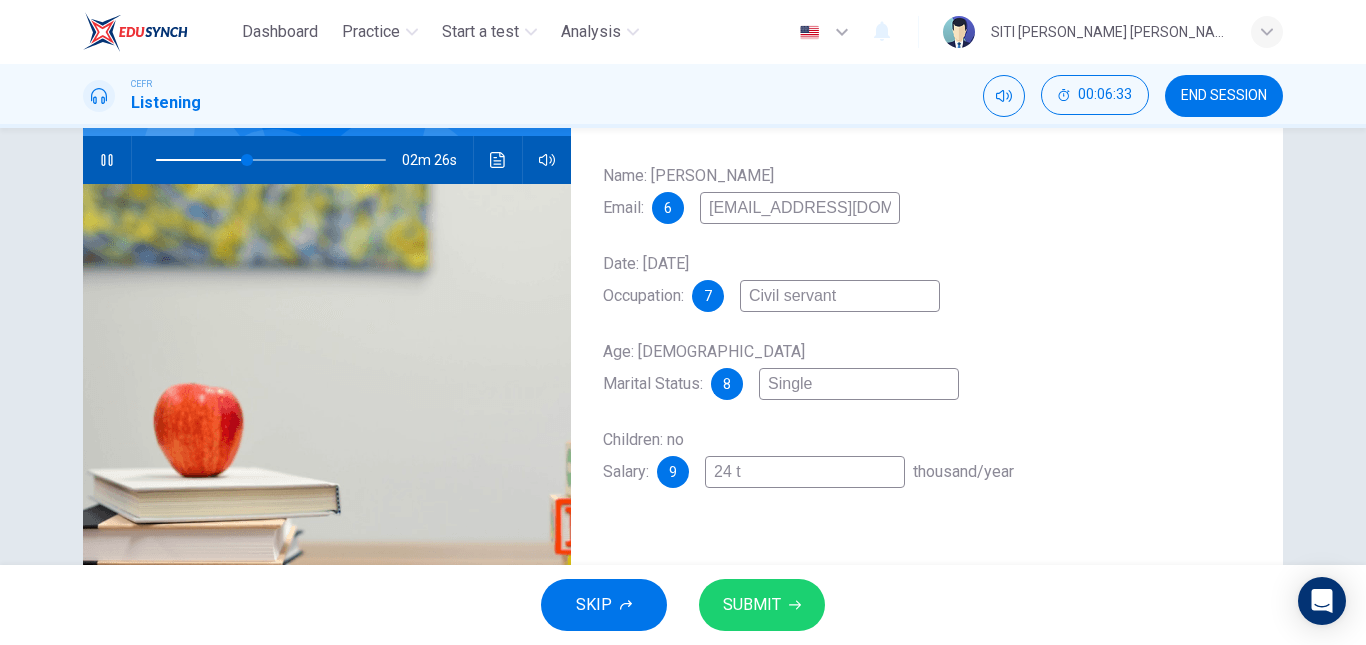 type on "24 to" 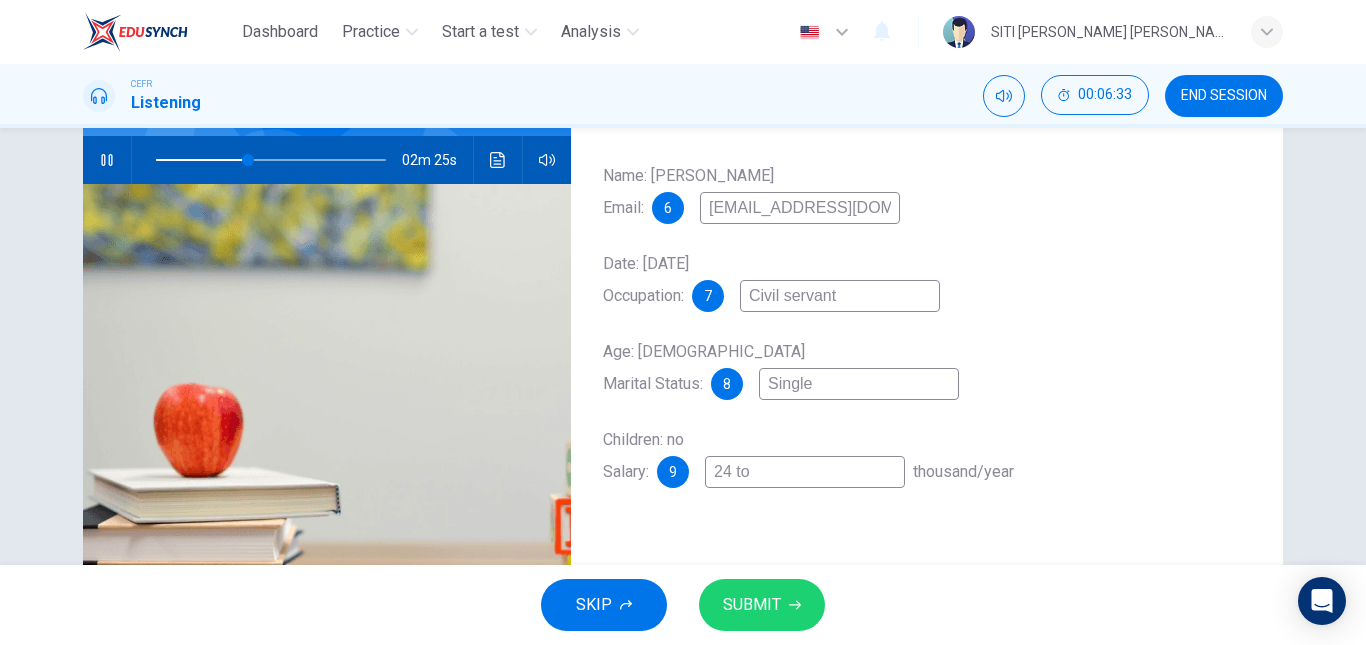 type on "40" 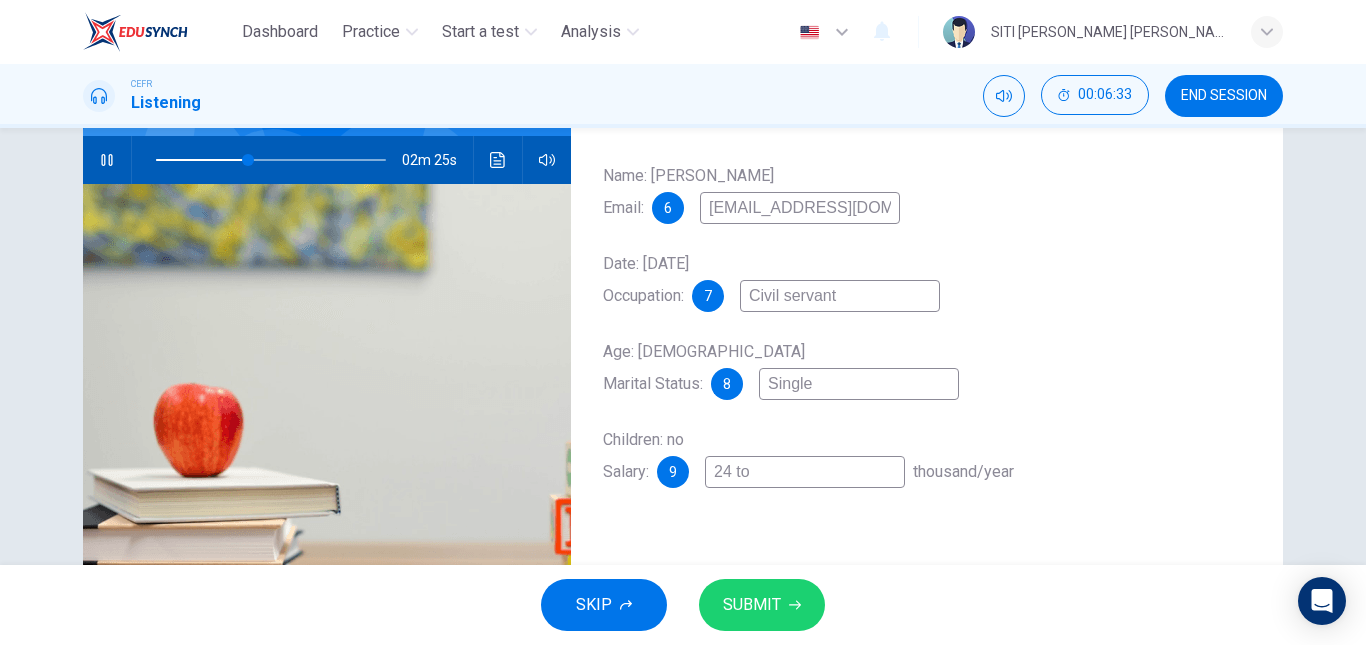 type on "24 to" 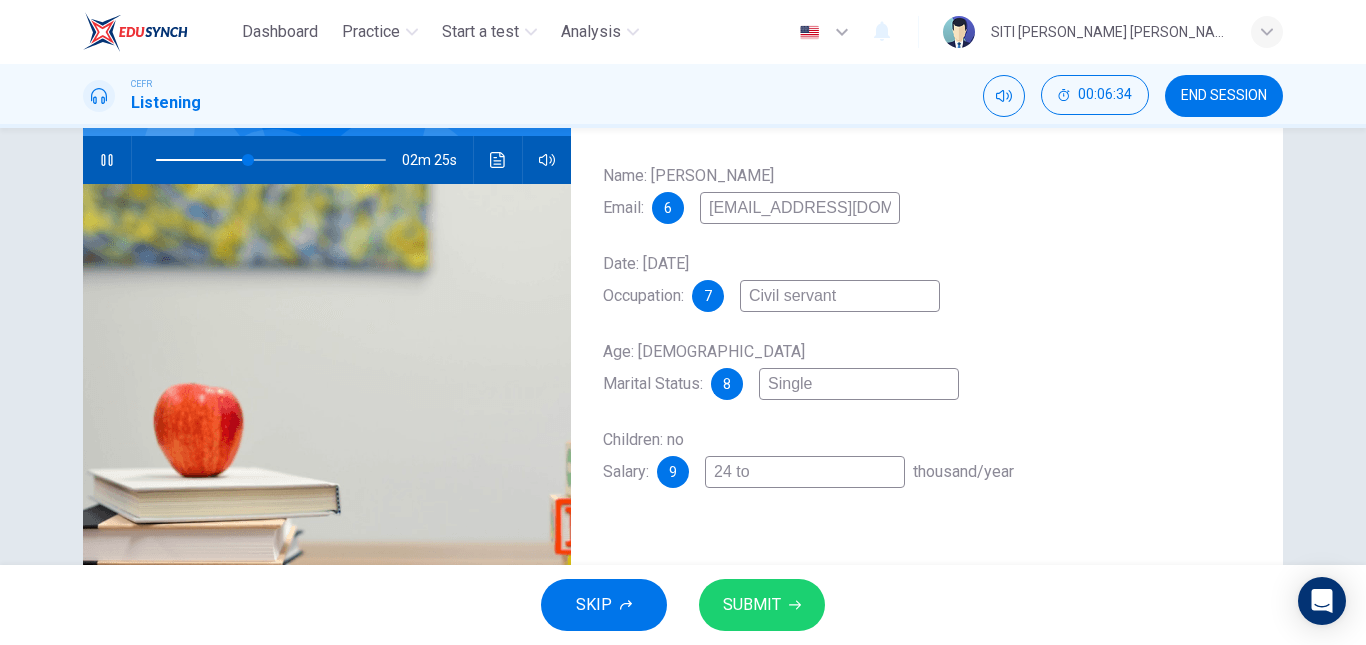 type on "24 to 3" 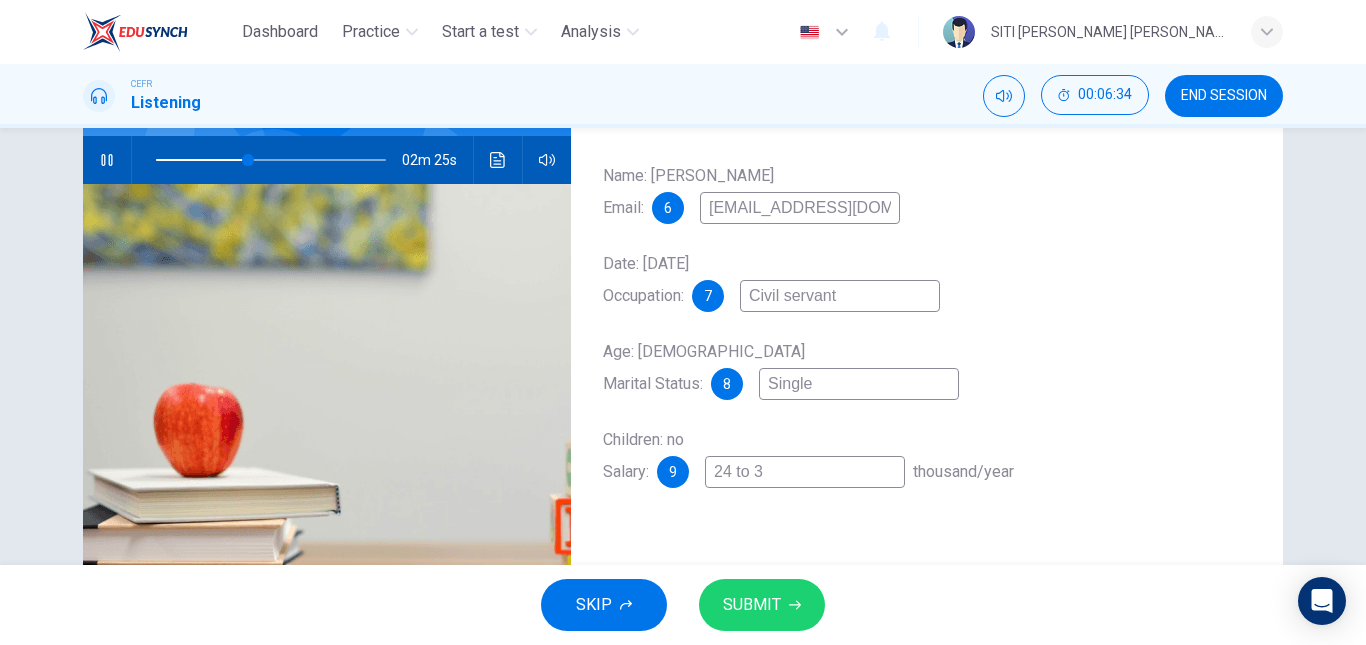 type on "40" 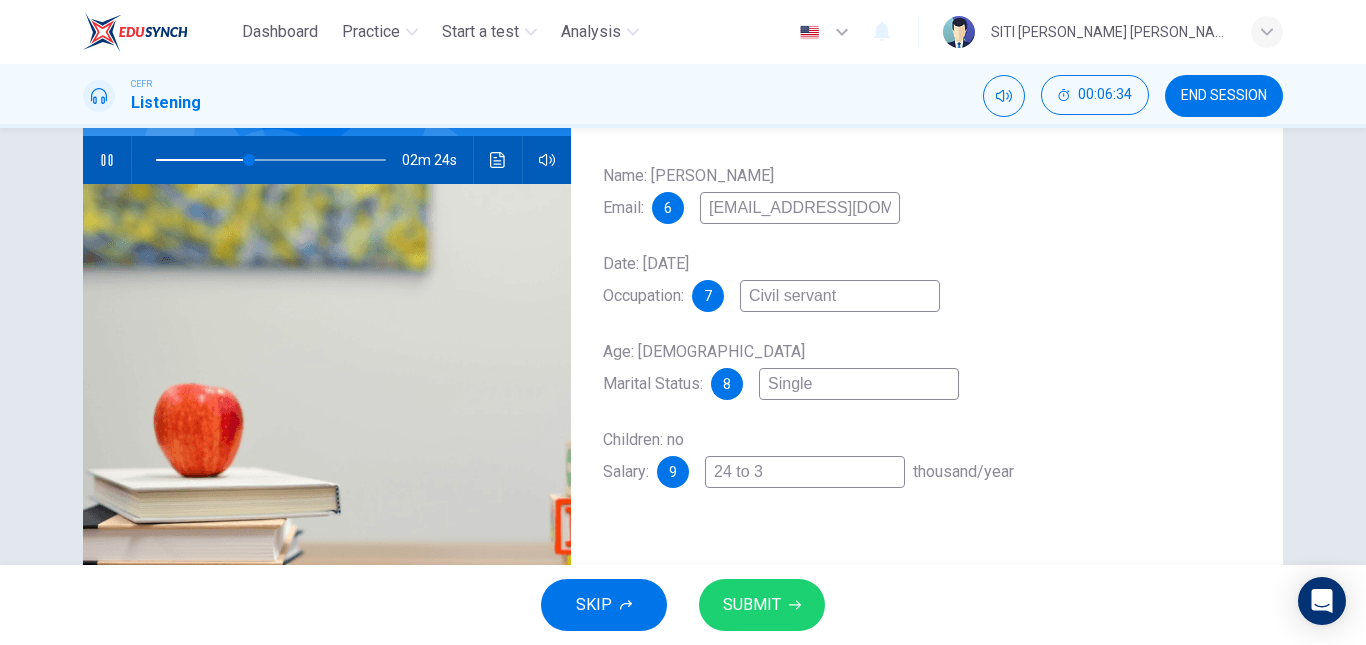 type on "24 to 36" 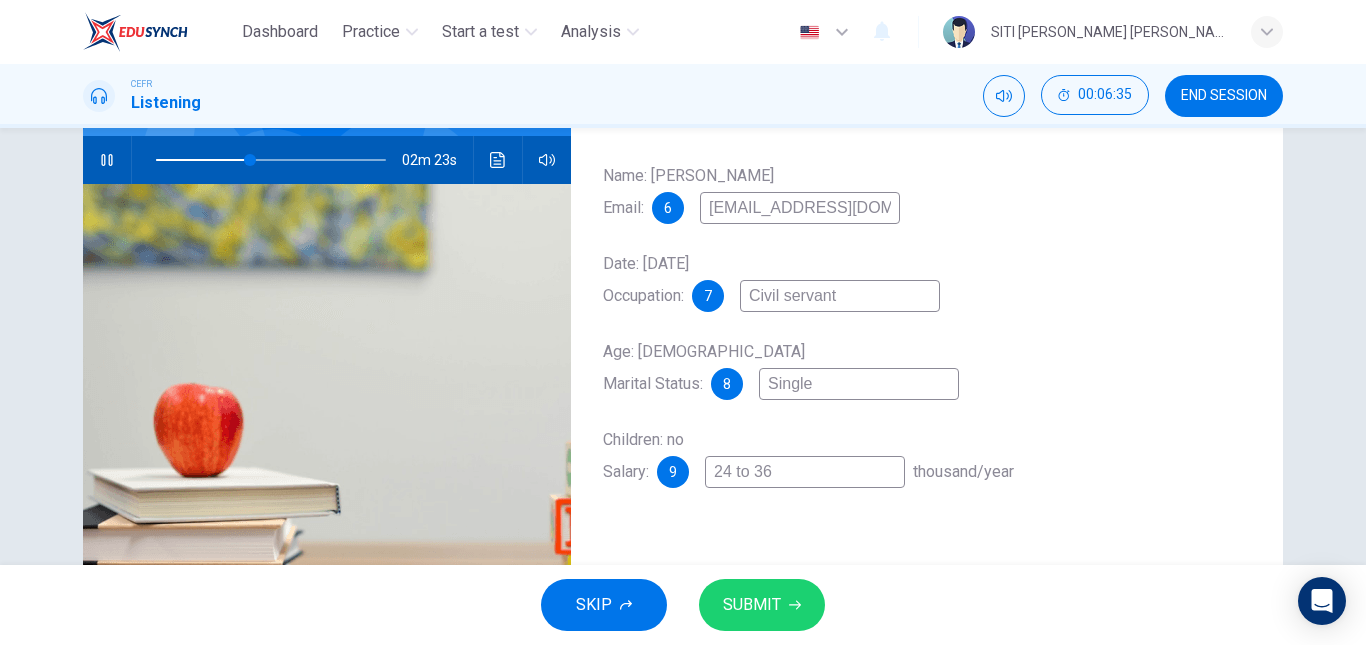 scroll, scrollTop: 97, scrollLeft: 0, axis: vertical 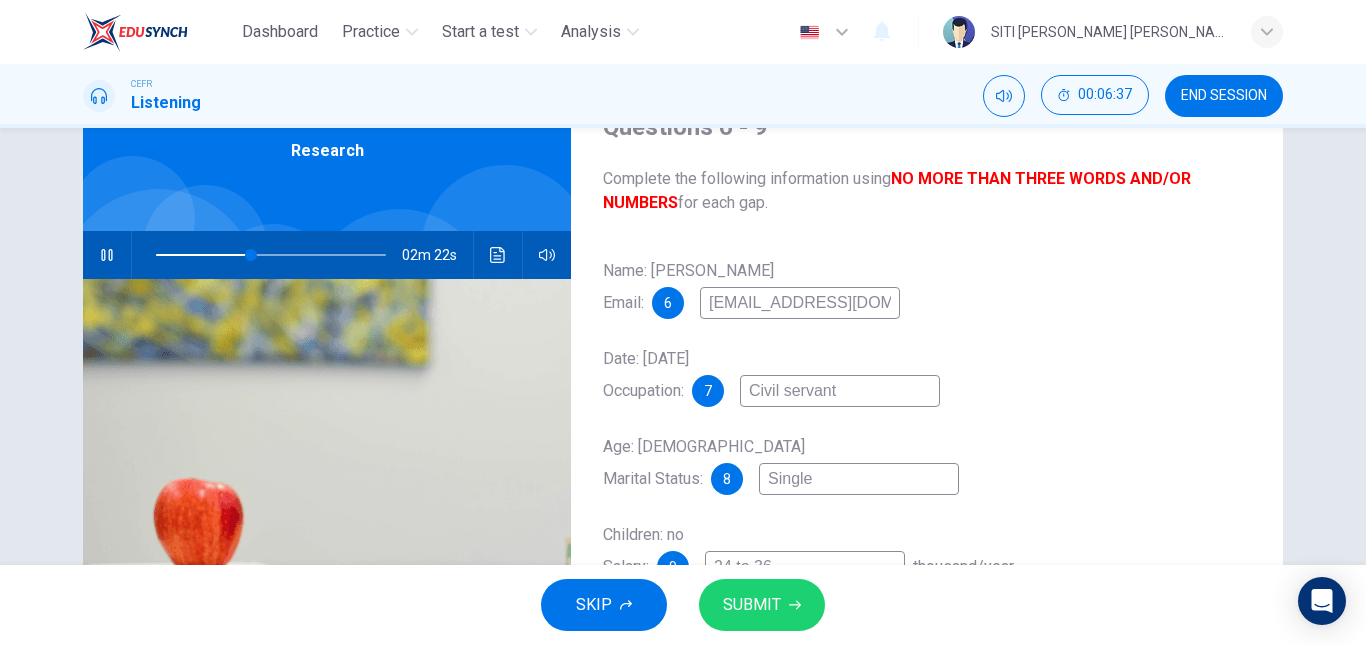 type on "42" 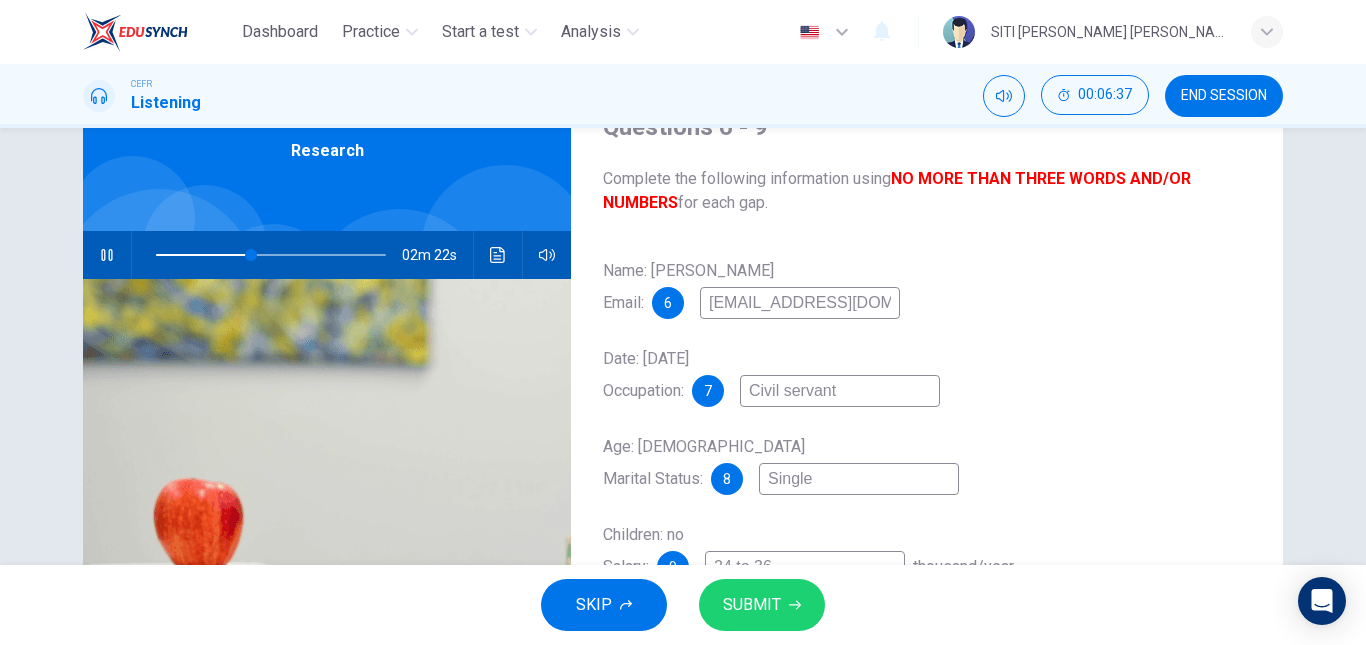 type on "24 to 36" 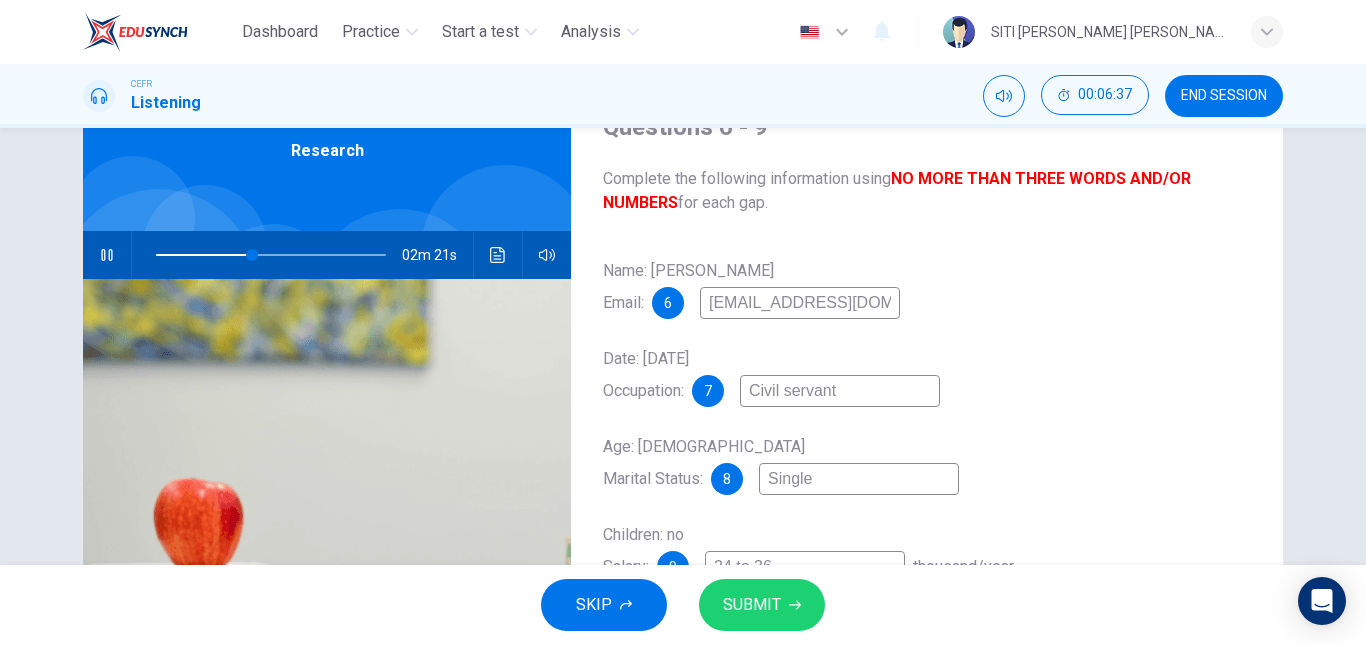 click on "Civil servant" at bounding box center [840, 391] 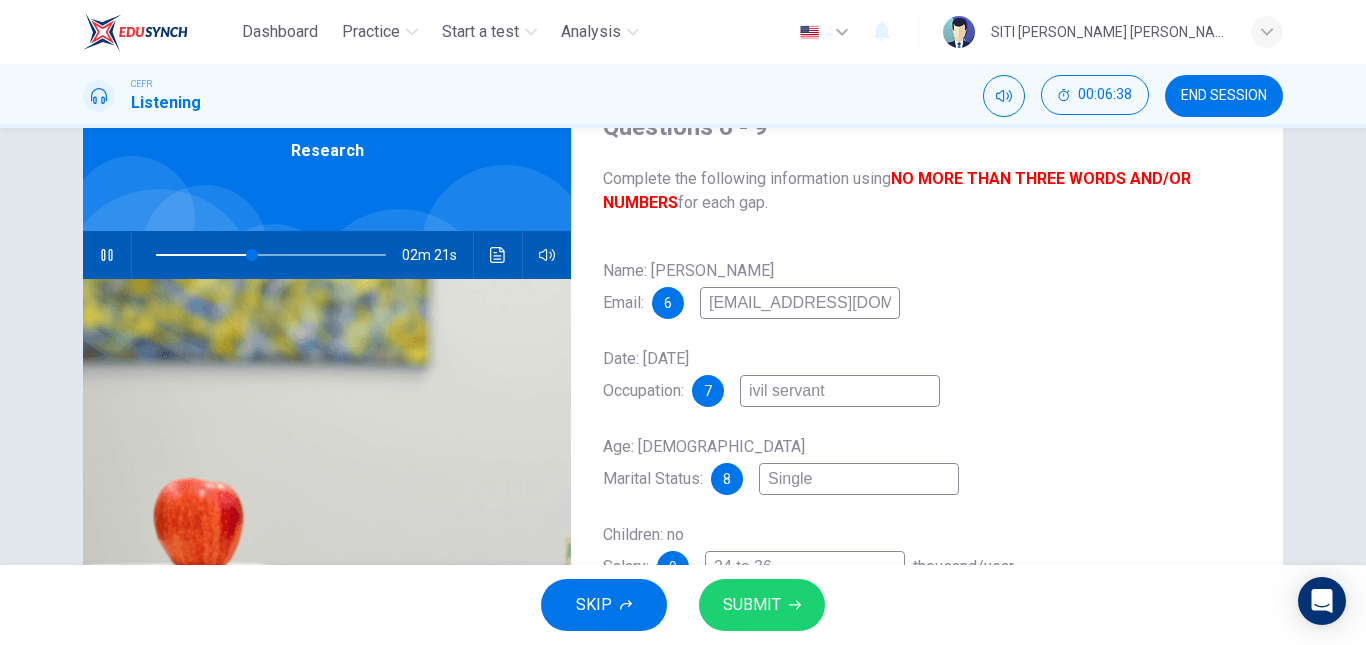type on "civil servant" 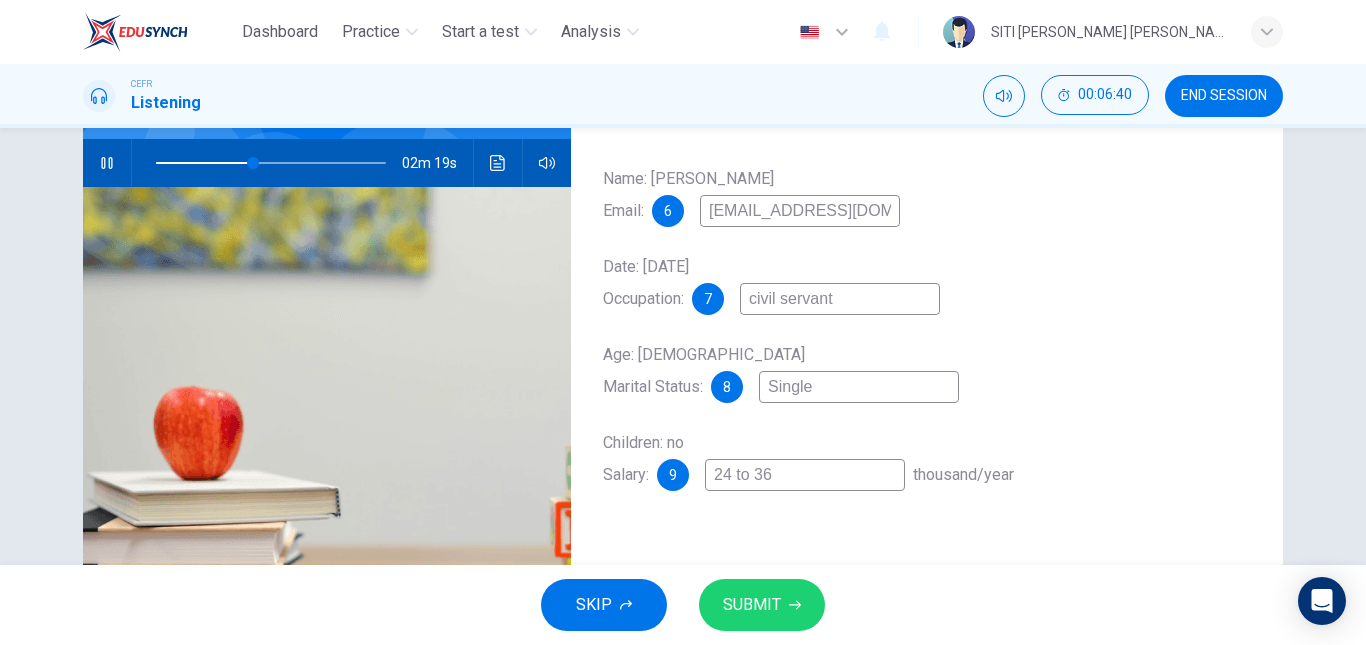 scroll, scrollTop: 190, scrollLeft: 0, axis: vertical 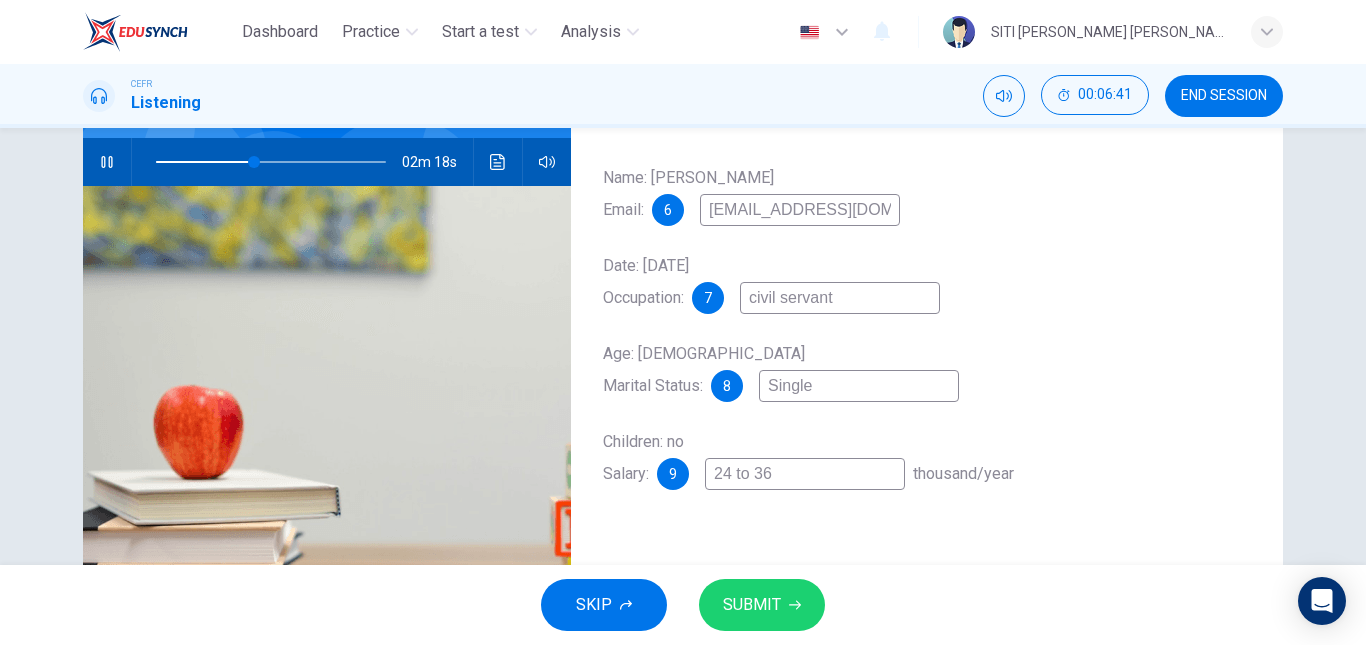 type on "43" 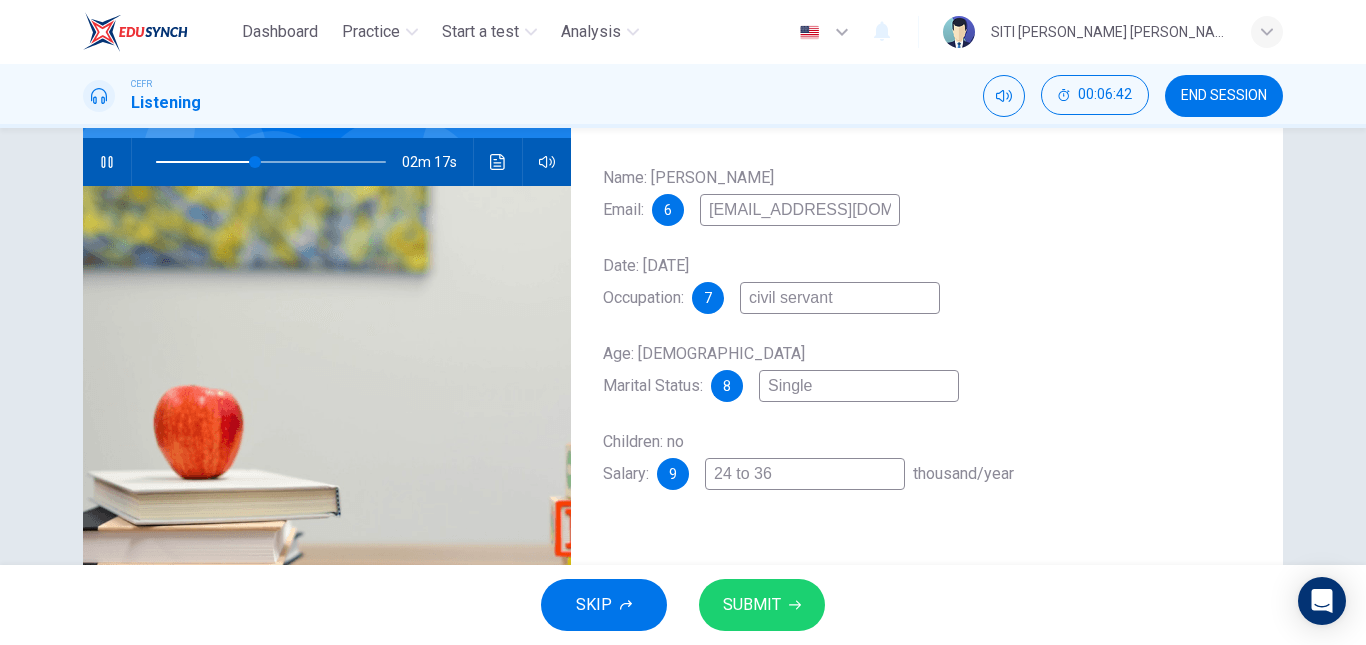type on "civil servant" 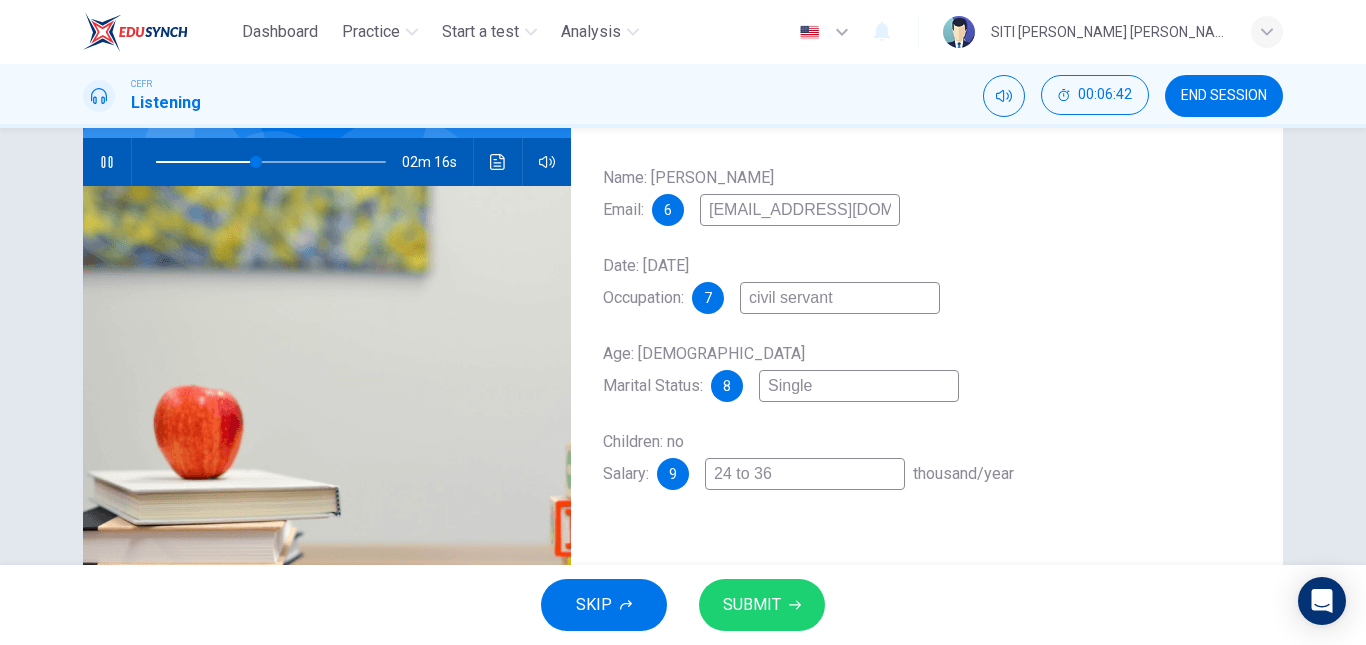 type on "[PERSON_NAME]" 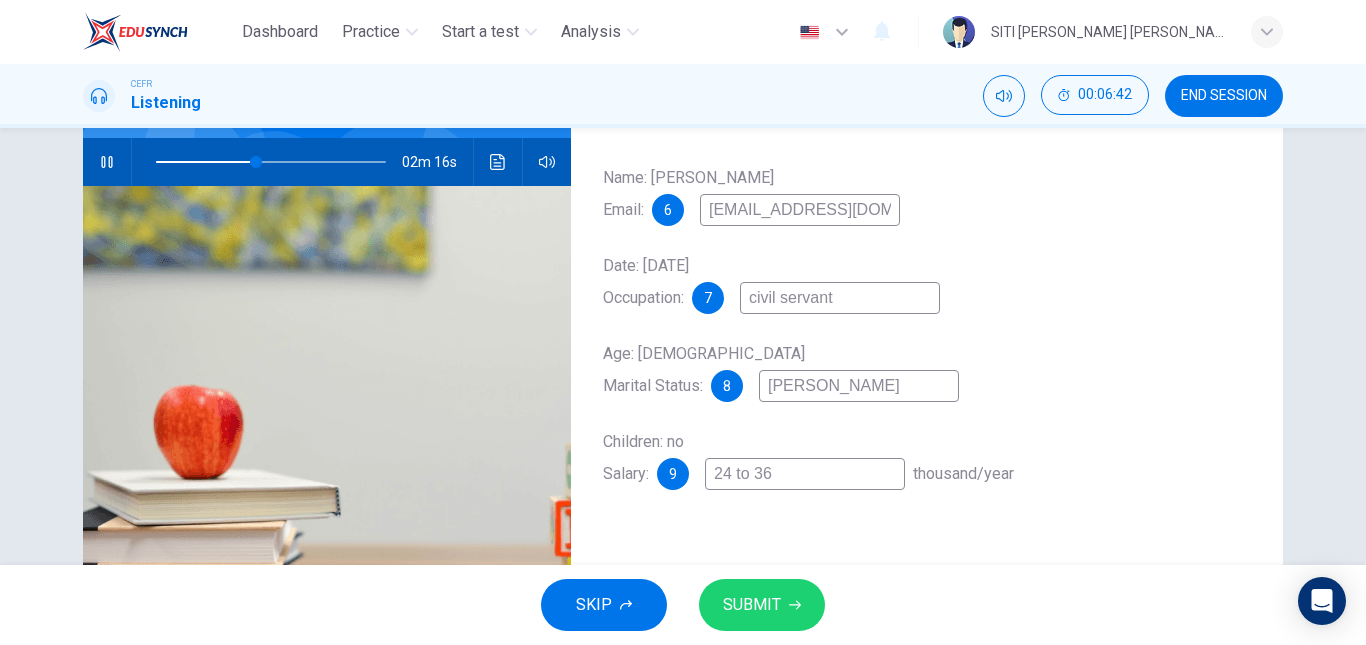 type on "44" 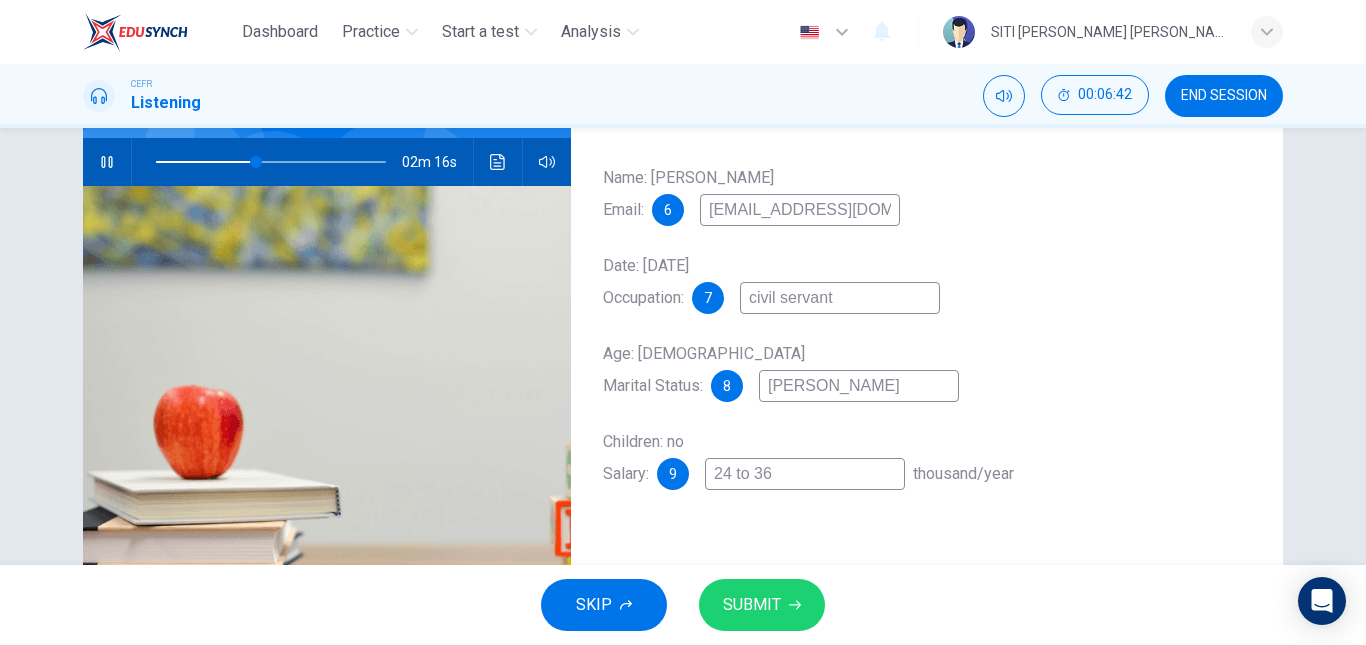 type on "single" 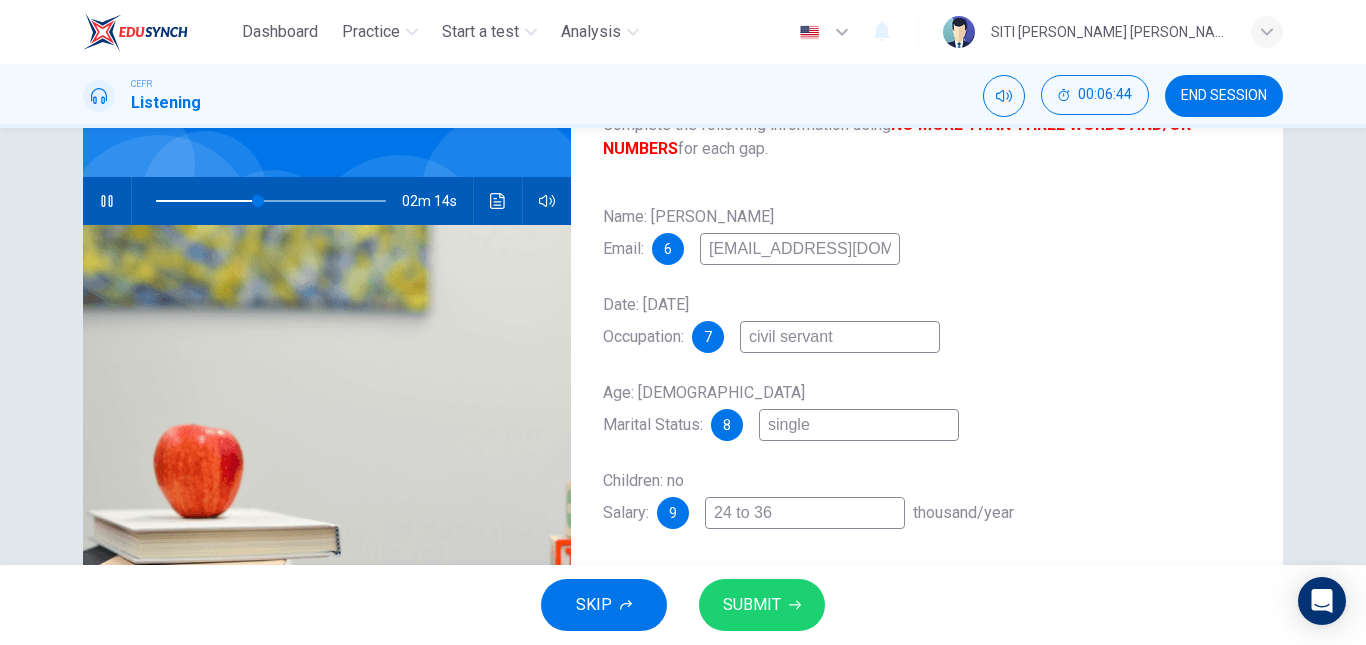 scroll, scrollTop: 150, scrollLeft: 0, axis: vertical 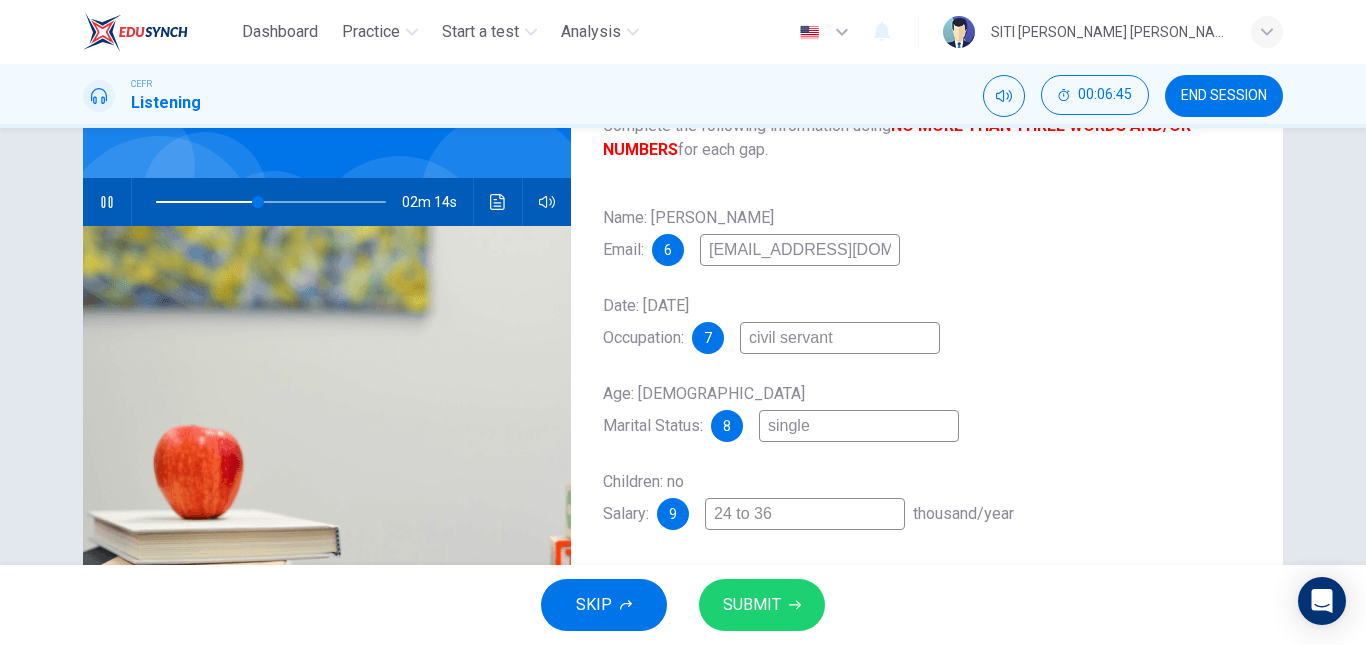 type on "45" 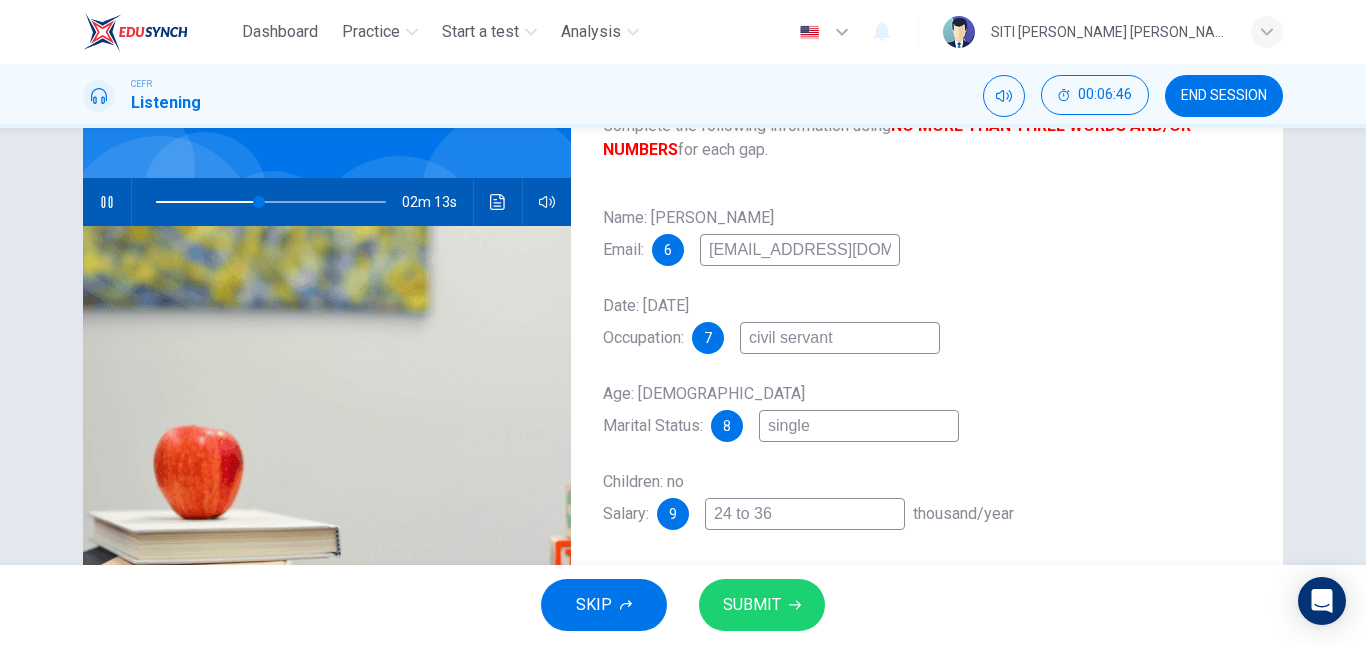 type on "single" 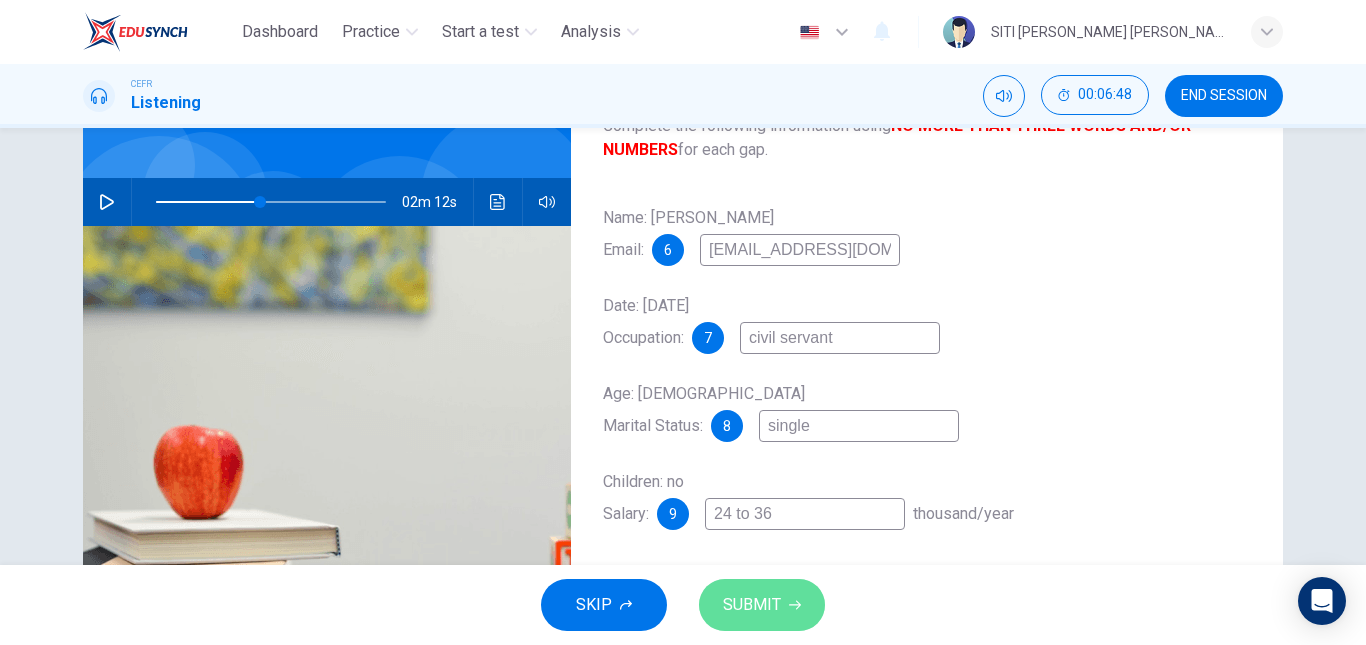 click on "SUBMIT" at bounding box center (752, 605) 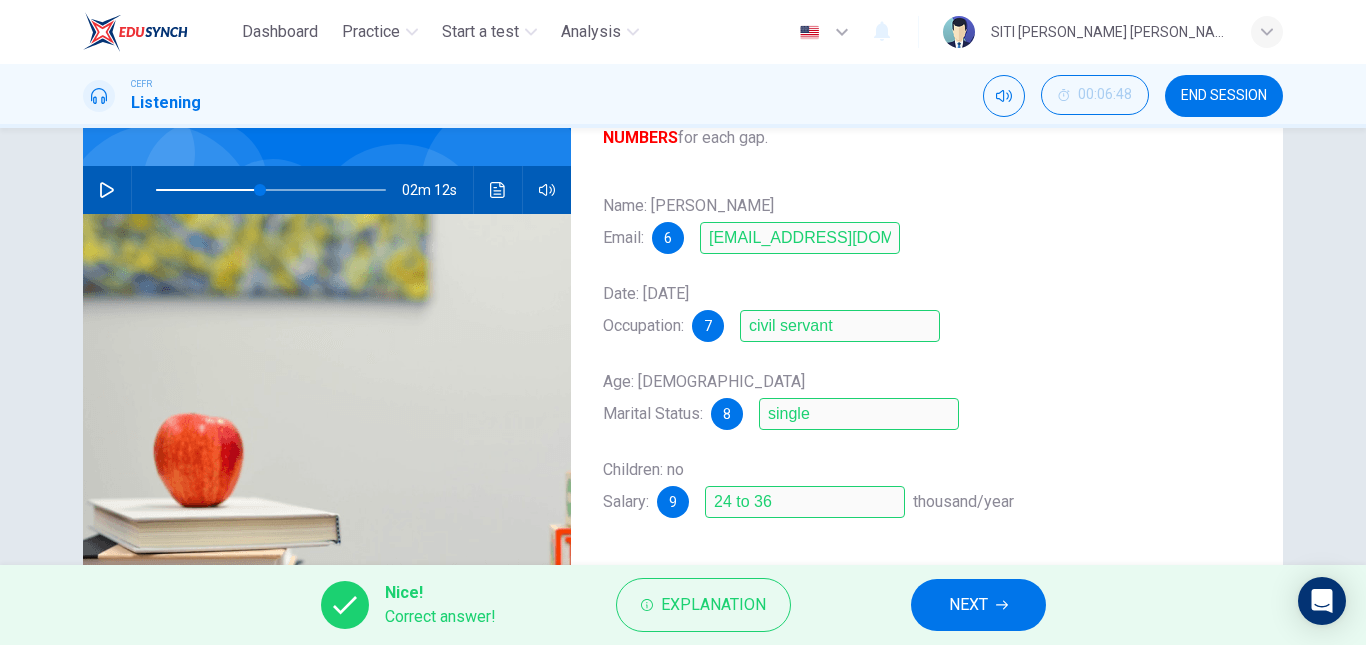 scroll, scrollTop: 159, scrollLeft: 0, axis: vertical 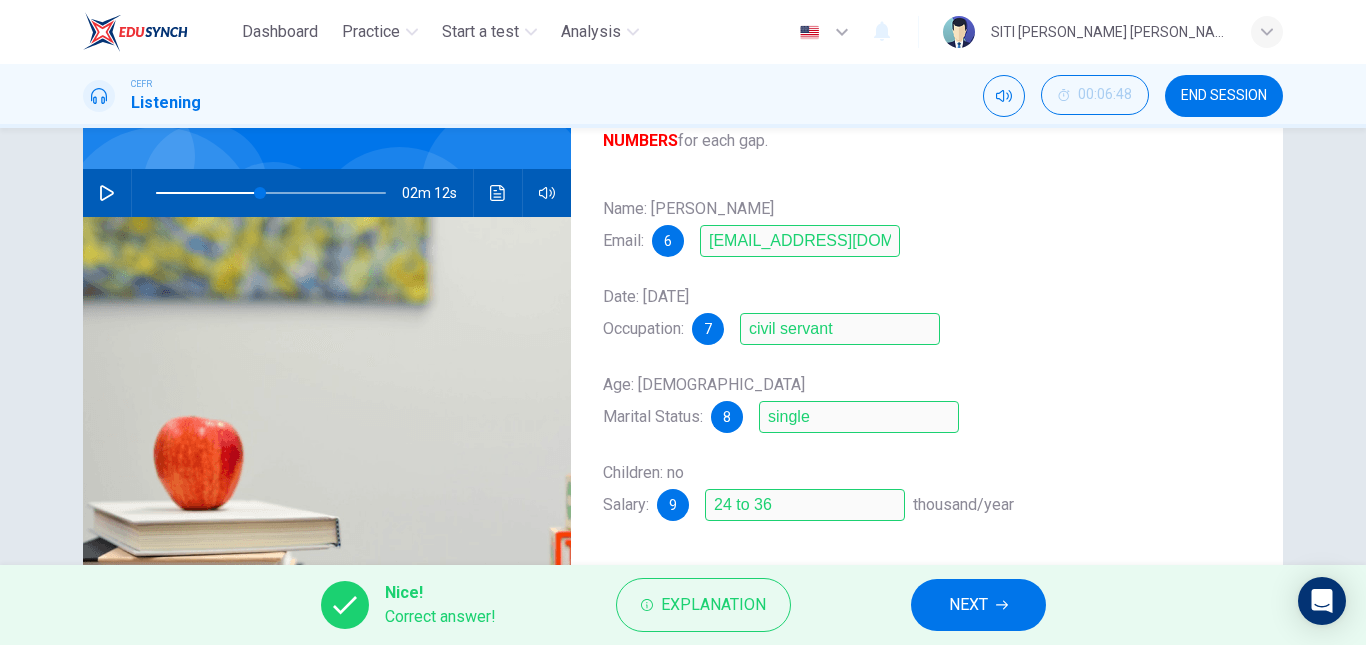 click on "NEXT" at bounding box center (978, 605) 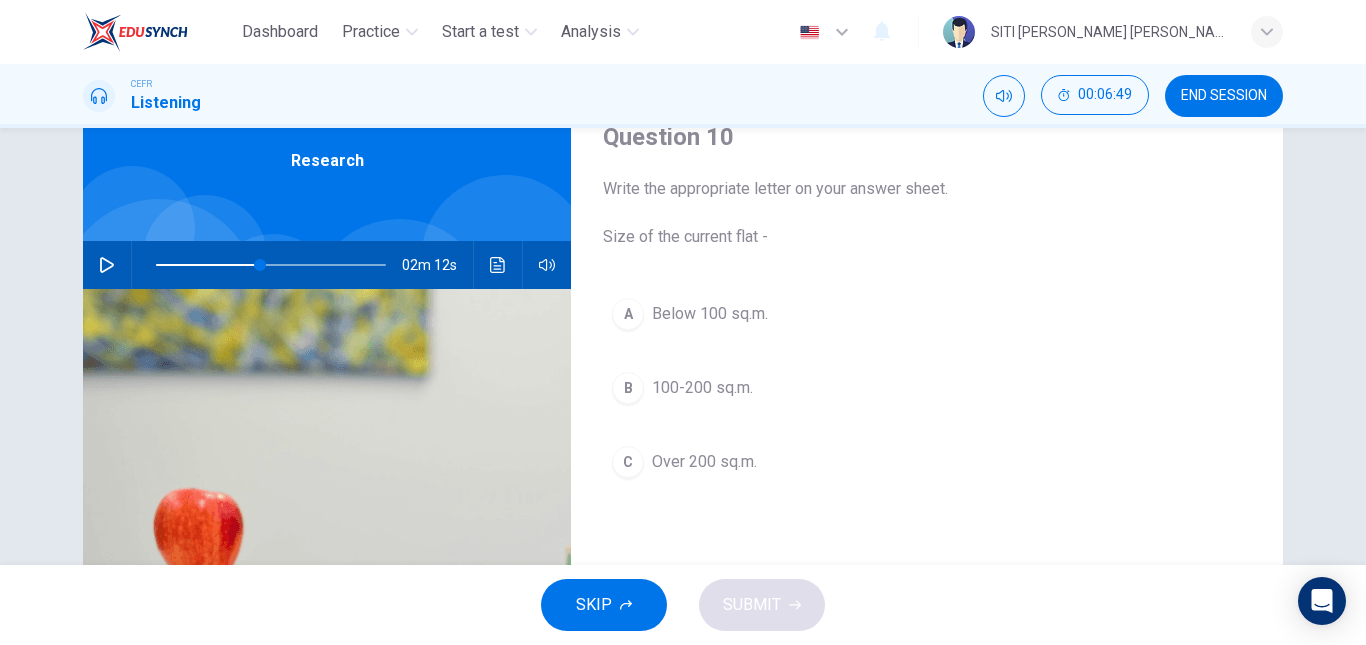 scroll, scrollTop: 86, scrollLeft: 0, axis: vertical 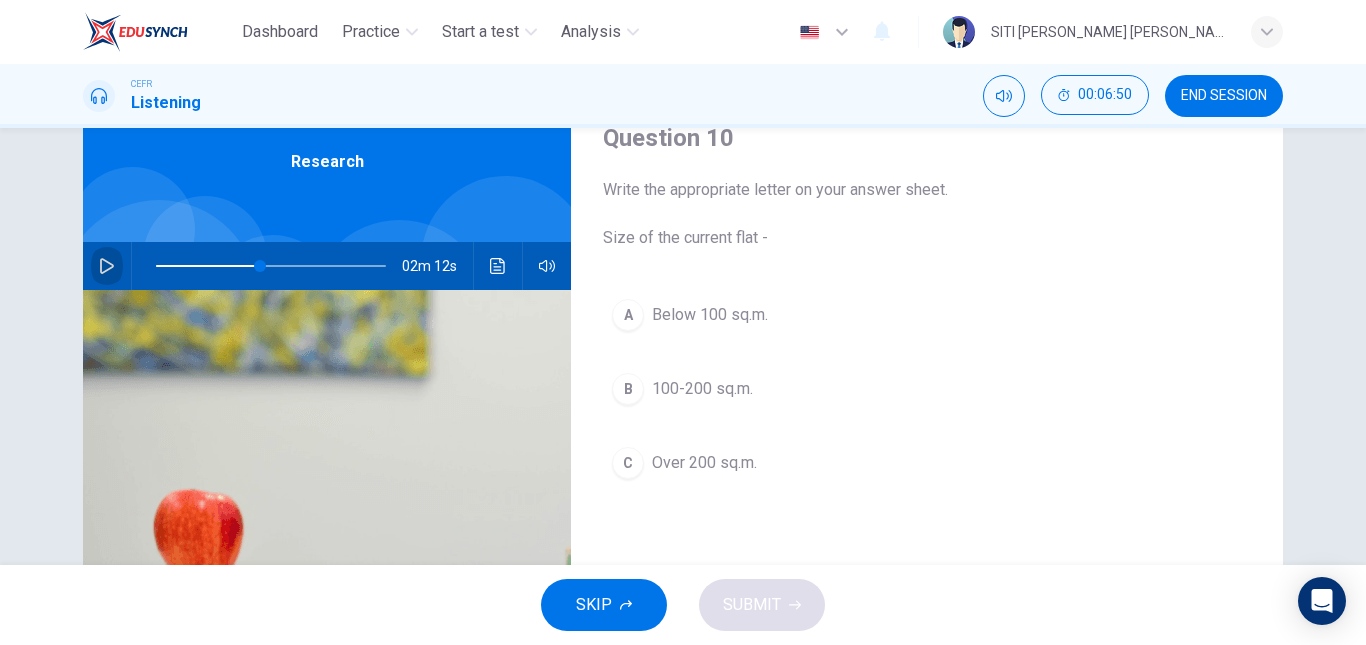 click 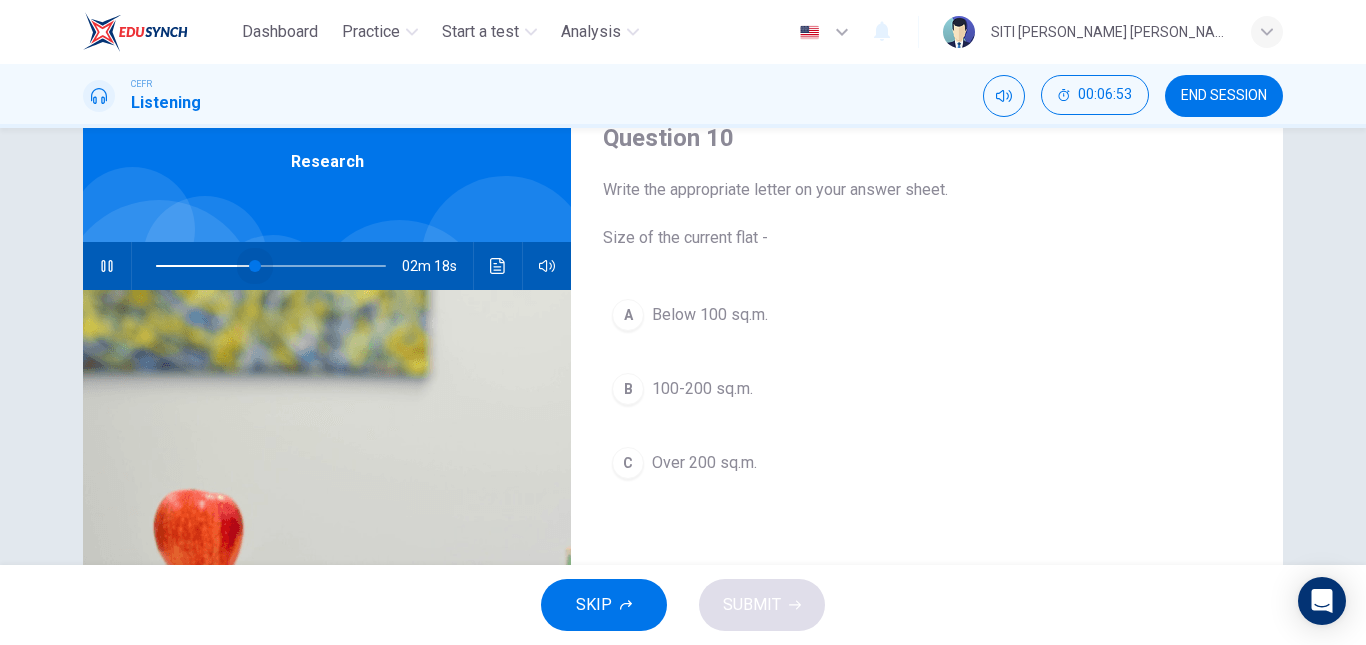 click at bounding box center [255, 266] 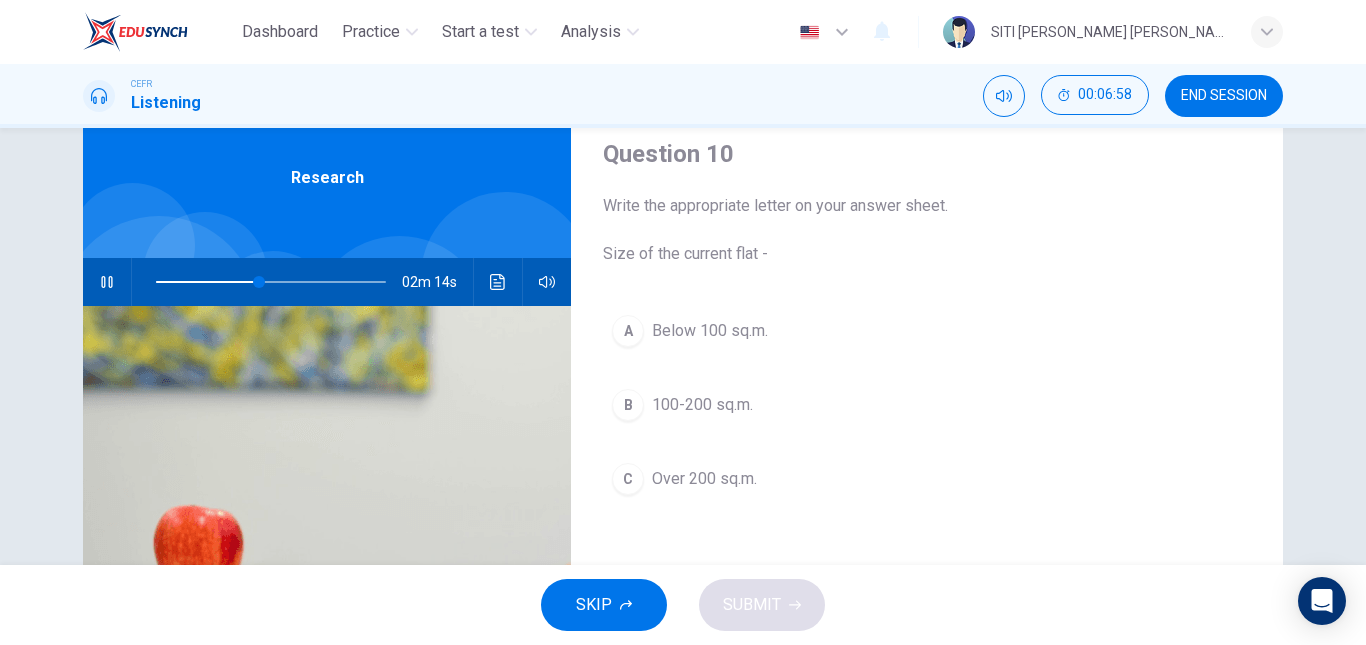 scroll, scrollTop: 69, scrollLeft: 0, axis: vertical 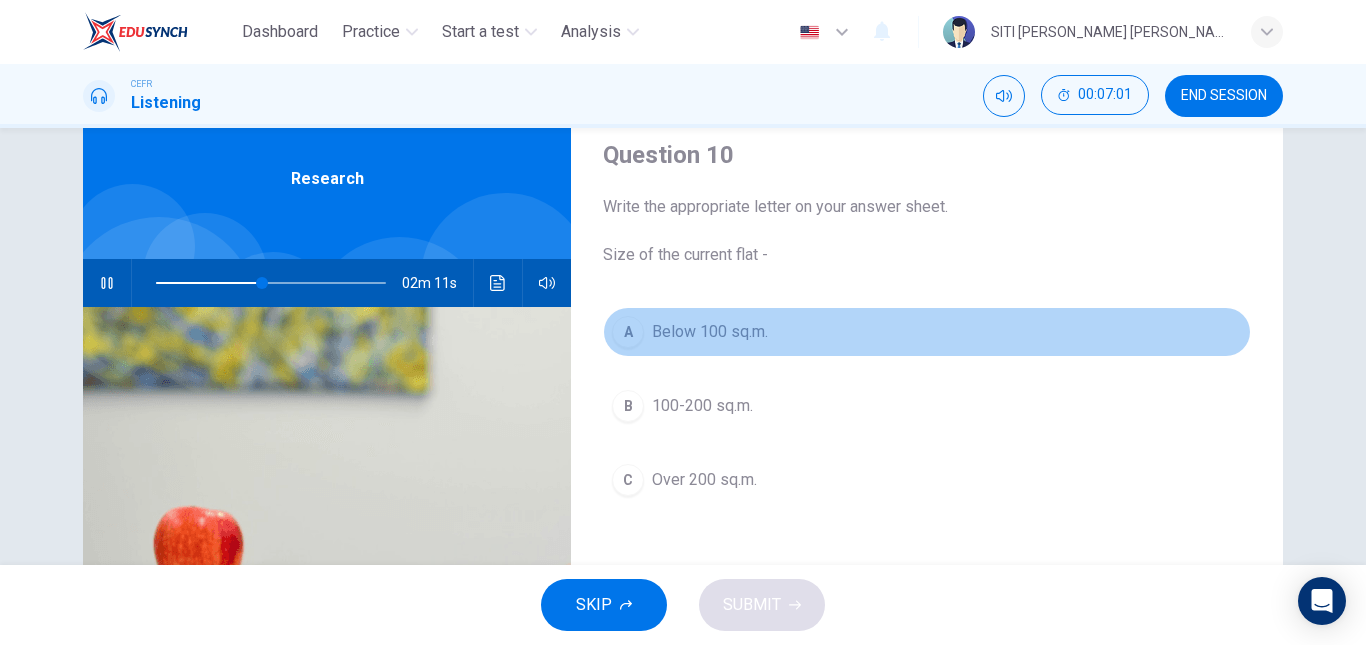 click on "A" at bounding box center (628, 332) 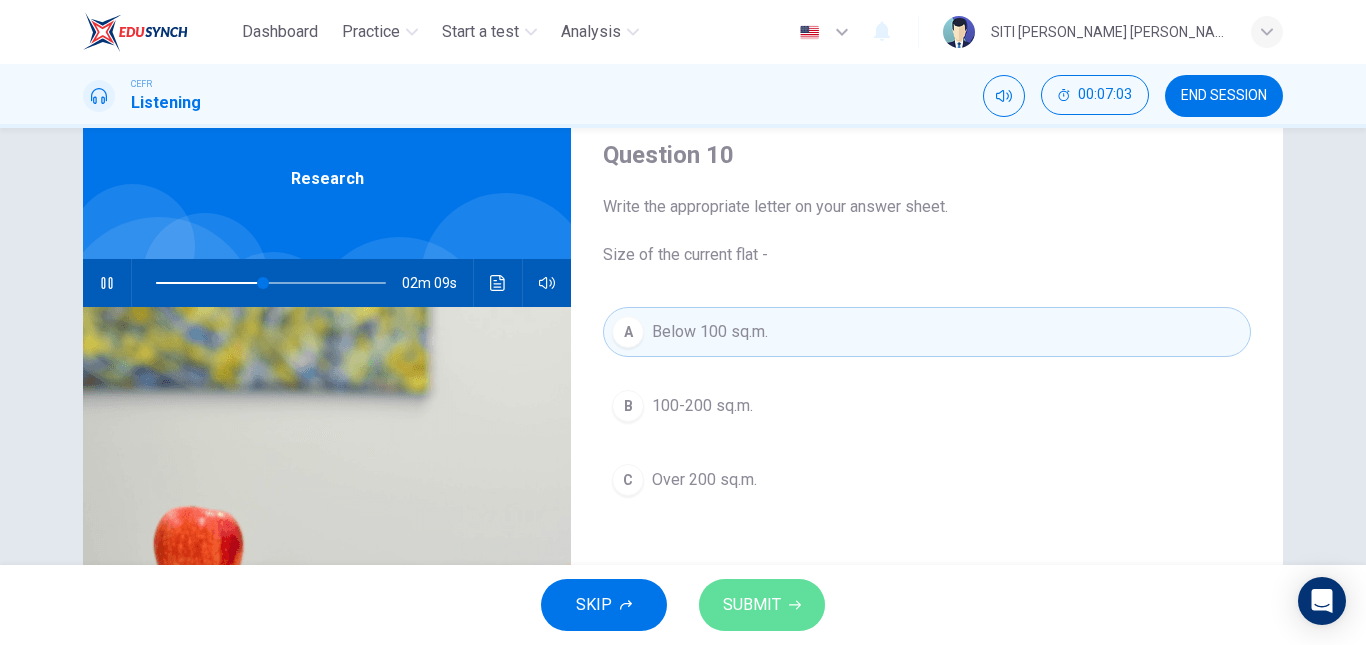 click on "SUBMIT" at bounding box center [752, 605] 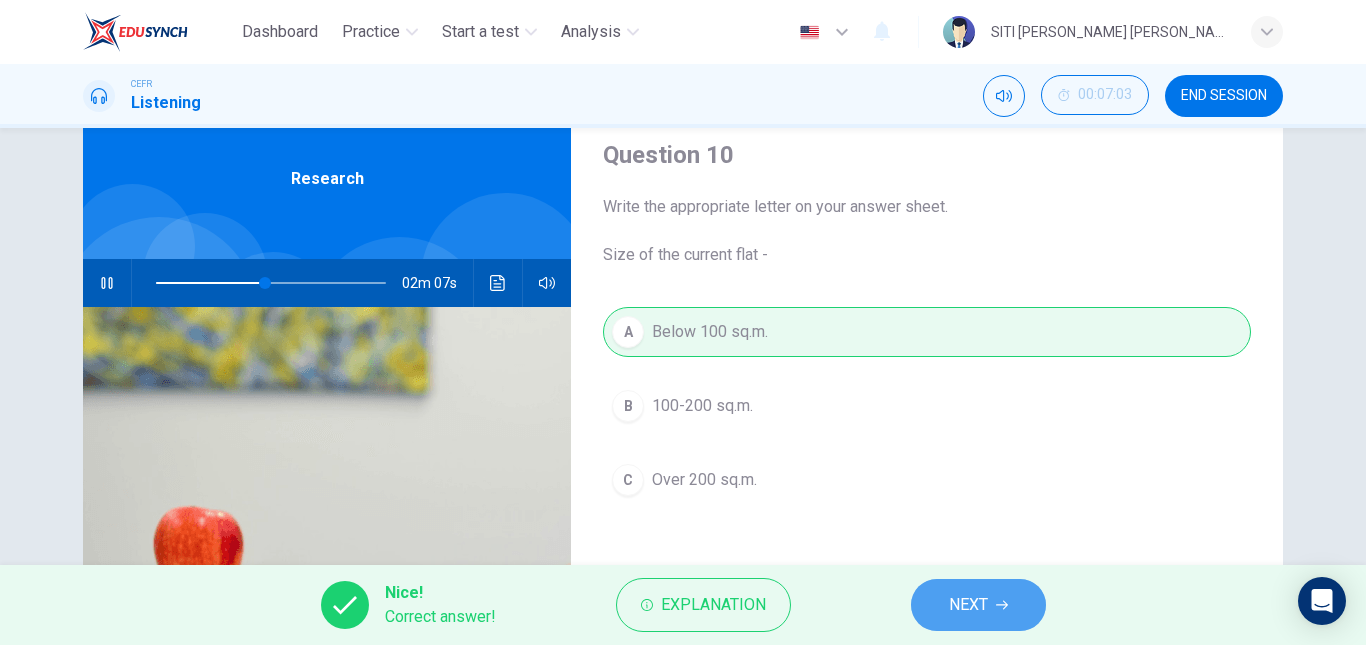 click on "NEXT" at bounding box center (978, 605) 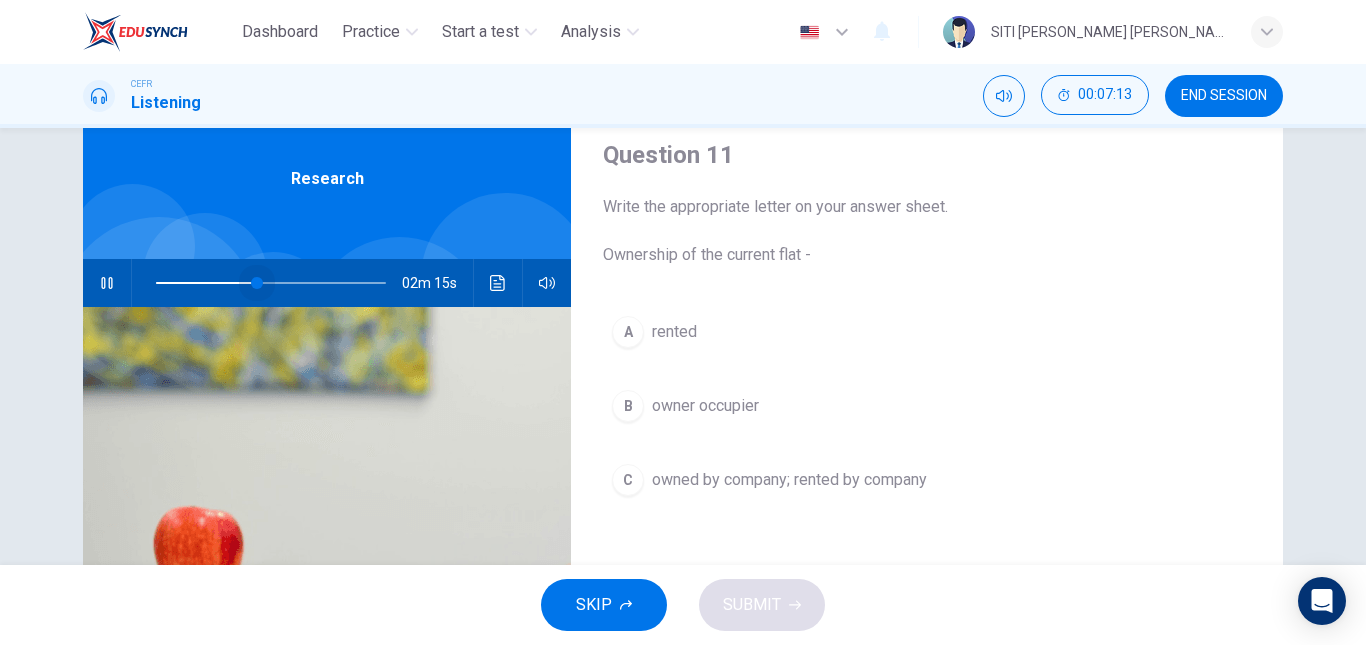drag, startPoint x: 269, startPoint y: 281, endPoint x: 253, endPoint y: 282, distance: 16.03122 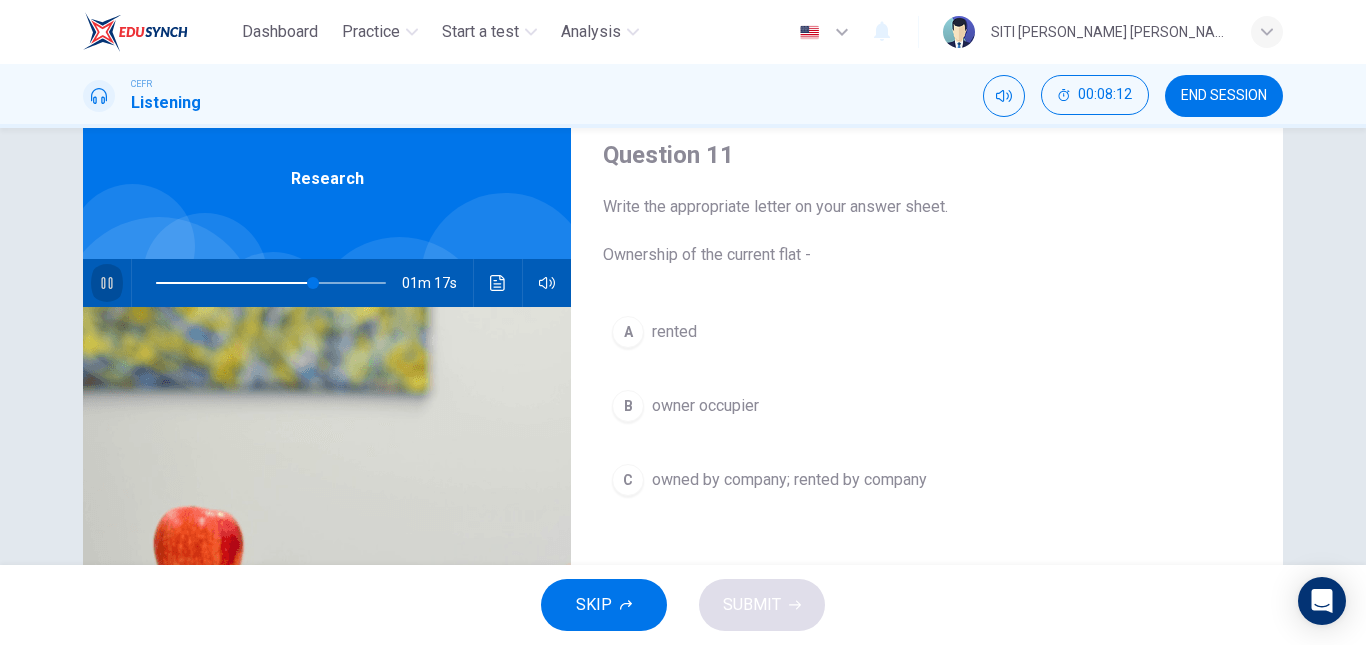 click 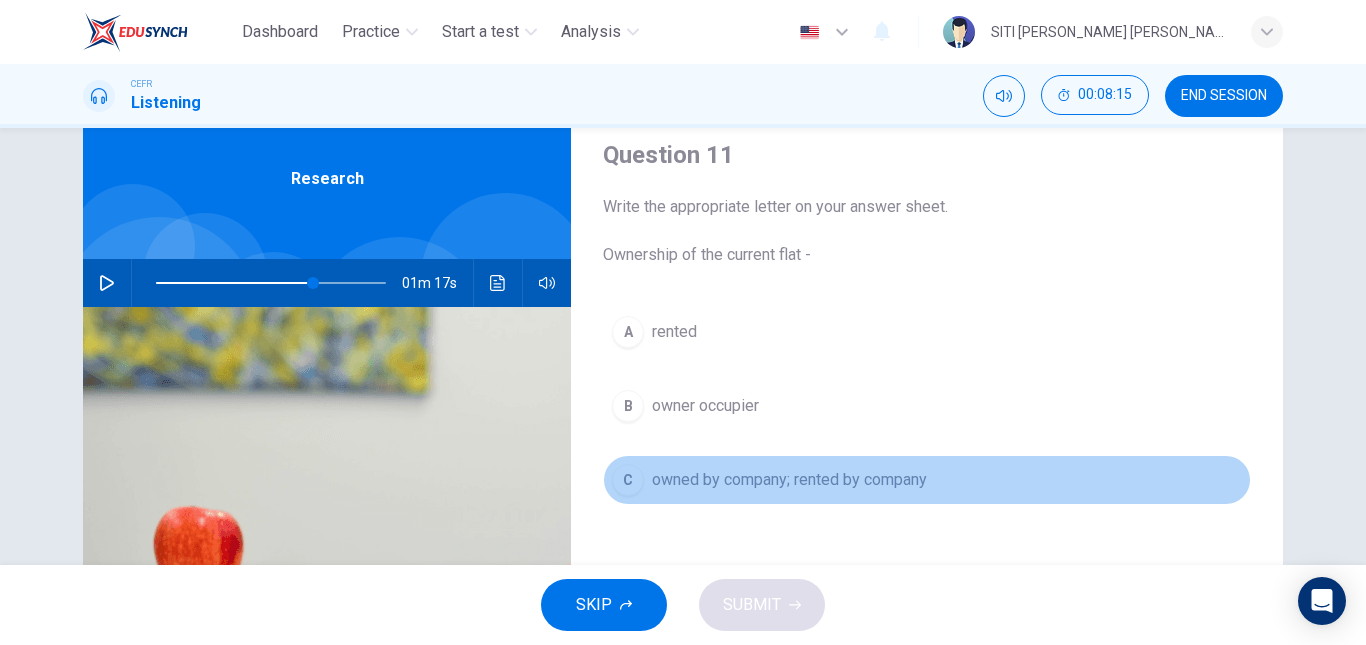 click on "C owned by company; rented by company" at bounding box center (927, 480) 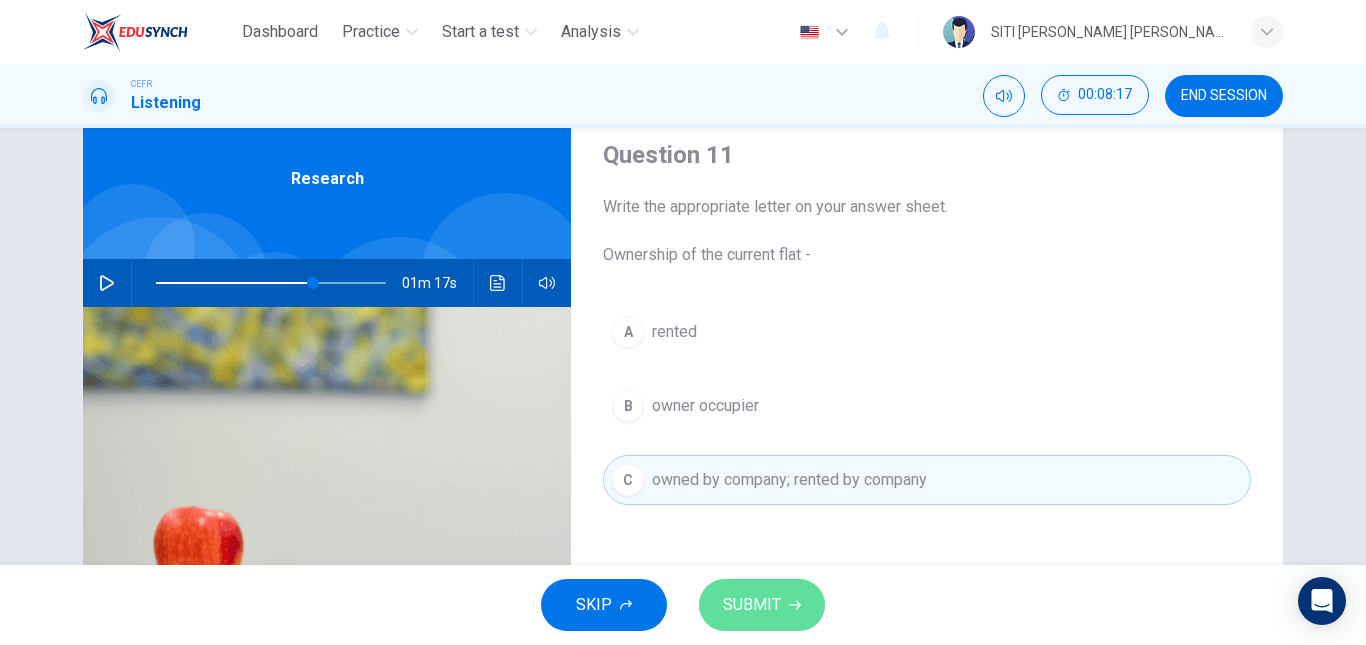 click on "SUBMIT" at bounding box center (762, 605) 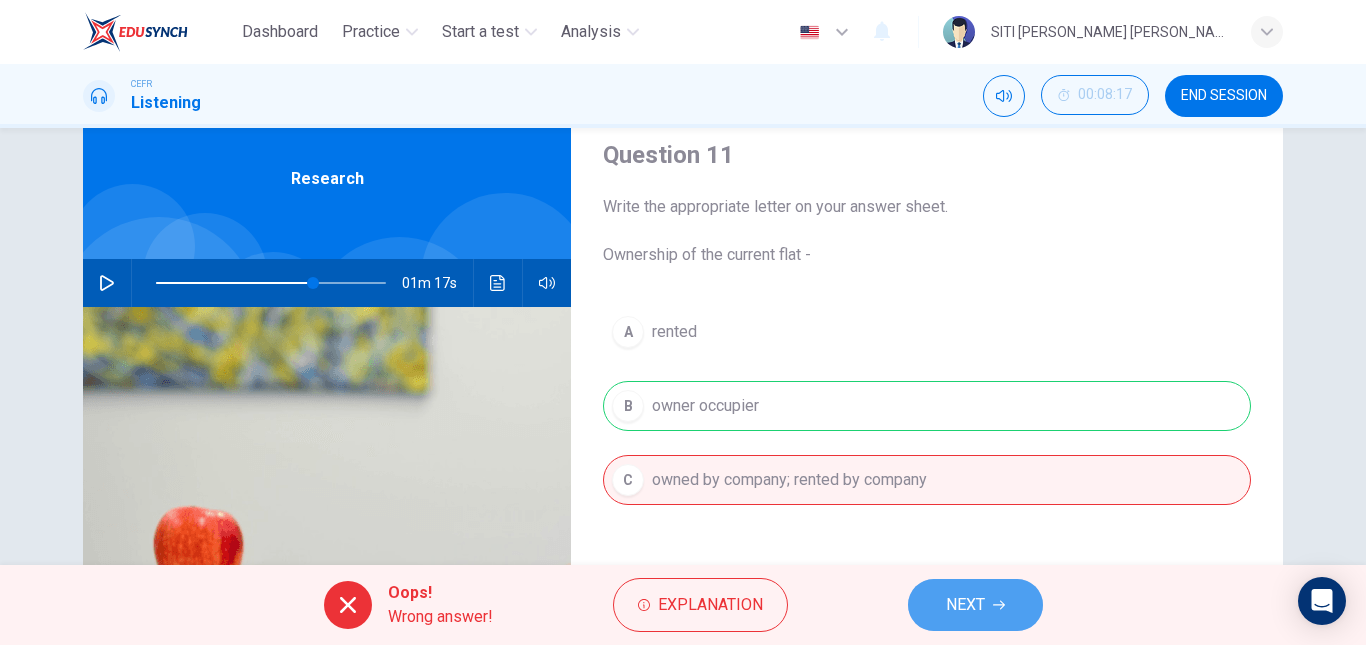 click on "NEXT" at bounding box center [975, 605] 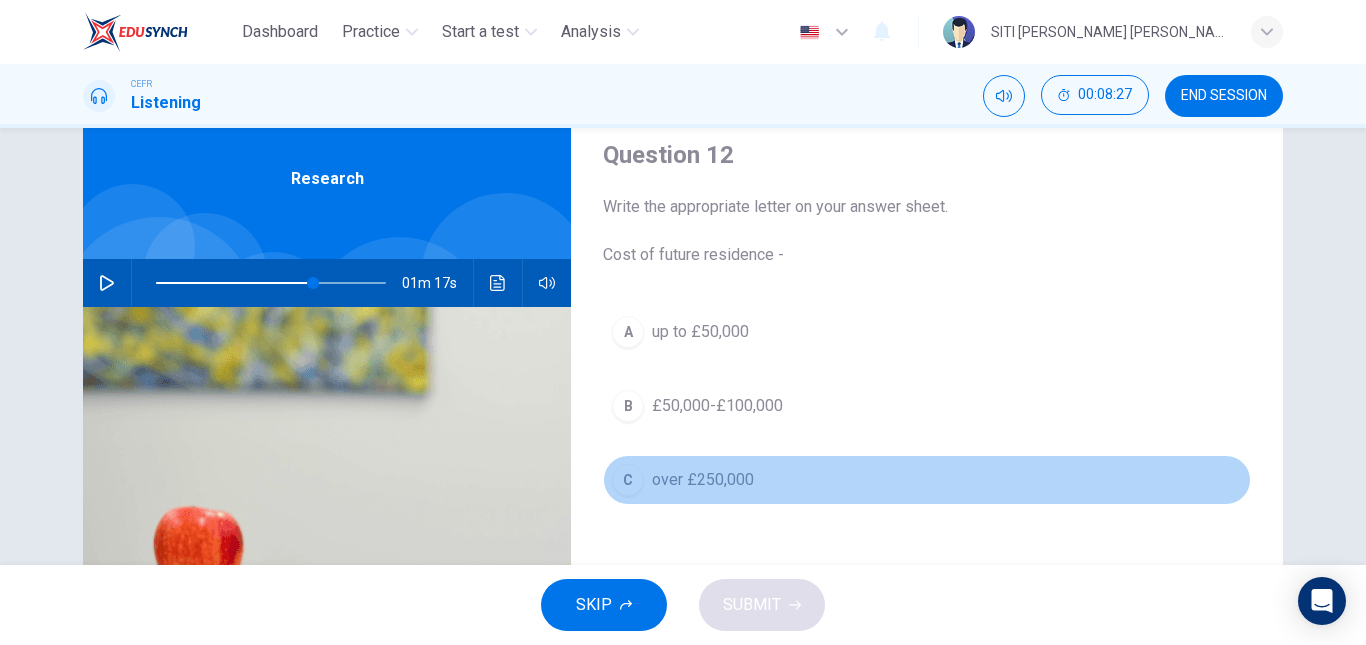 click on "over £250,000" at bounding box center [703, 480] 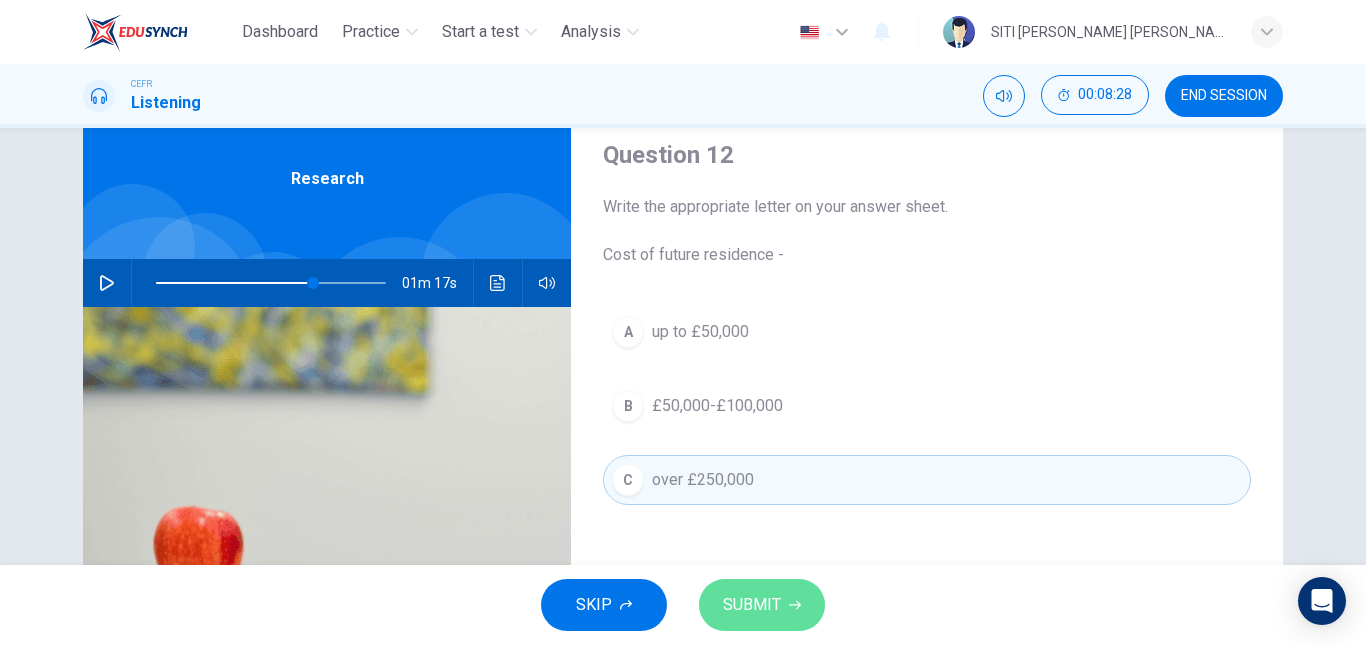 click on "SUBMIT" at bounding box center (762, 605) 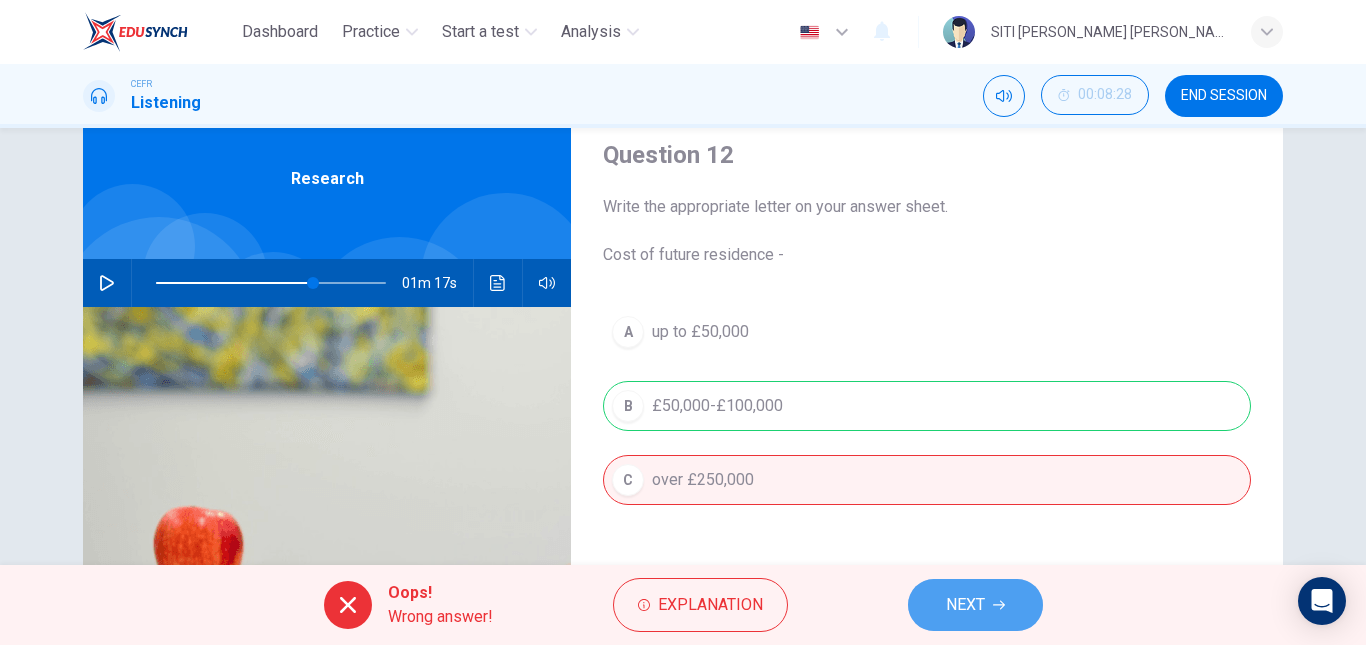 click on "NEXT" at bounding box center (975, 605) 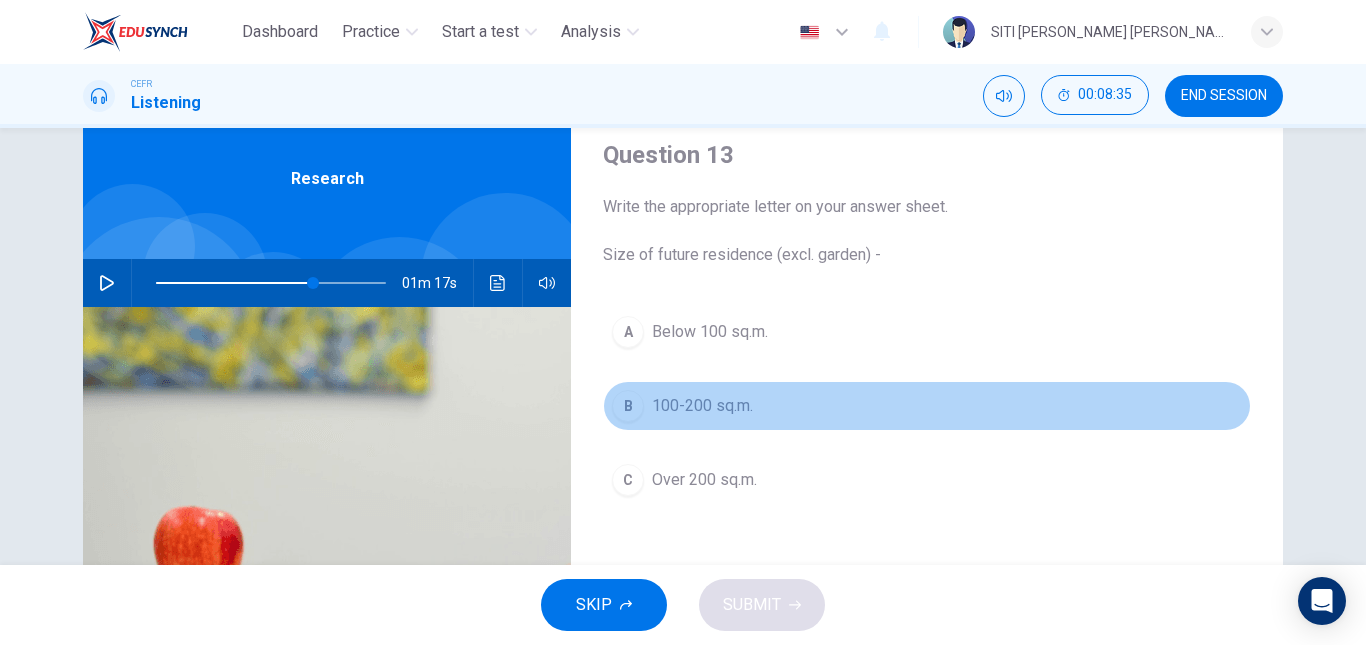 click on "B" at bounding box center (628, 406) 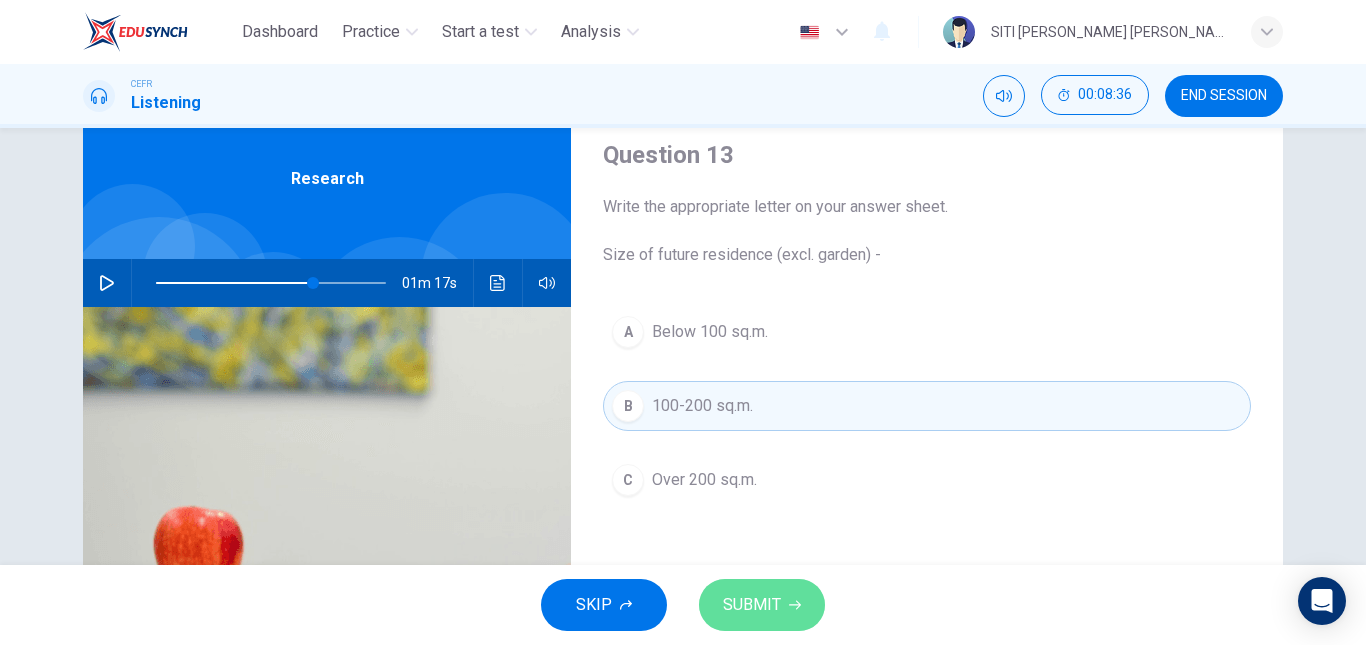 click on "SUBMIT" at bounding box center (762, 605) 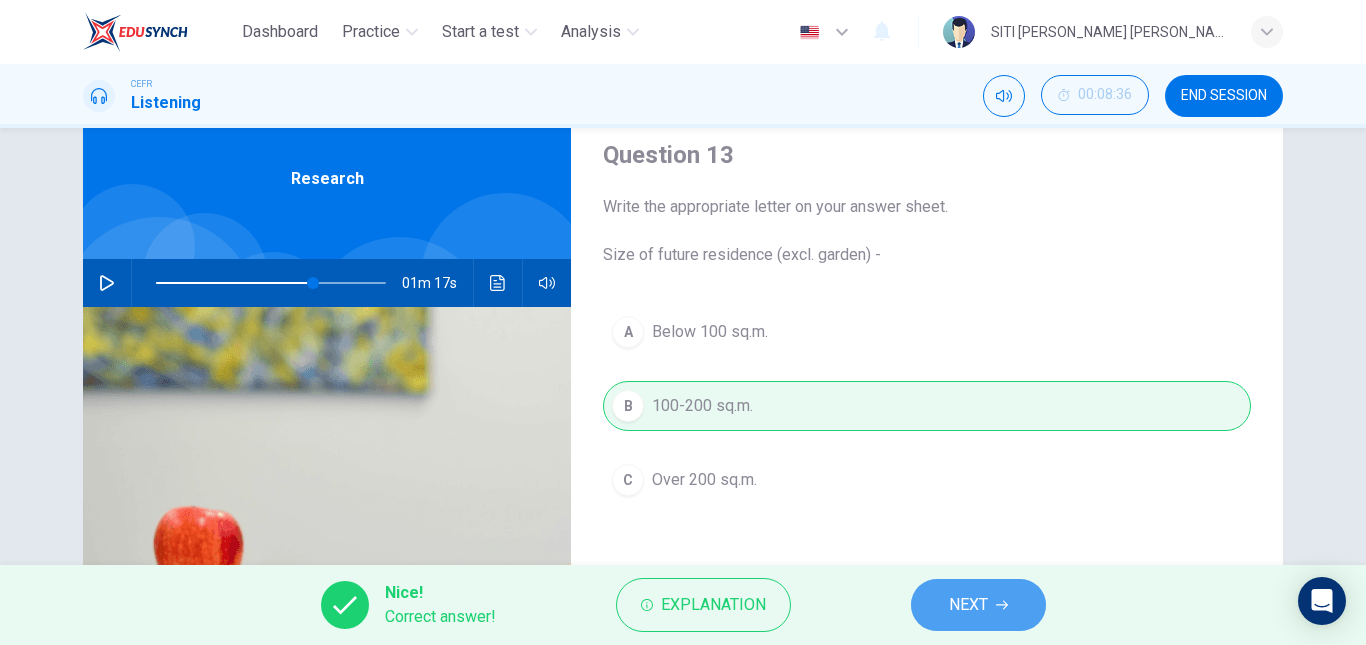 click on "NEXT" at bounding box center (978, 605) 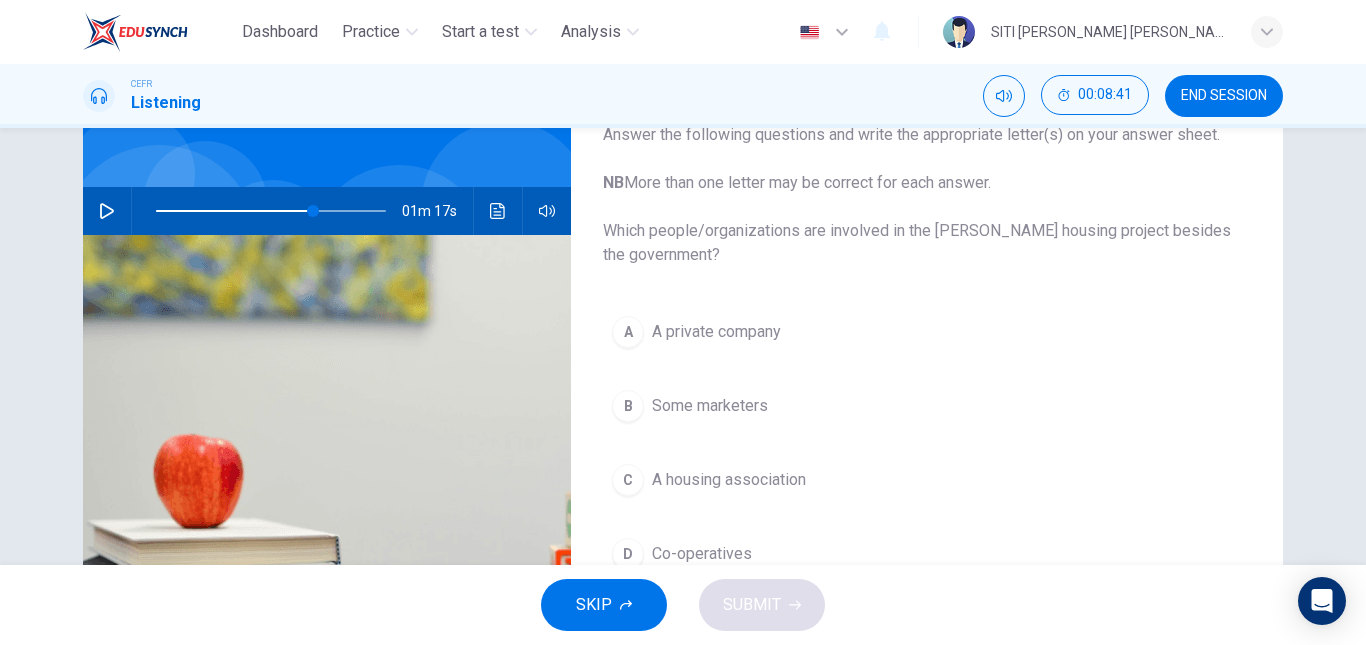 scroll, scrollTop: 142, scrollLeft: 0, axis: vertical 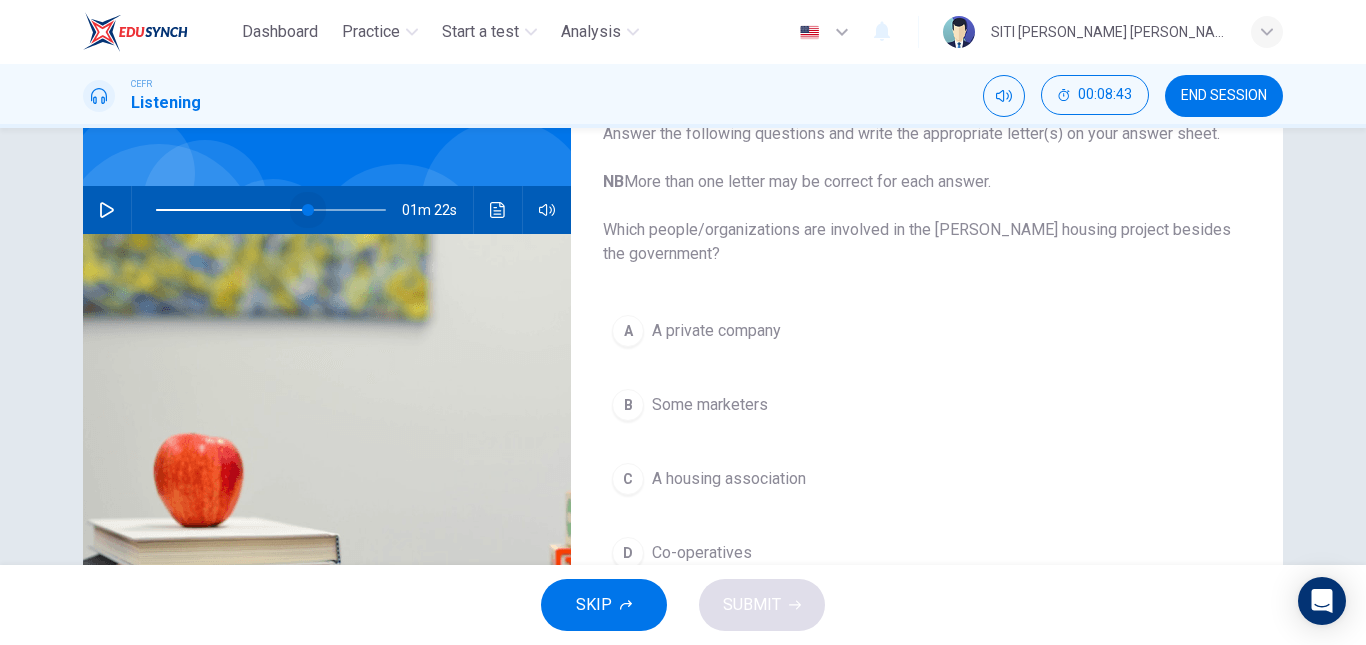 click at bounding box center [308, 210] 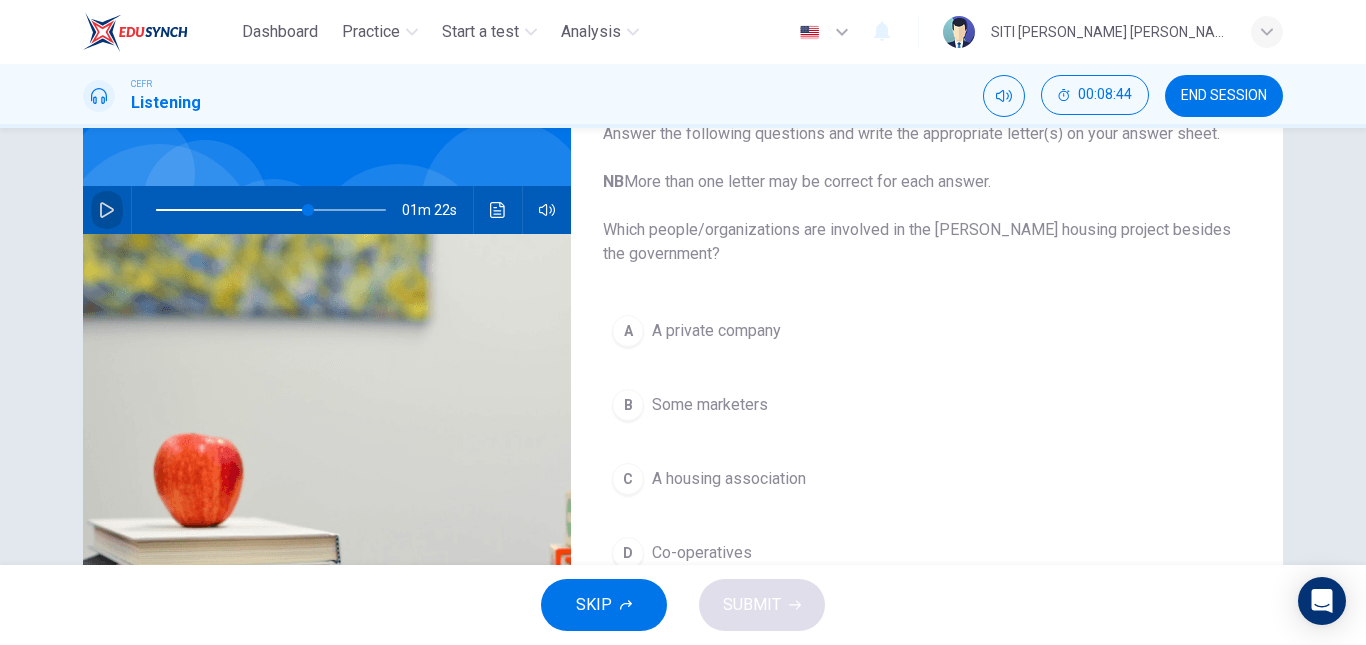 click 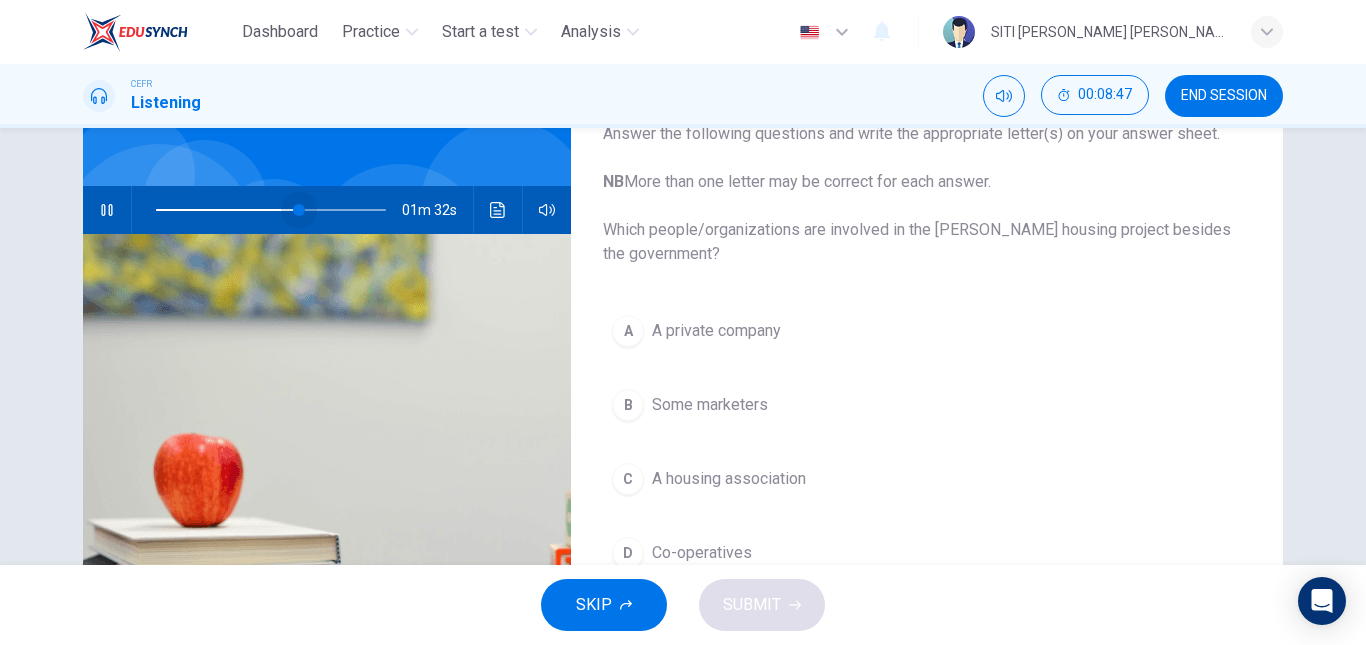 click at bounding box center [299, 210] 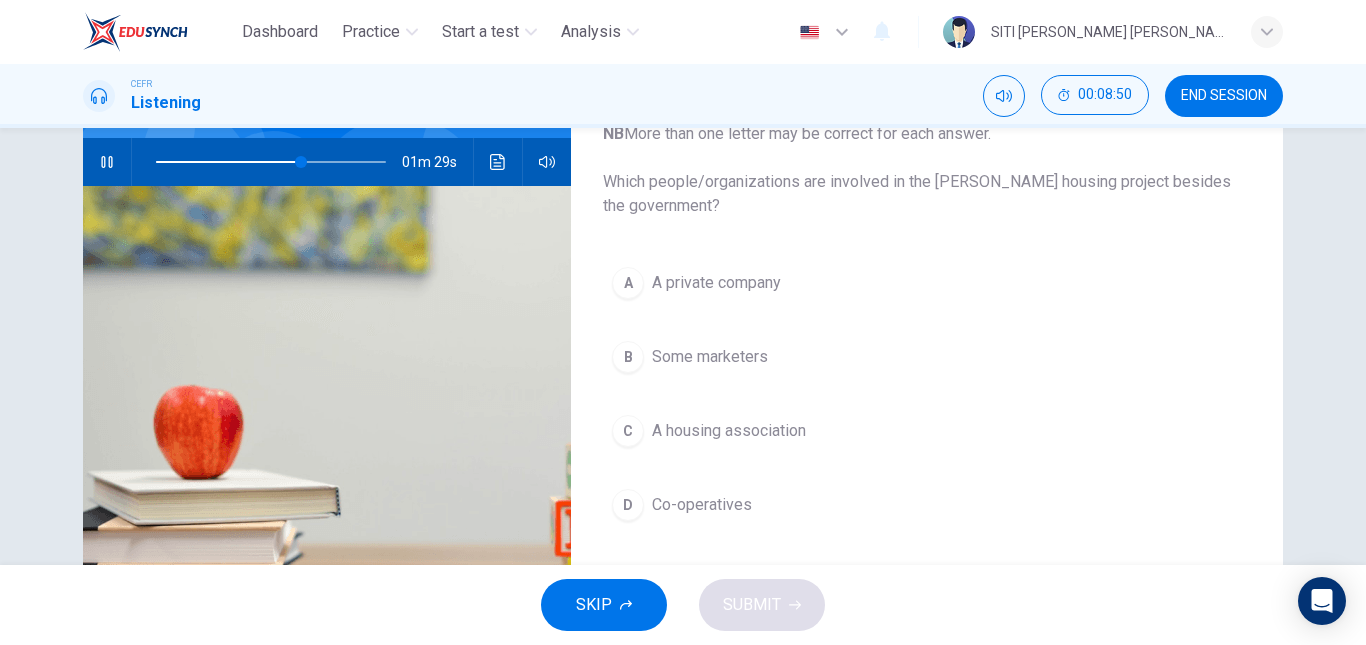 scroll, scrollTop: 190, scrollLeft: 0, axis: vertical 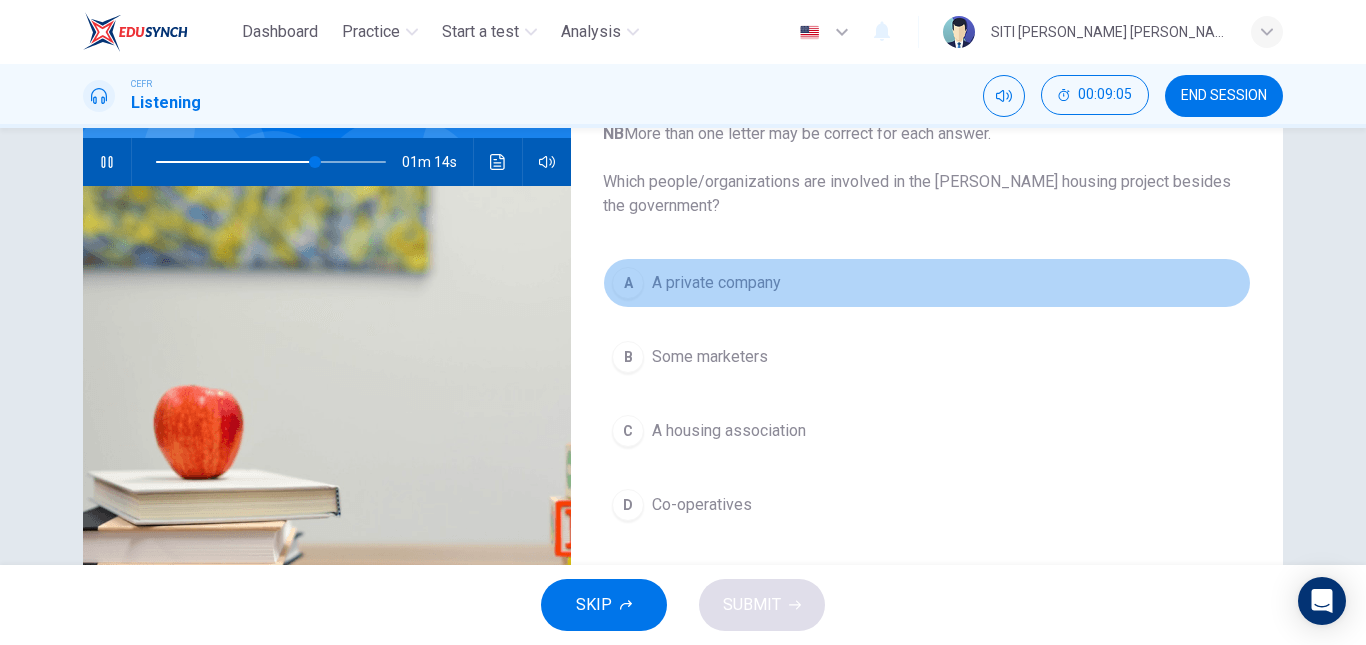 click on "A A private company" at bounding box center (927, 283) 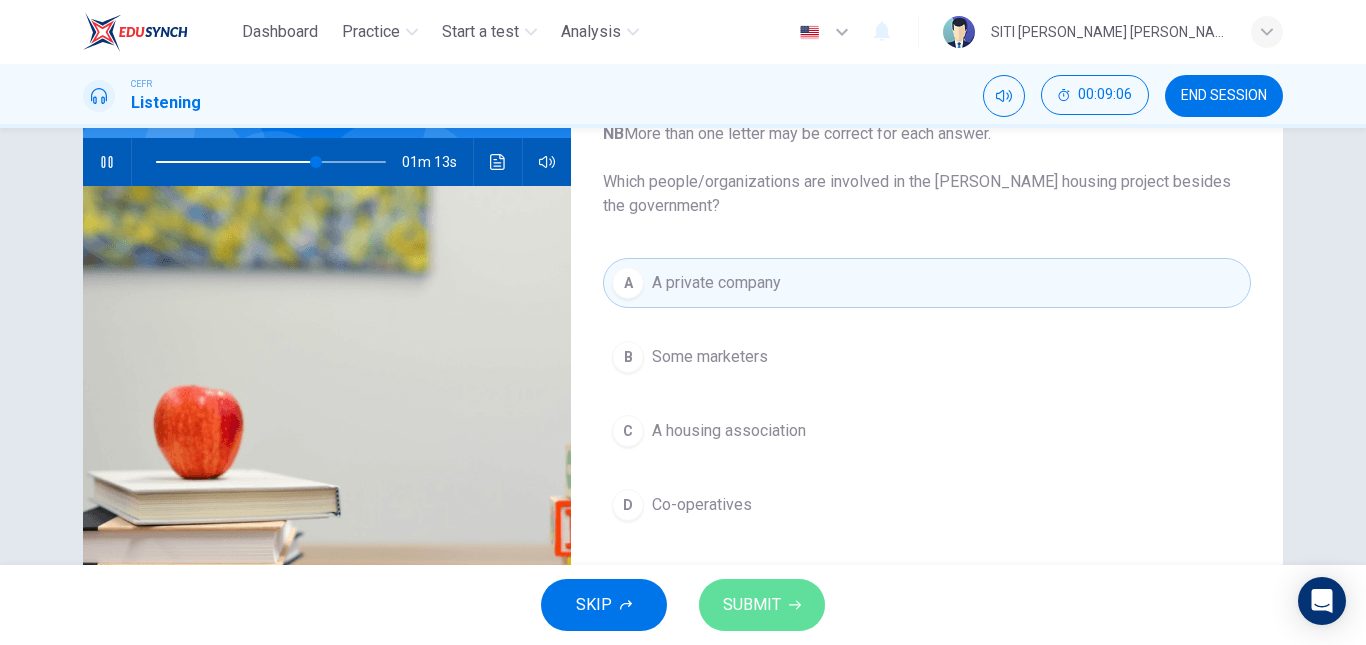 click on "SUBMIT" at bounding box center [762, 605] 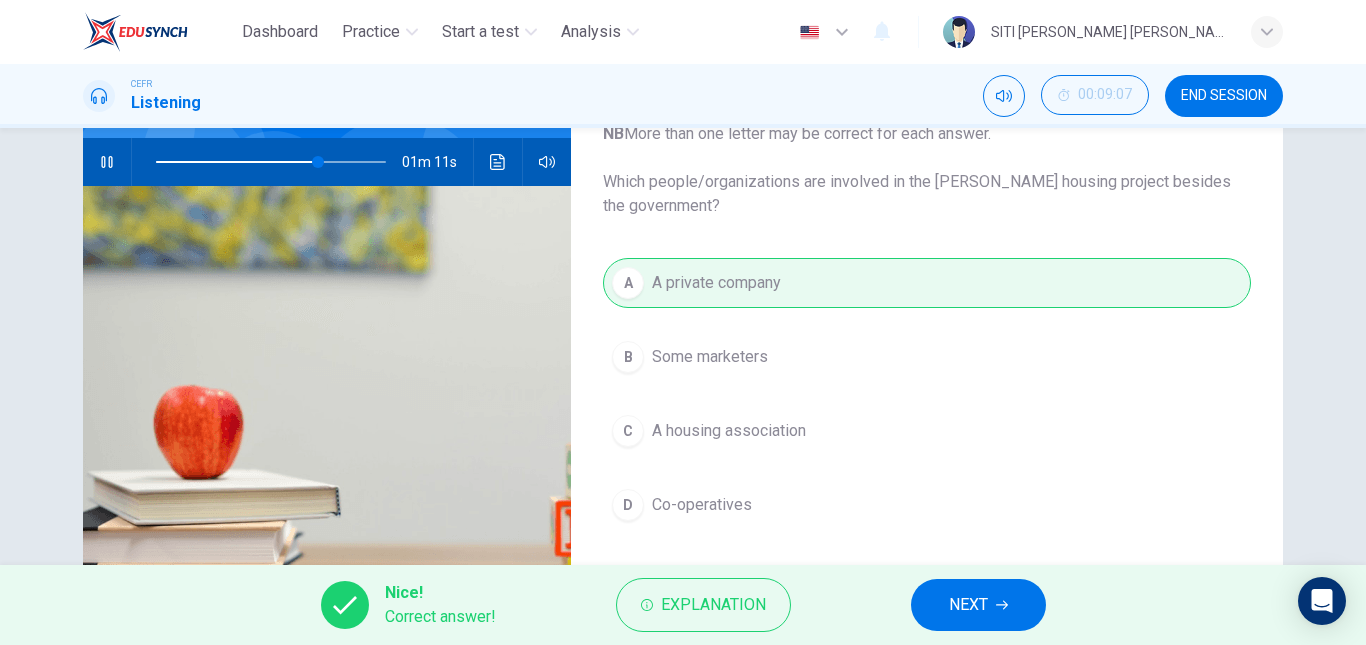 click on "NEXT" at bounding box center (978, 605) 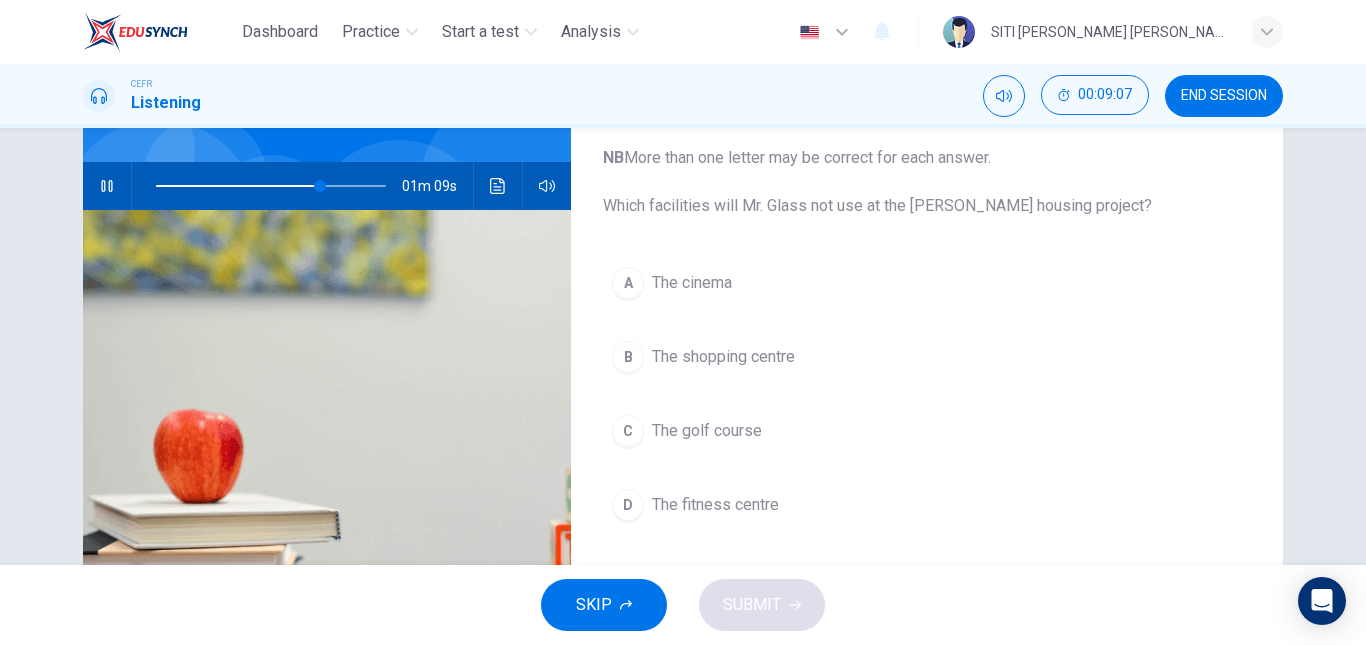 scroll, scrollTop: 165, scrollLeft: 0, axis: vertical 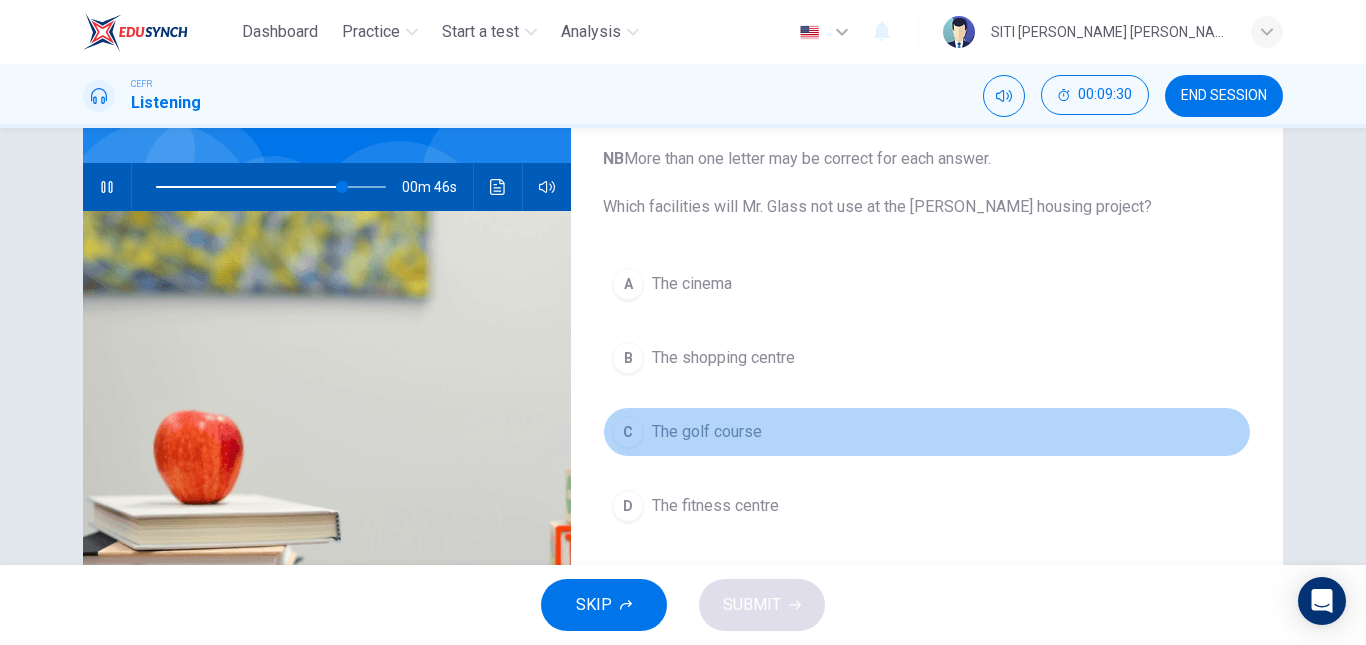 click on "C" at bounding box center [628, 432] 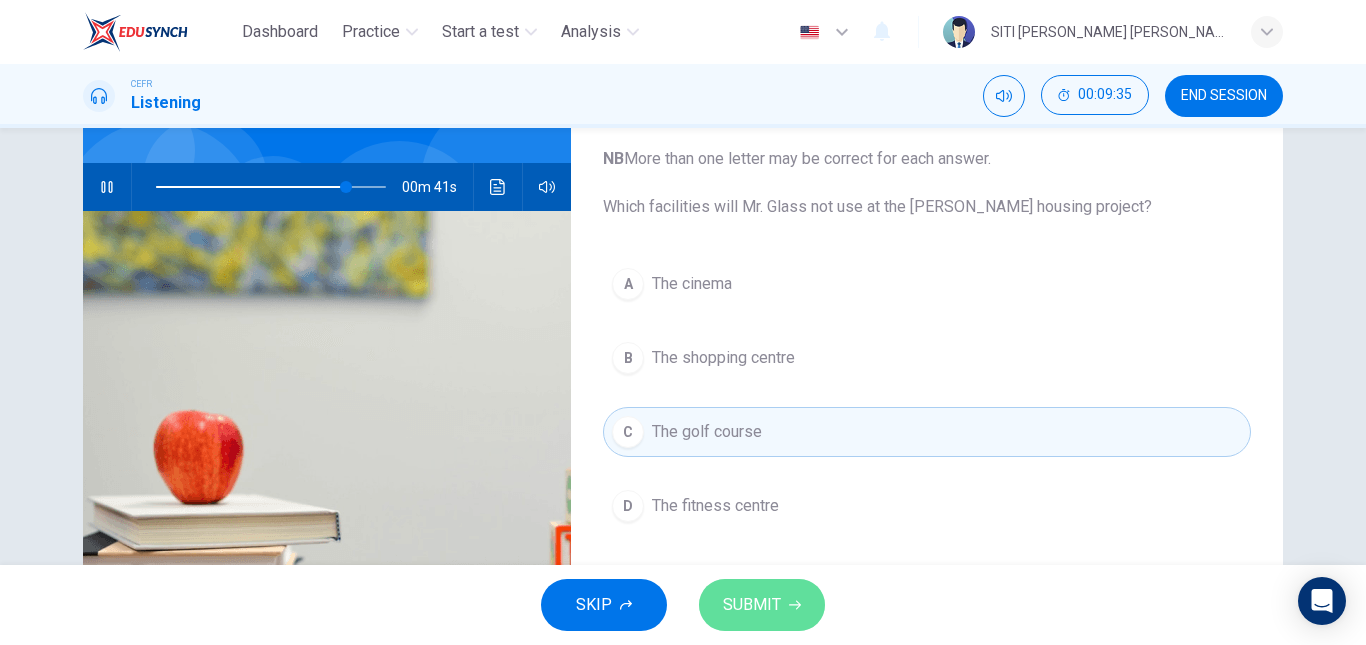 click on "SUBMIT" at bounding box center (752, 605) 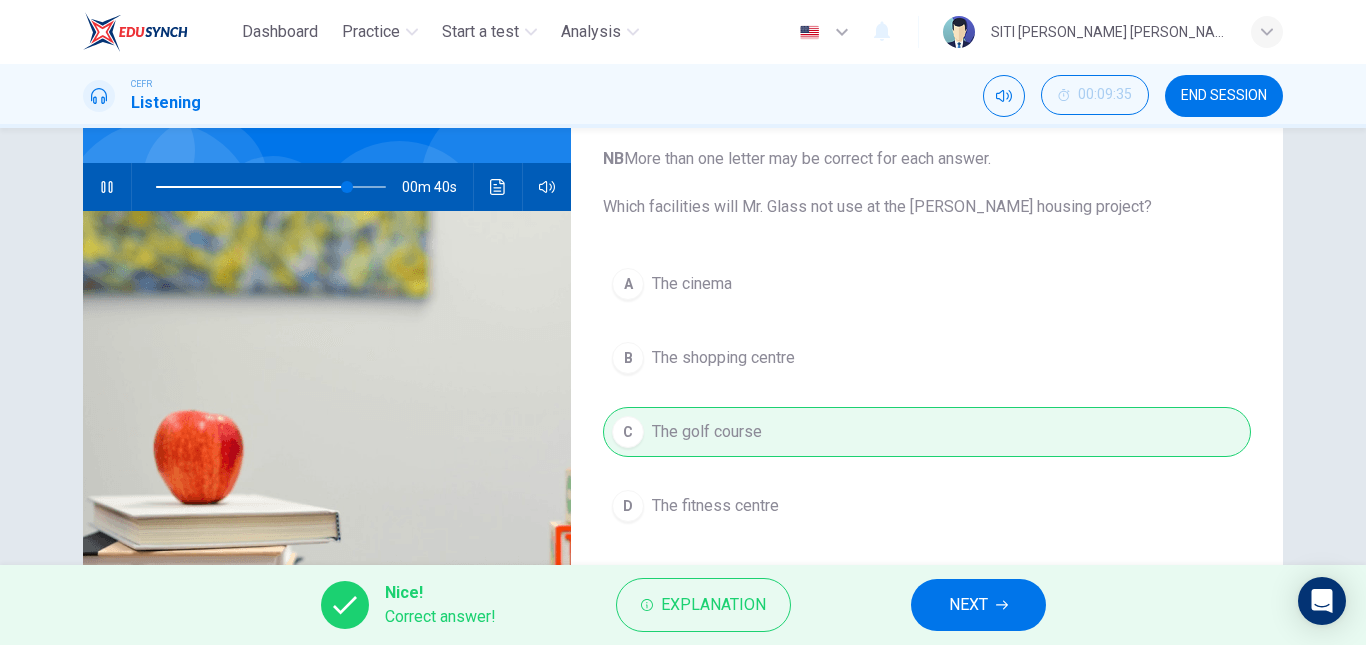 type on "84" 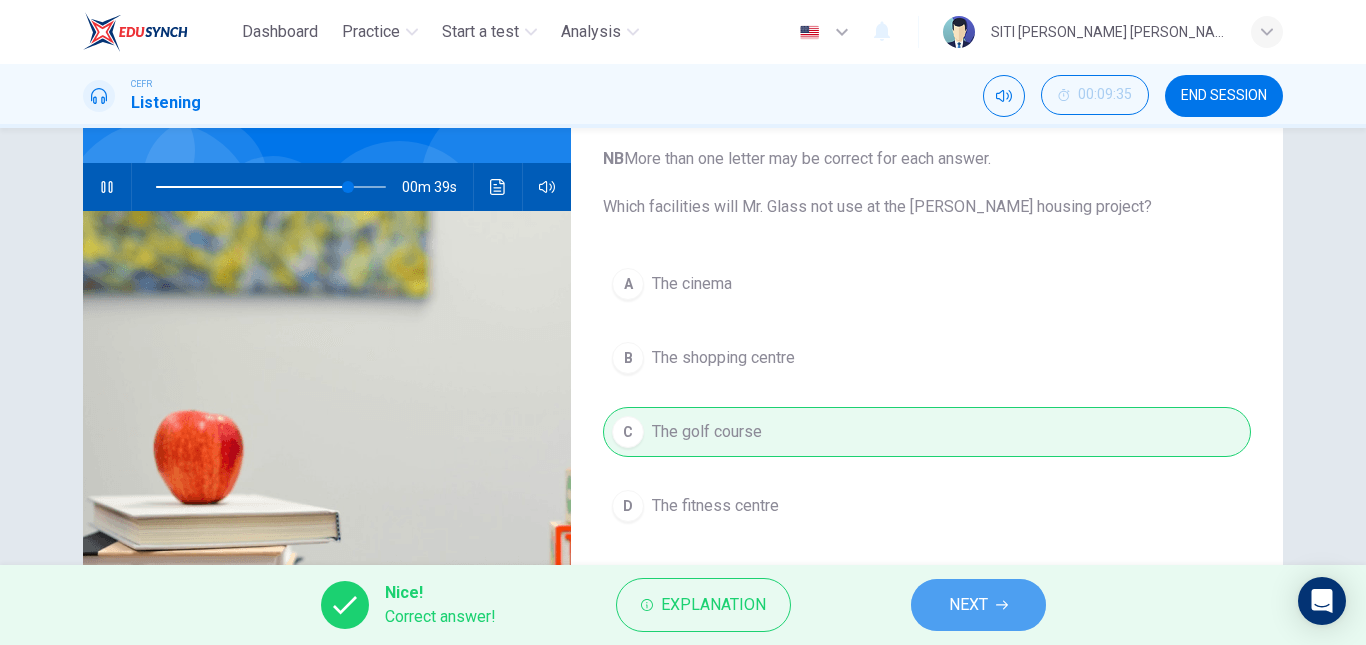 click on "NEXT" at bounding box center (978, 605) 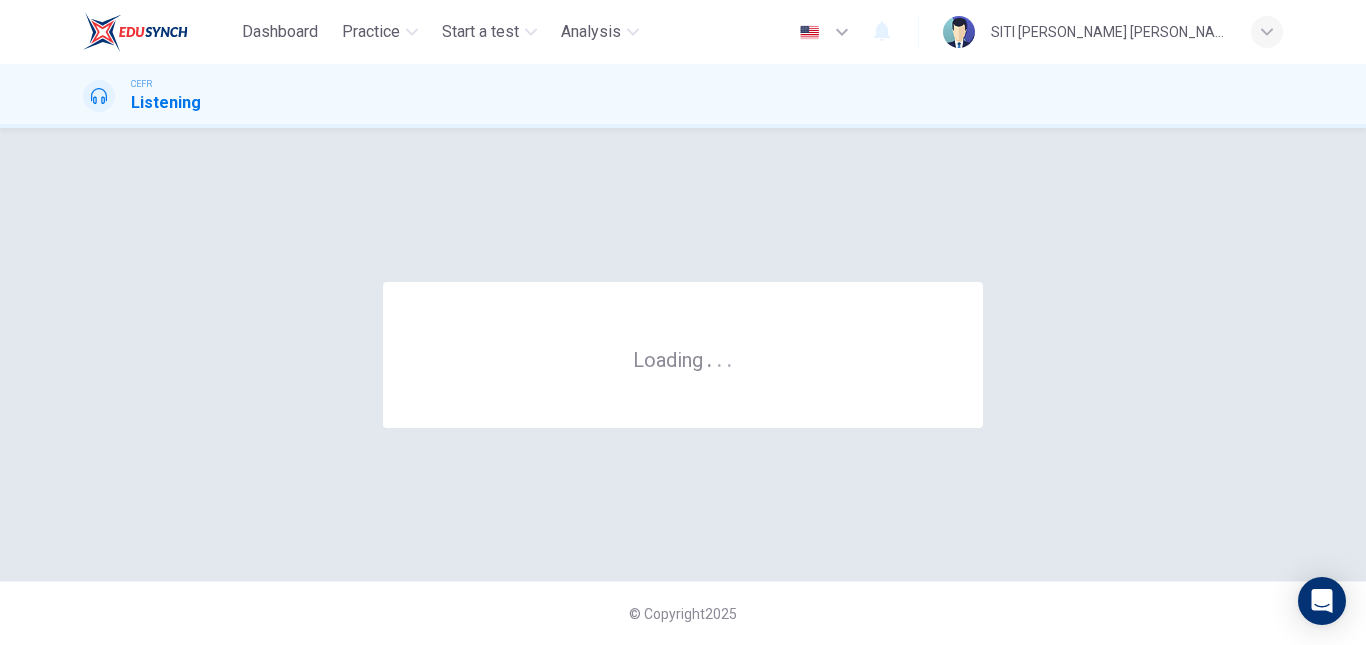 scroll, scrollTop: 0, scrollLeft: 0, axis: both 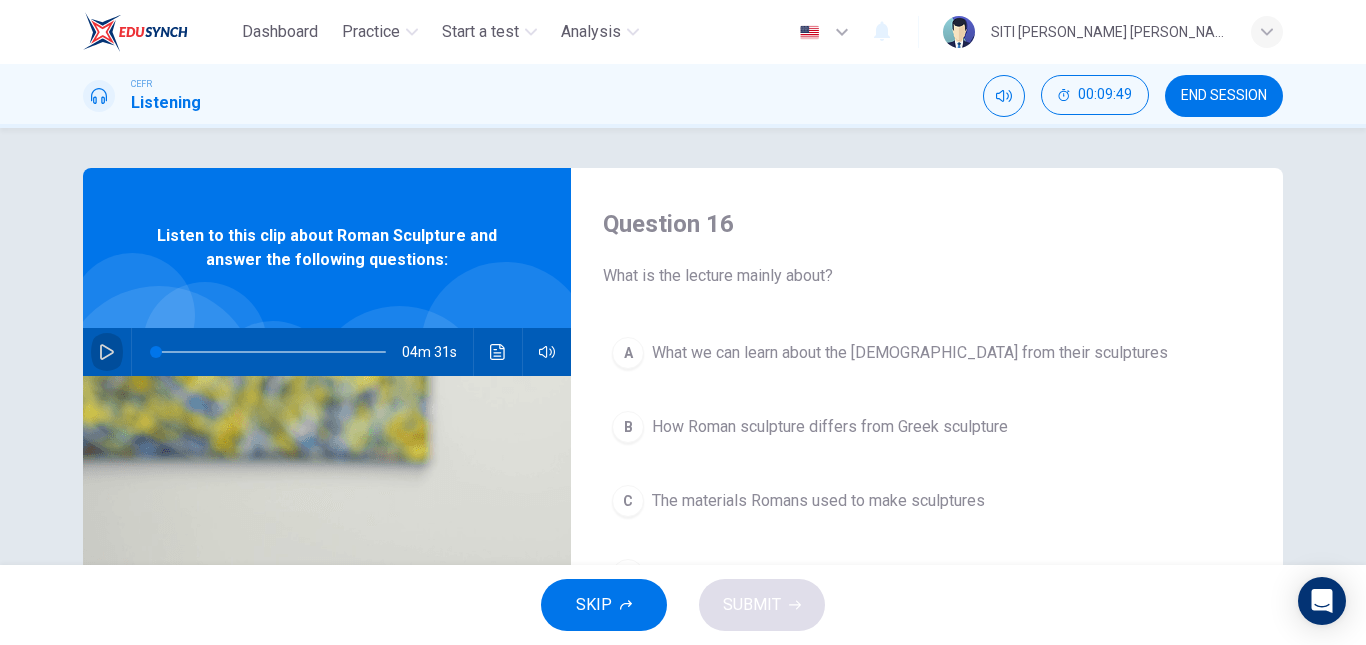 click 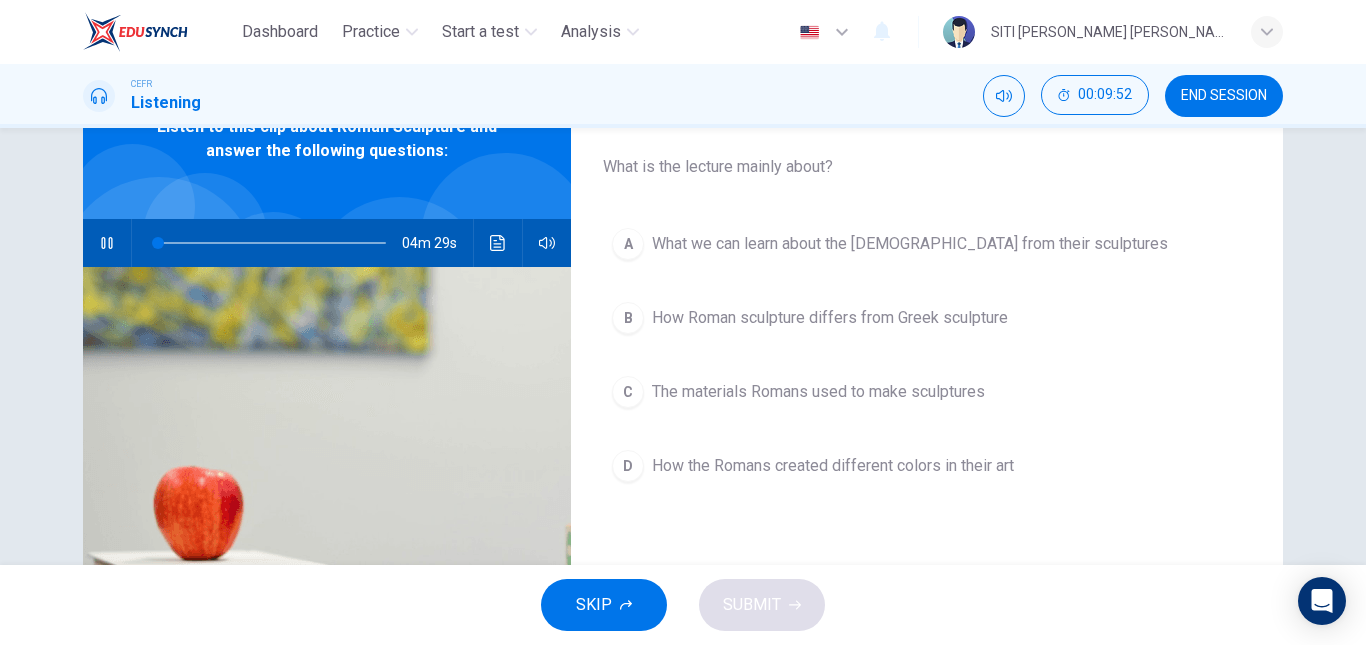 scroll, scrollTop: 109, scrollLeft: 0, axis: vertical 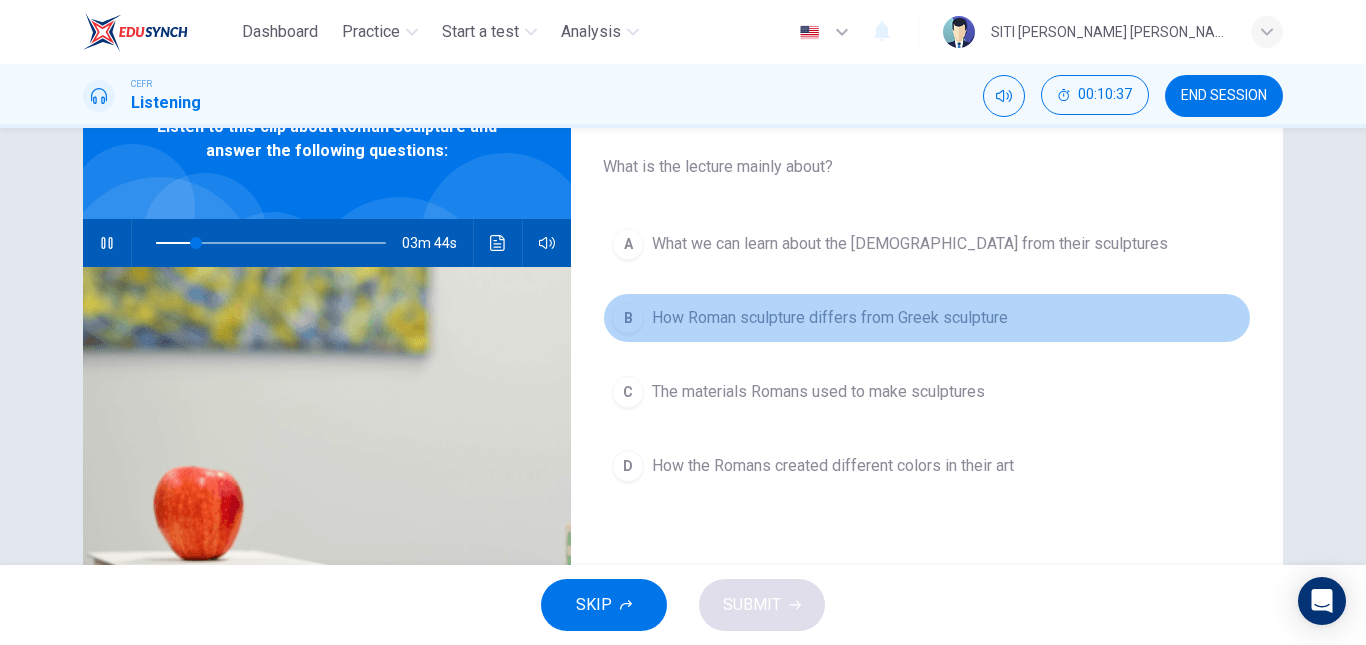 click on "B" at bounding box center (628, 318) 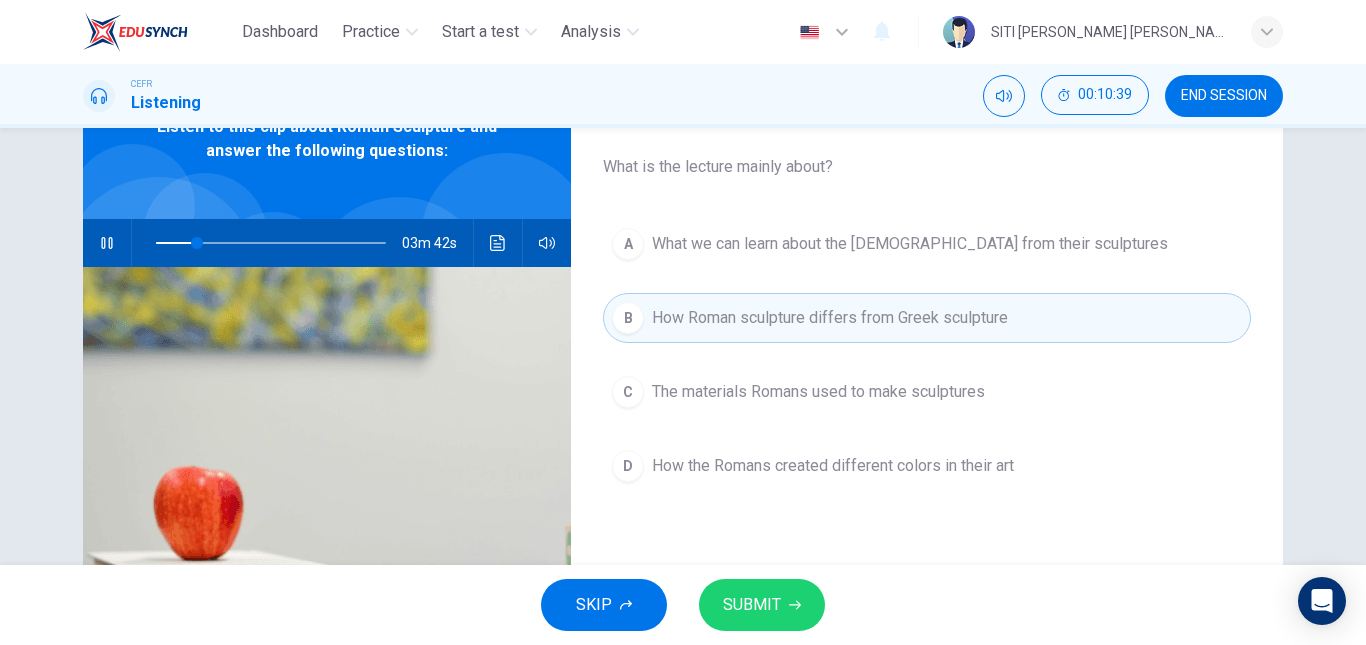 click on "SUBMIT" at bounding box center (762, 605) 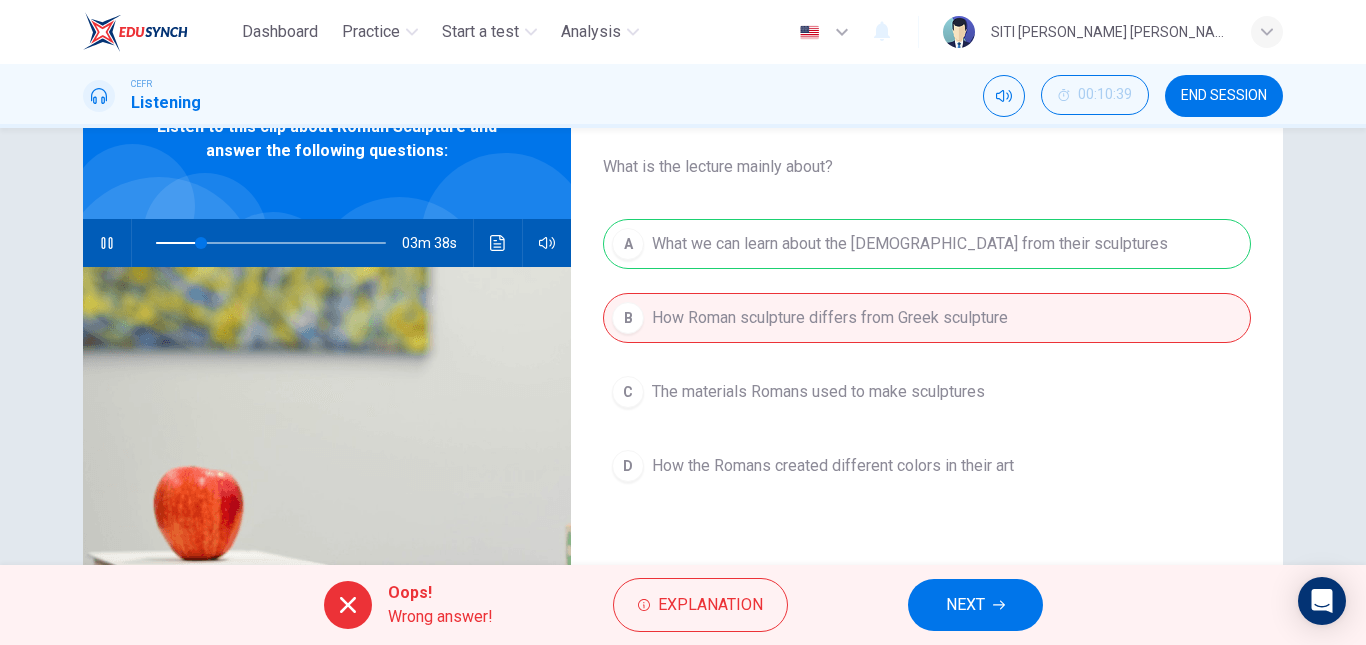 click on "NEXT" at bounding box center [975, 605] 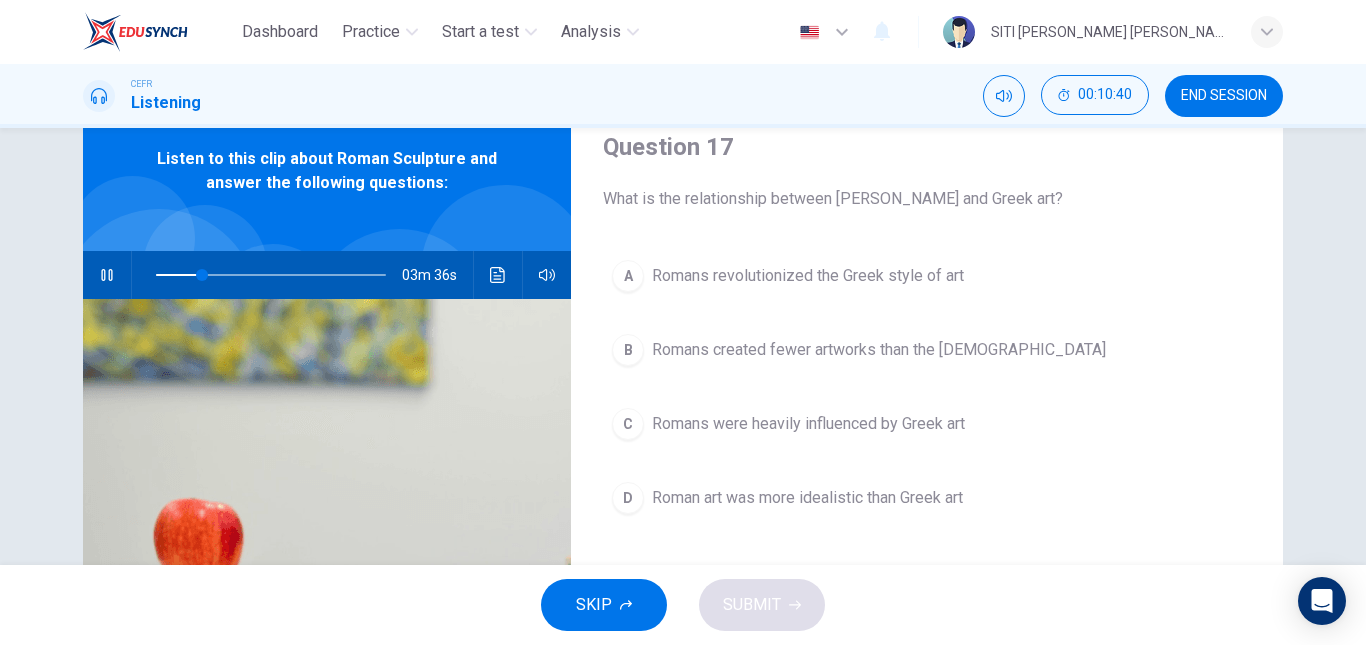 scroll, scrollTop: 74, scrollLeft: 0, axis: vertical 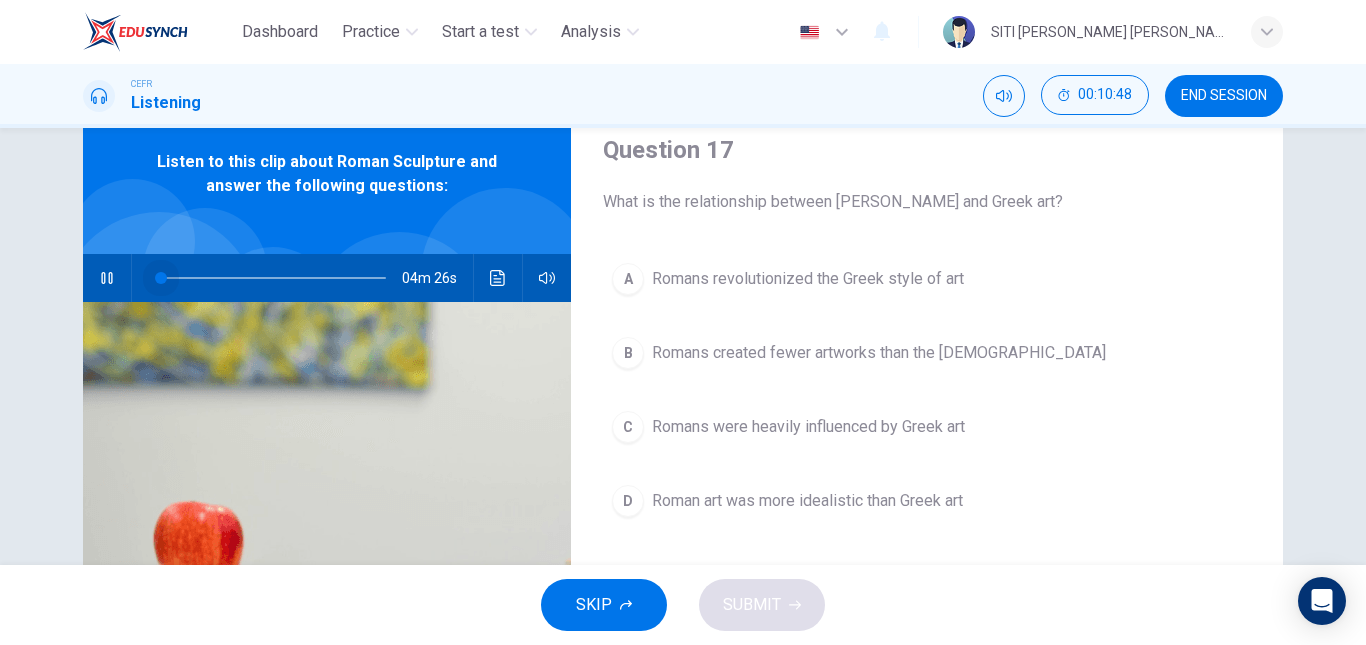 click at bounding box center [271, 278] 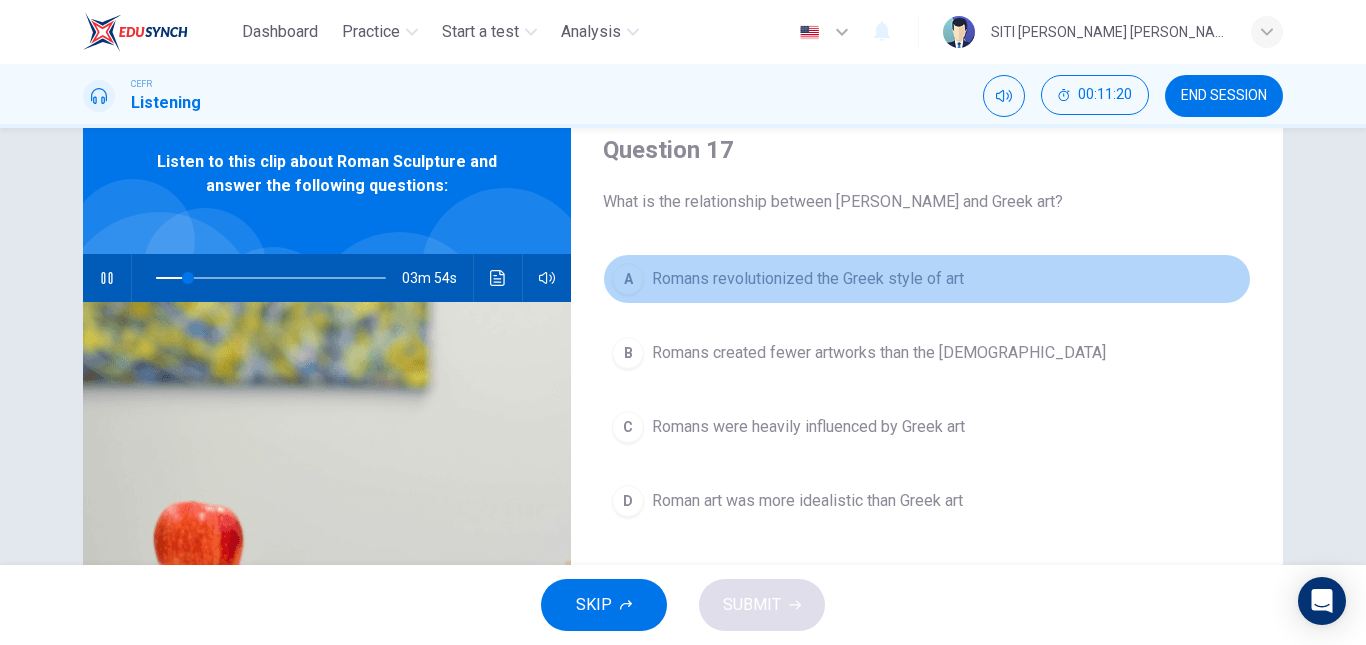 click on "A Romans revolutionized the Greek style of art" at bounding box center (927, 279) 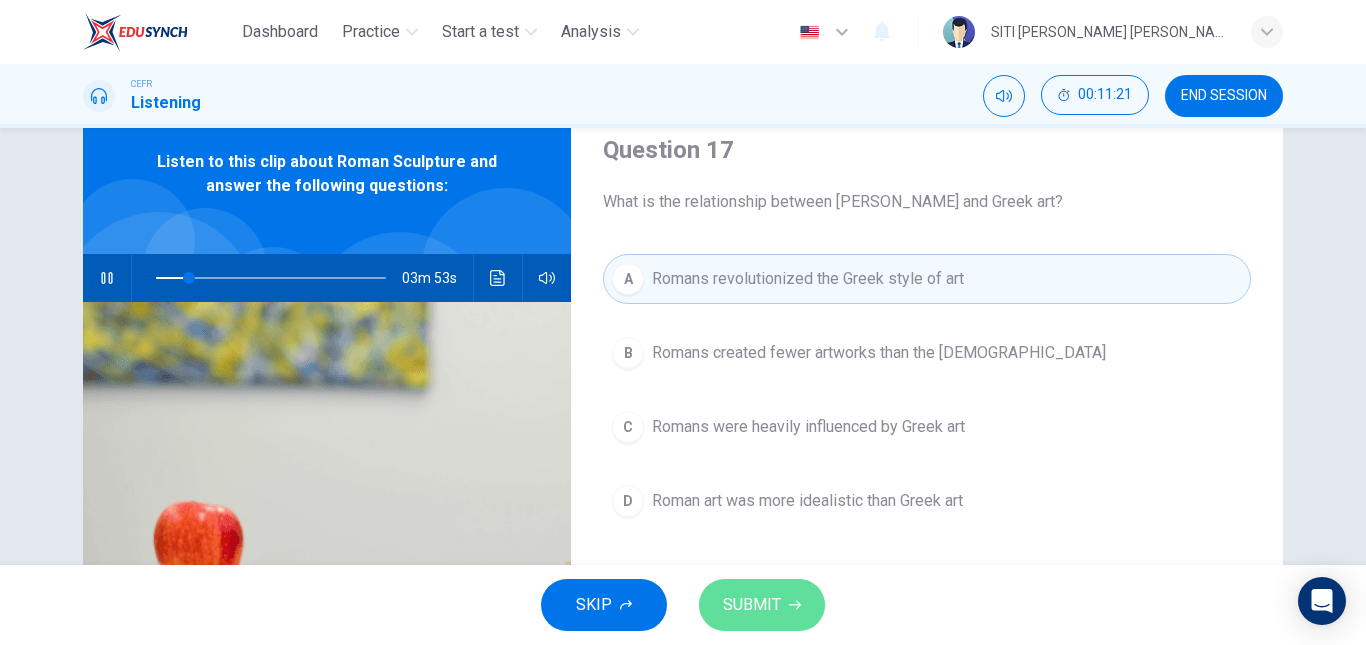click on "SUBMIT" at bounding box center (752, 605) 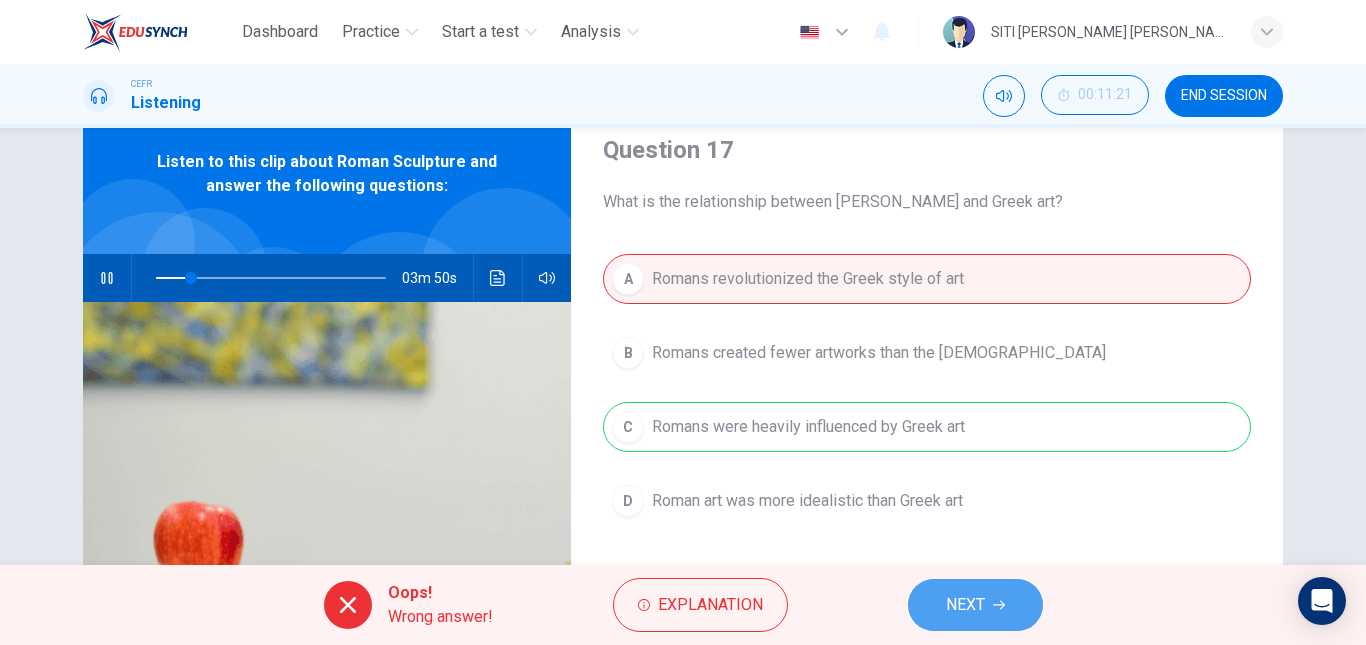 click on "NEXT" at bounding box center [975, 605] 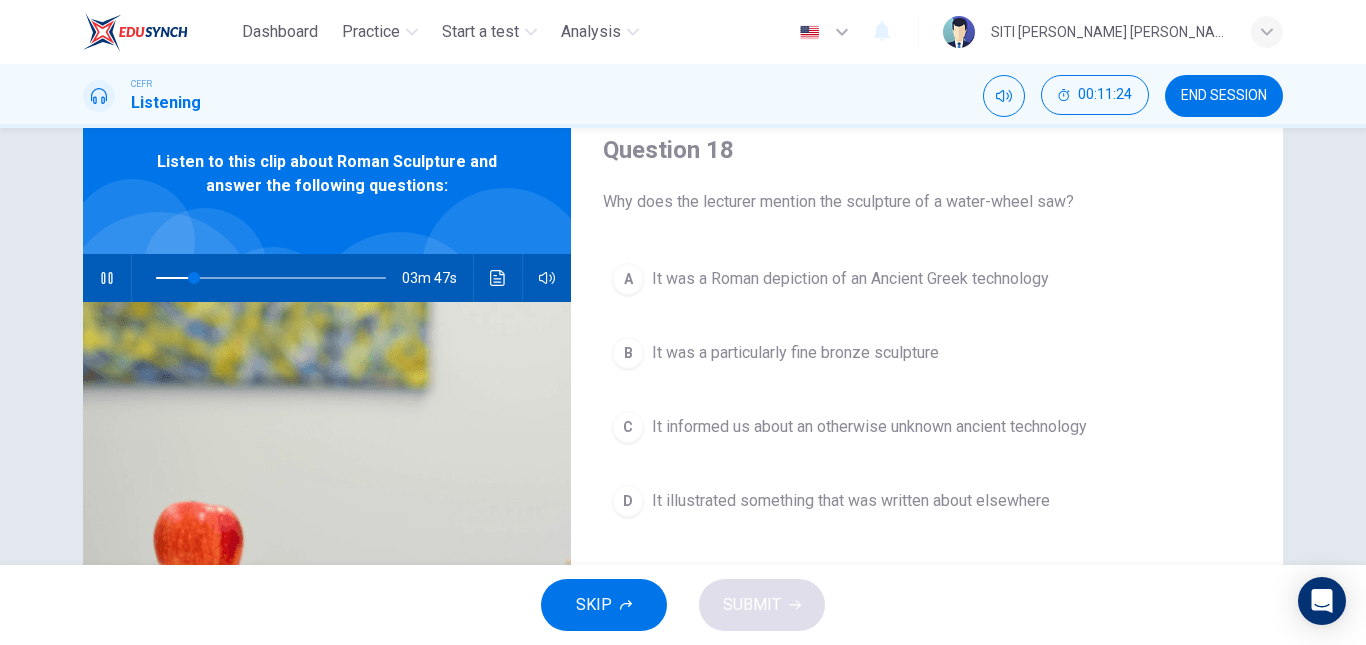 scroll, scrollTop: 73, scrollLeft: 0, axis: vertical 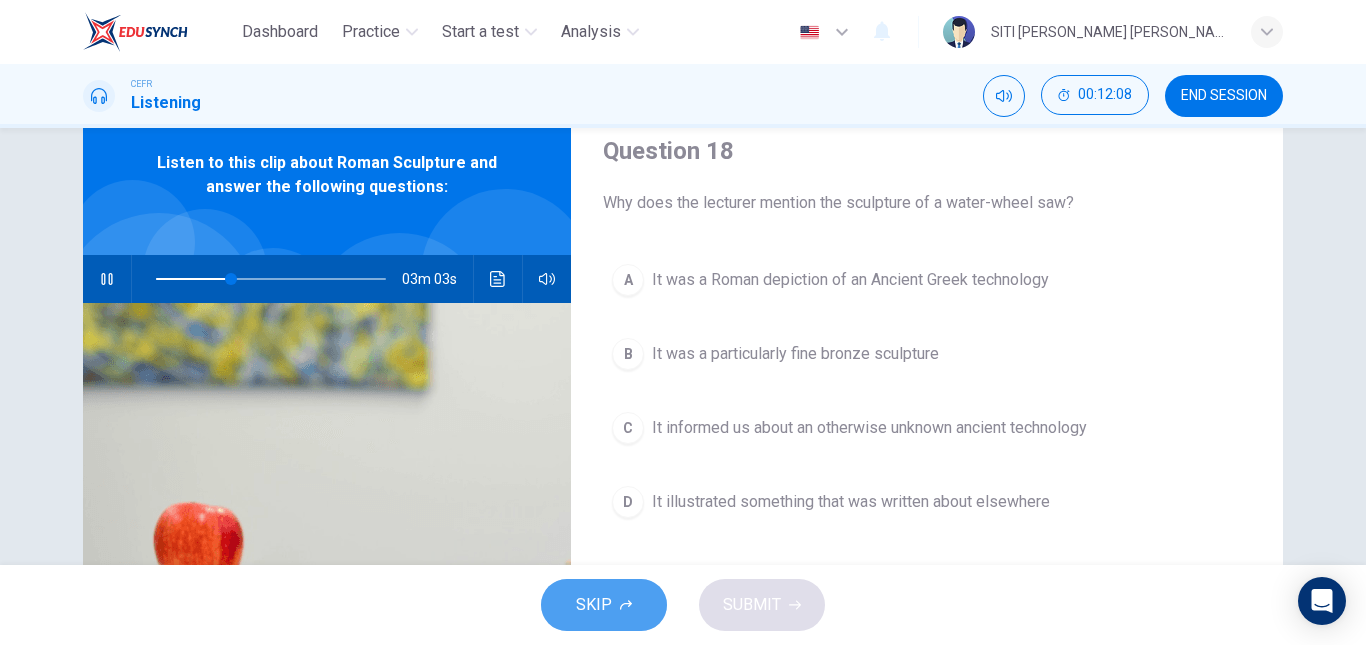 click on "SKIP" at bounding box center (604, 605) 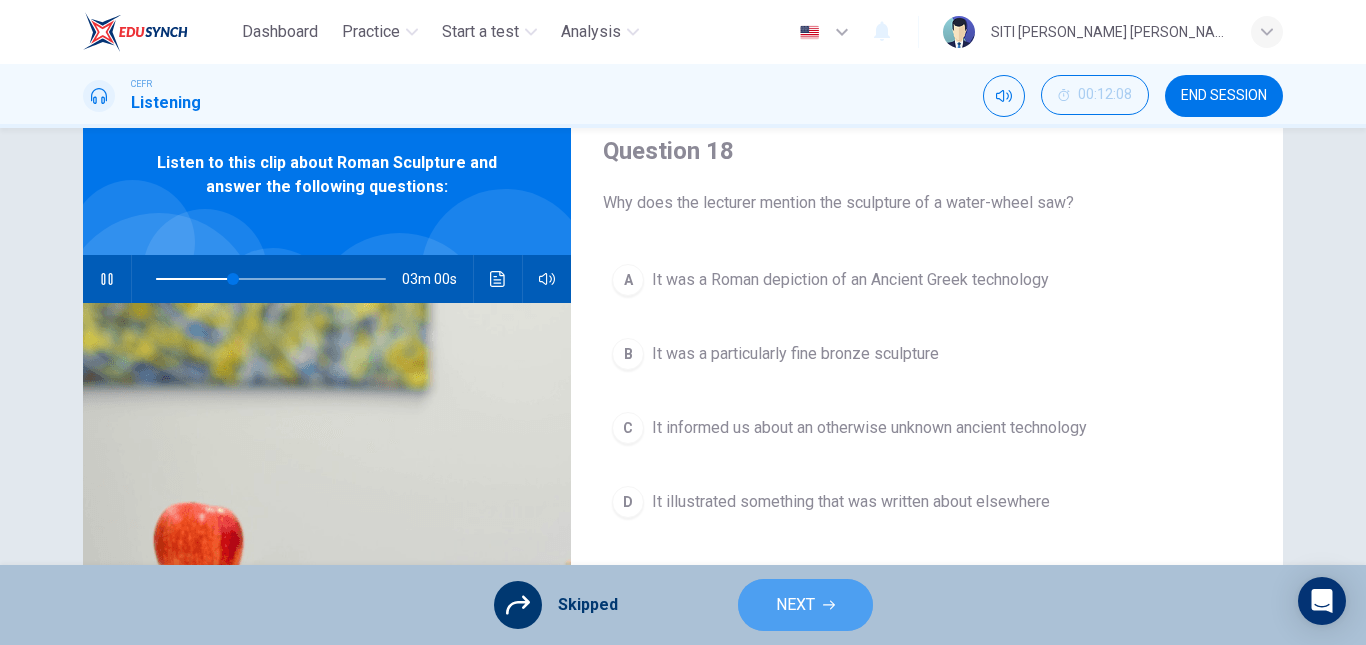 click on "NEXT" at bounding box center [795, 605] 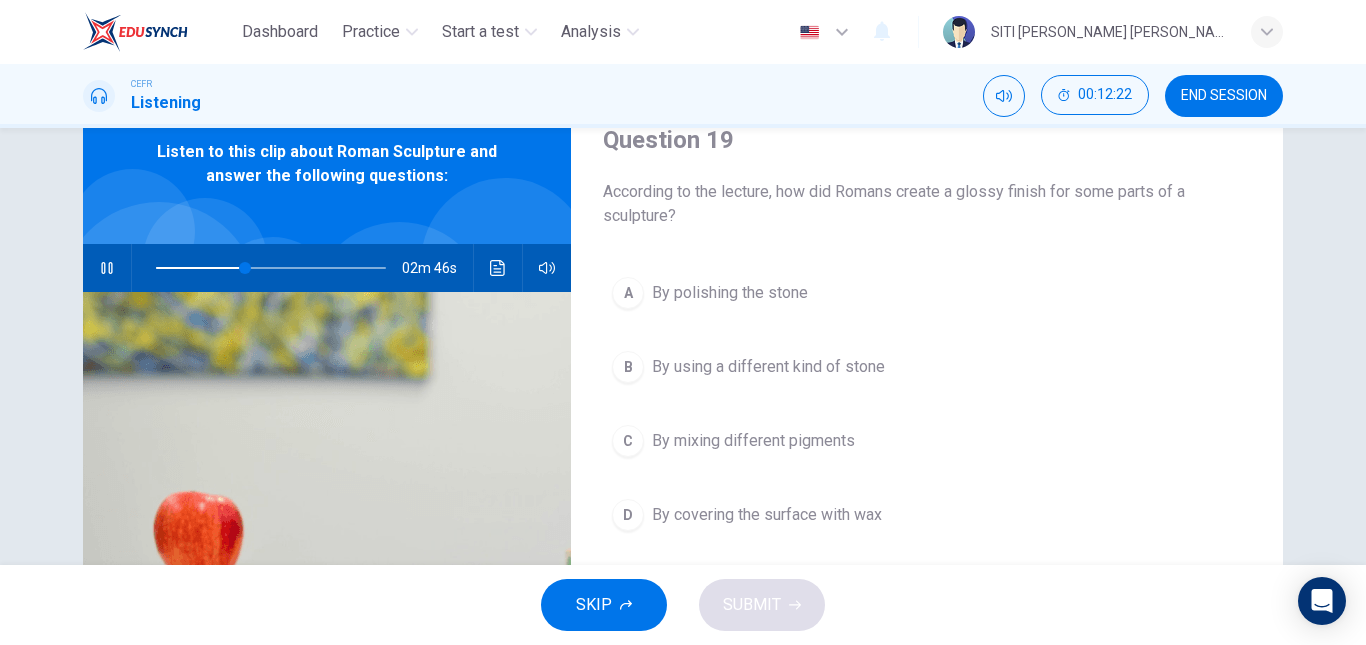 scroll, scrollTop: 86, scrollLeft: 0, axis: vertical 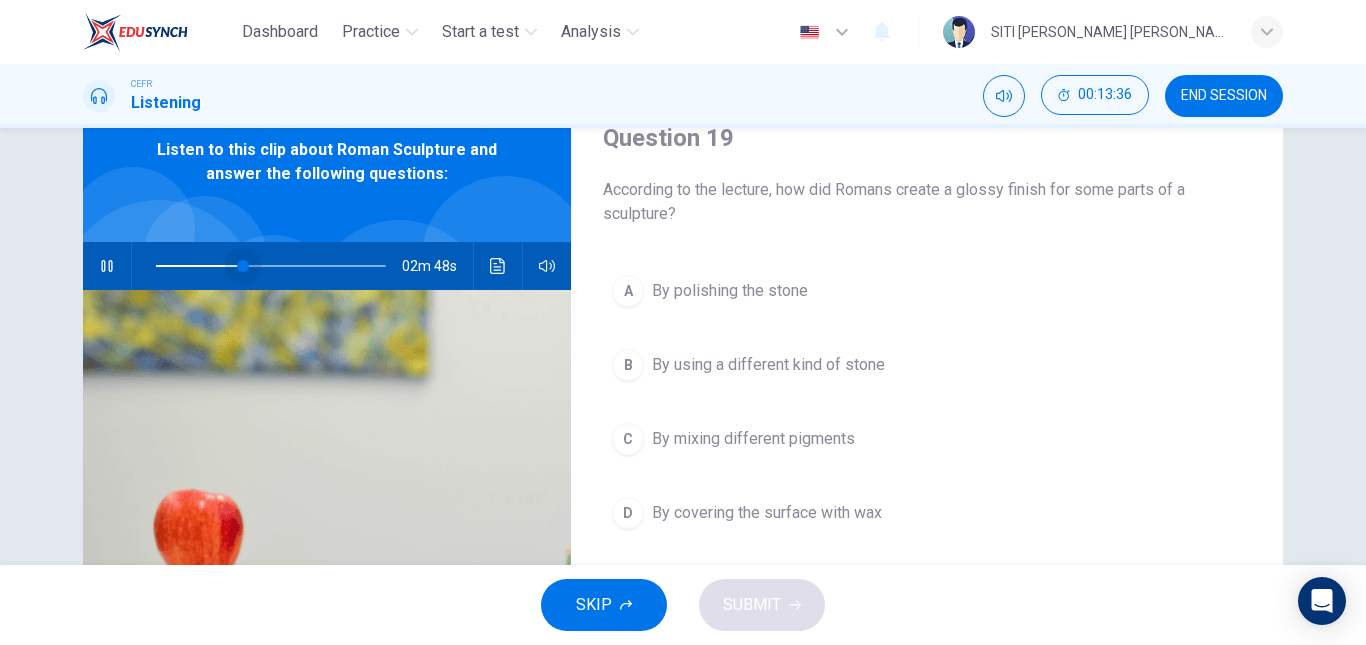 click at bounding box center [271, 266] 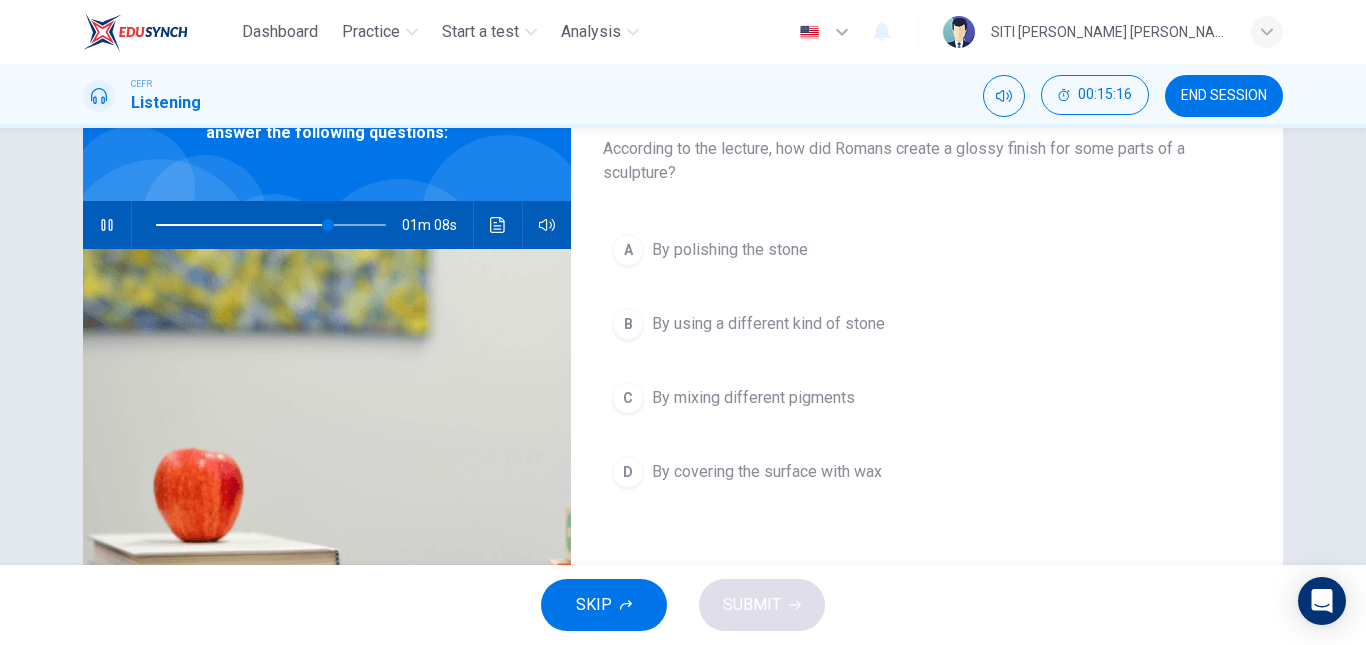 scroll, scrollTop: 128, scrollLeft: 0, axis: vertical 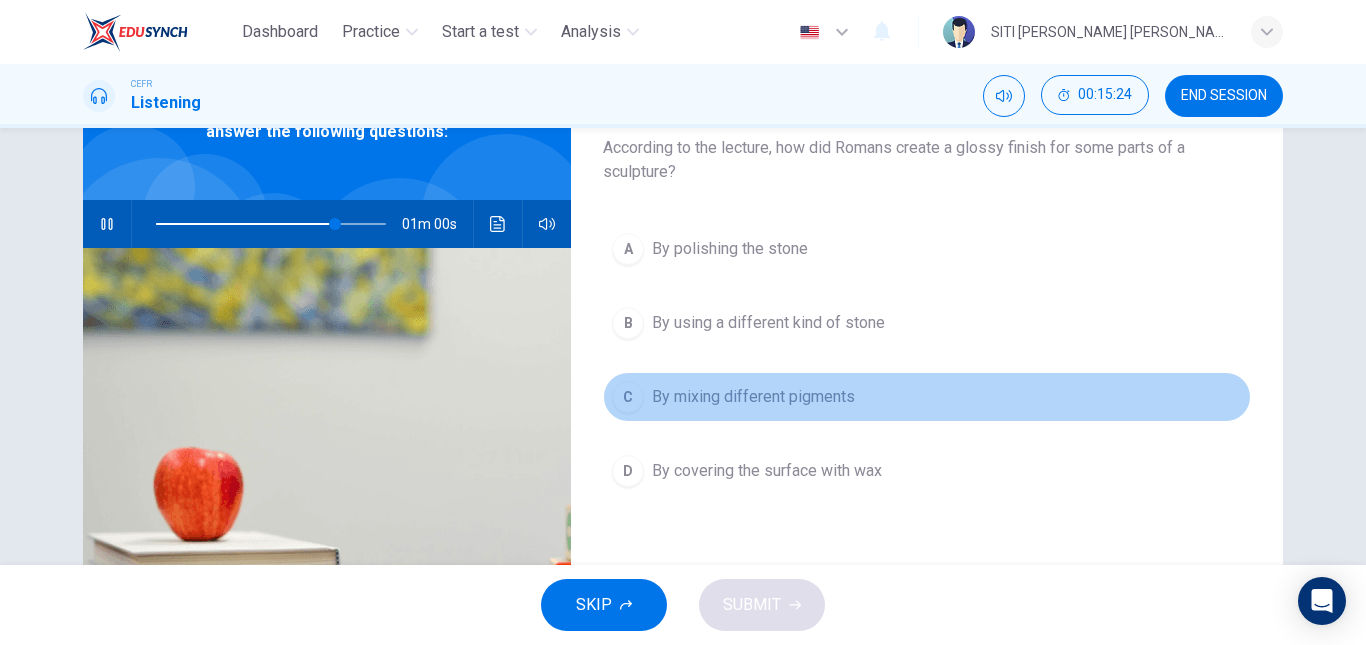 click on "C" at bounding box center [628, 397] 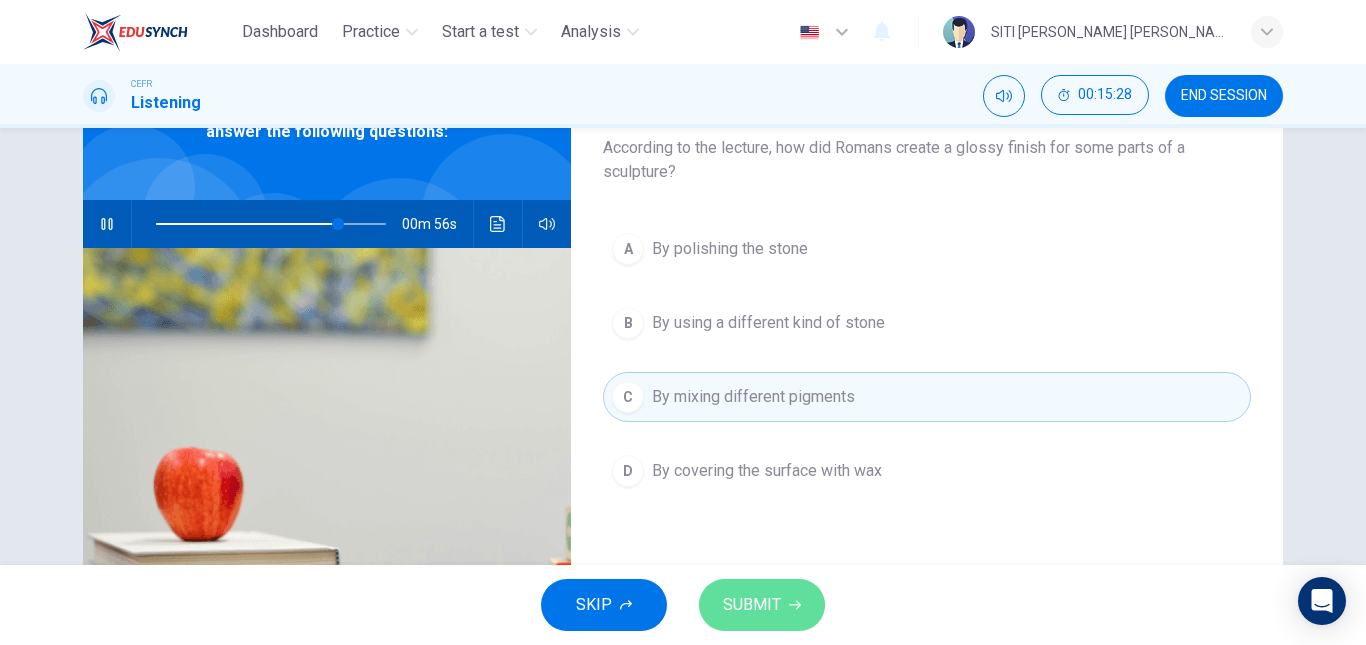 click on "SUBMIT" at bounding box center [752, 605] 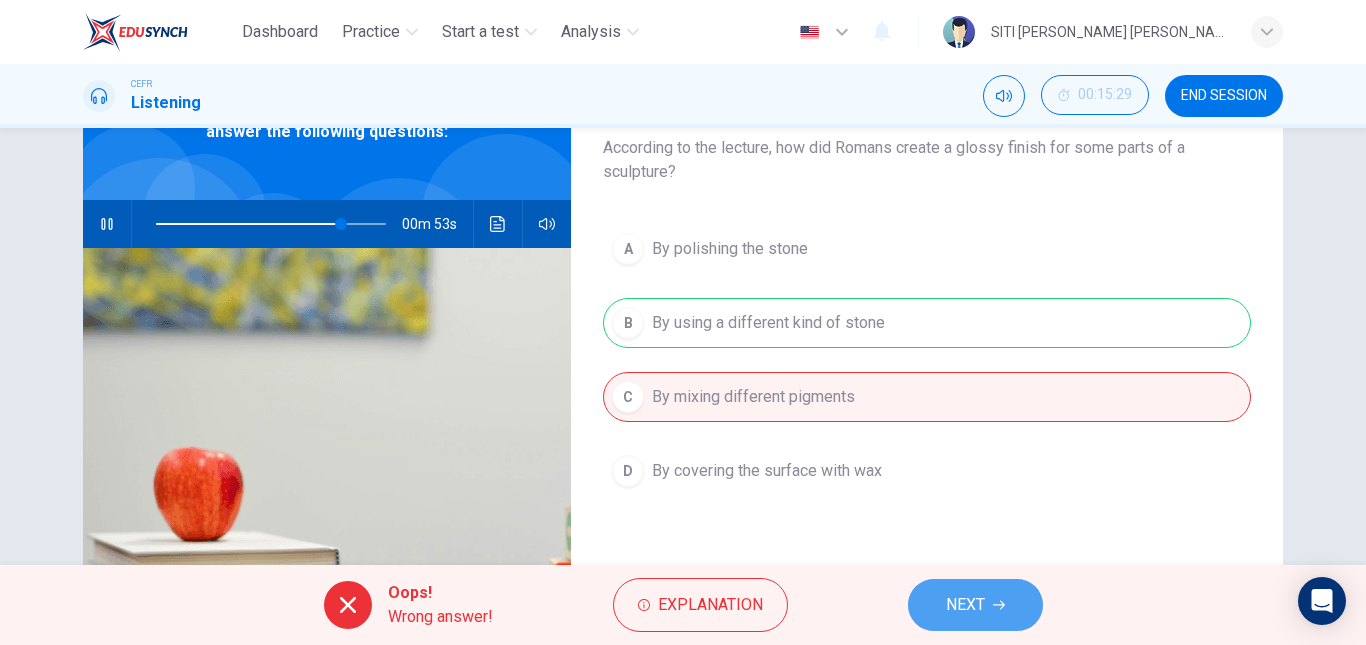 click on "NEXT" at bounding box center [965, 605] 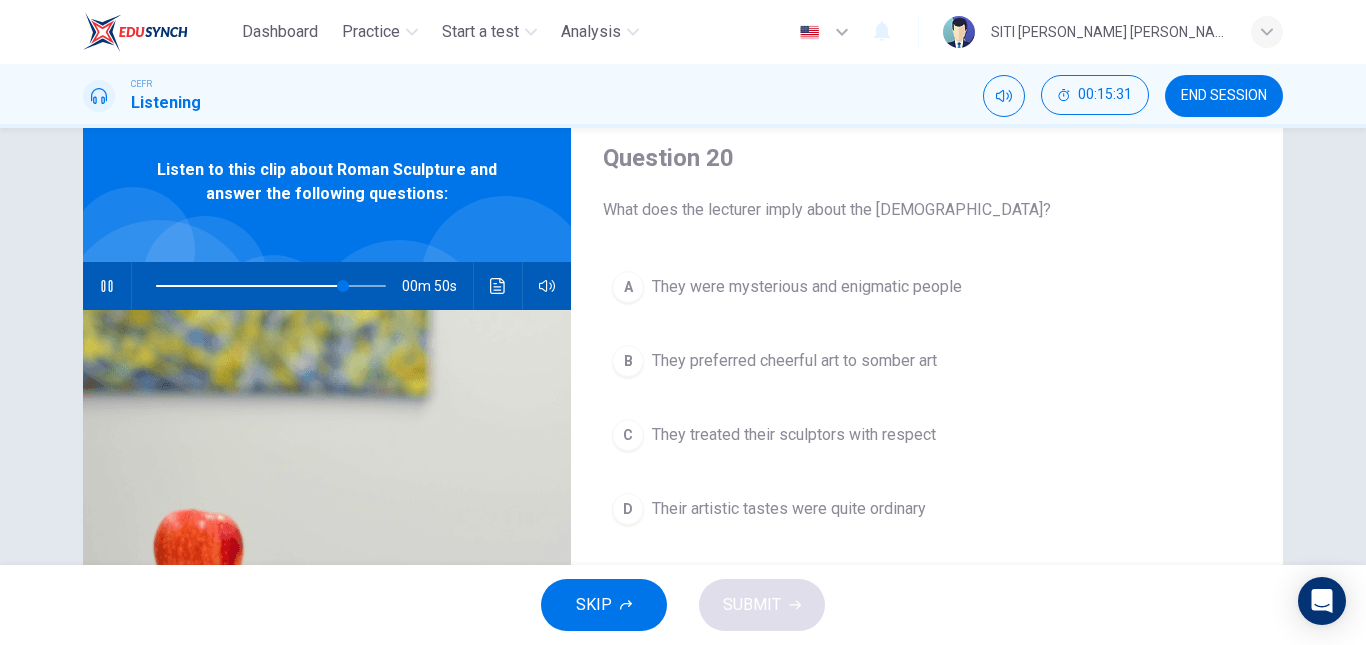 scroll, scrollTop: 65, scrollLeft: 0, axis: vertical 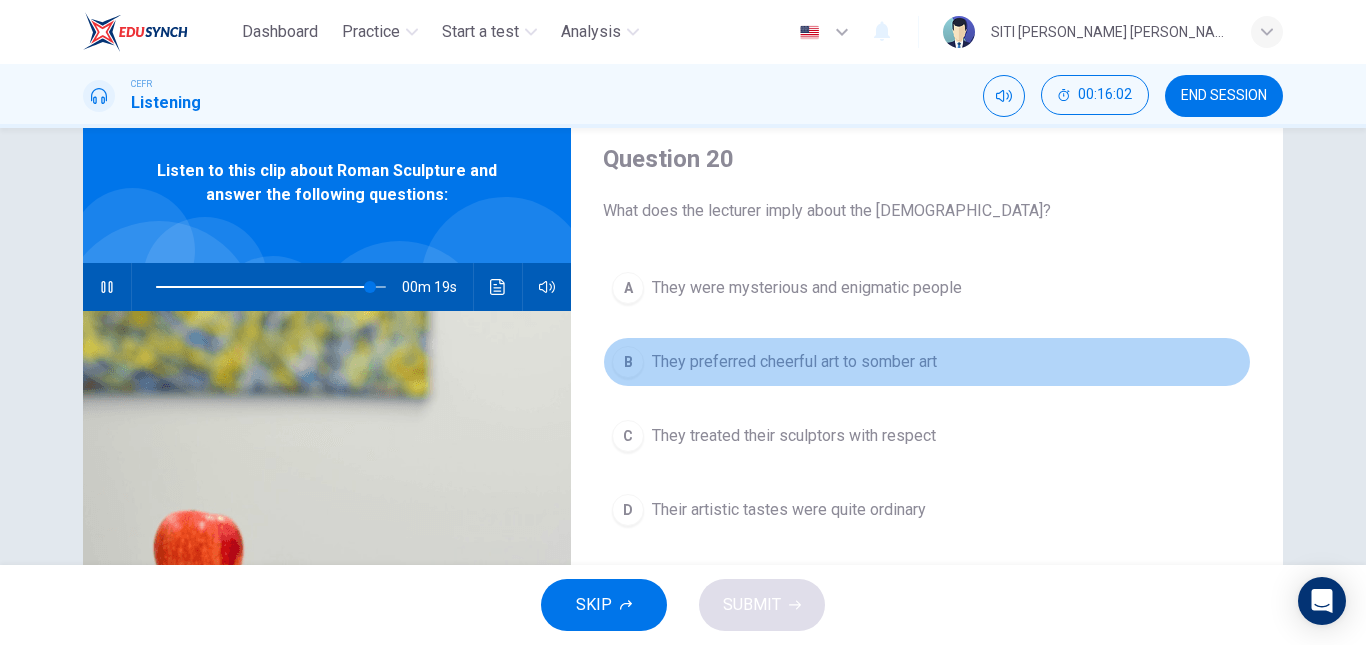 click on "They preferred cheerful art to somber art" at bounding box center [794, 362] 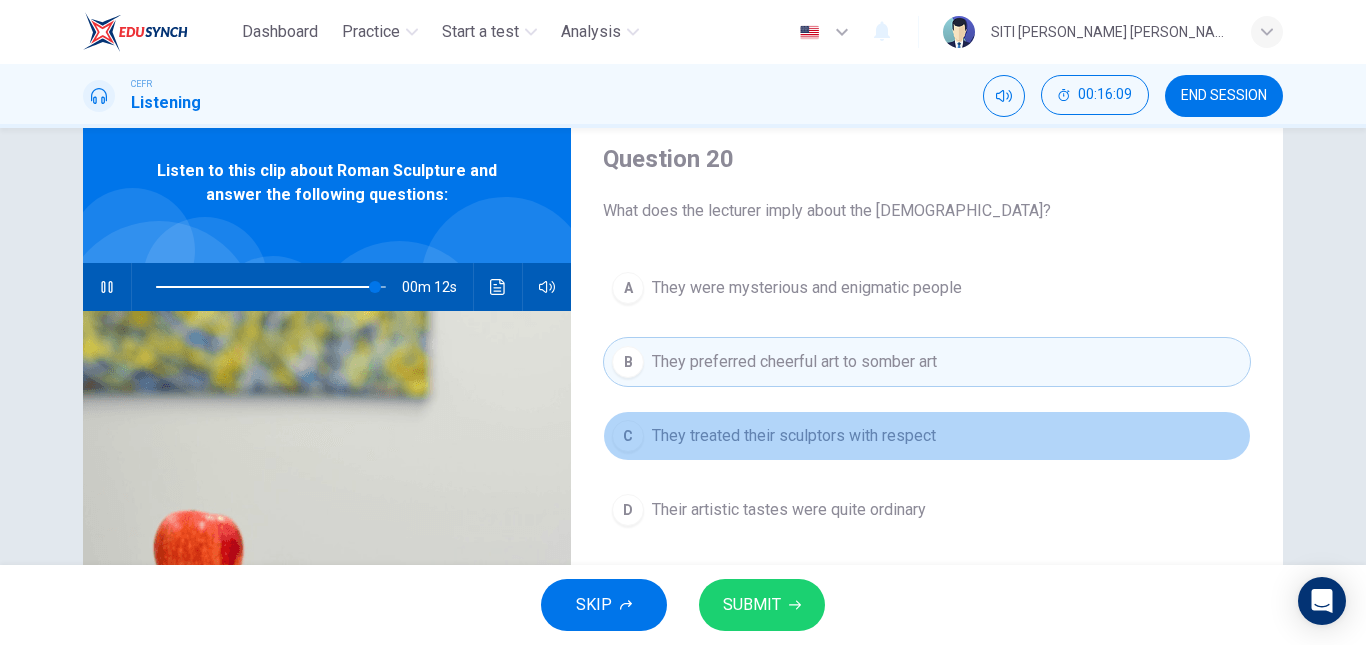 click on "They treated their sculptors with respect" at bounding box center (794, 436) 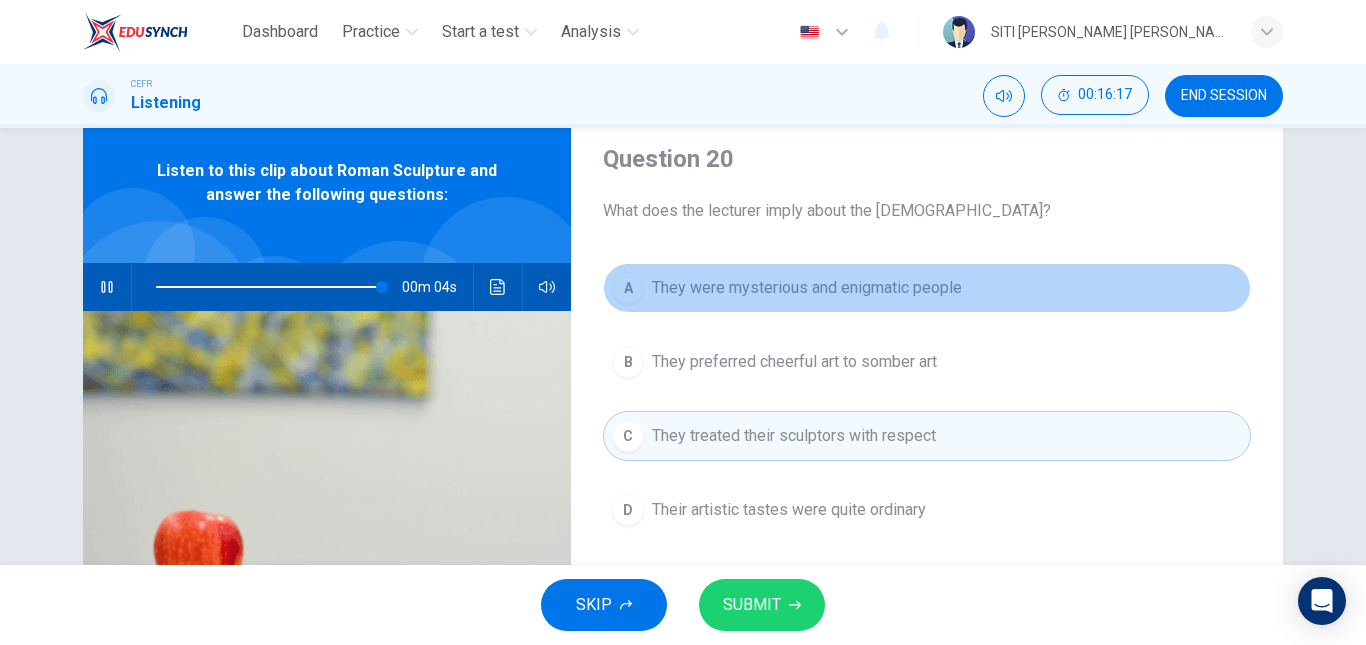 click on "They were mysterious and enigmatic people" at bounding box center [807, 288] 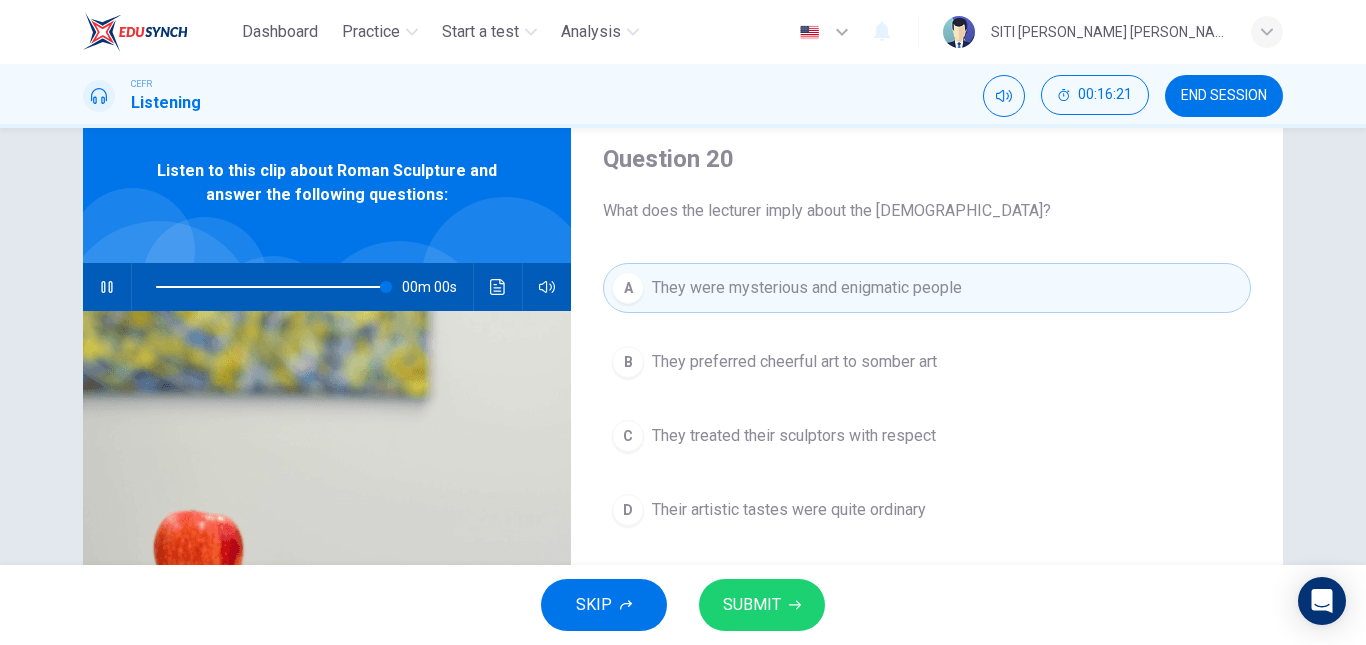 type on "0" 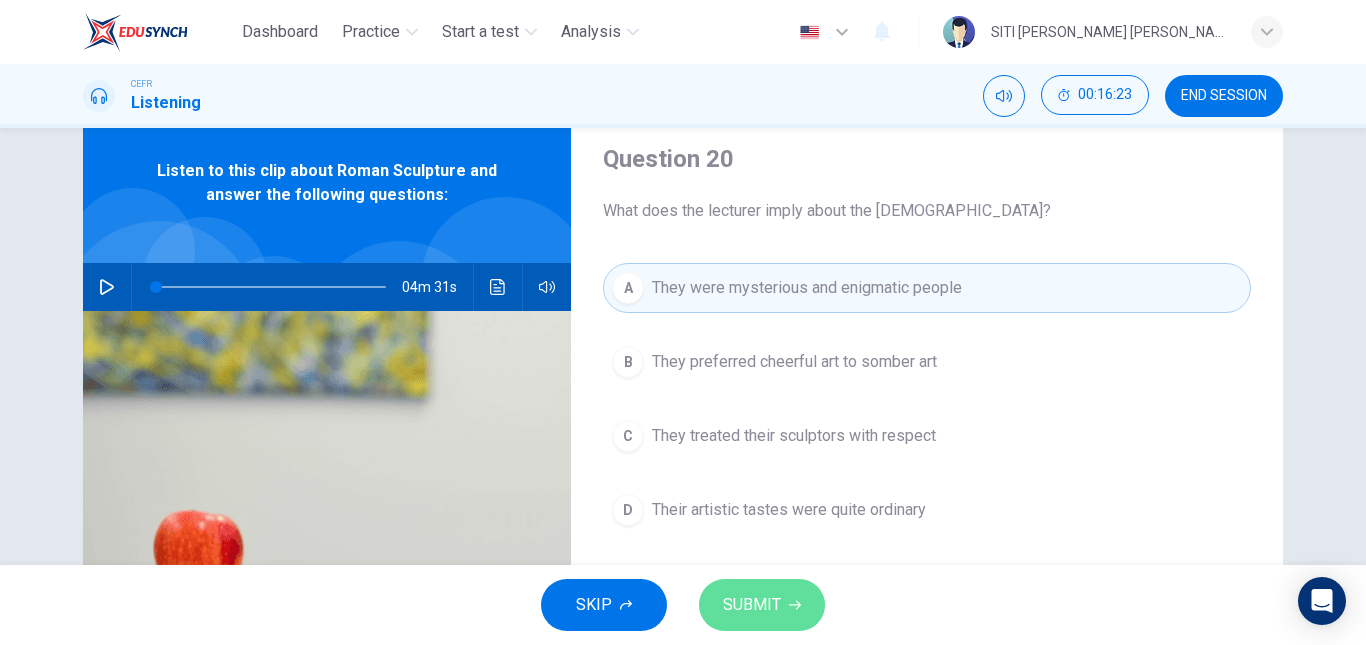 click on "SUBMIT" at bounding box center [762, 605] 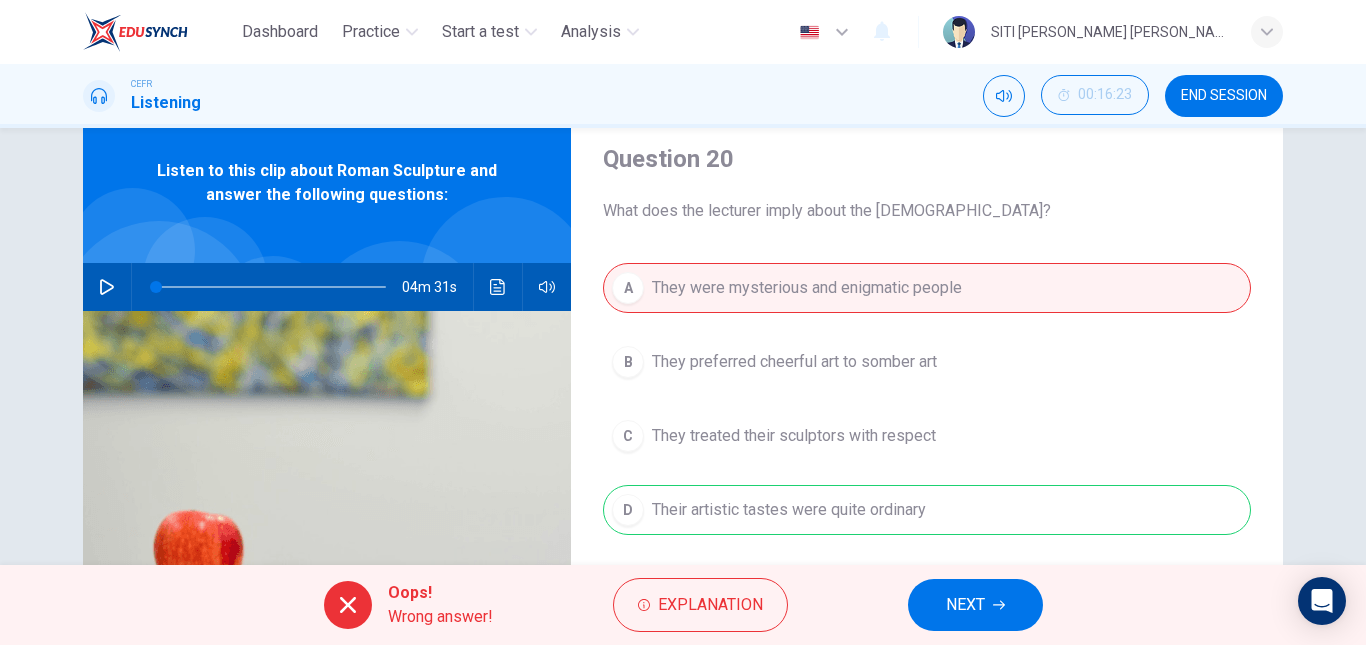 click on "Oops! Wrong answer! Explanation NEXT" at bounding box center (683, 605) 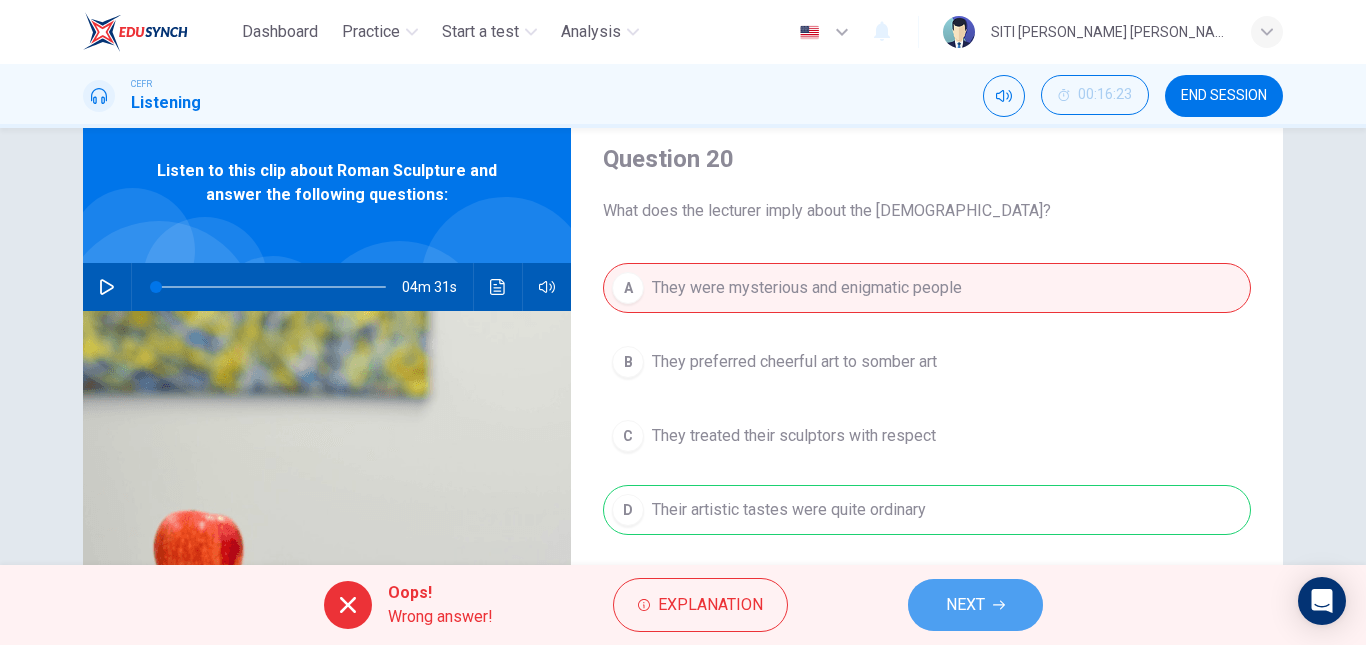 click on "NEXT" at bounding box center (975, 605) 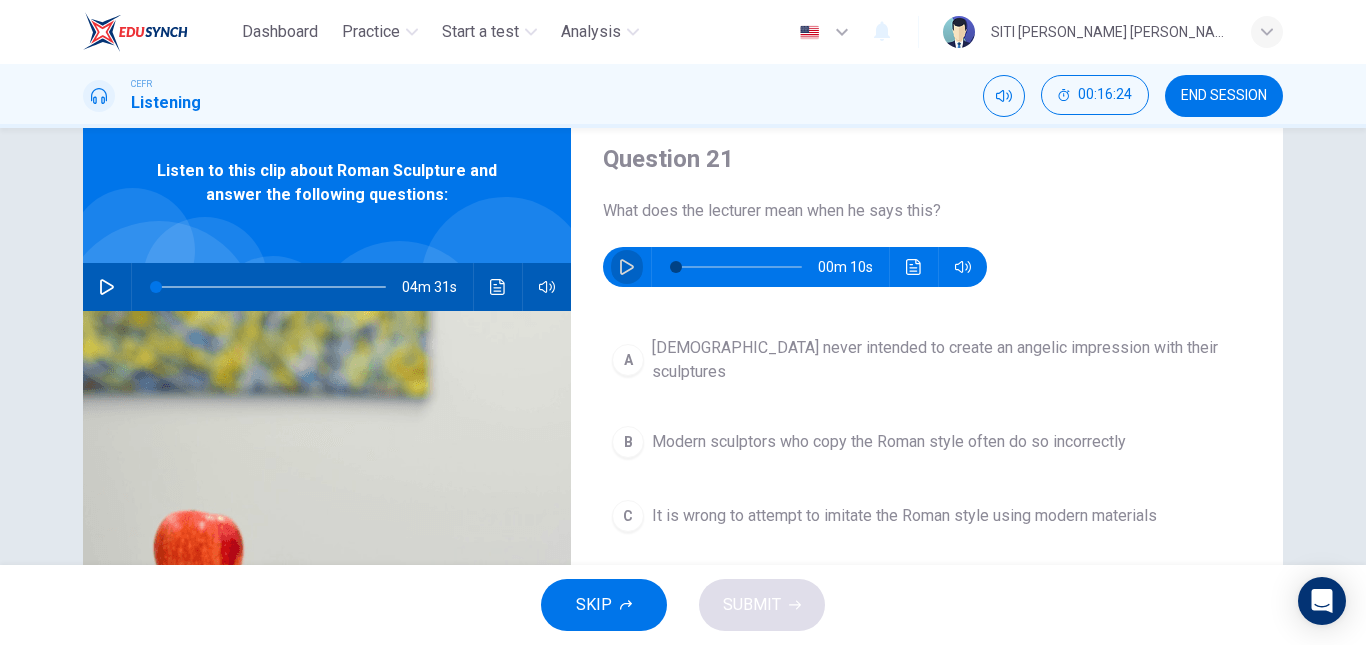 click 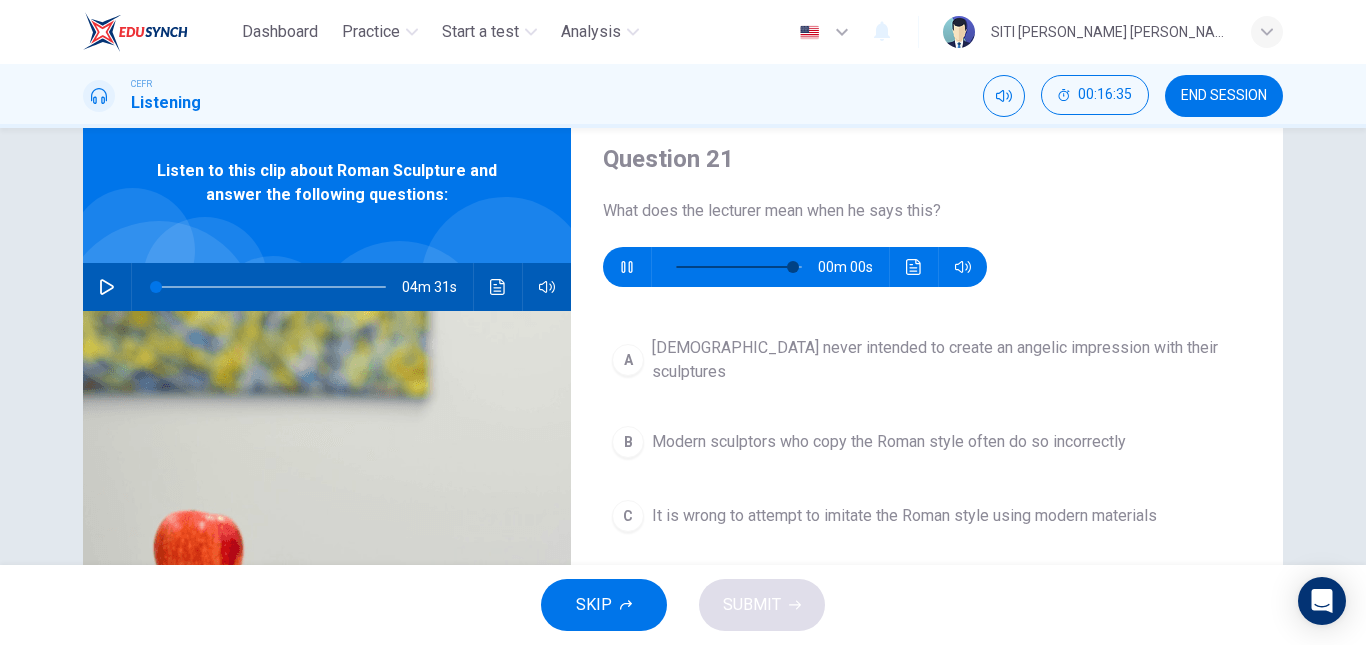 type on "0" 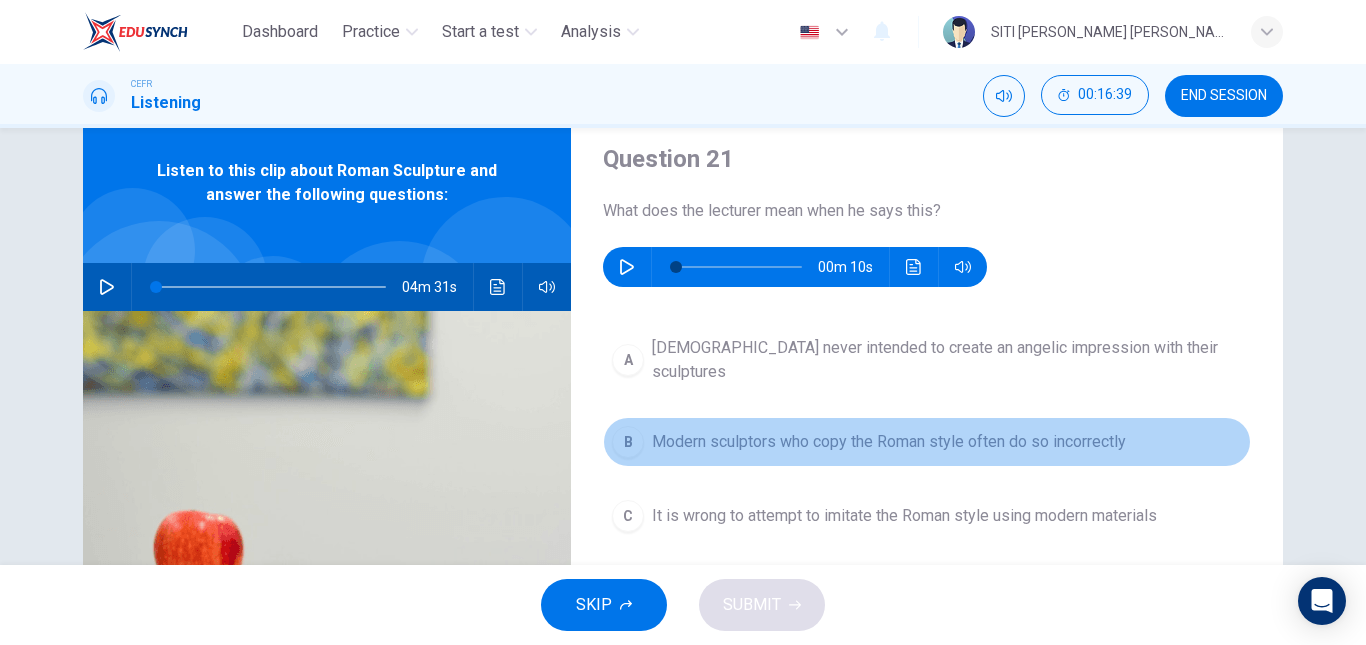 click on "Modern sculptors who copy the Roman style often do so incorrectly" at bounding box center [889, 442] 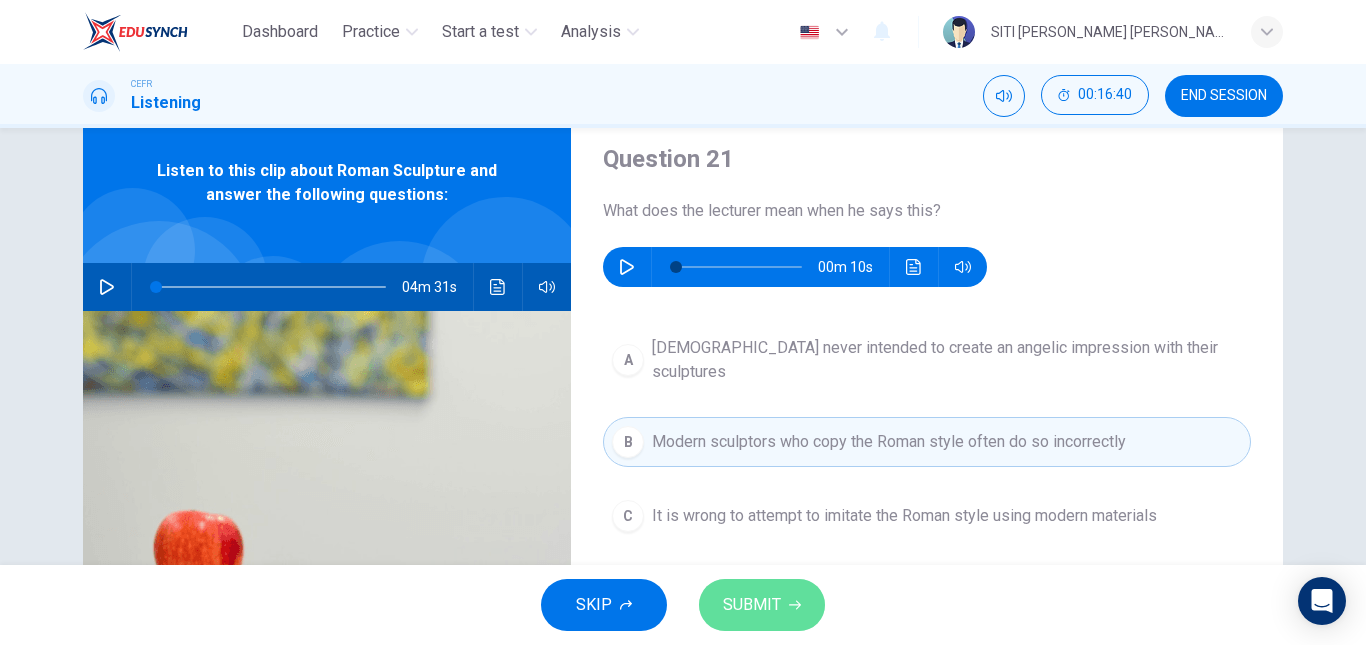 click on "SUBMIT" at bounding box center [752, 605] 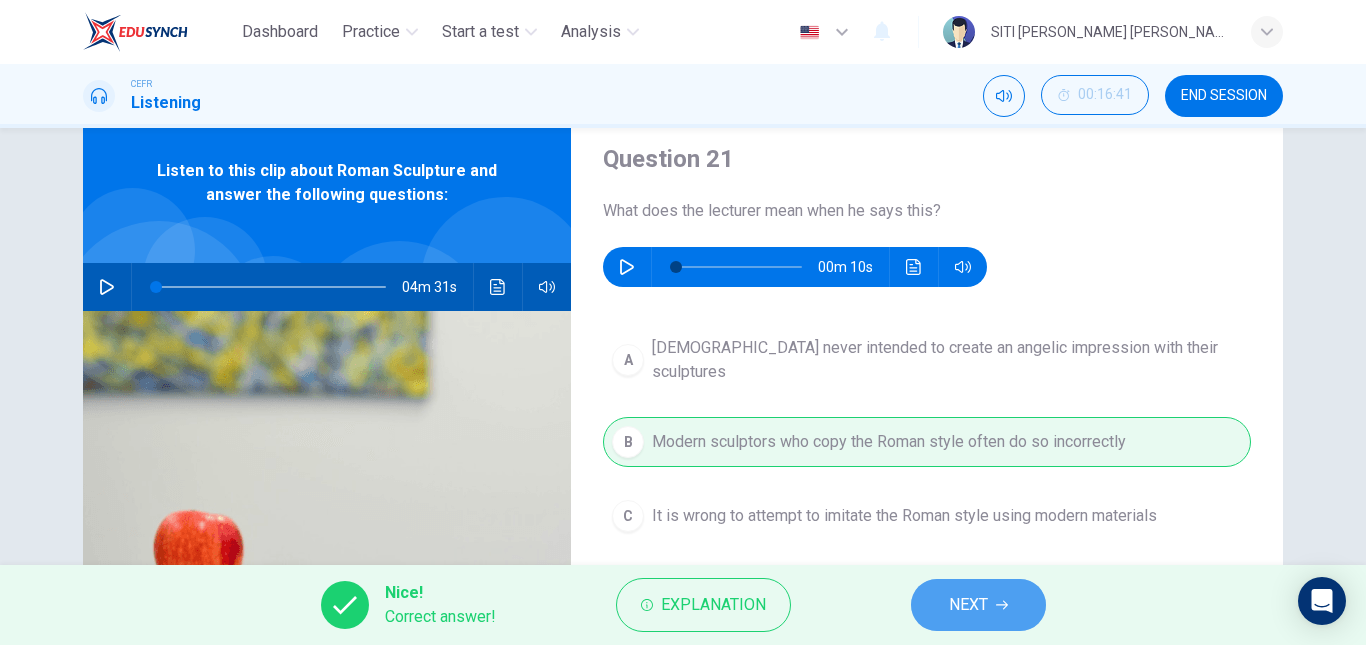 click on "NEXT" at bounding box center [968, 605] 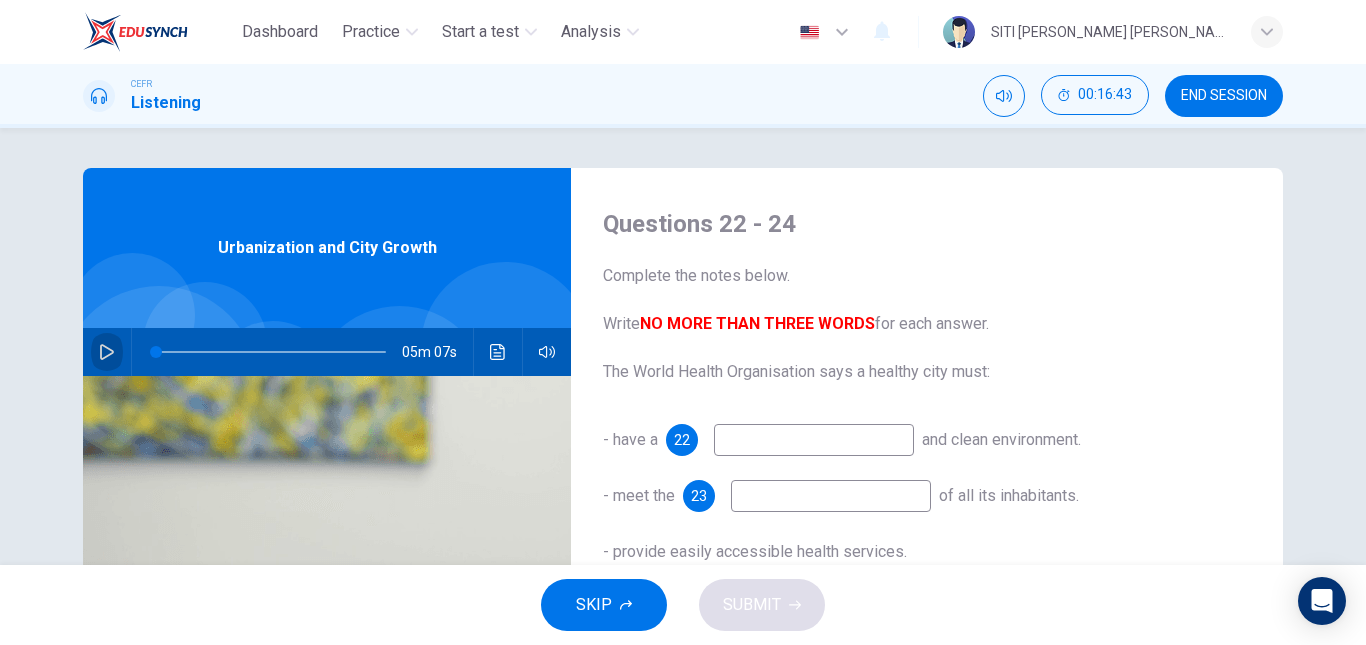click 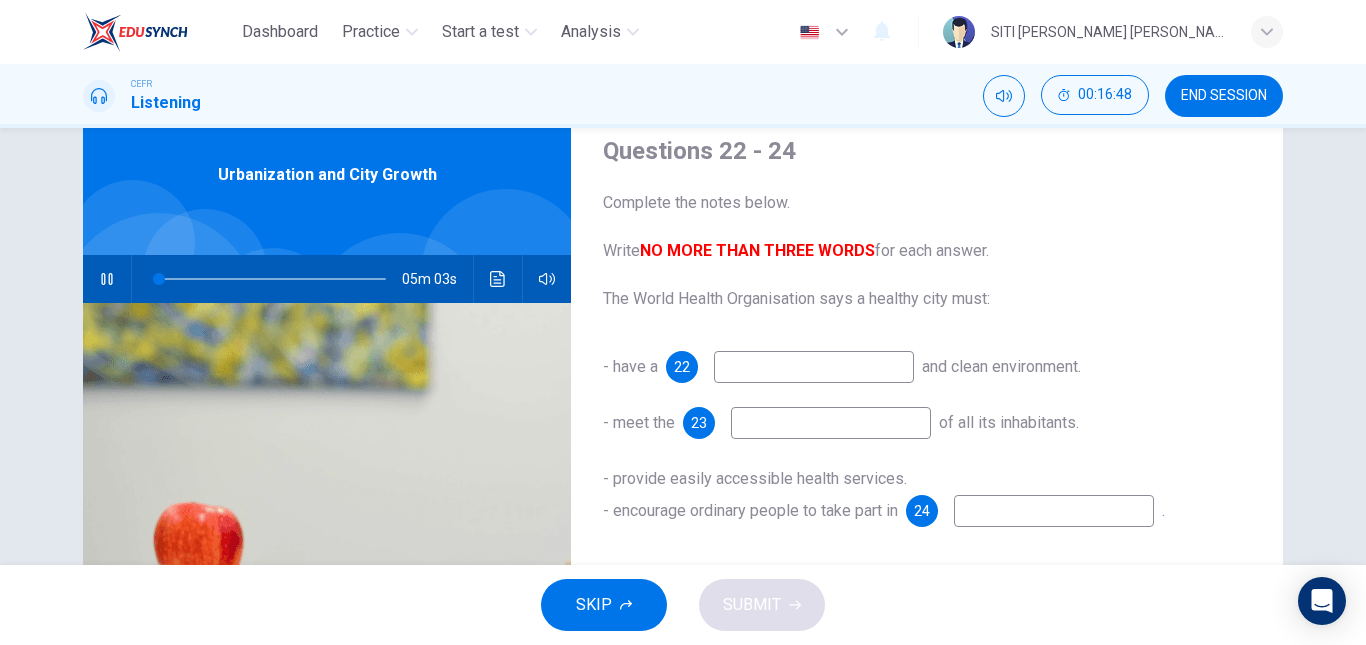 scroll, scrollTop: 89, scrollLeft: 0, axis: vertical 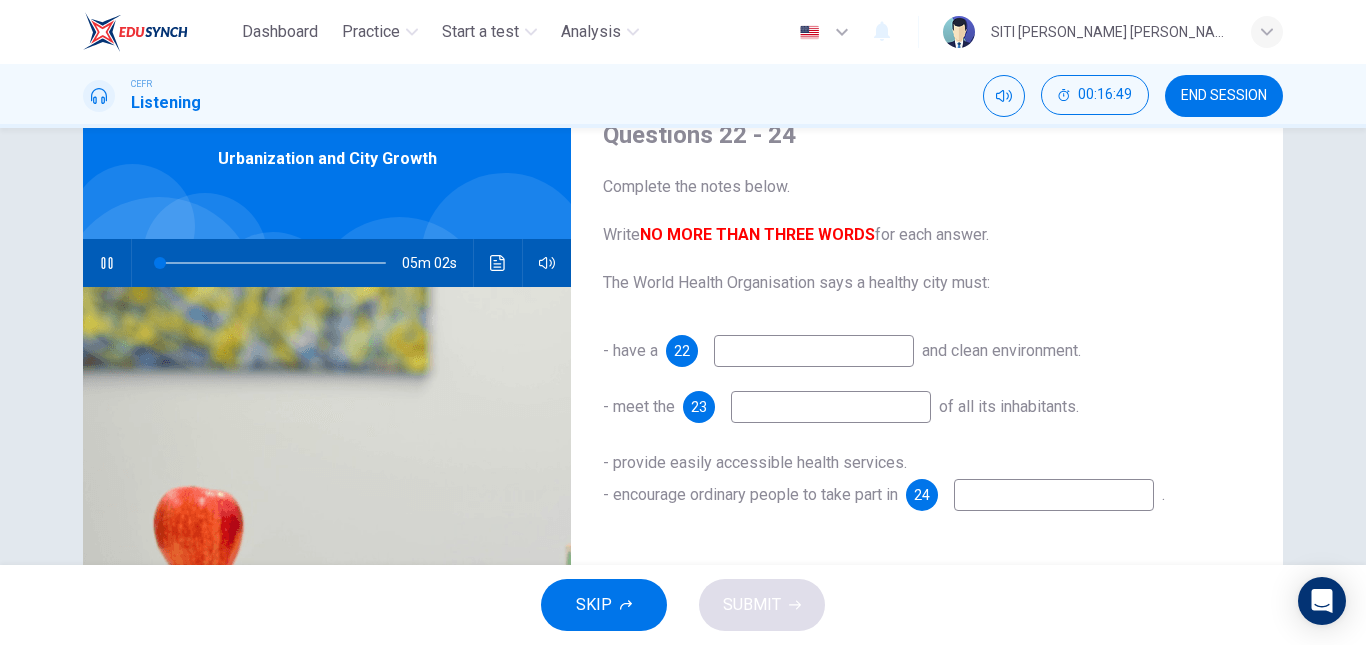 click at bounding box center (814, 351) 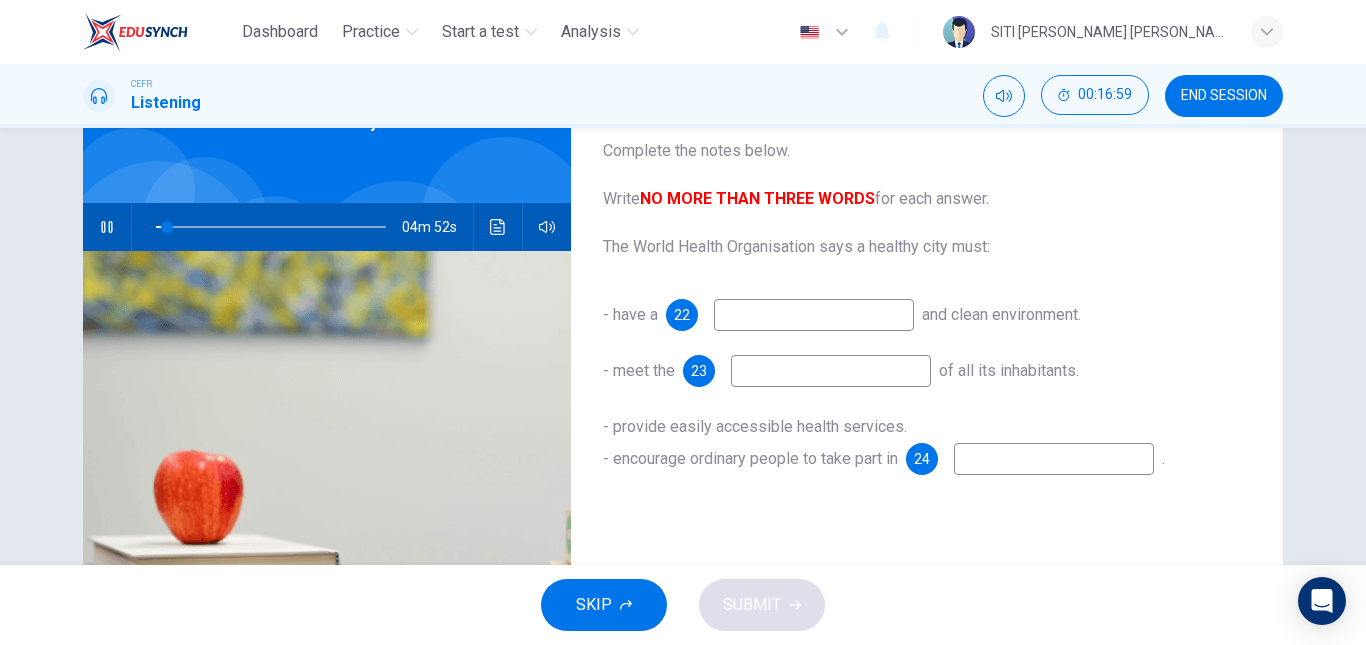 scroll, scrollTop: 124, scrollLeft: 0, axis: vertical 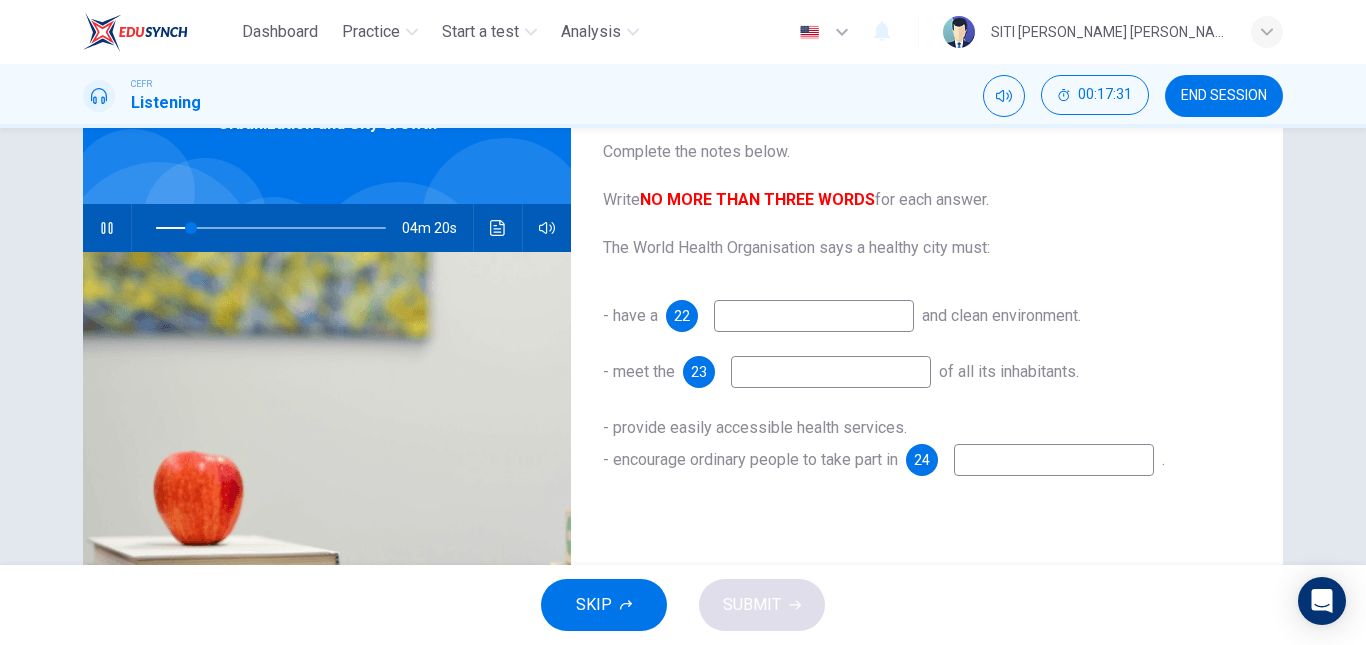type on "16" 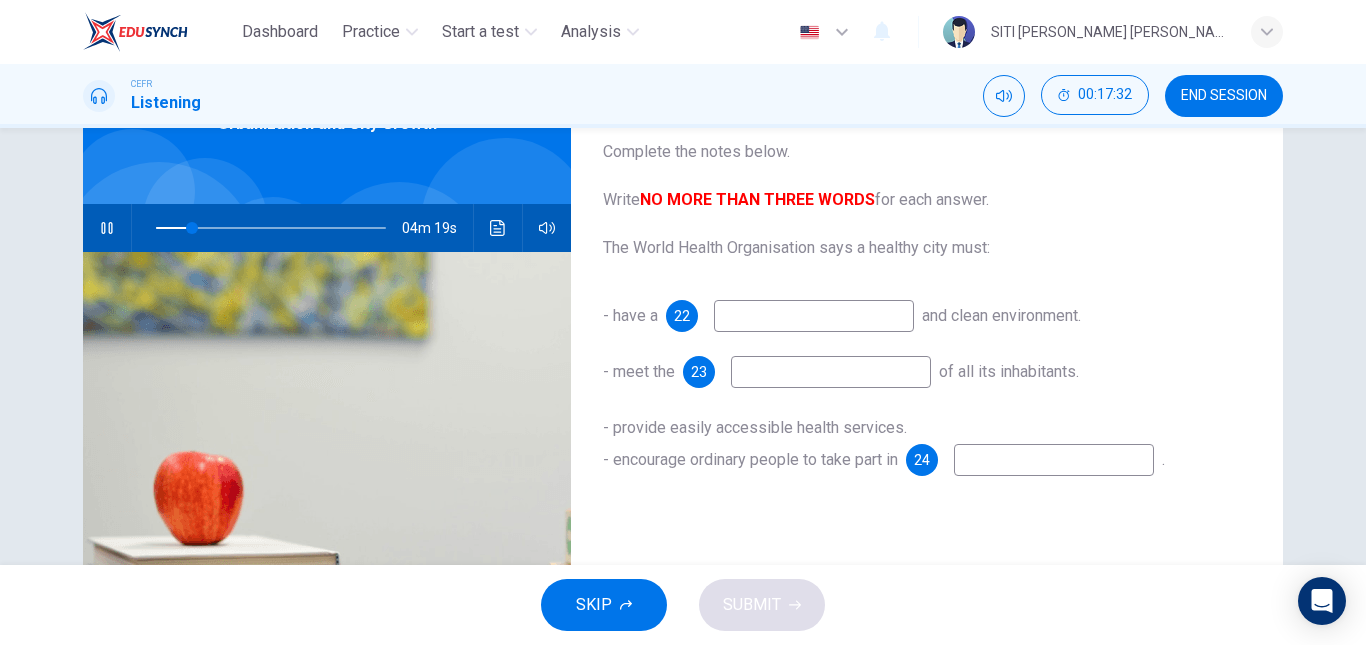 type on "s" 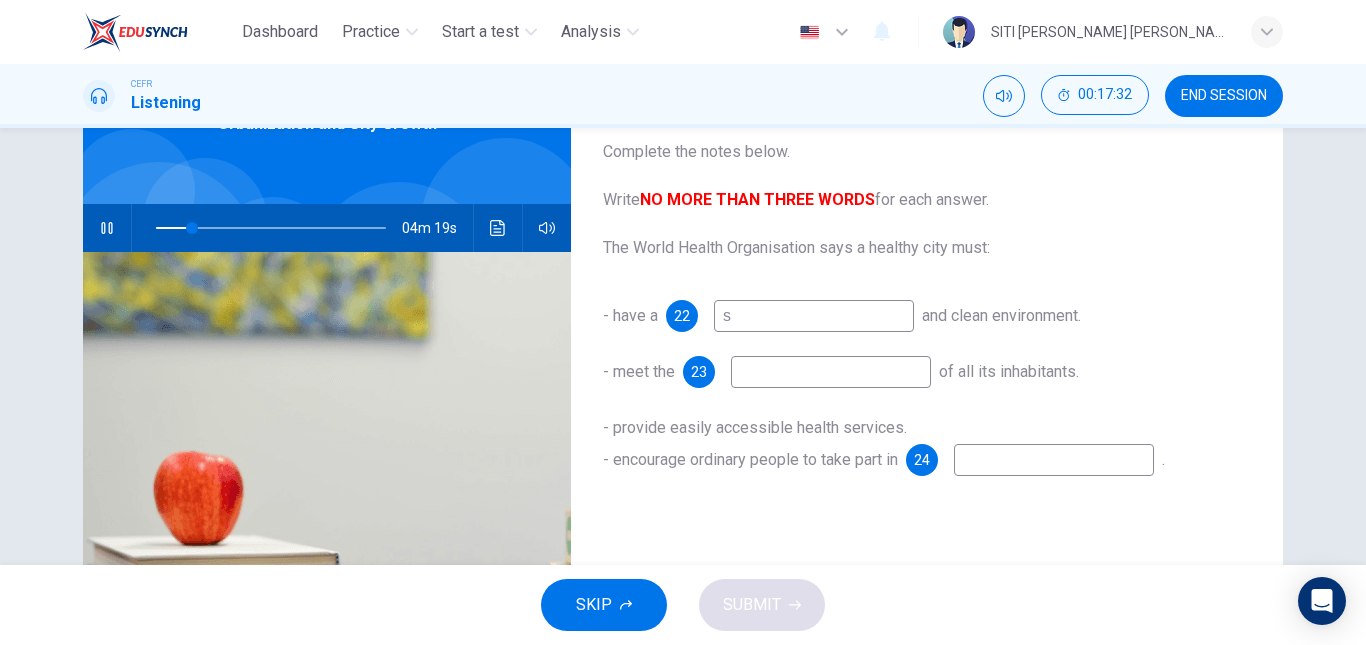 type on "16" 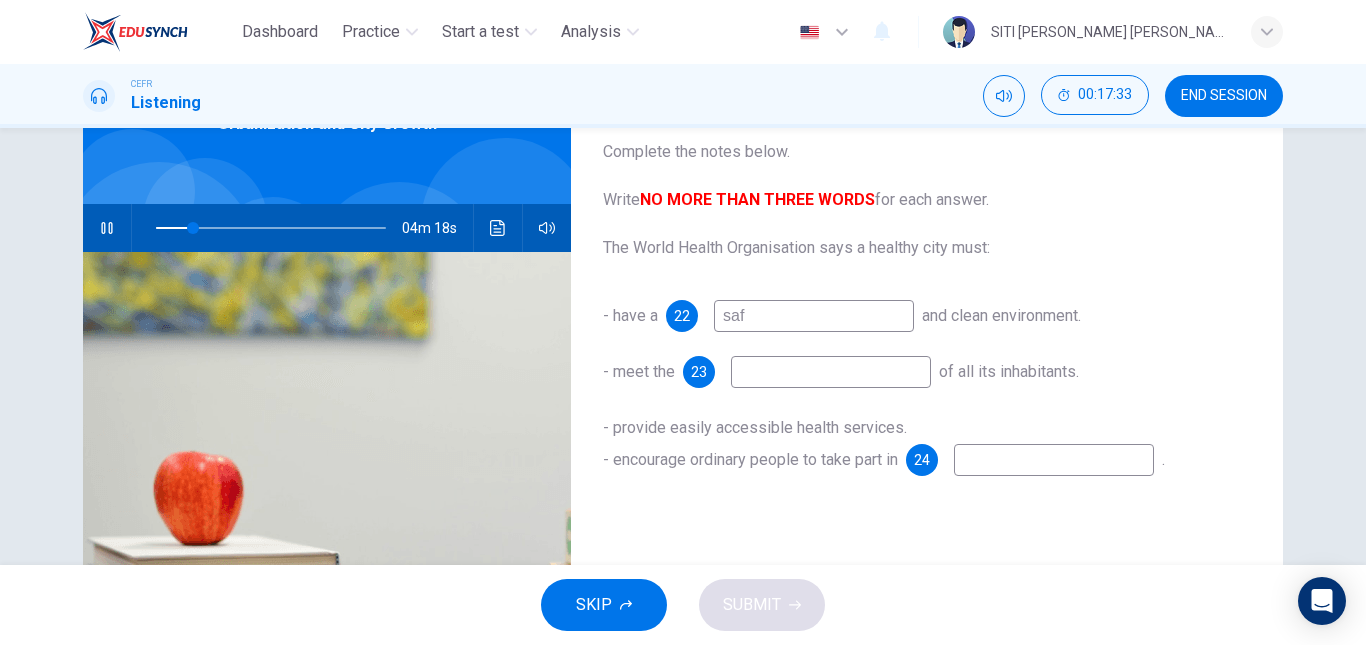 type on "safe" 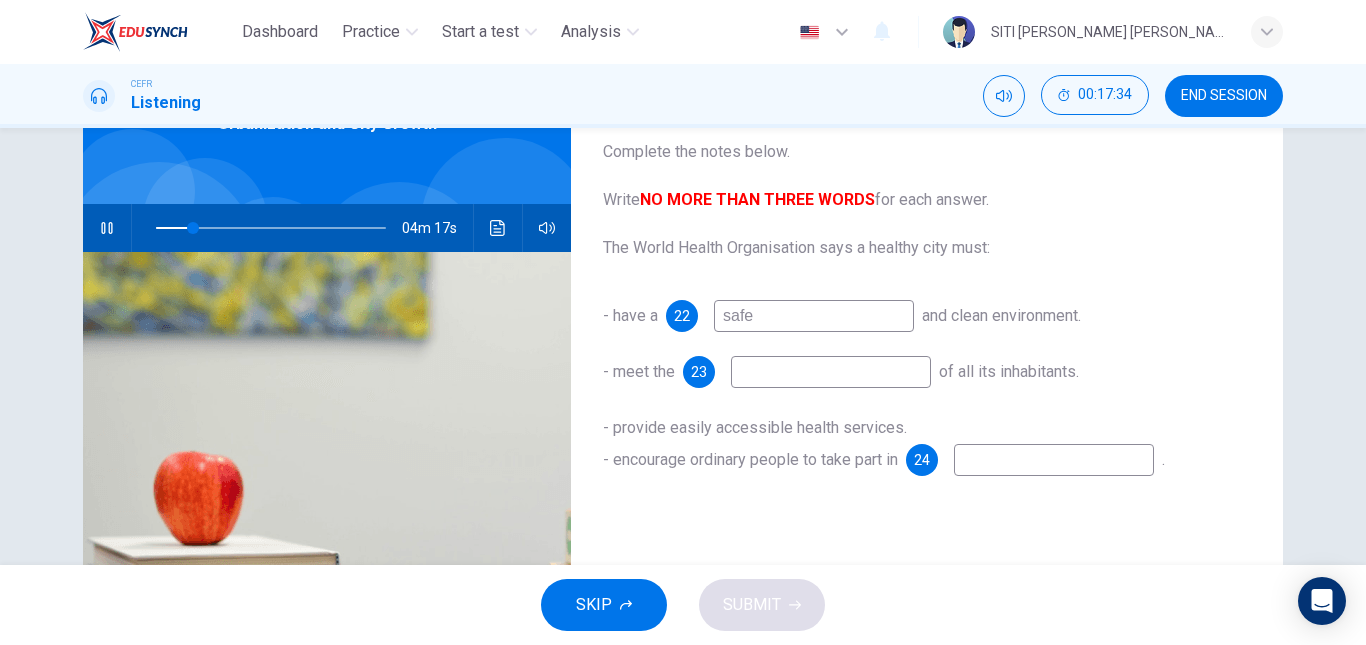 type on "17" 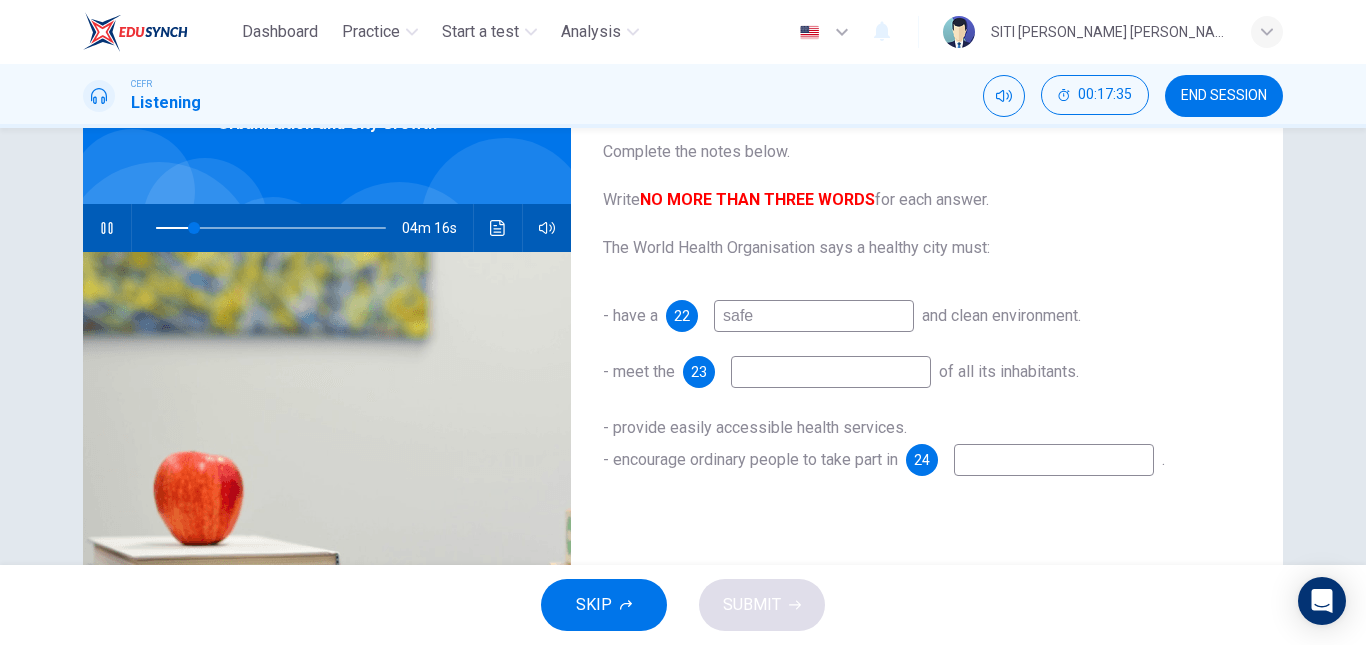 type on "safe" 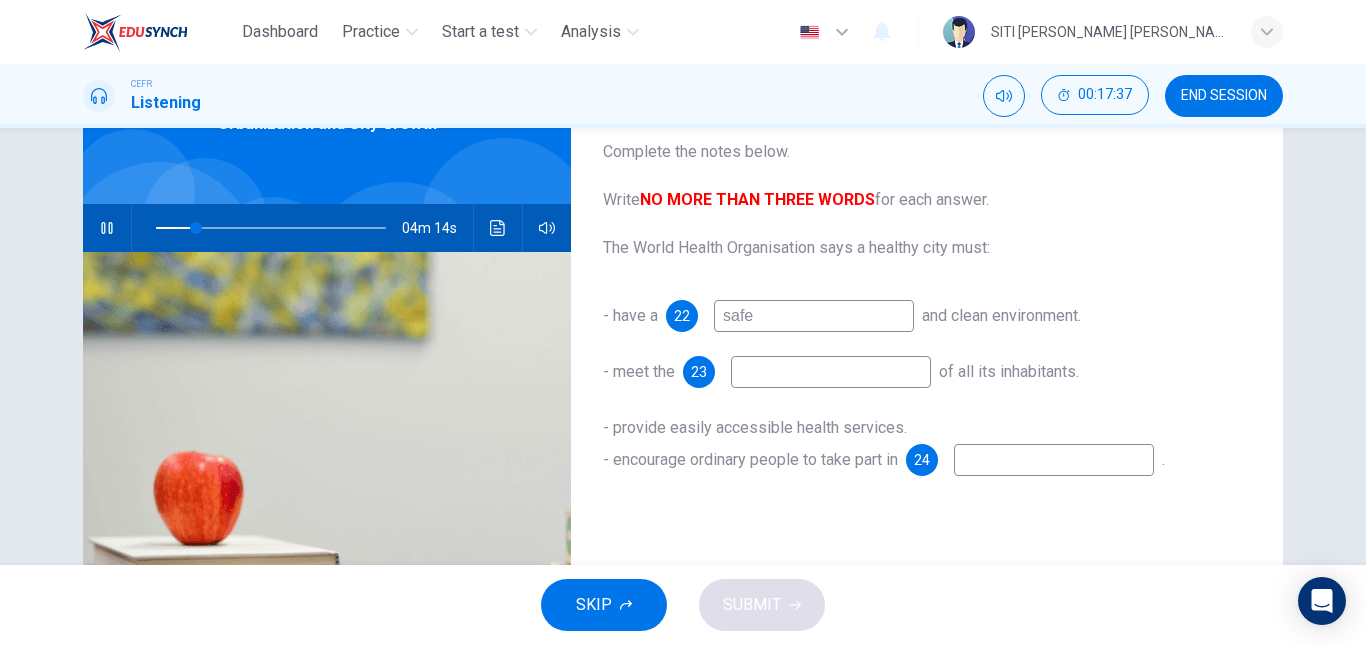 type on "18" 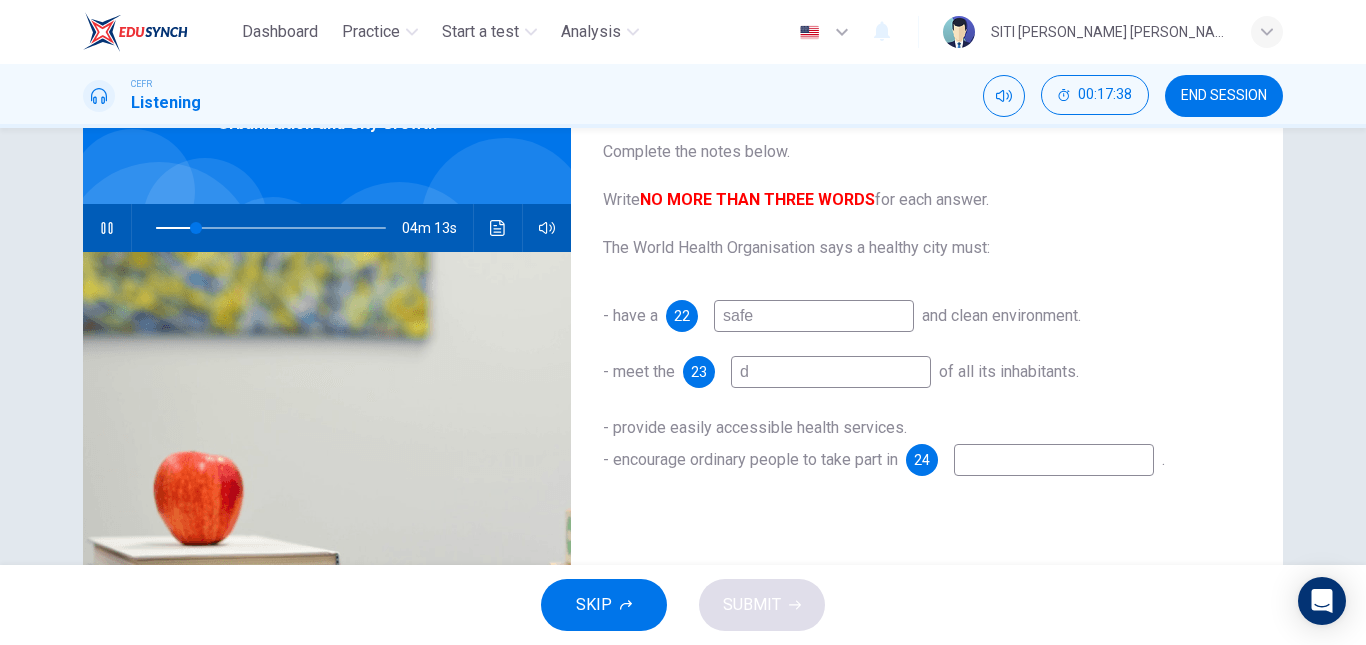type on "de" 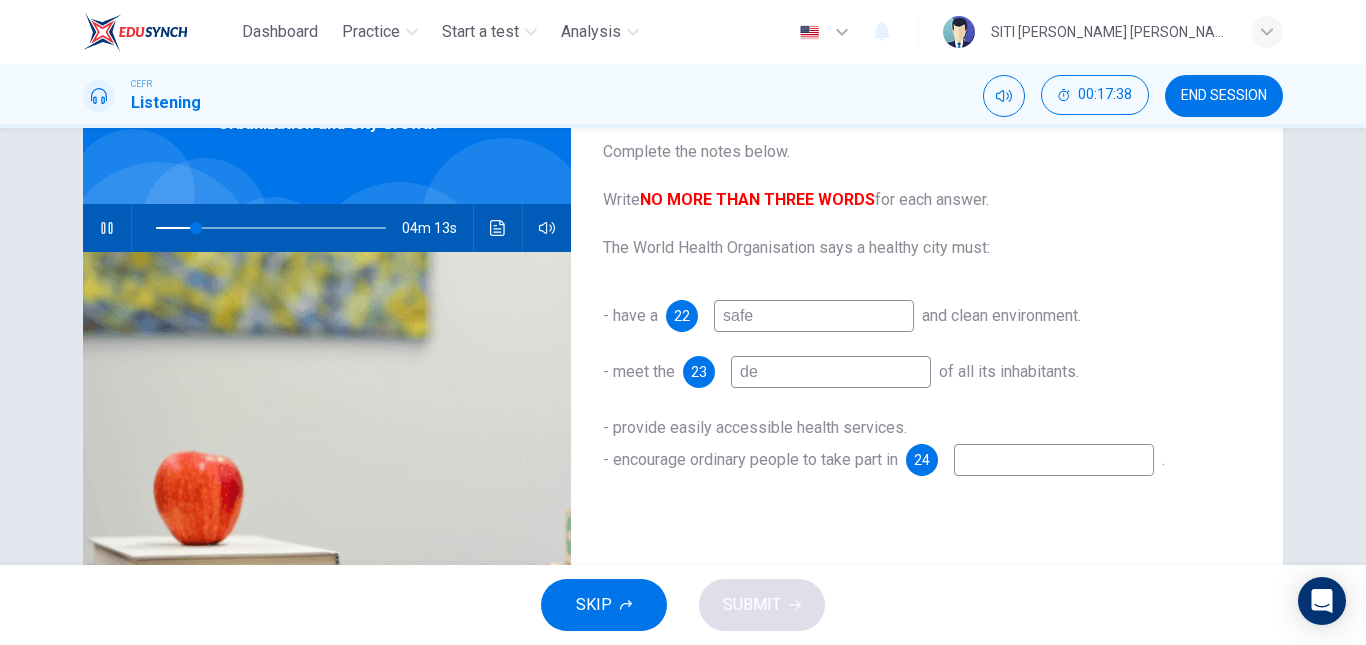 type on "18" 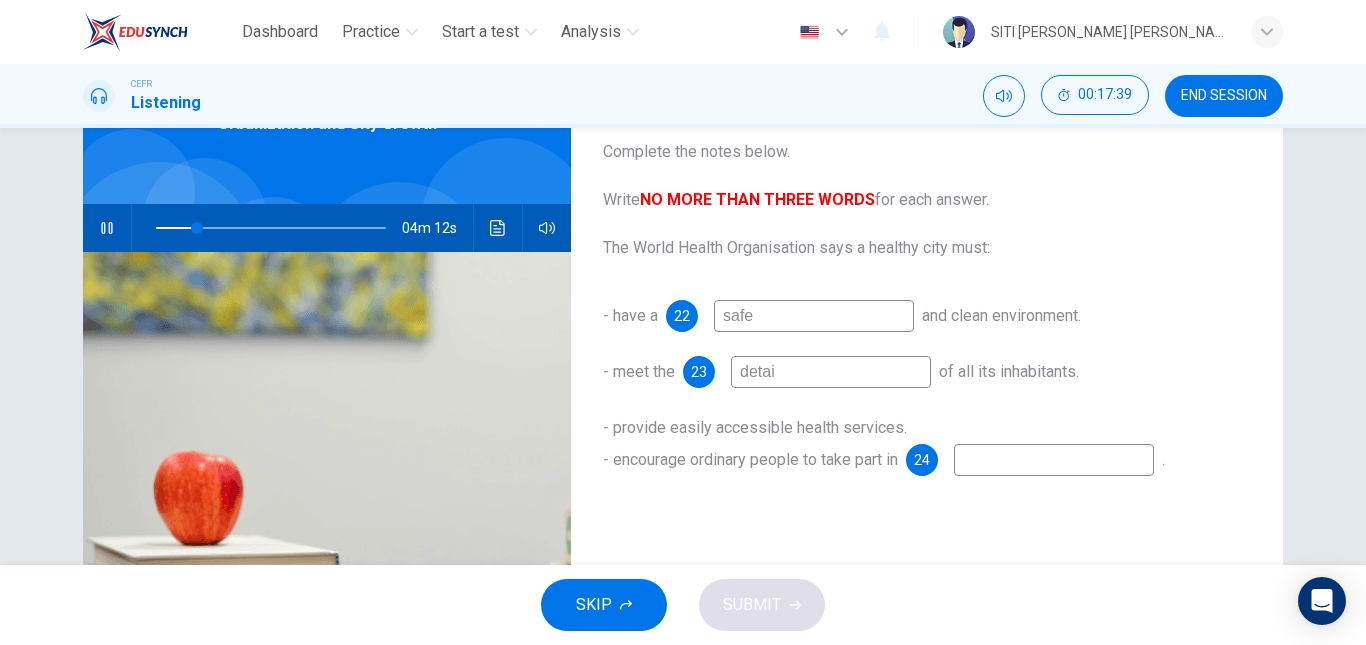 type on "detail" 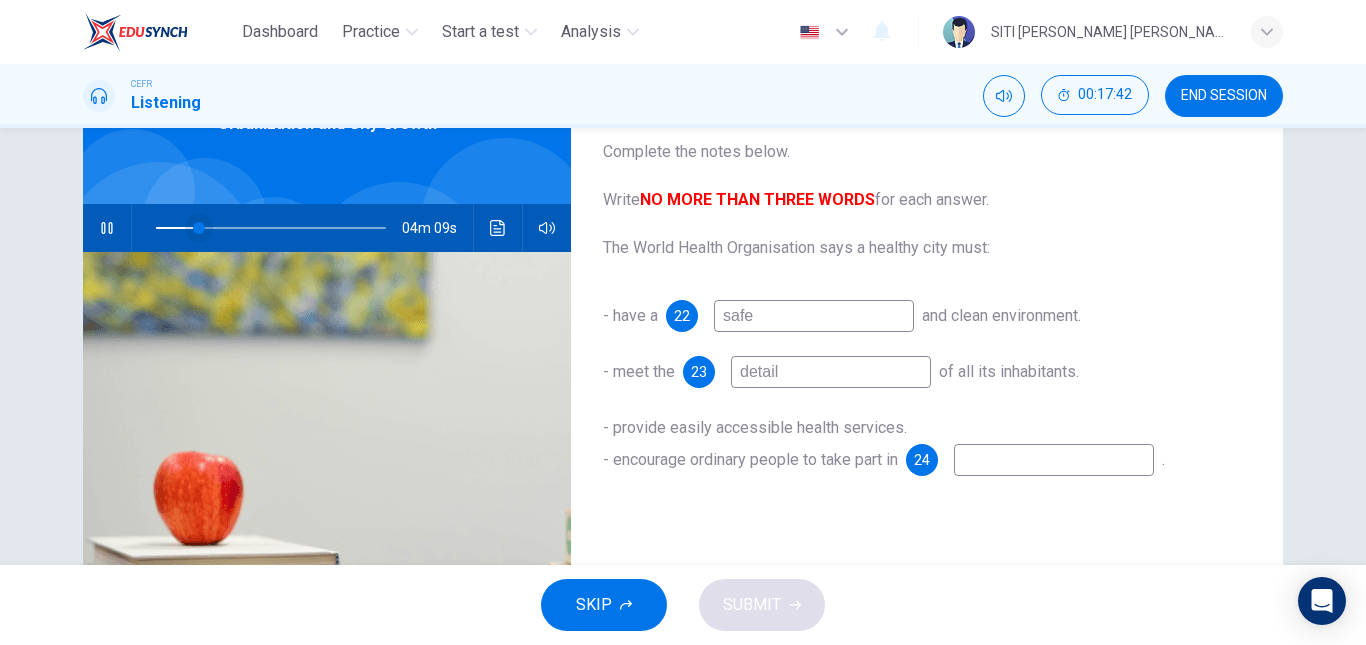 type on "19" 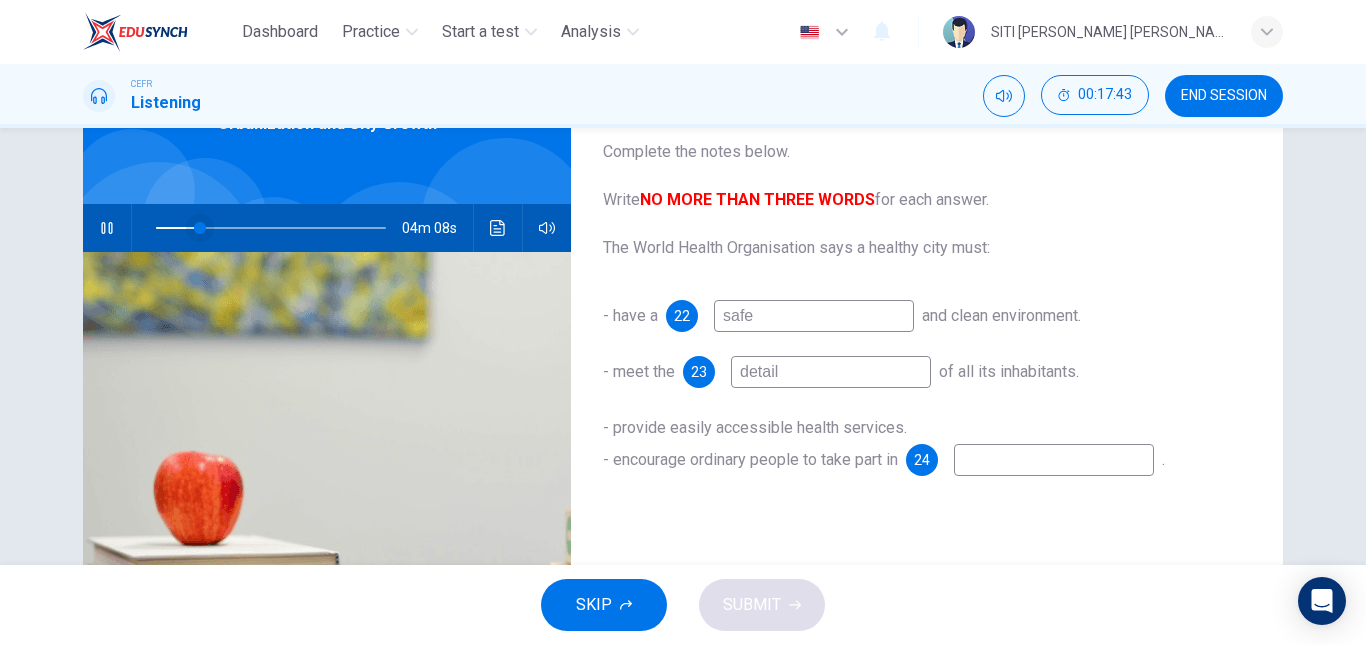 type on "detail" 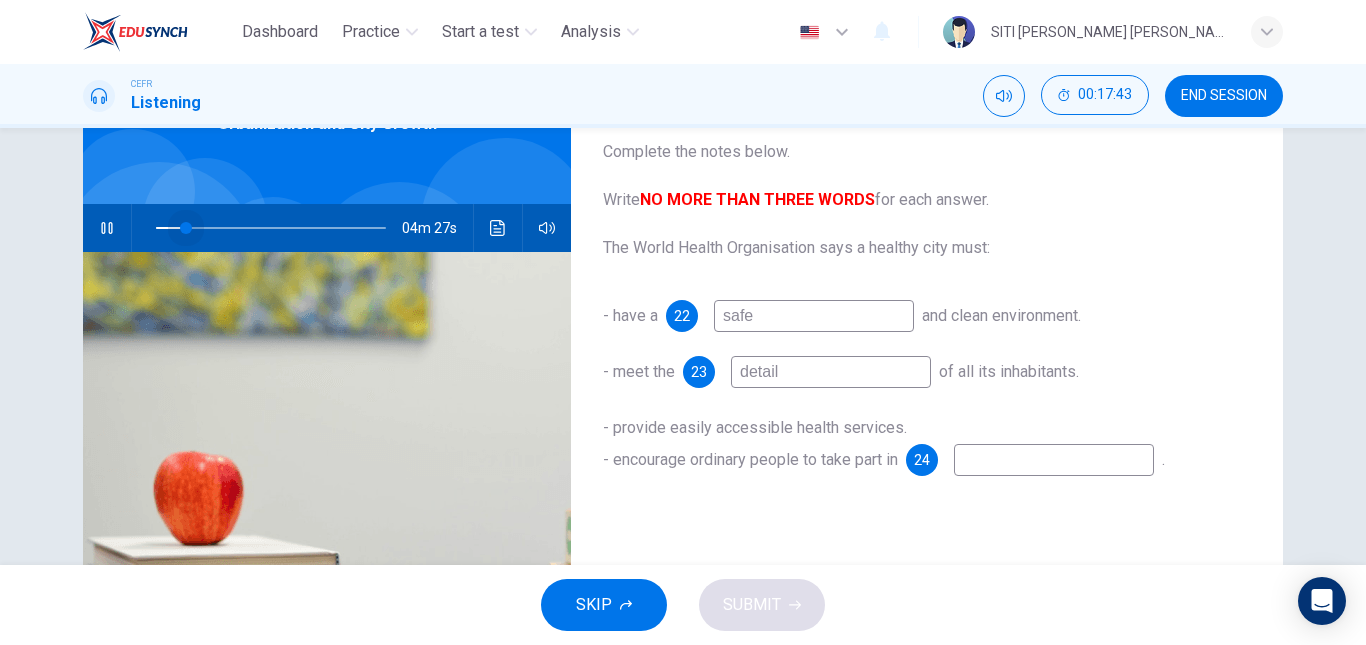 click at bounding box center [186, 228] 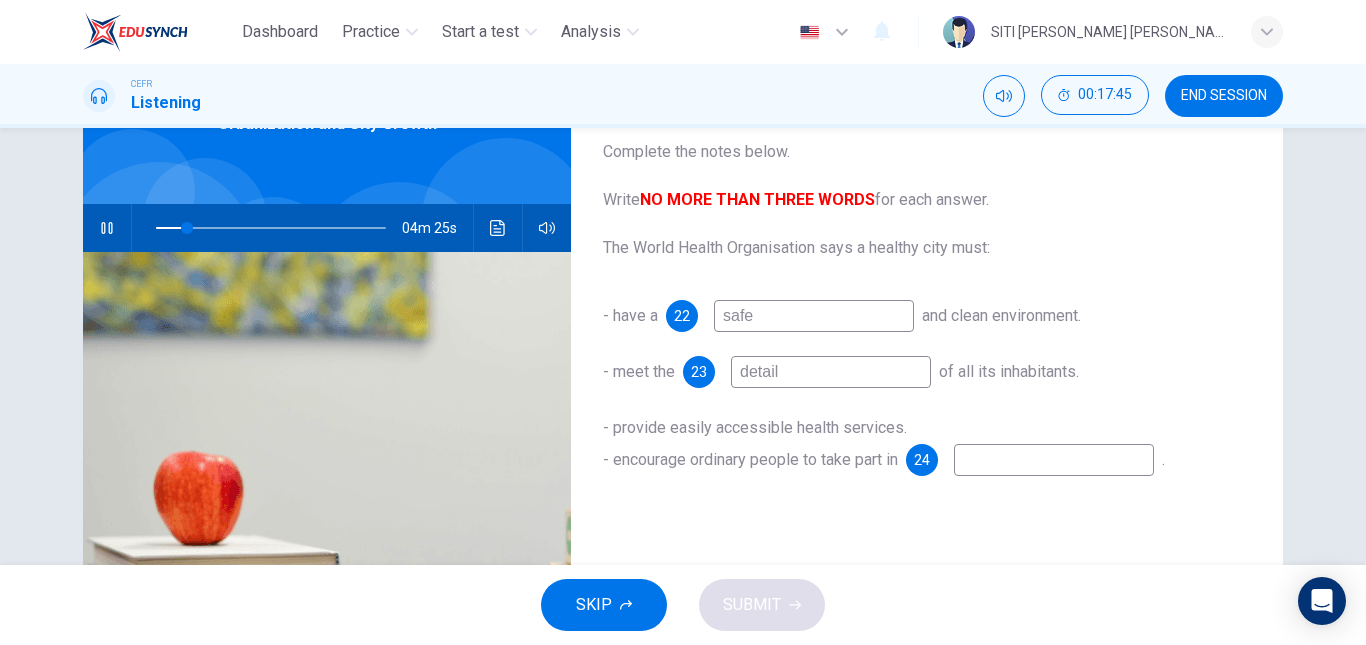 type on "14" 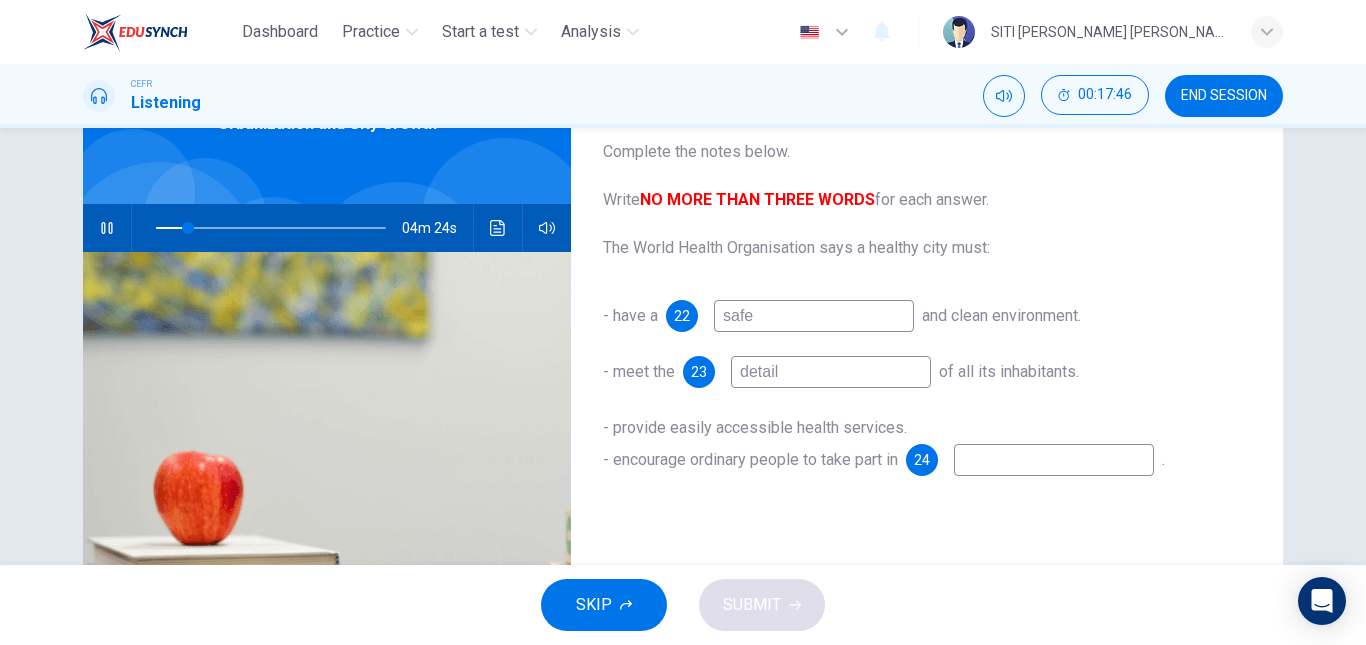 click on "detail" at bounding box center [831, 372] 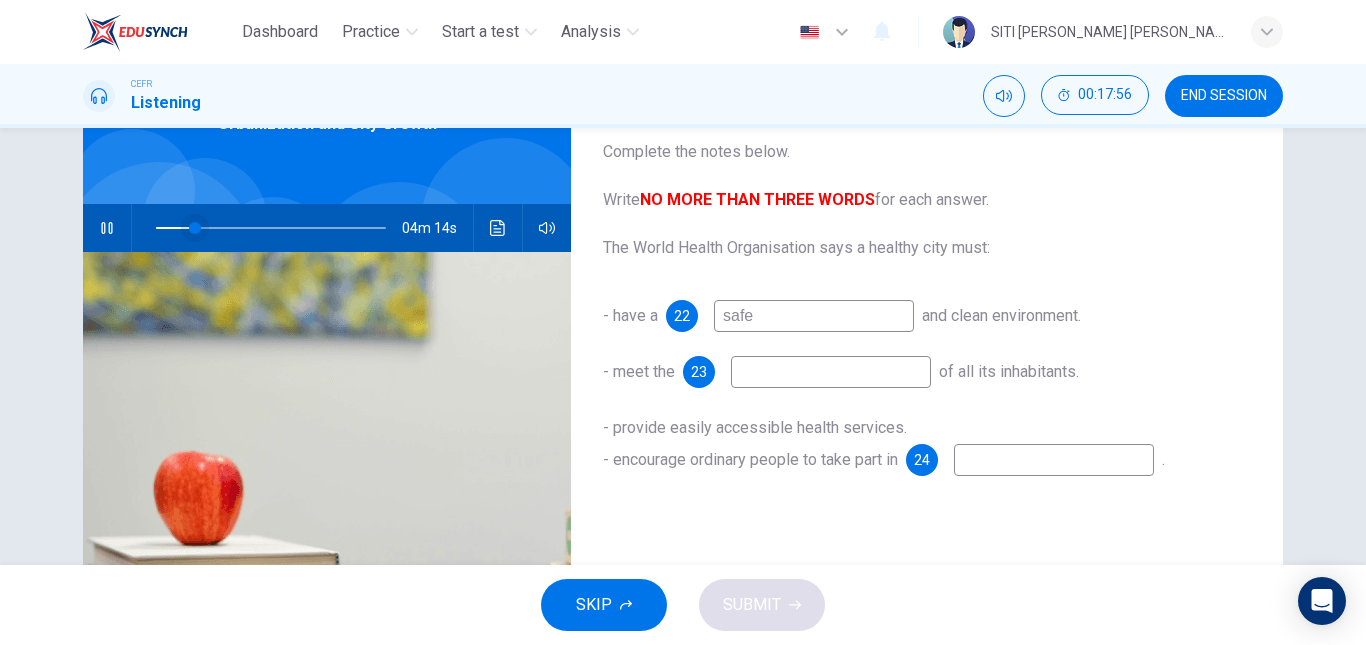 type on "17" 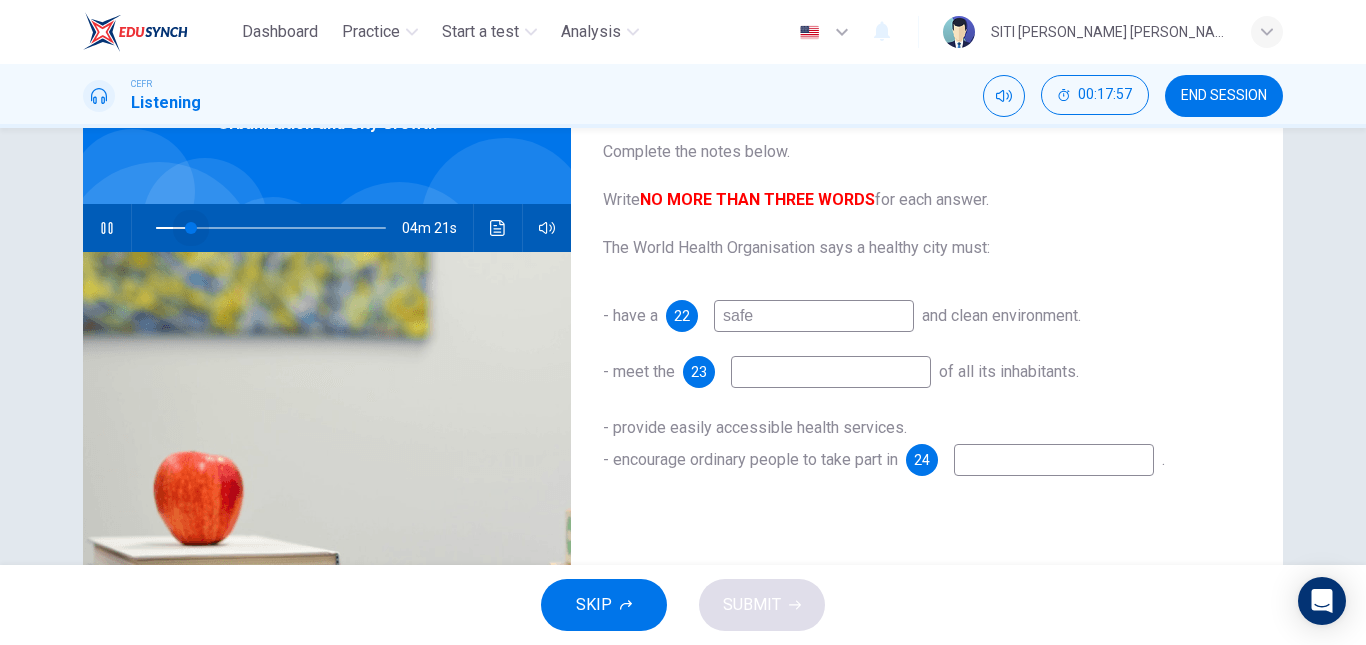 click at bounding box center (191, 228) 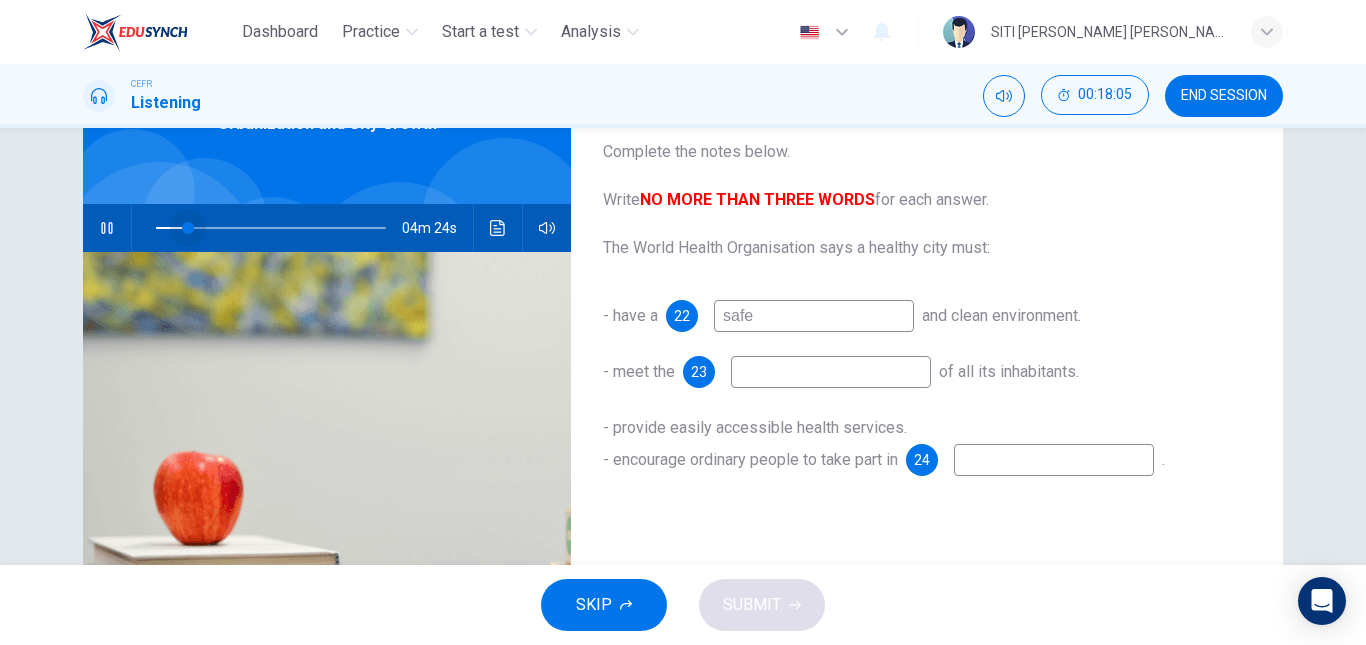 click at bounding box center (188, 228) 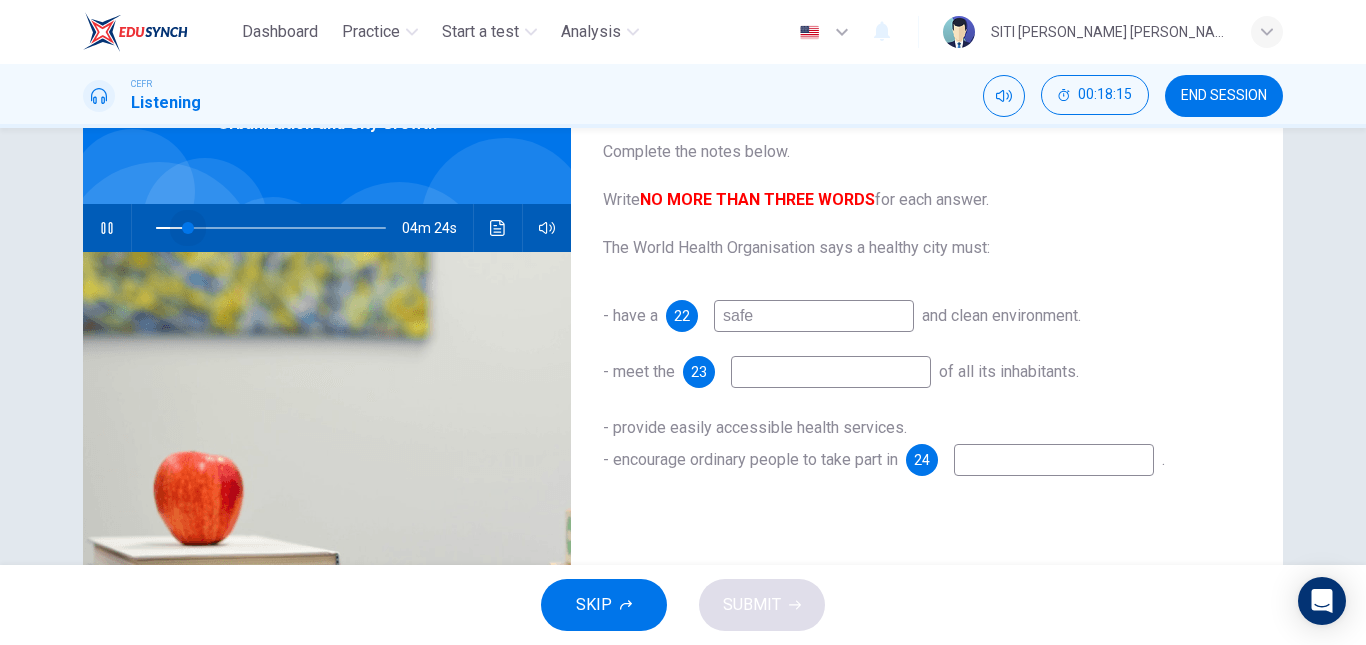 click at bounding box center [188, 228] 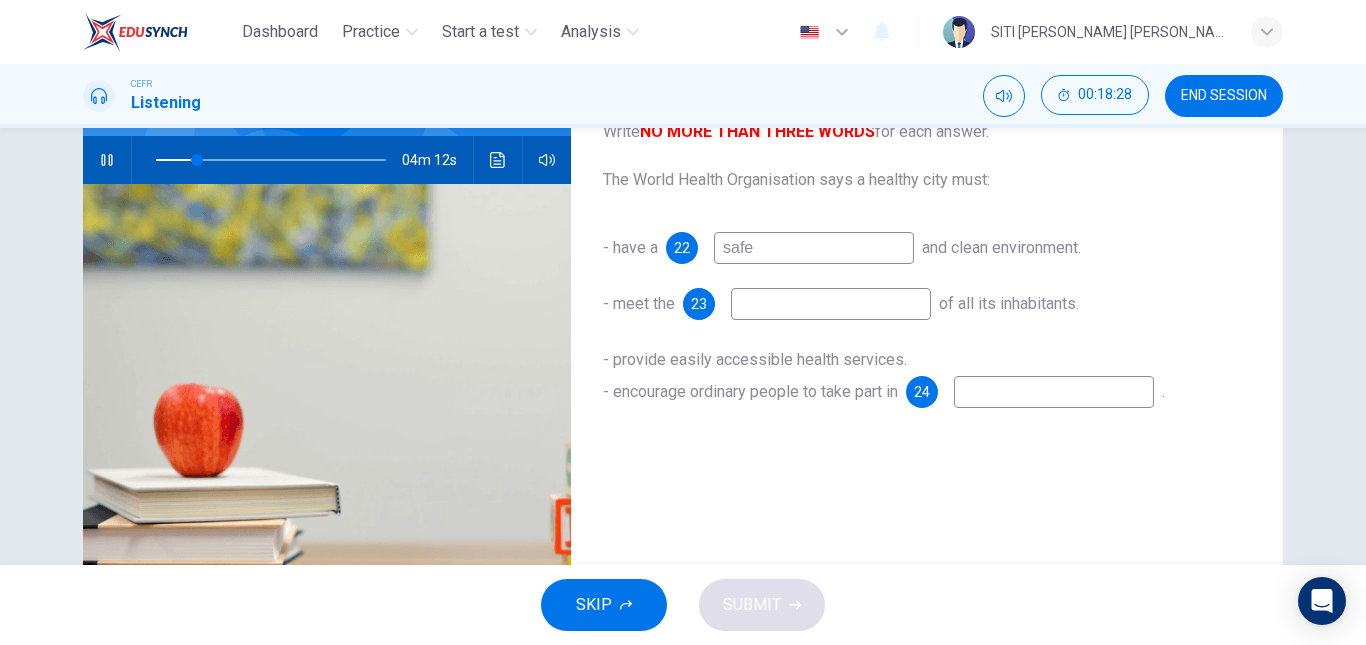 scroll, scrollTop: 165, scrollLeft: 0, axis: vertical 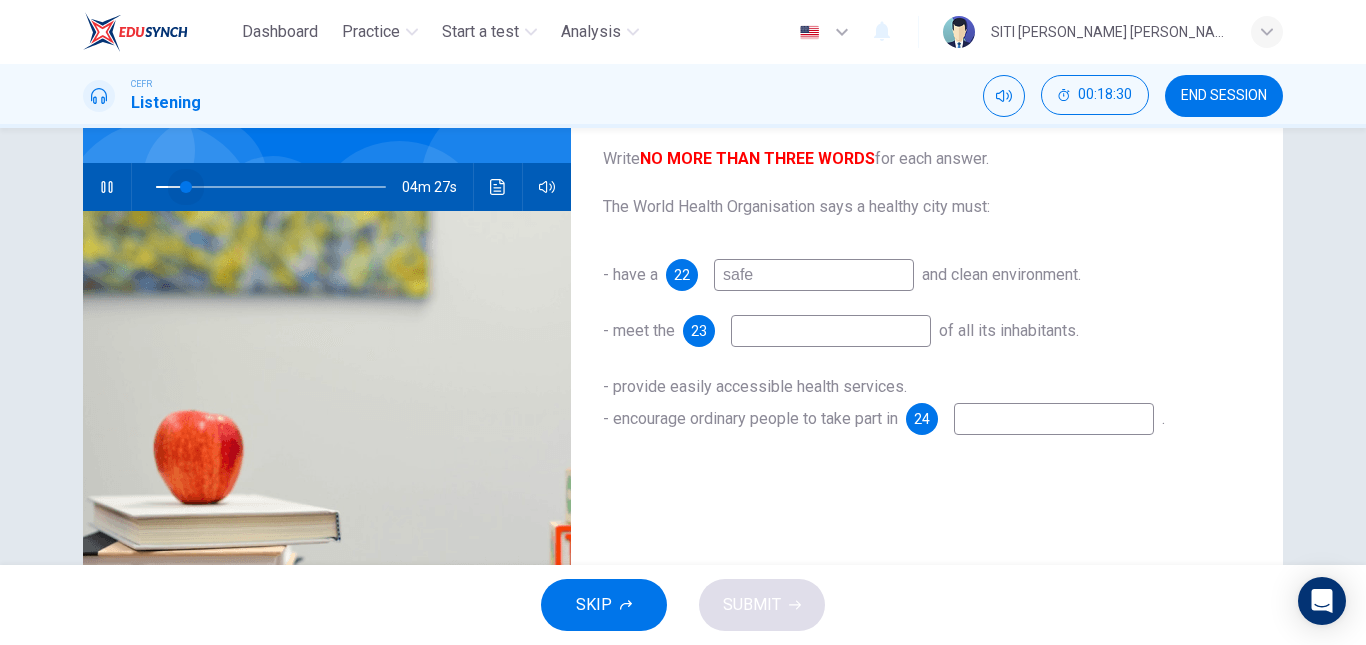 click at bounding box center [186, 187] 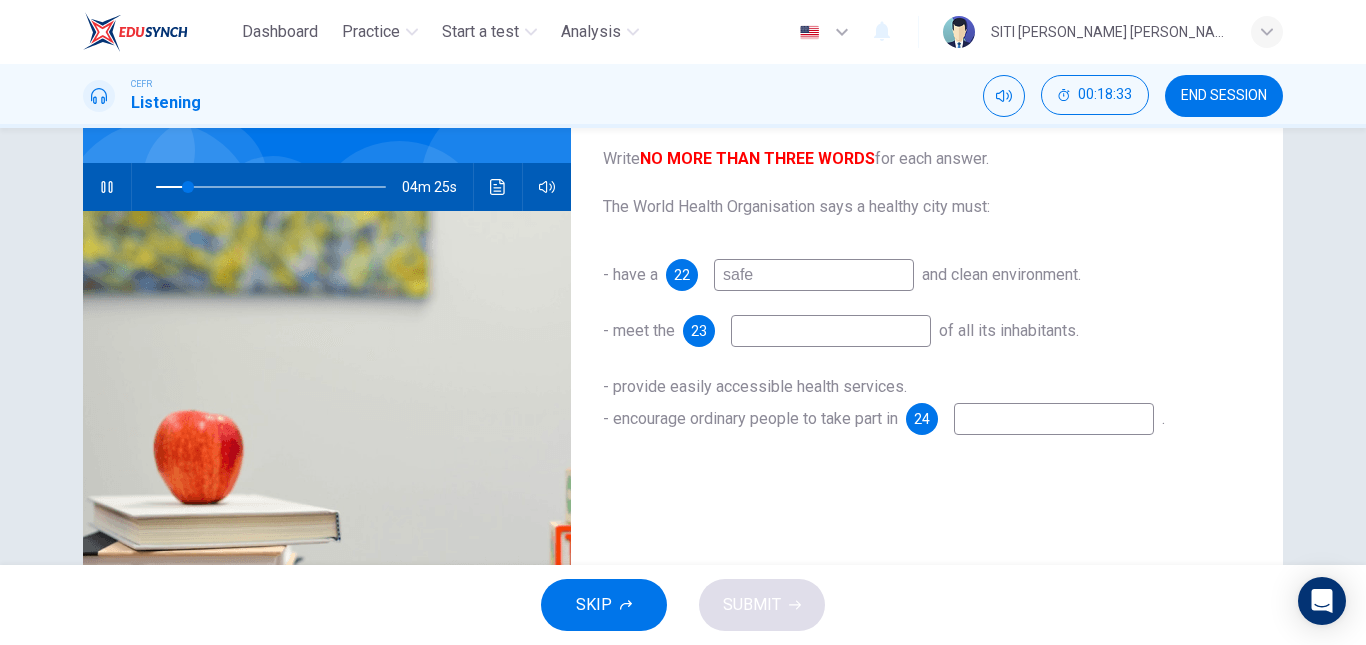 click at bounding box center [831, 331] 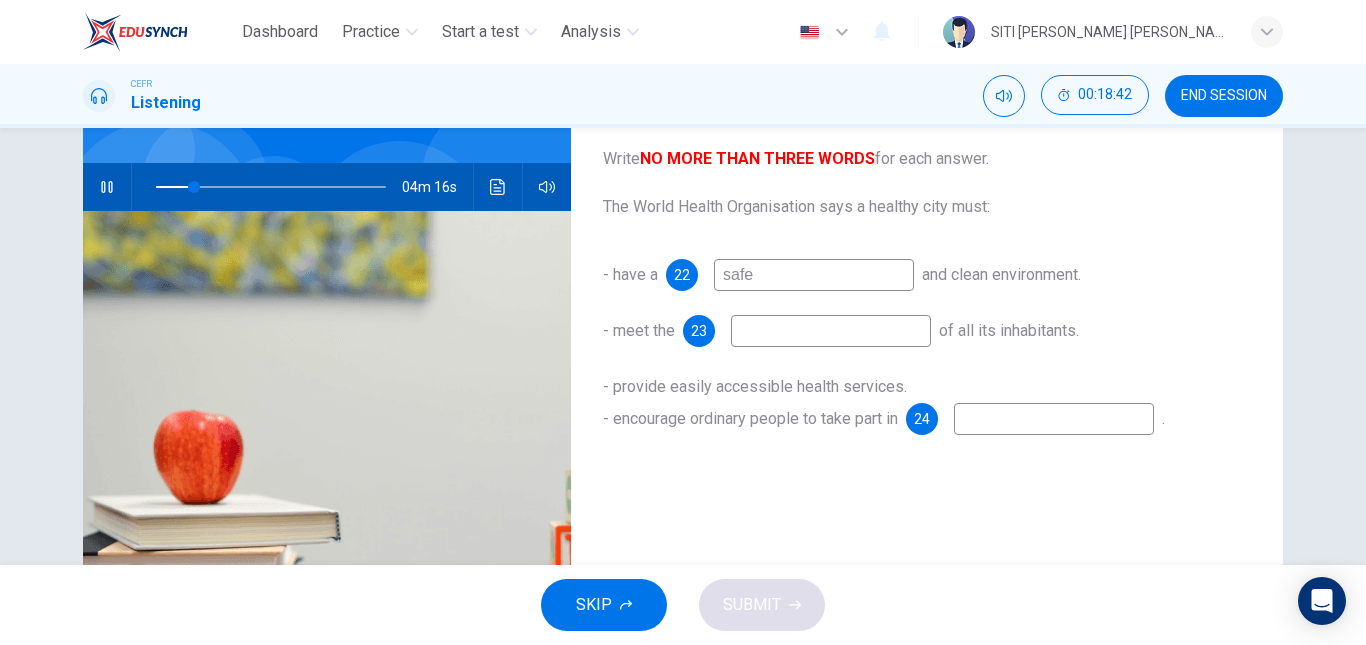 type on "17" 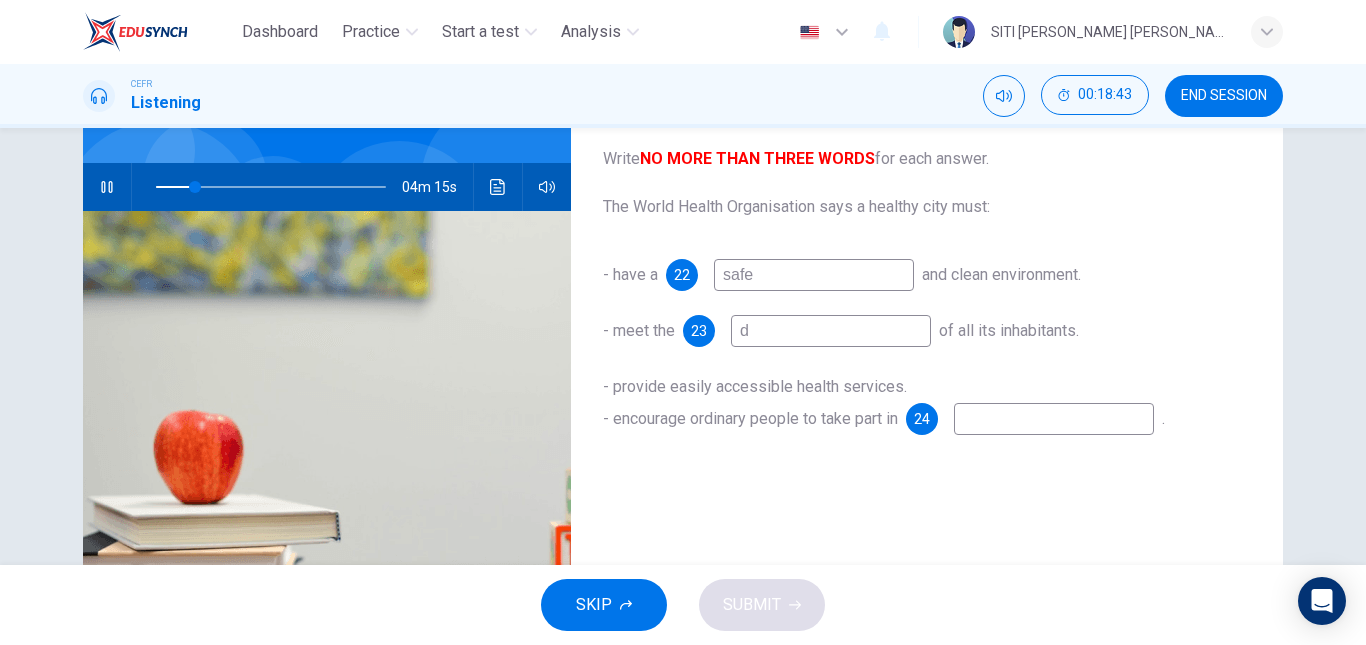 type on "da" 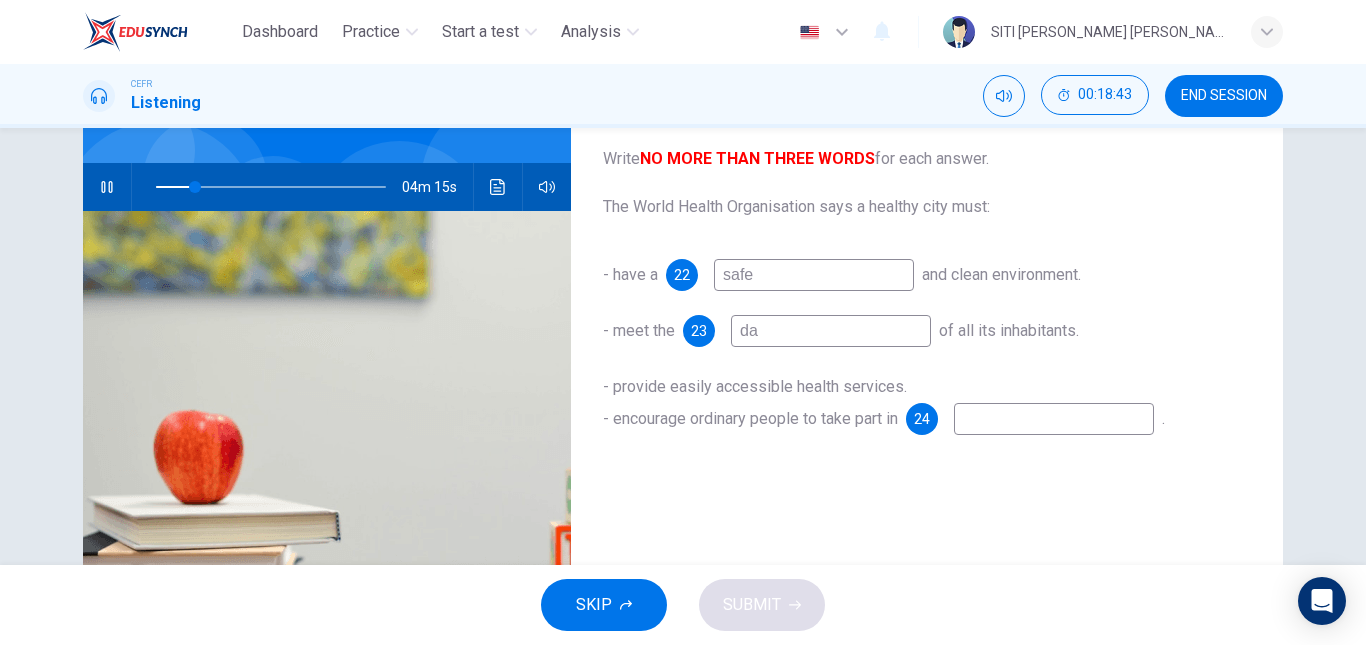 type on "17" 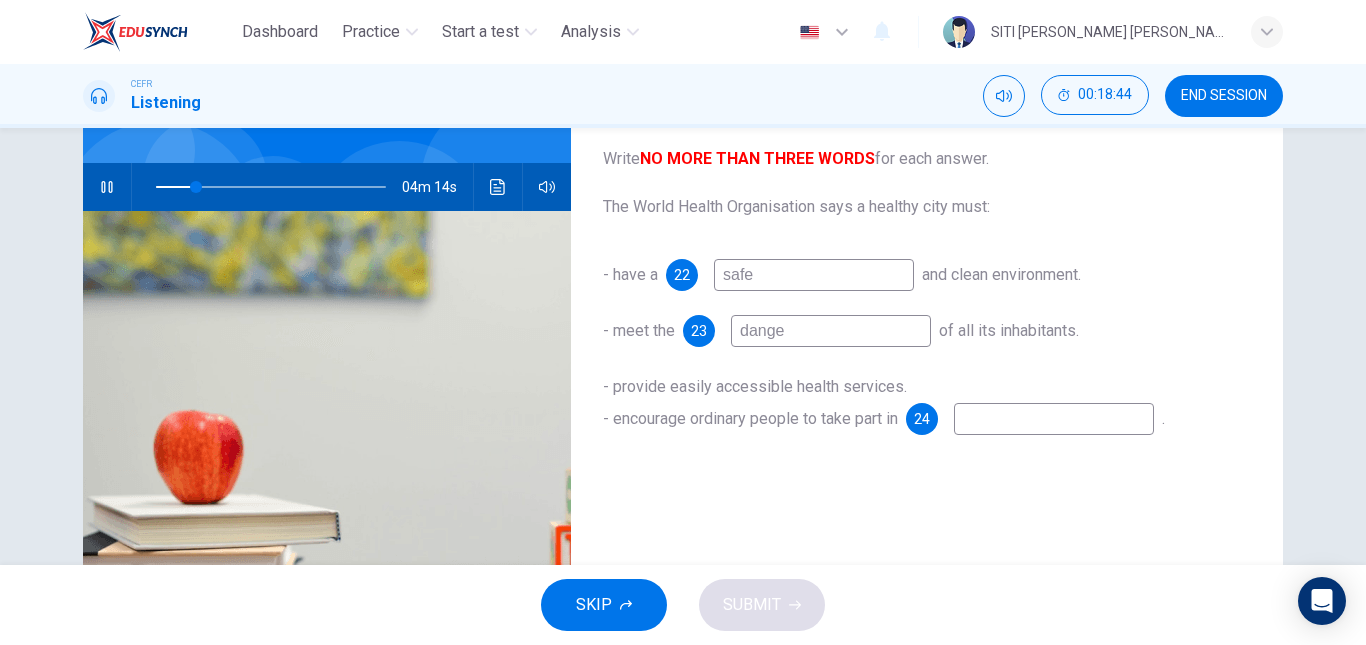 type on "danger" 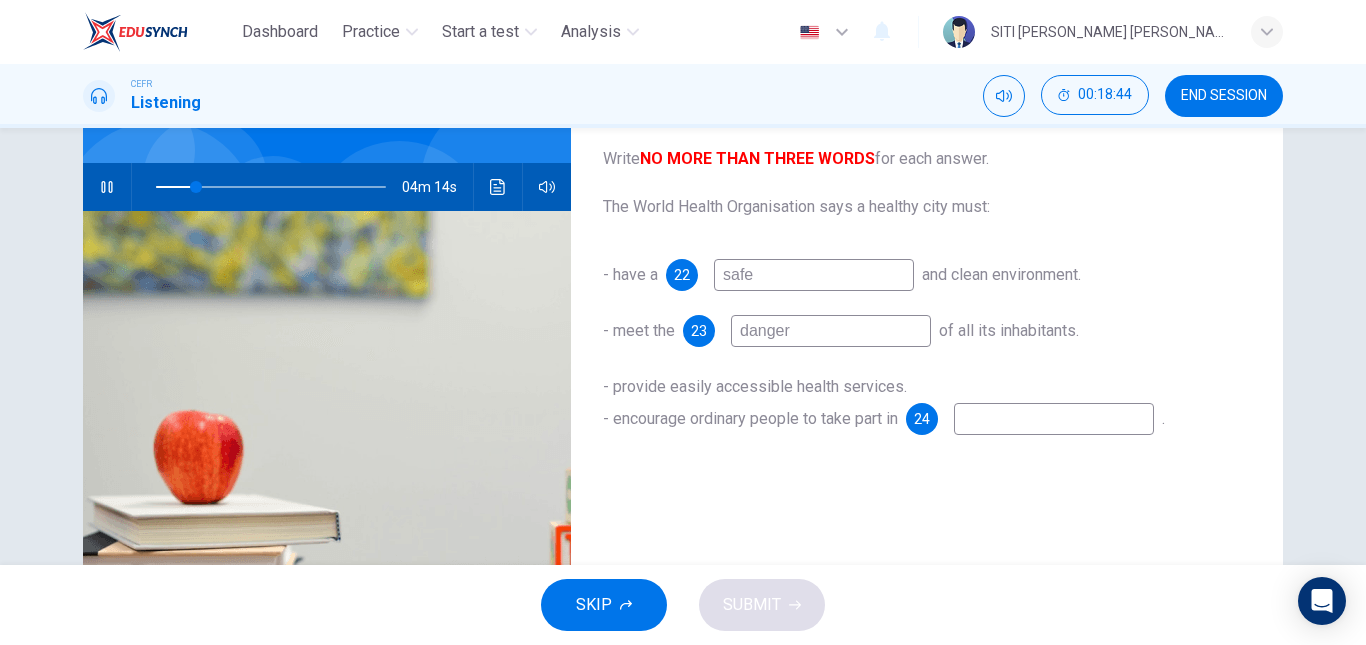type on "18" 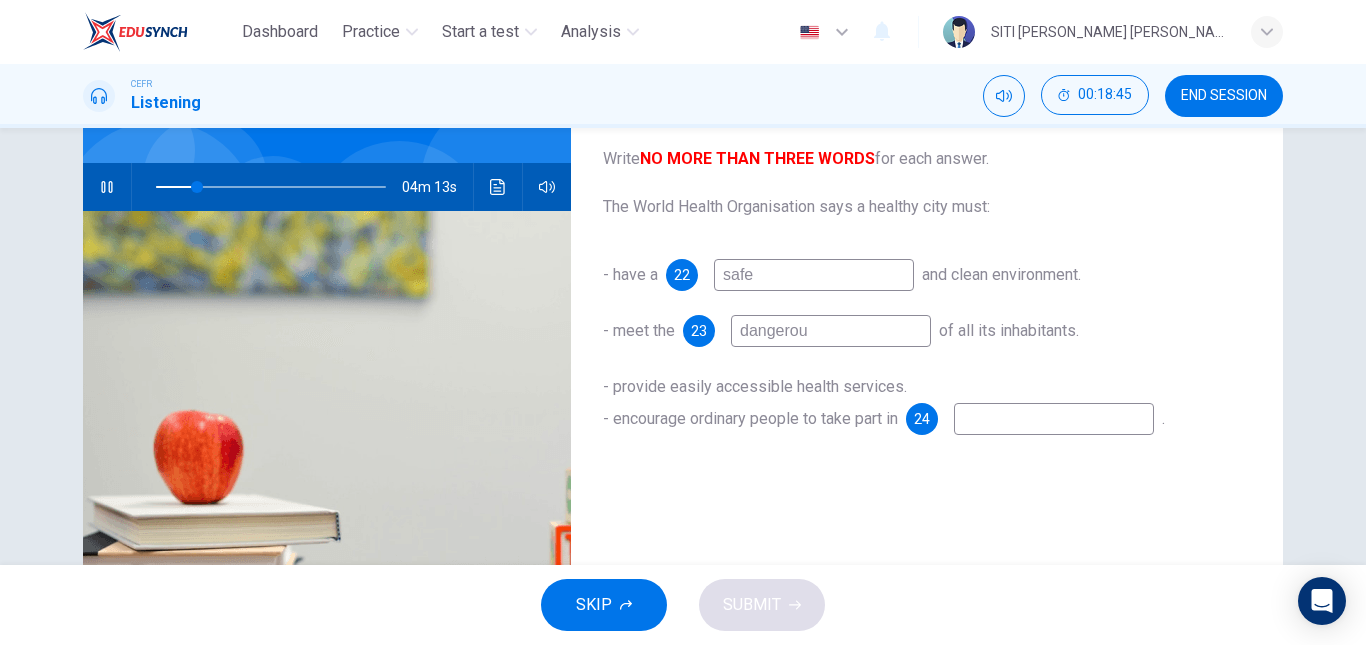 type on "dangerous" 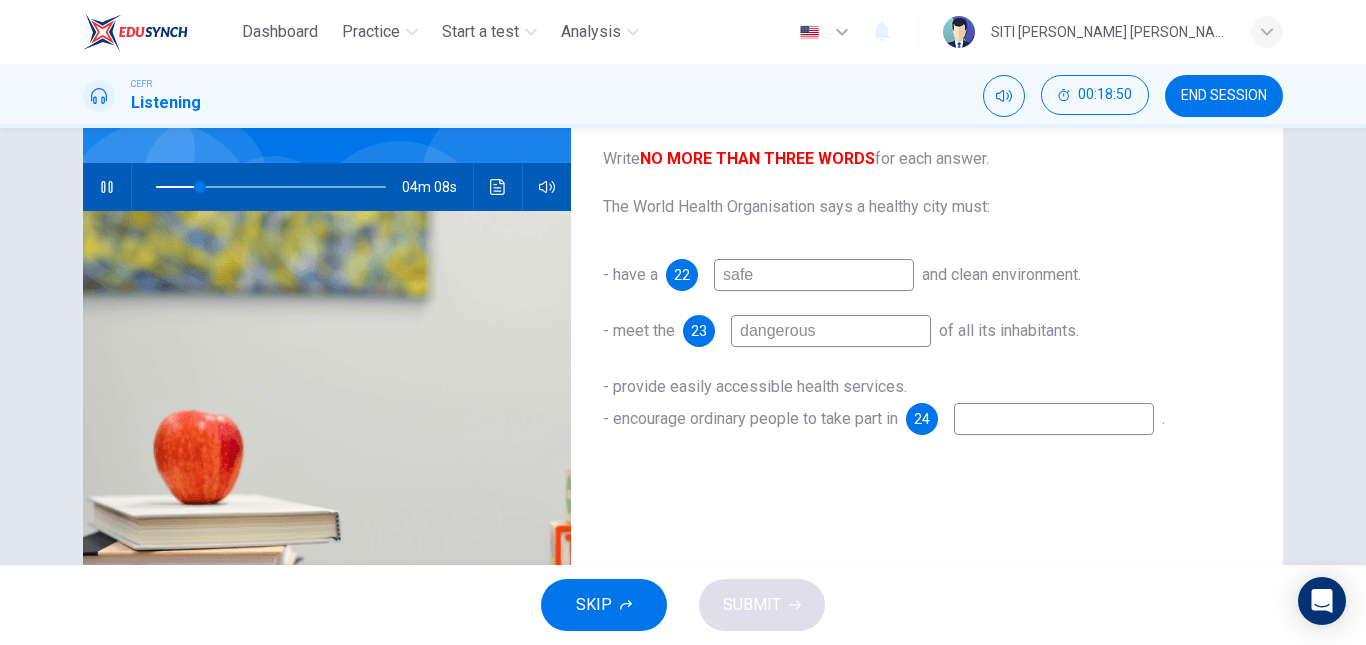 type on "20" 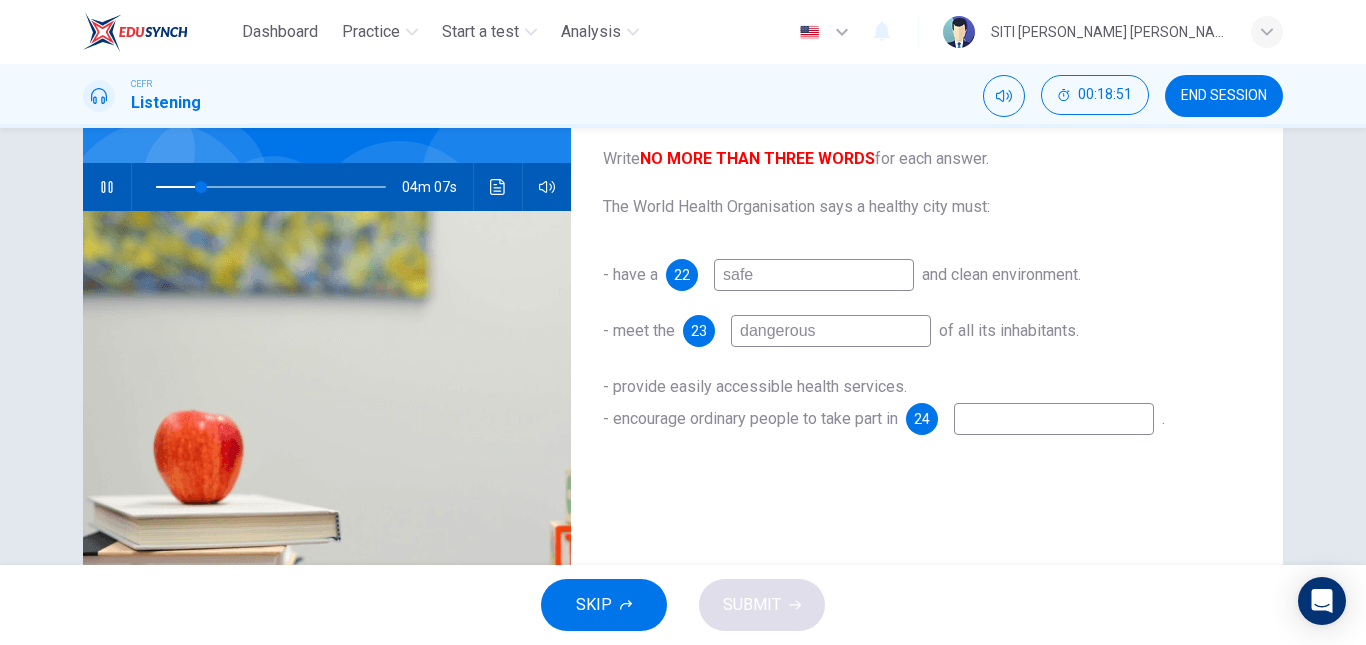 click on "dangerous" at bounding box center (831, 331) 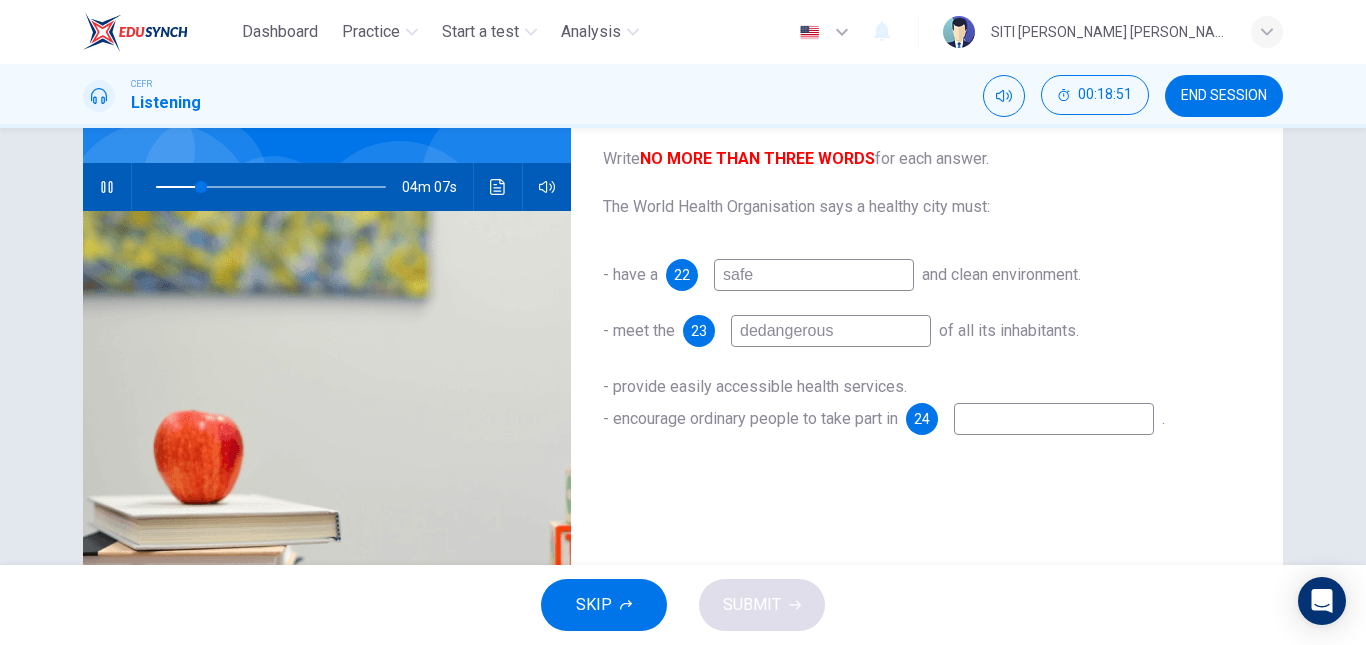 type on "deidangerous" 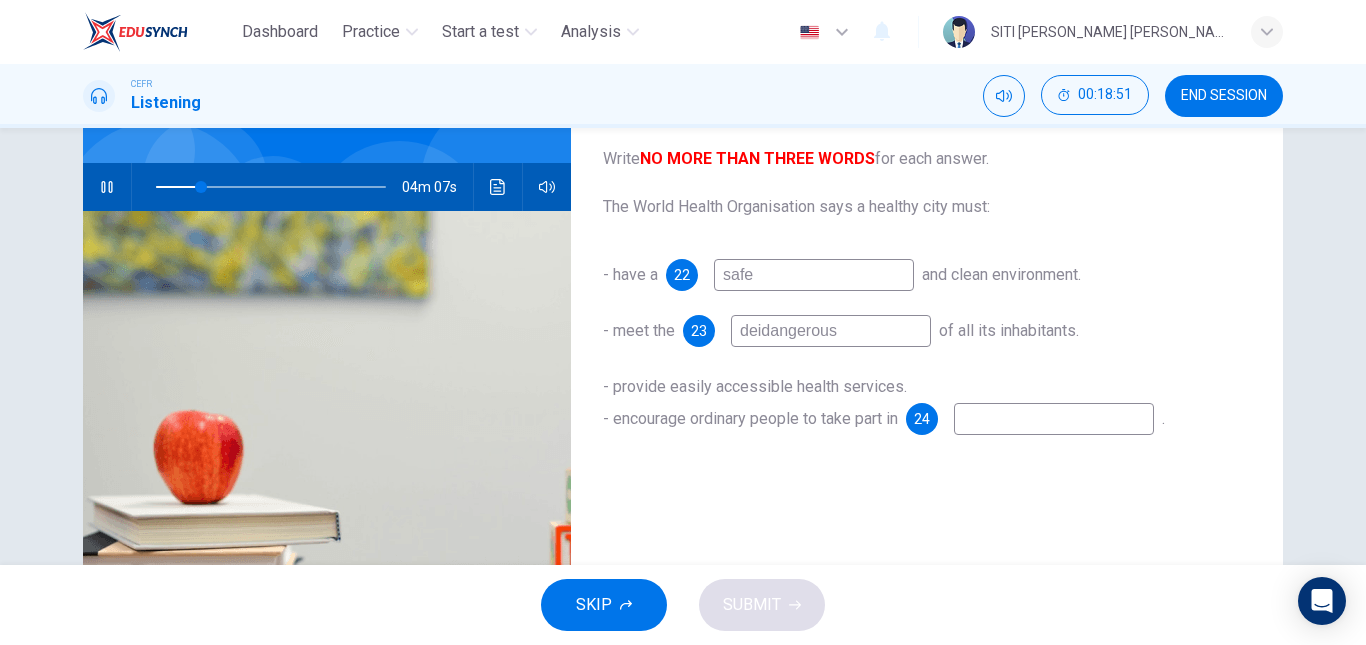 type on "20" 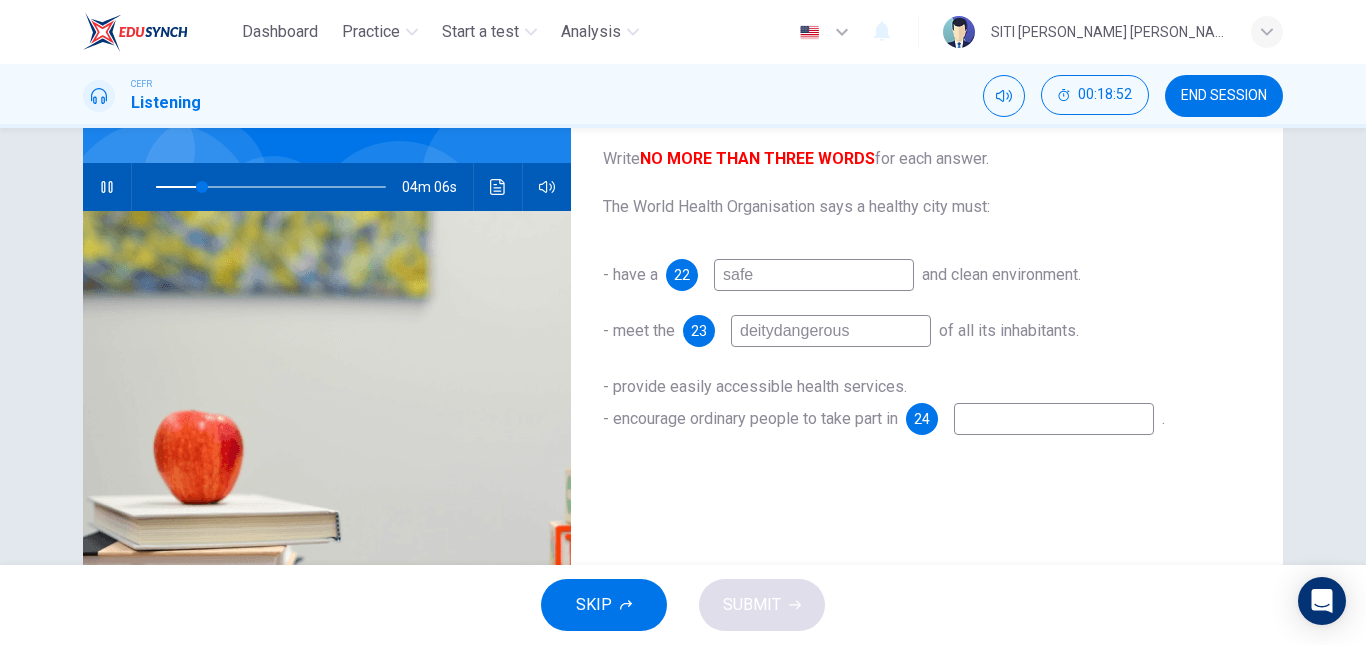 type on "deity dangerous" 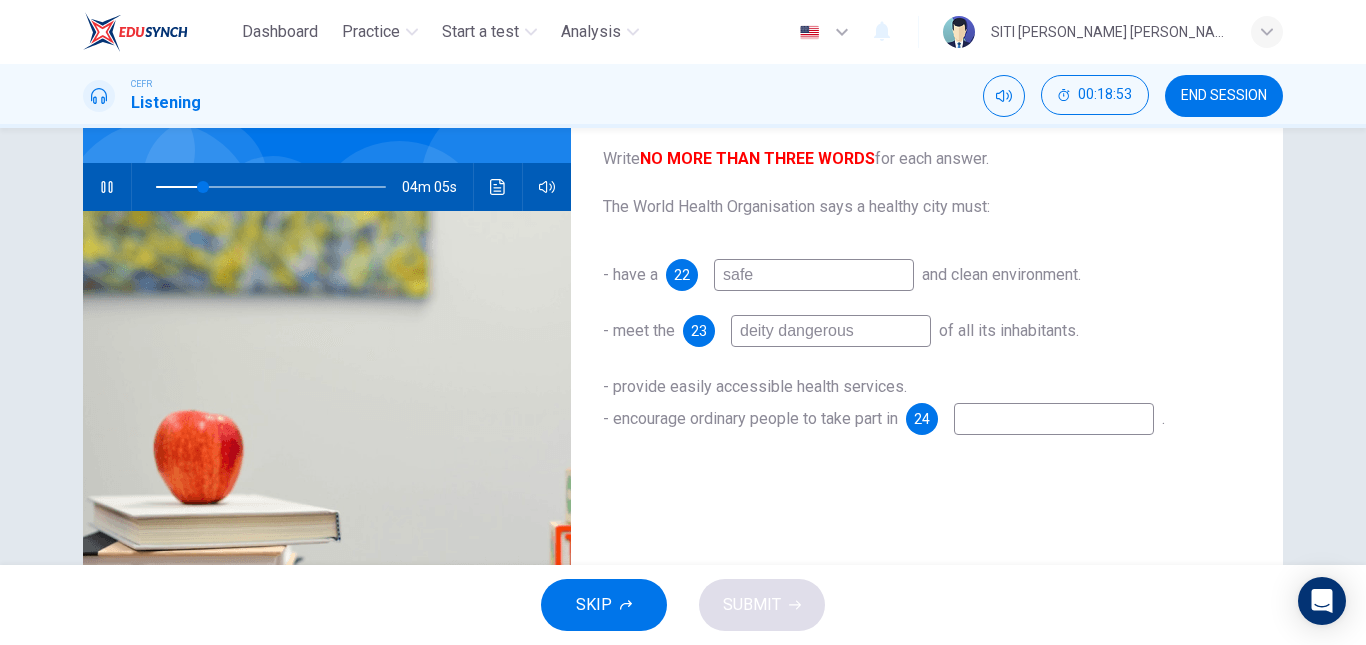 type on "21" 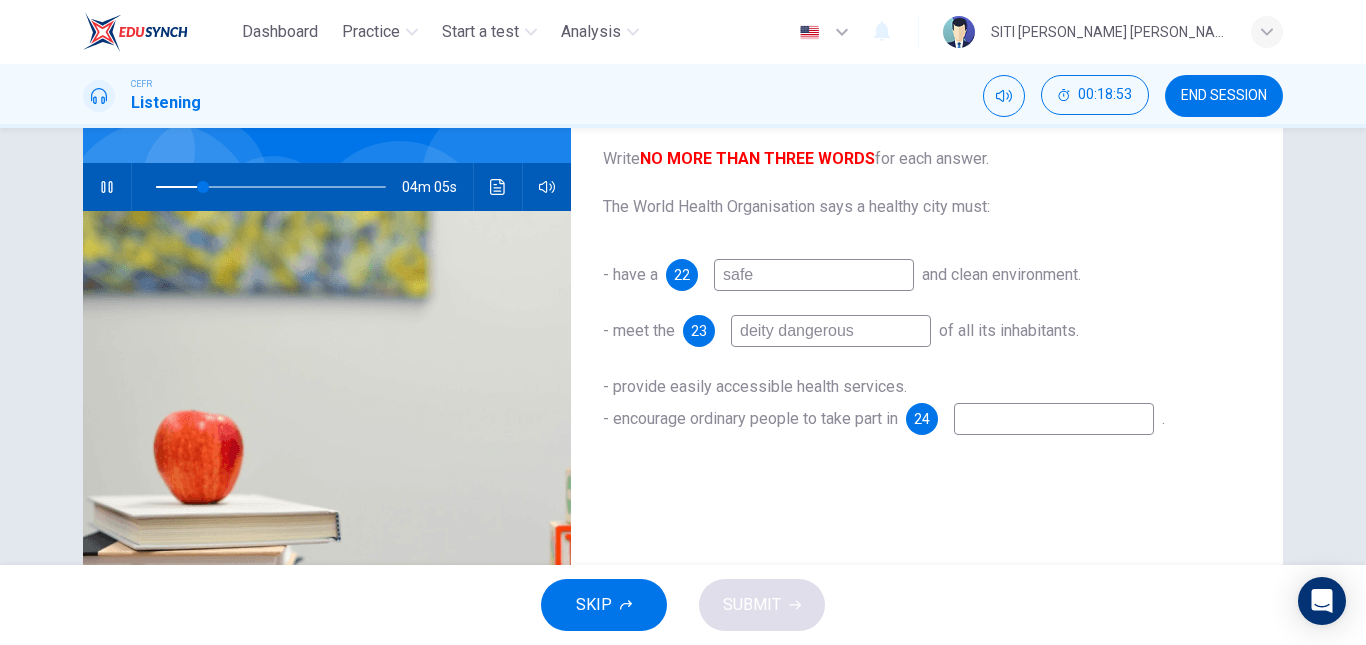 type on "deity dangerous" 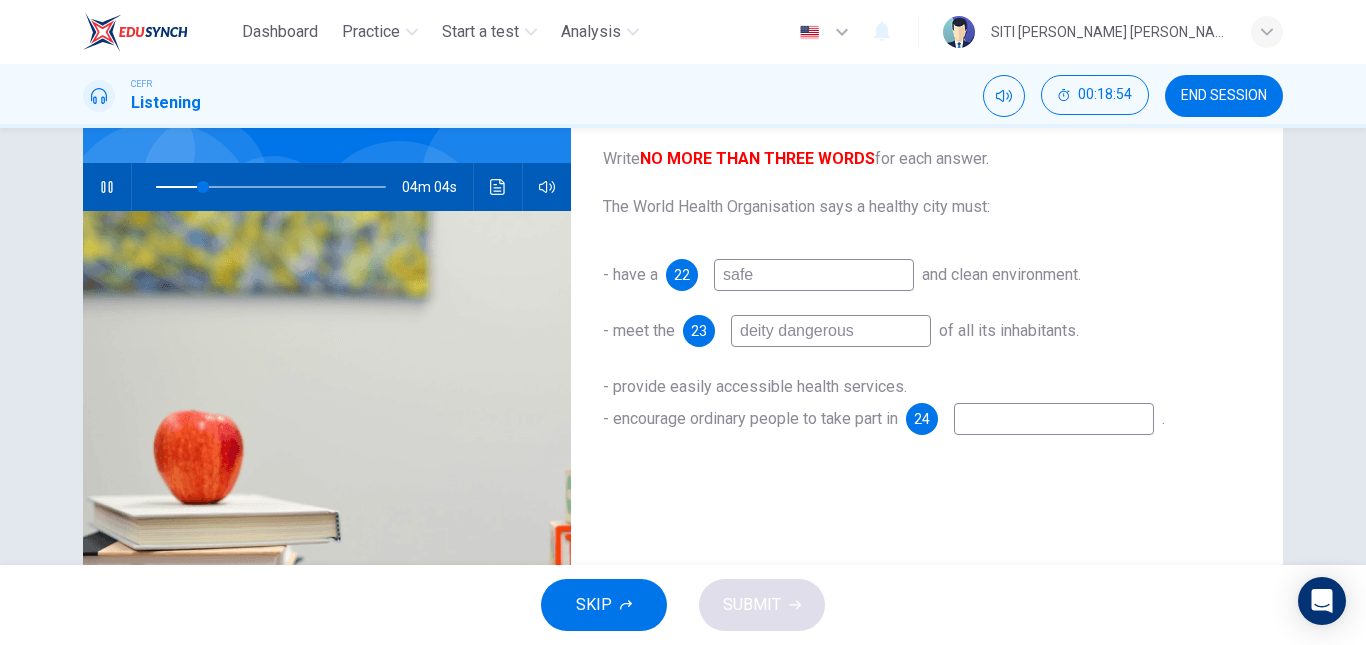 click at bounding box center [1054, 419] 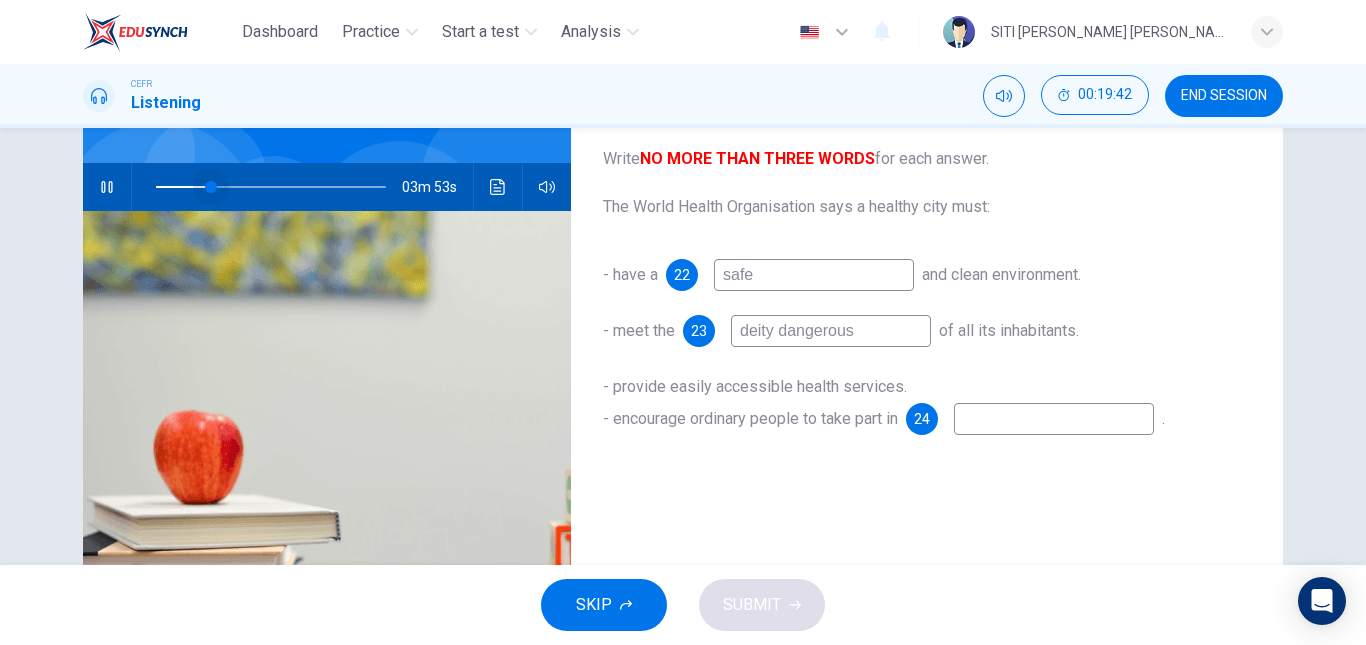 click at bounding box center (271, 187) 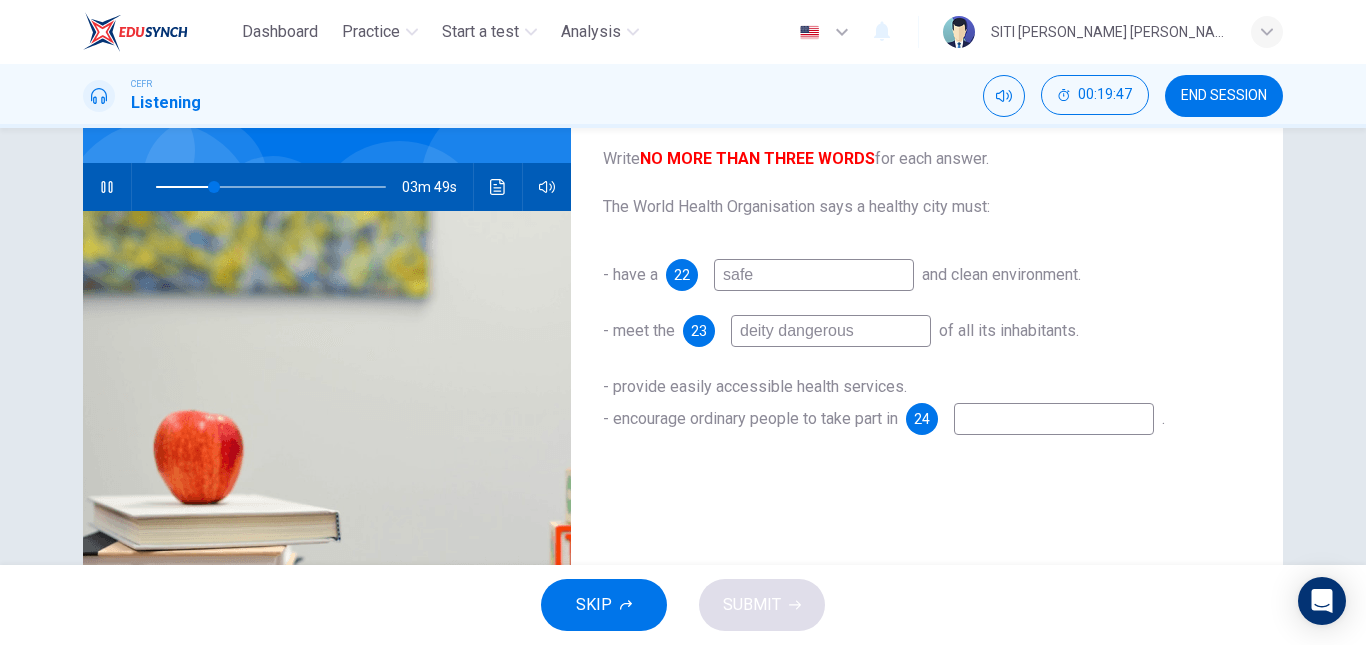 click at bounding box center (1054, 419) 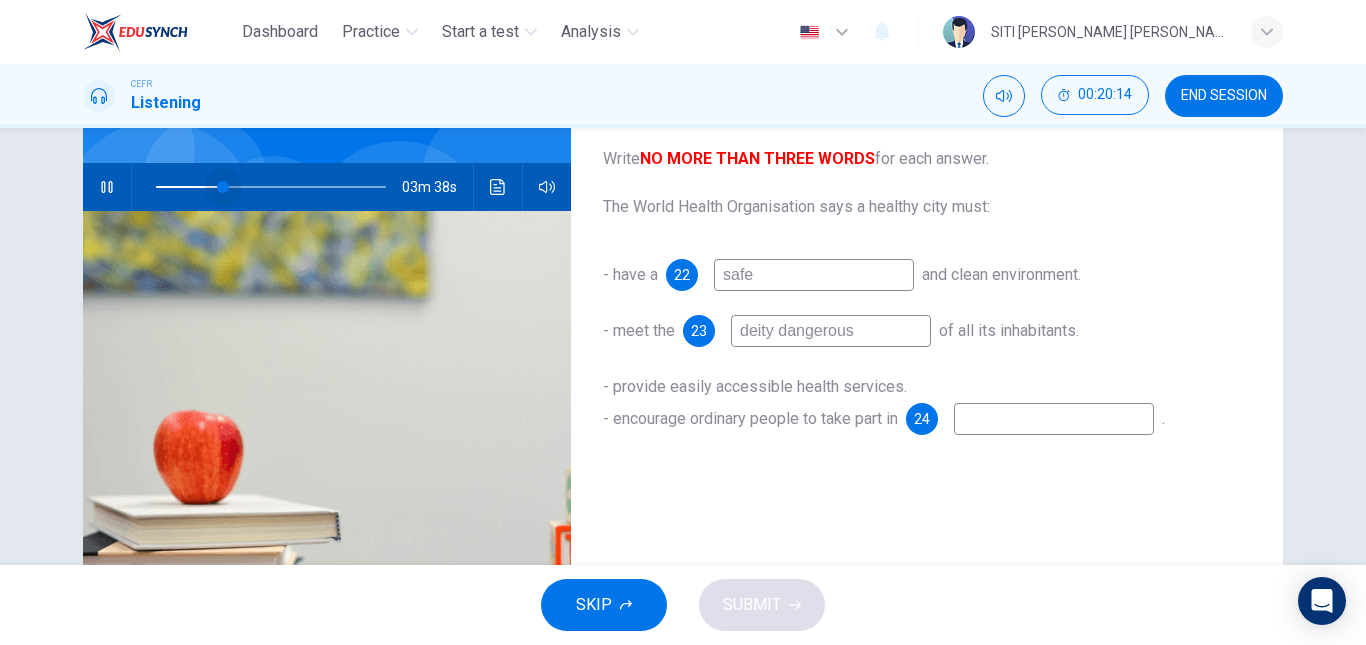 click at bounding box center [223, 187] 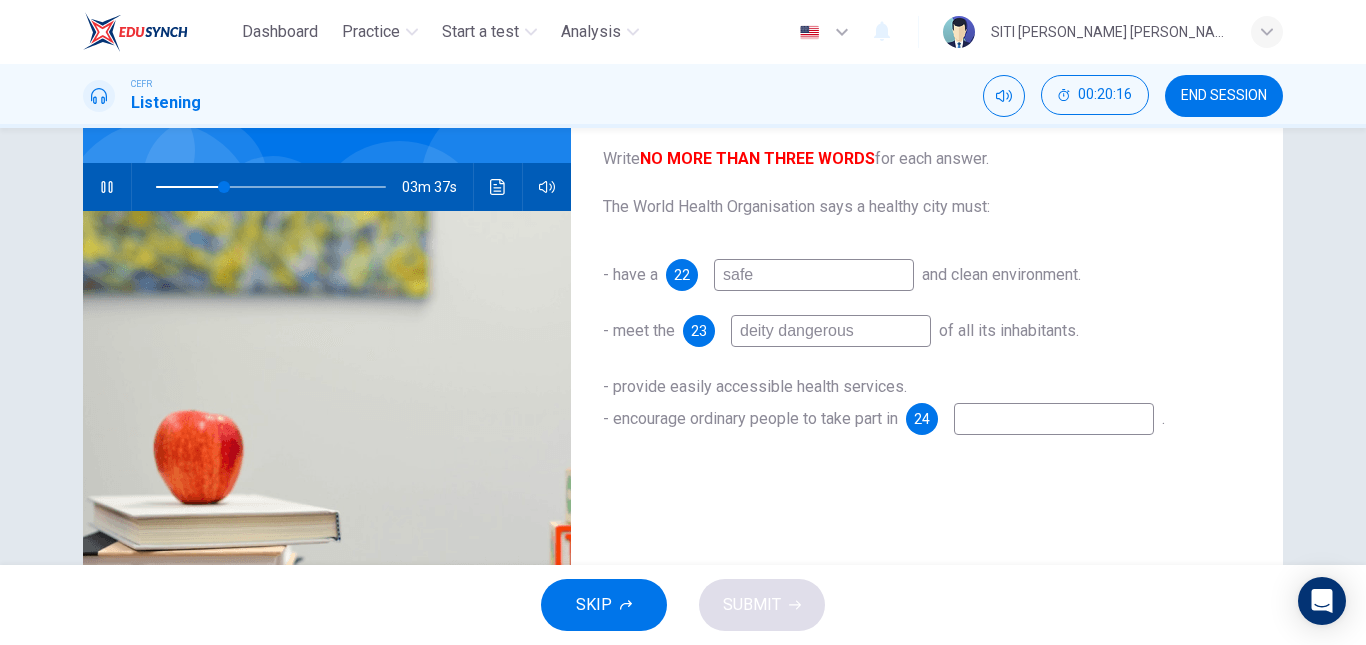 click at bounding box center [271, 187] 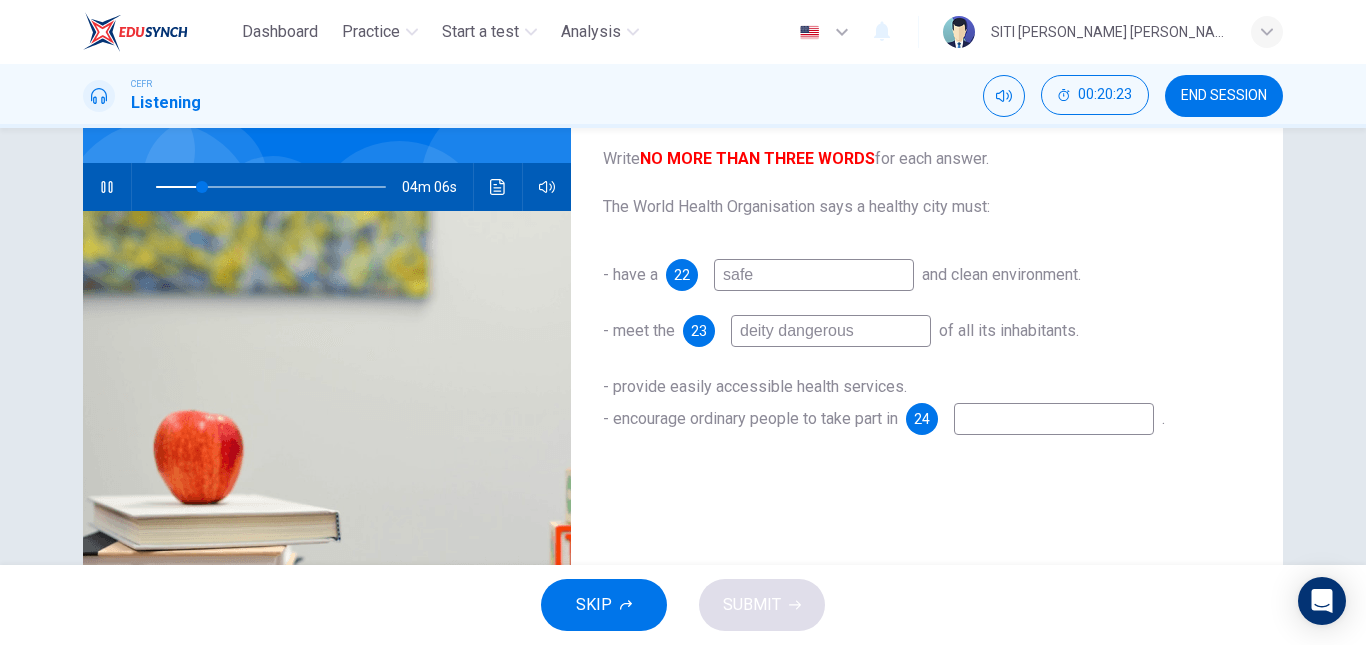 click on "deity dangerous" at bounding box center (831, 331) 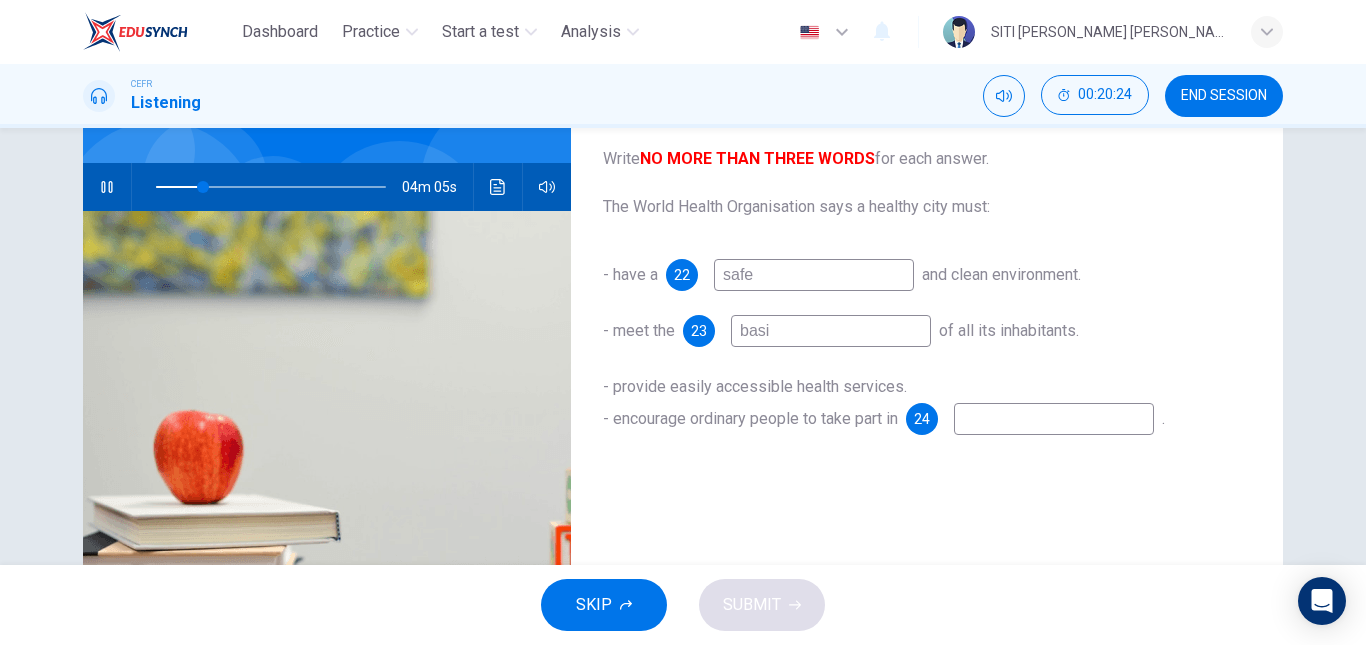 type on "basic" 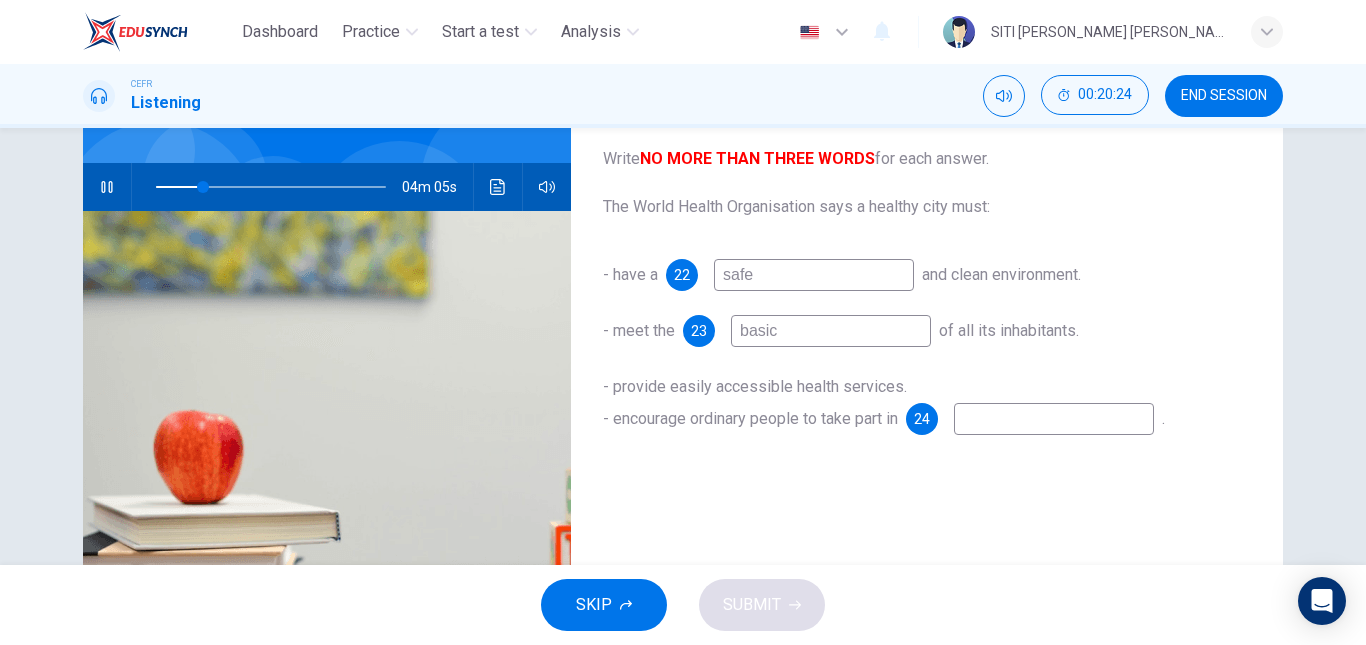 type on "21" 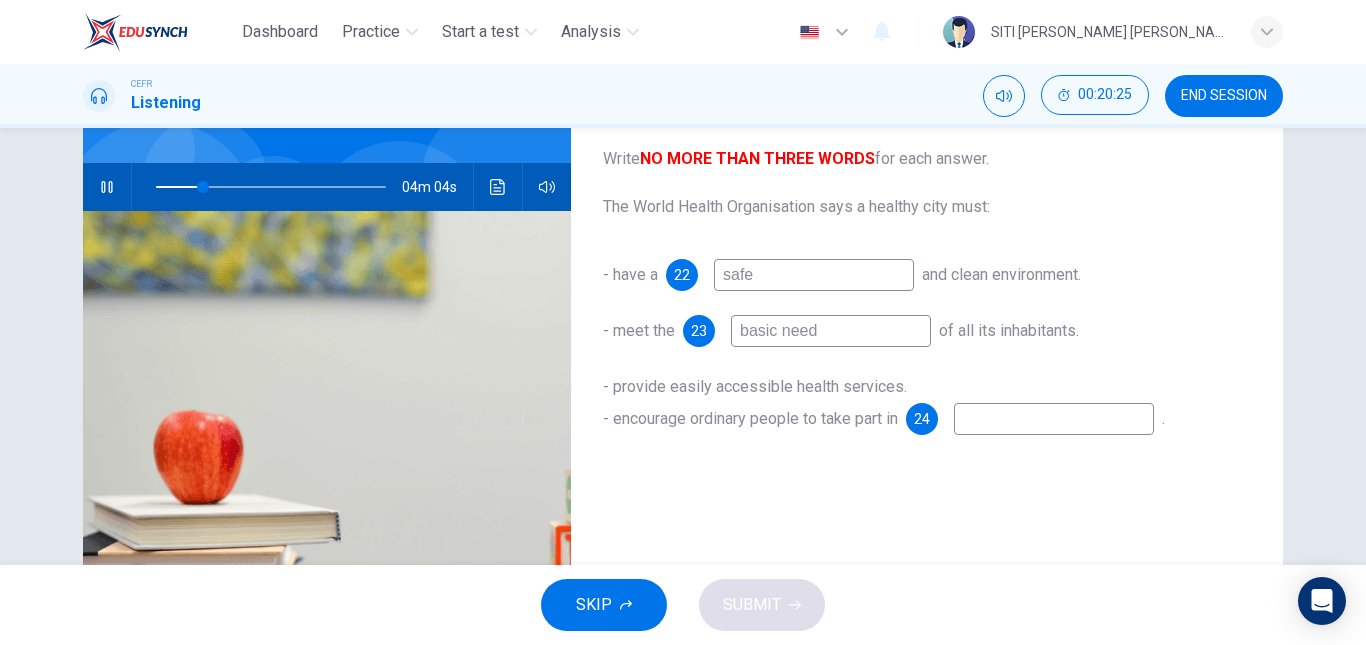type on "basic needs" 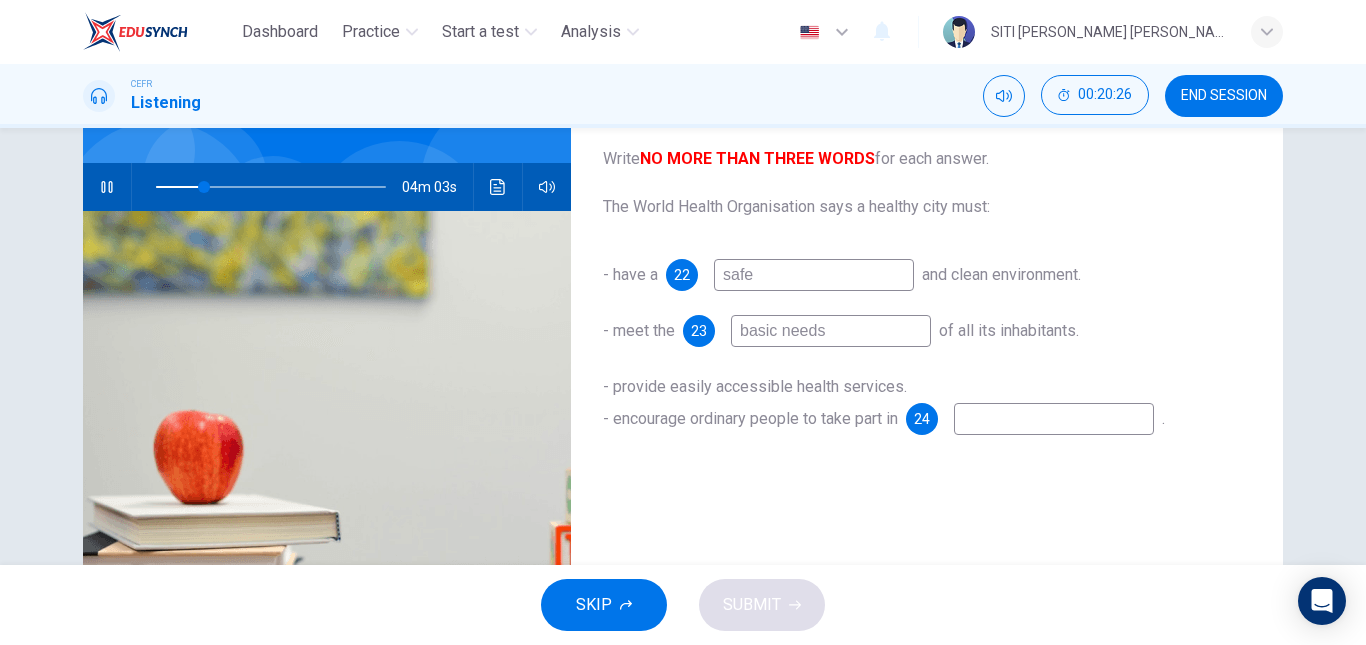 type on "21" 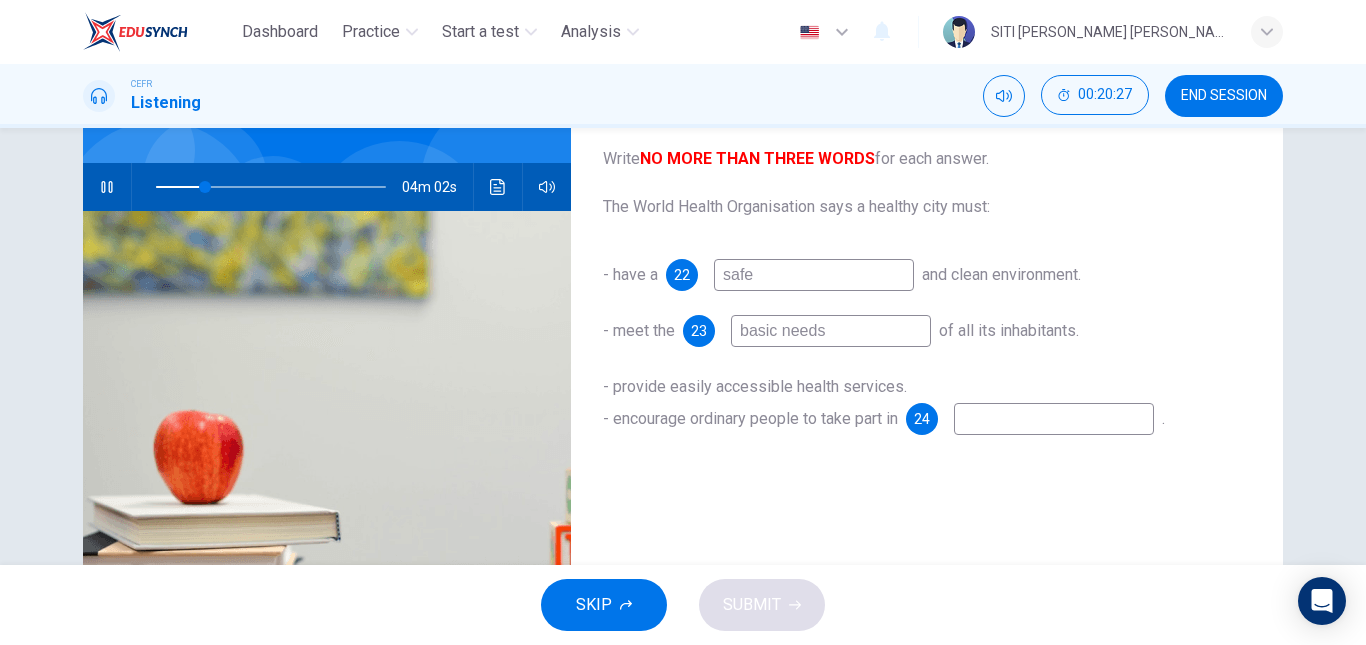 type on "basic needs" 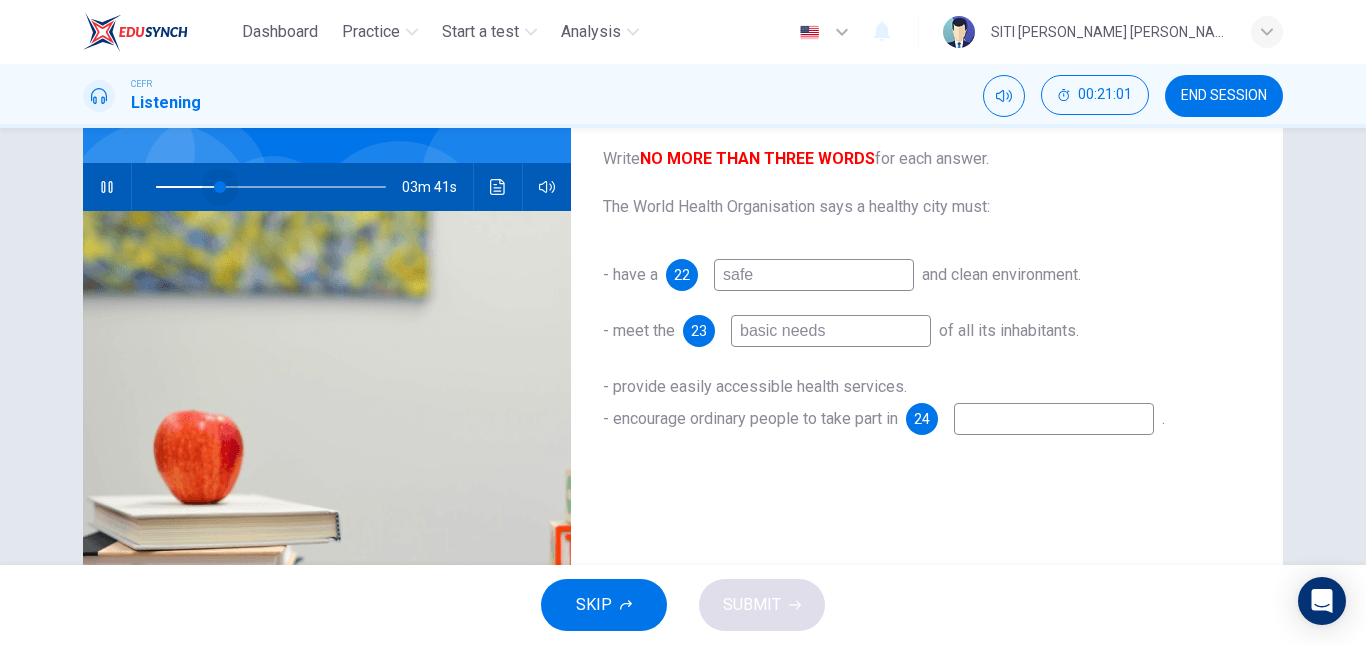 click at bounding box center (220, 187) 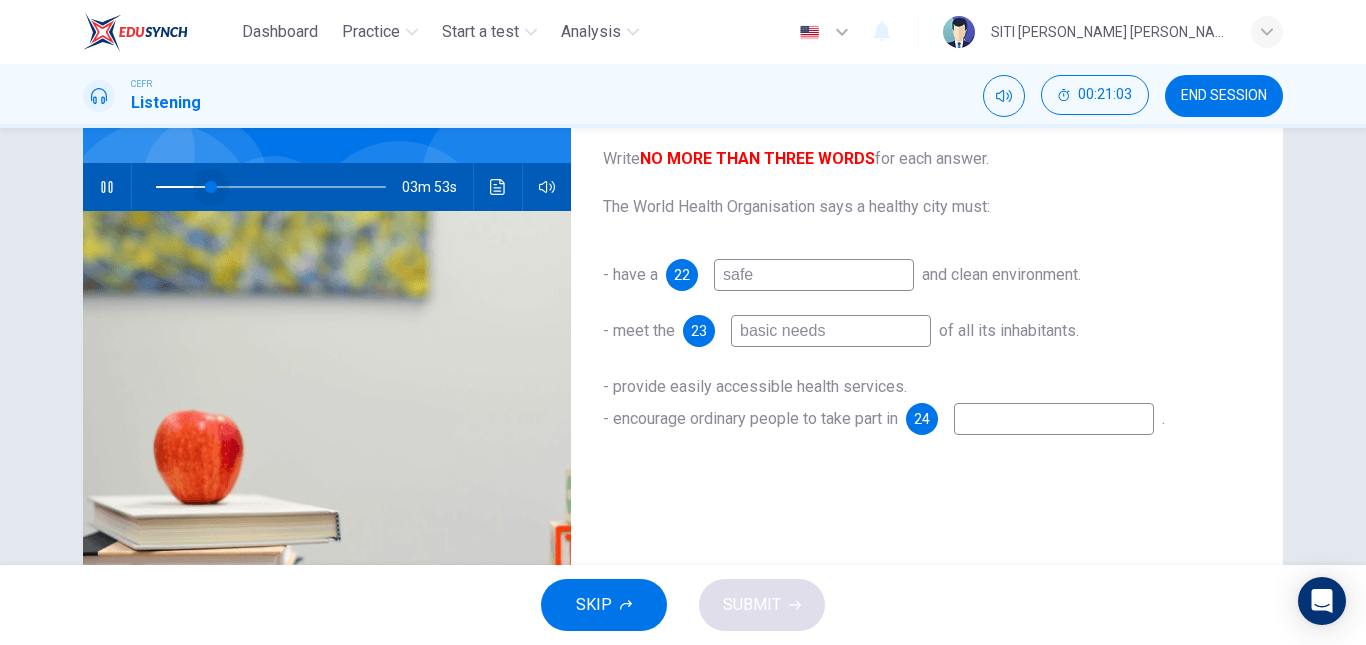 click at bounding box center (211, 187) 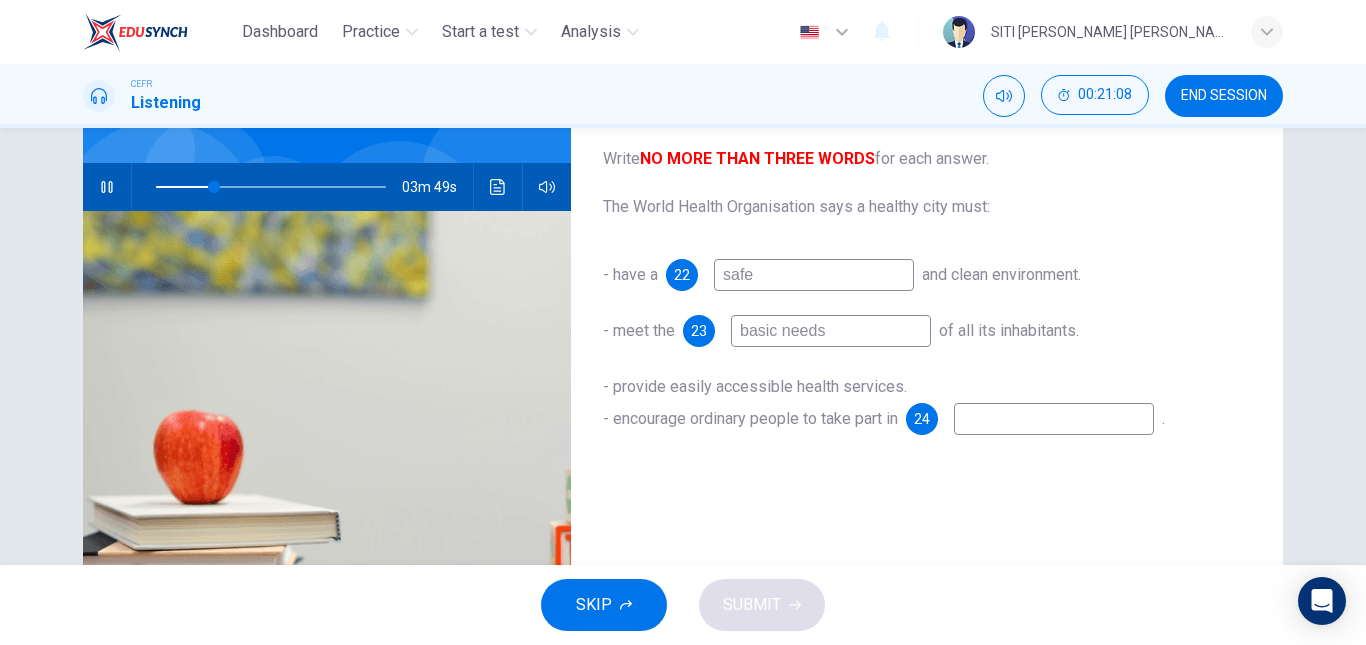 click at bounding box center (1054, 419) 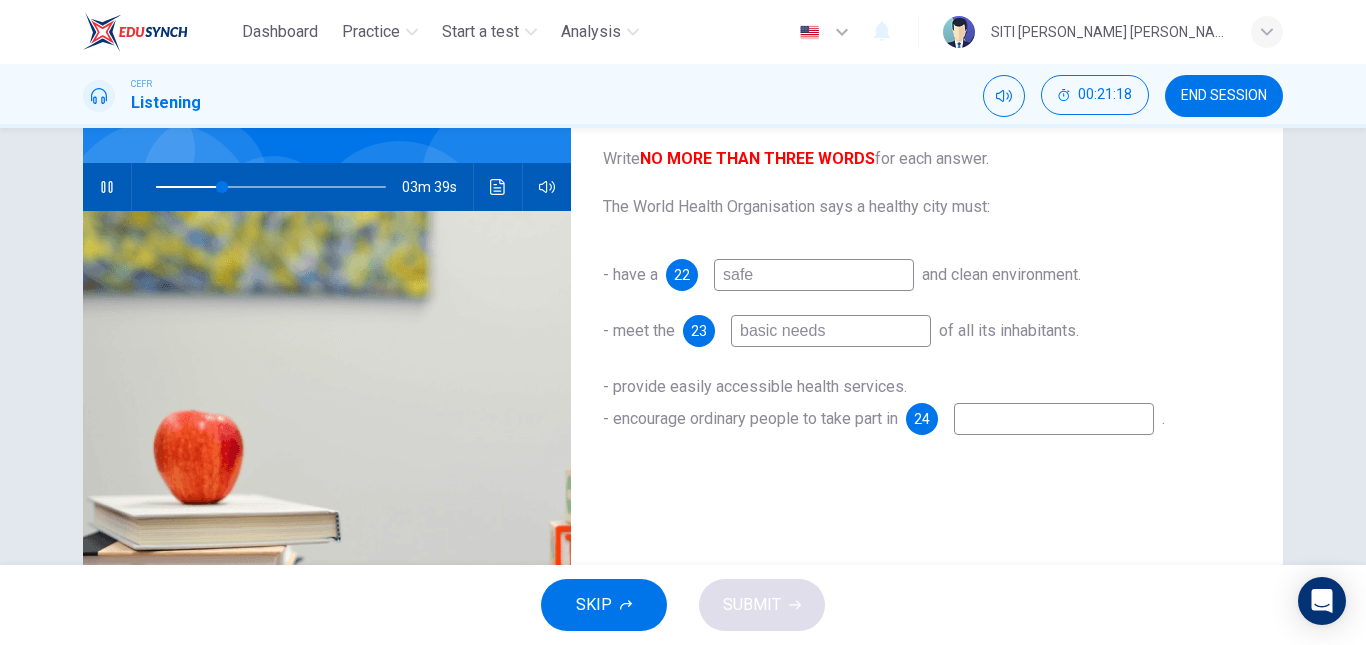 type on "29" 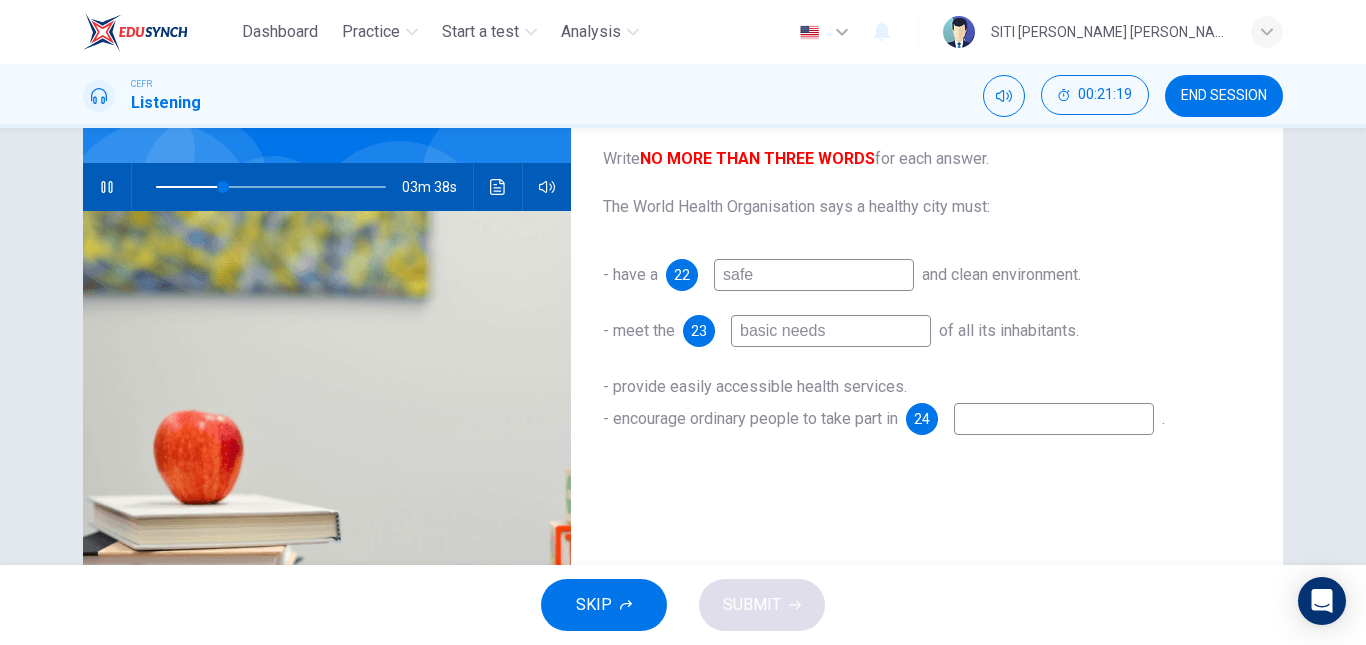 type on "a" 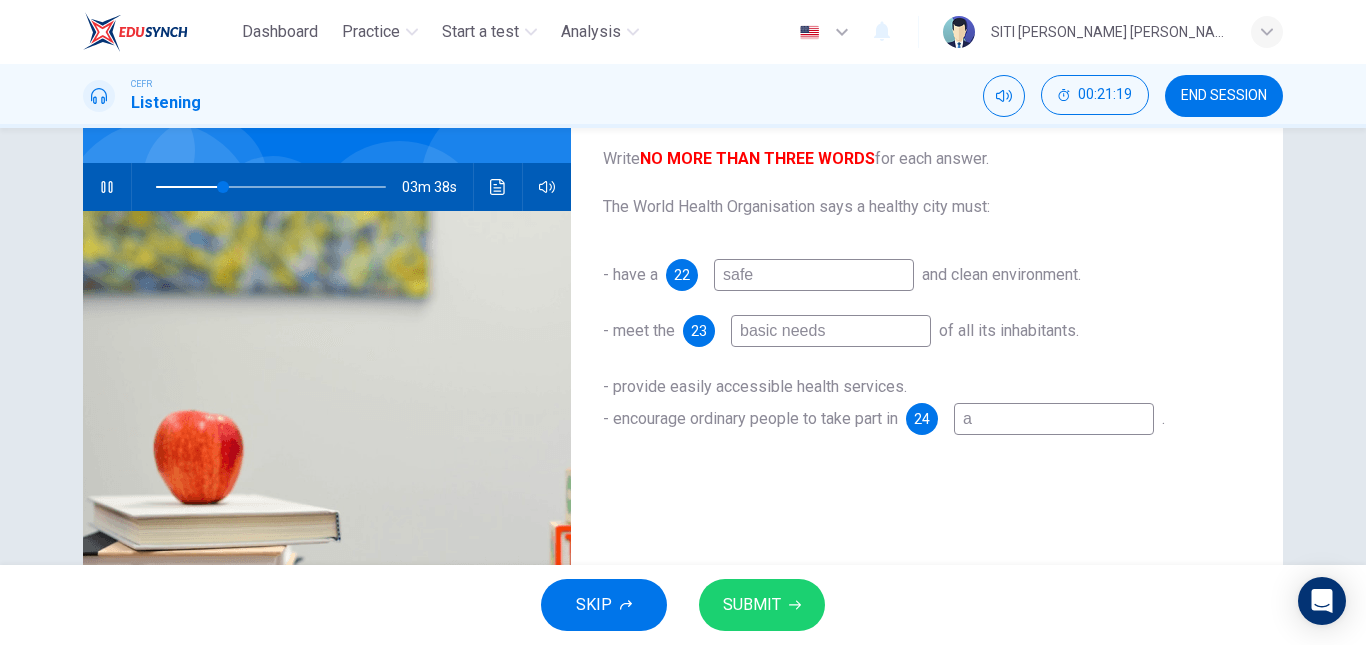 type on "a" 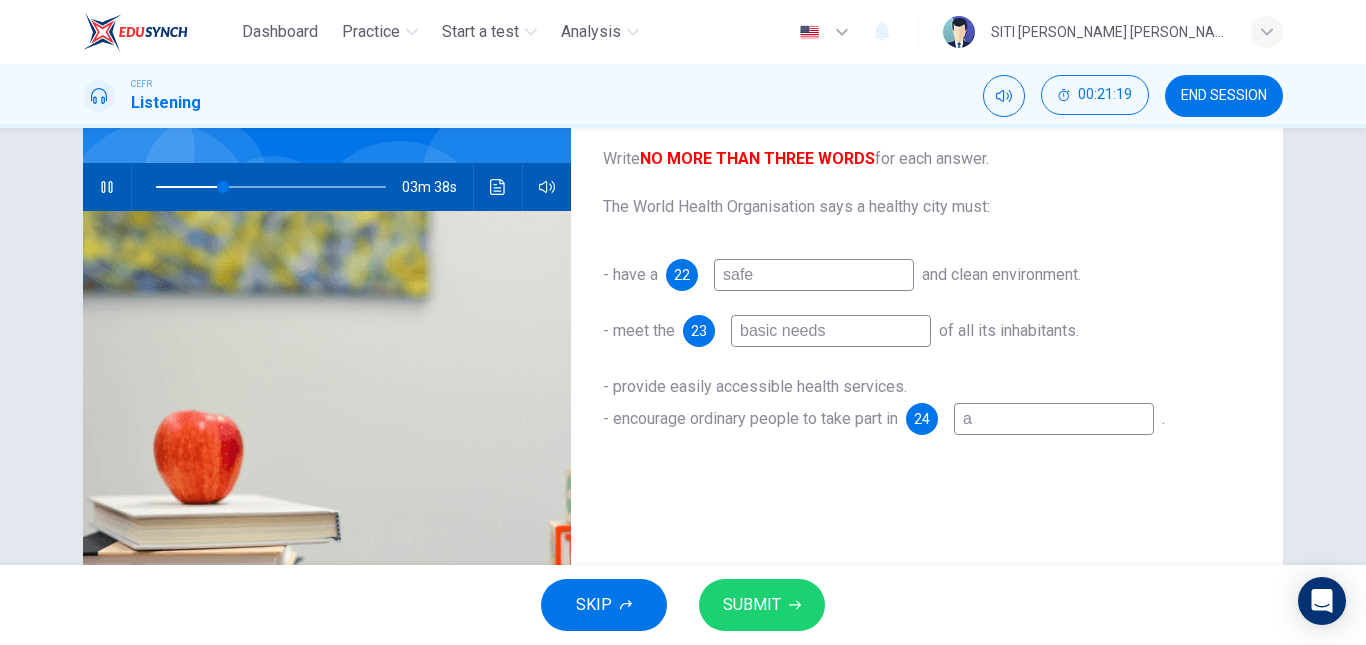 type on "29" 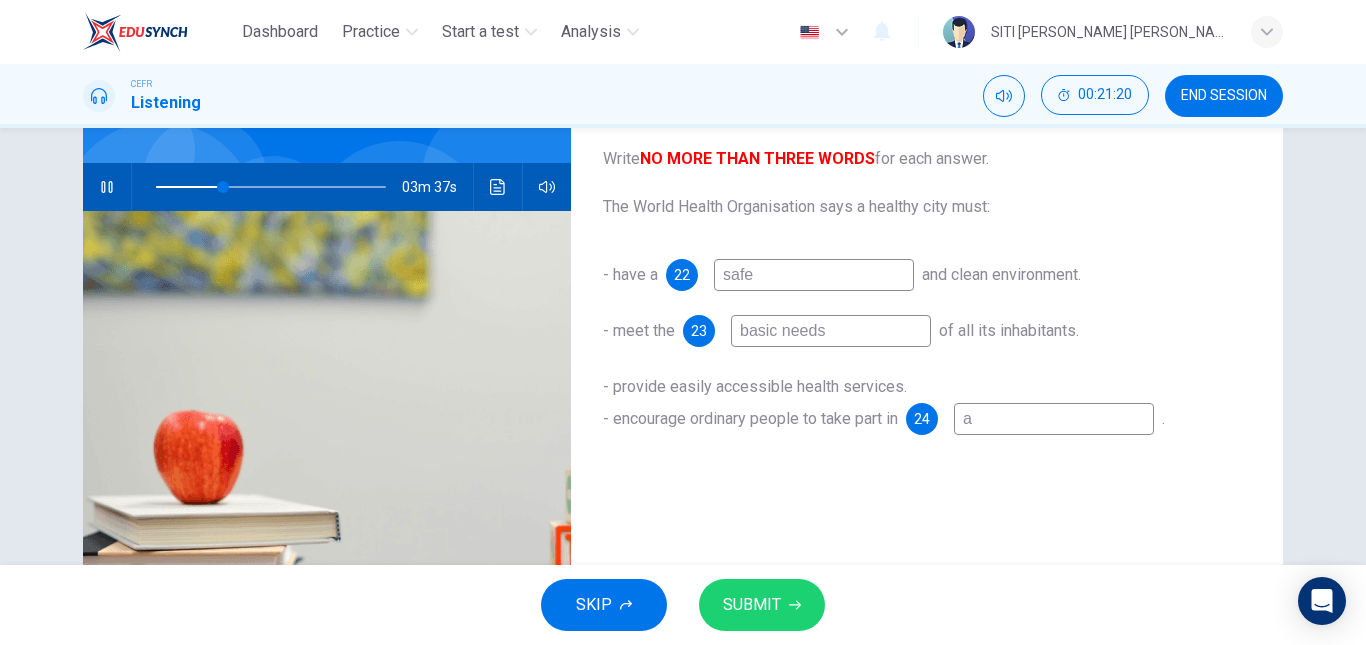 type on "a h" 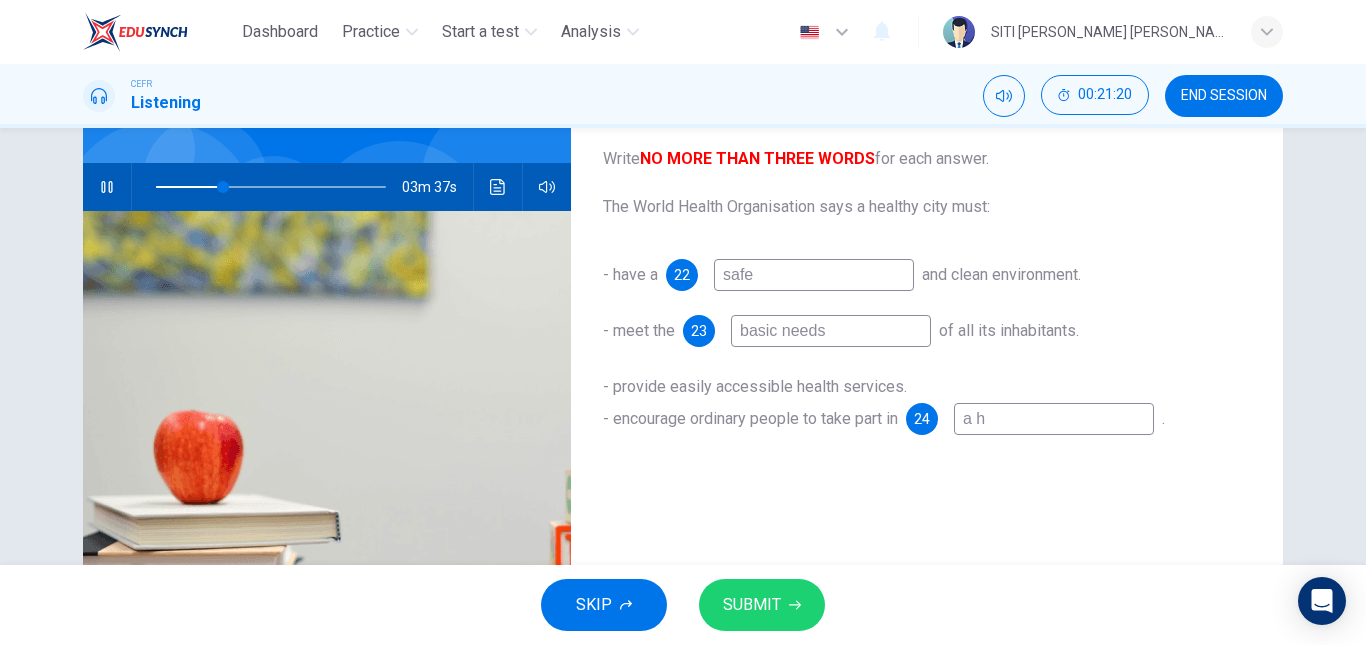 type on "a he" 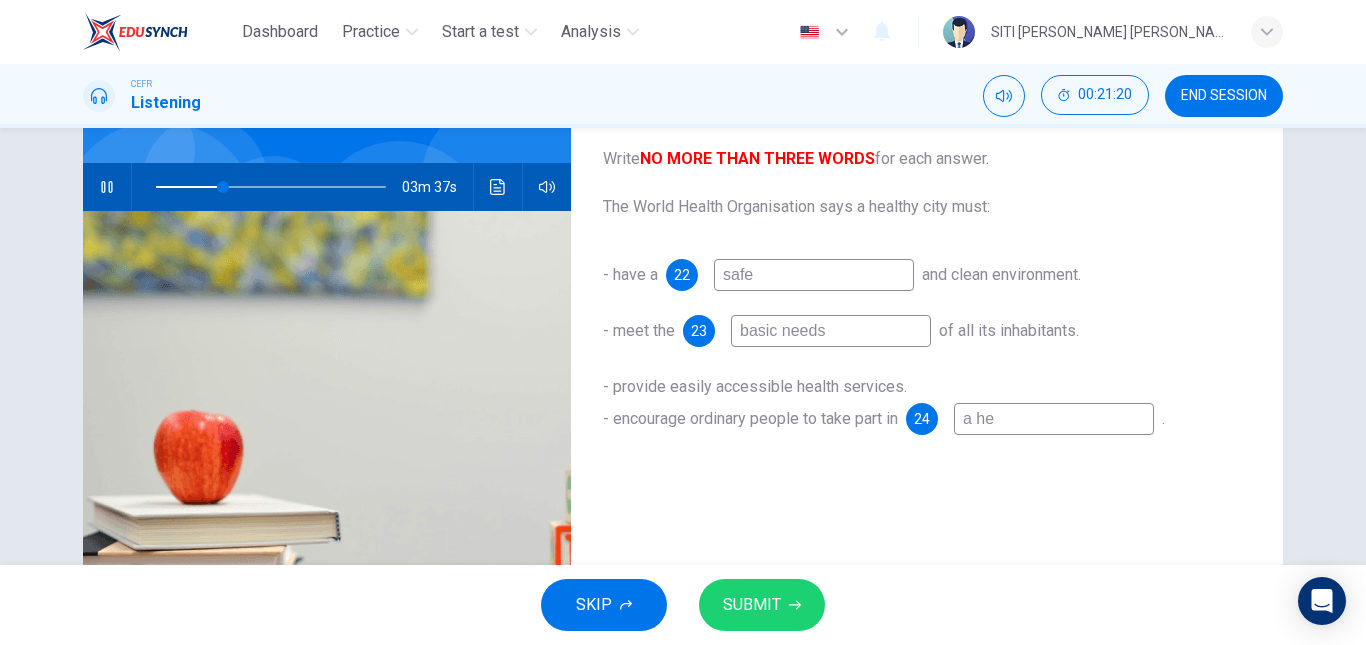 type on "29" 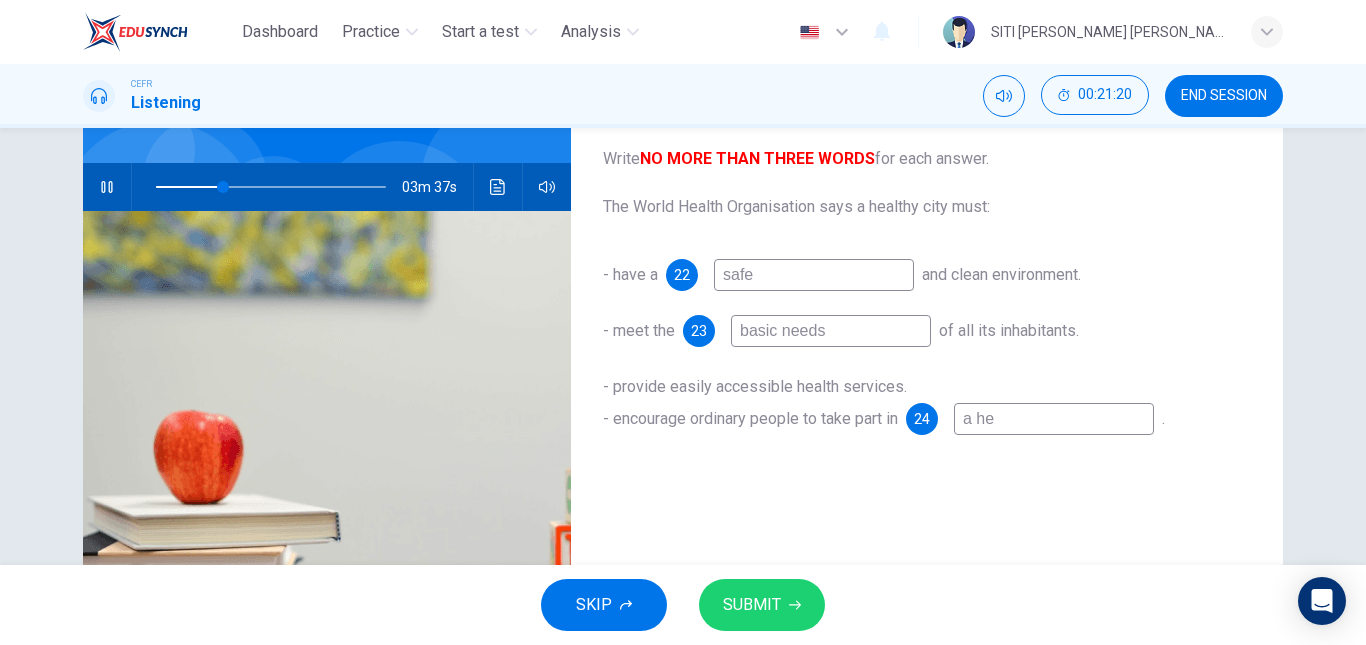 type on "a hea" 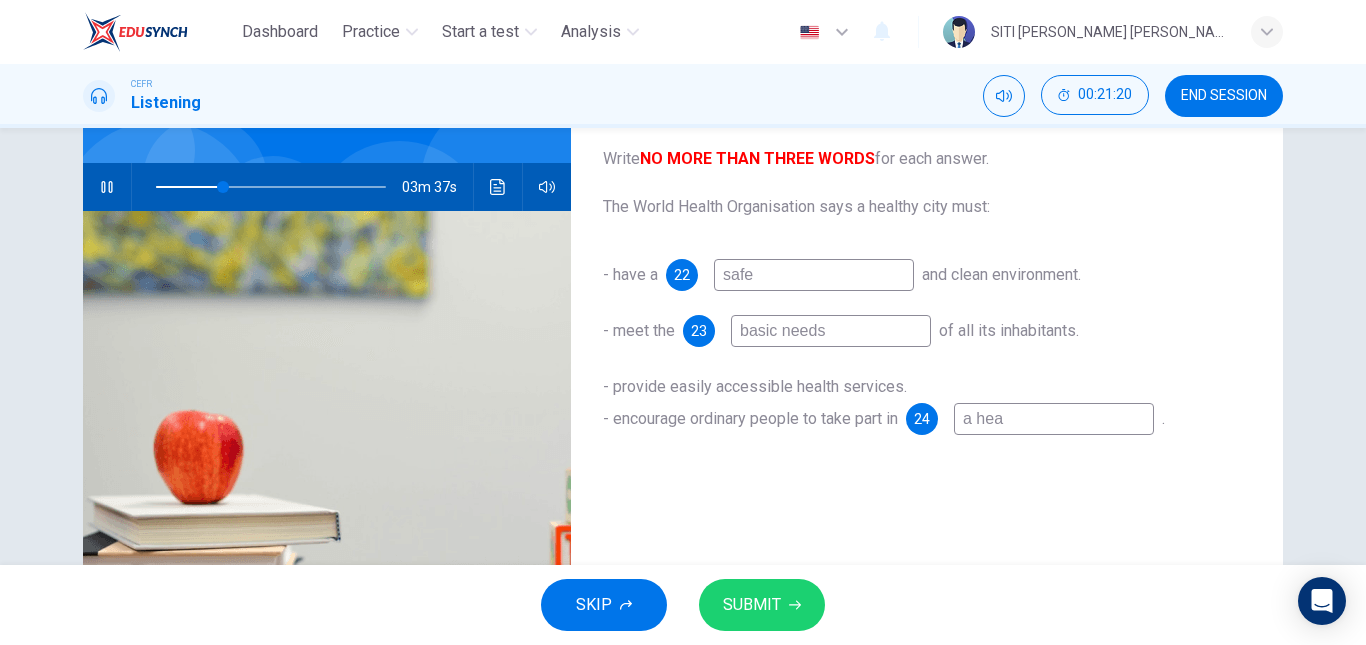 type on "29" 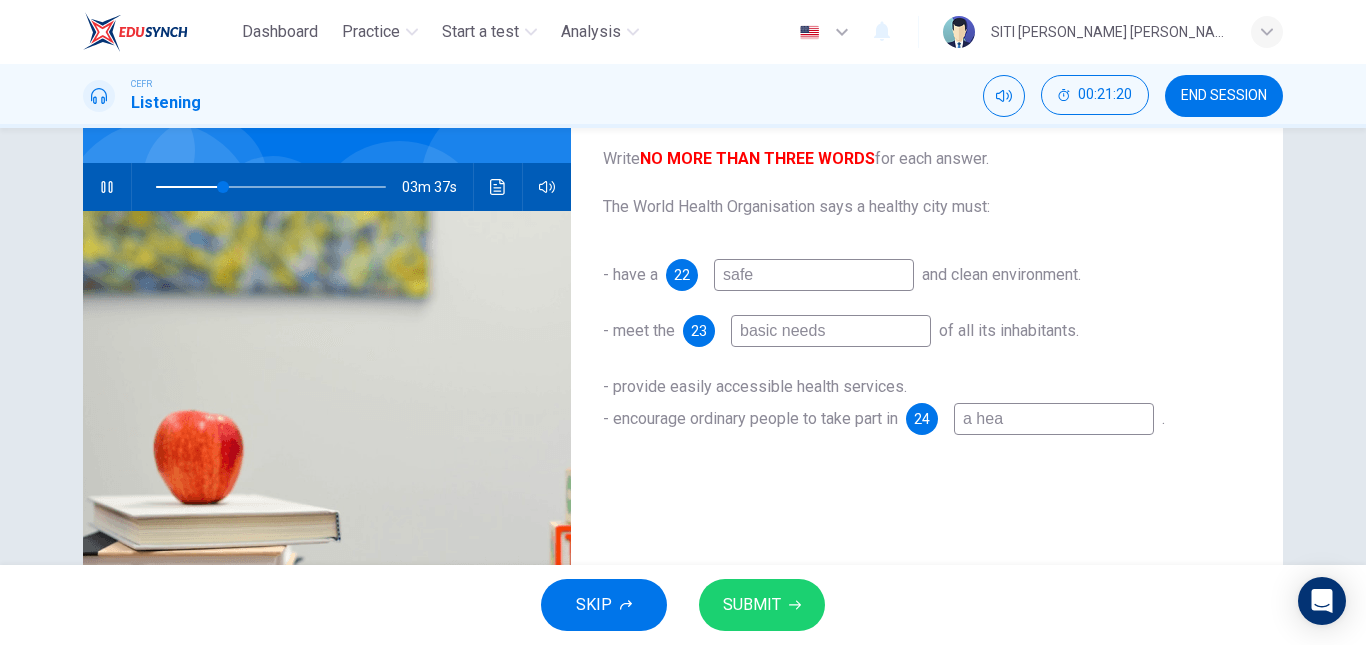 type on "a heal" 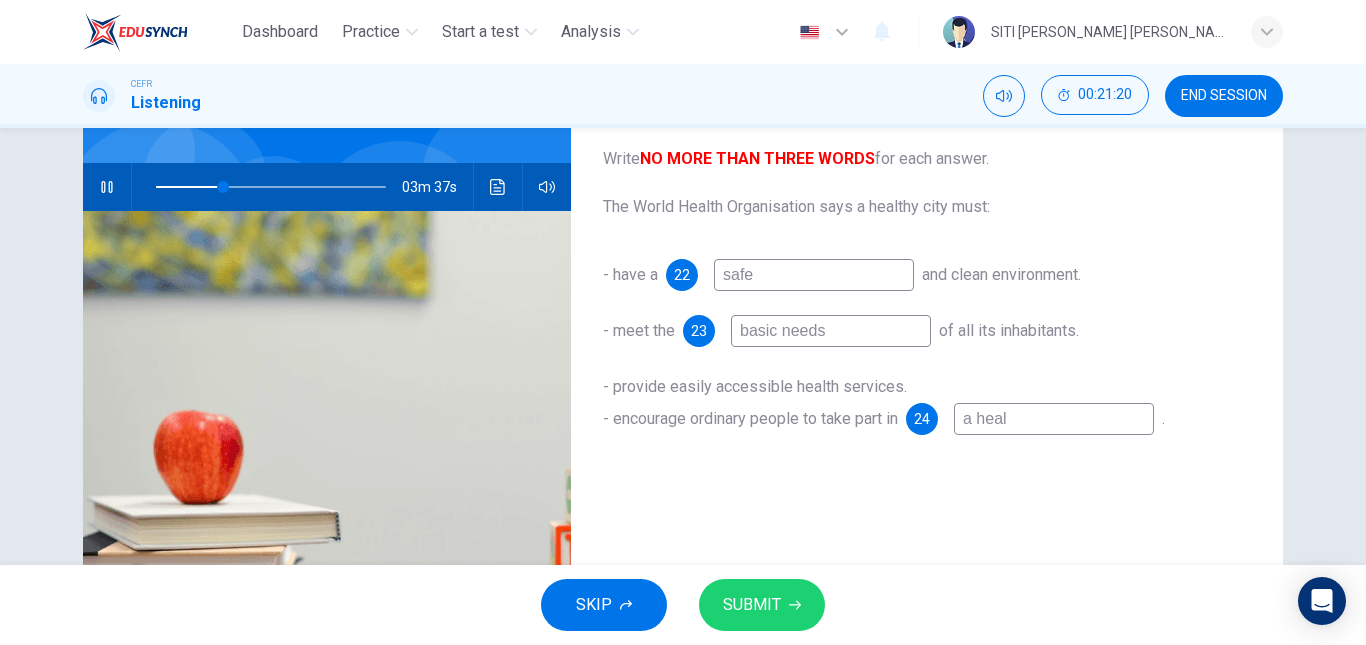 type on "29" 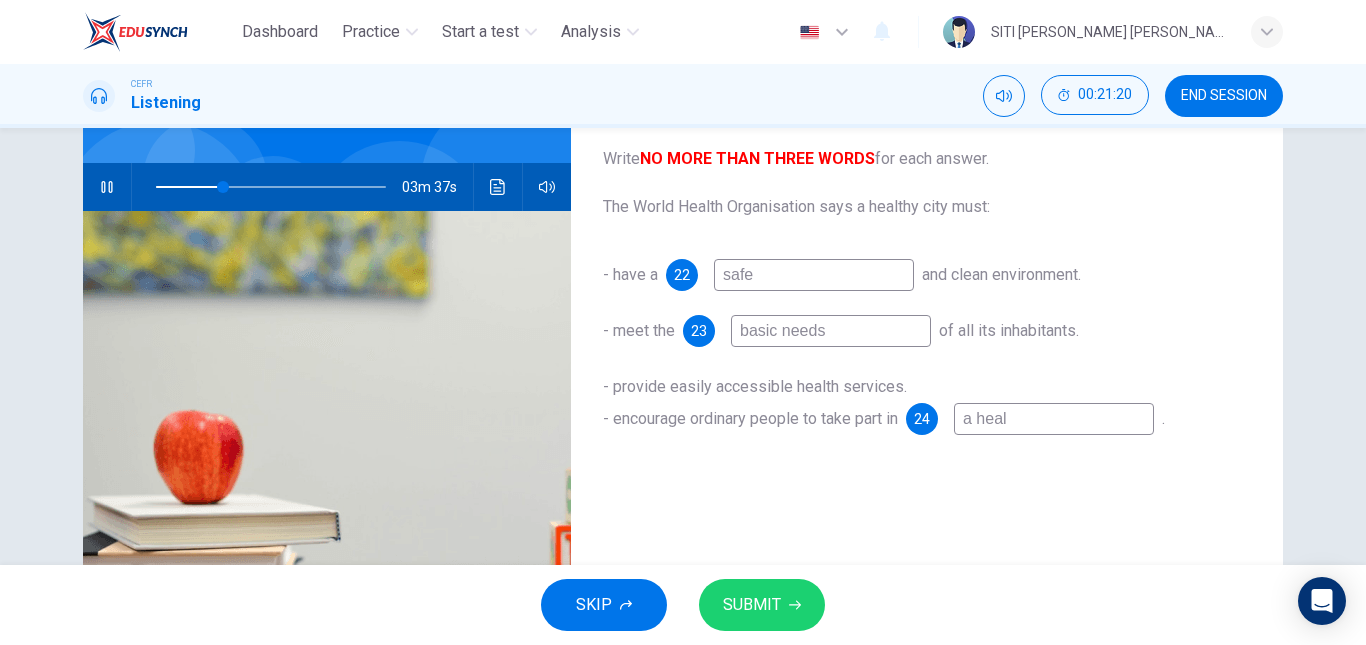 type on "a healt" 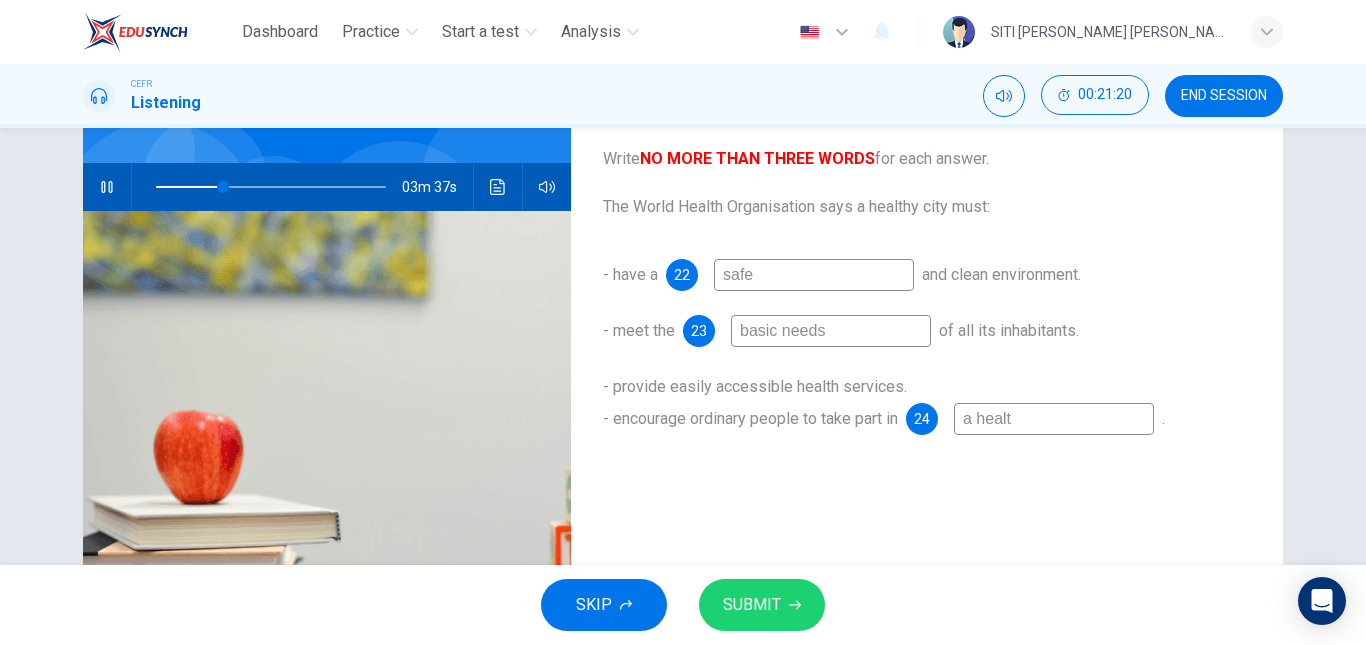 type on "29" 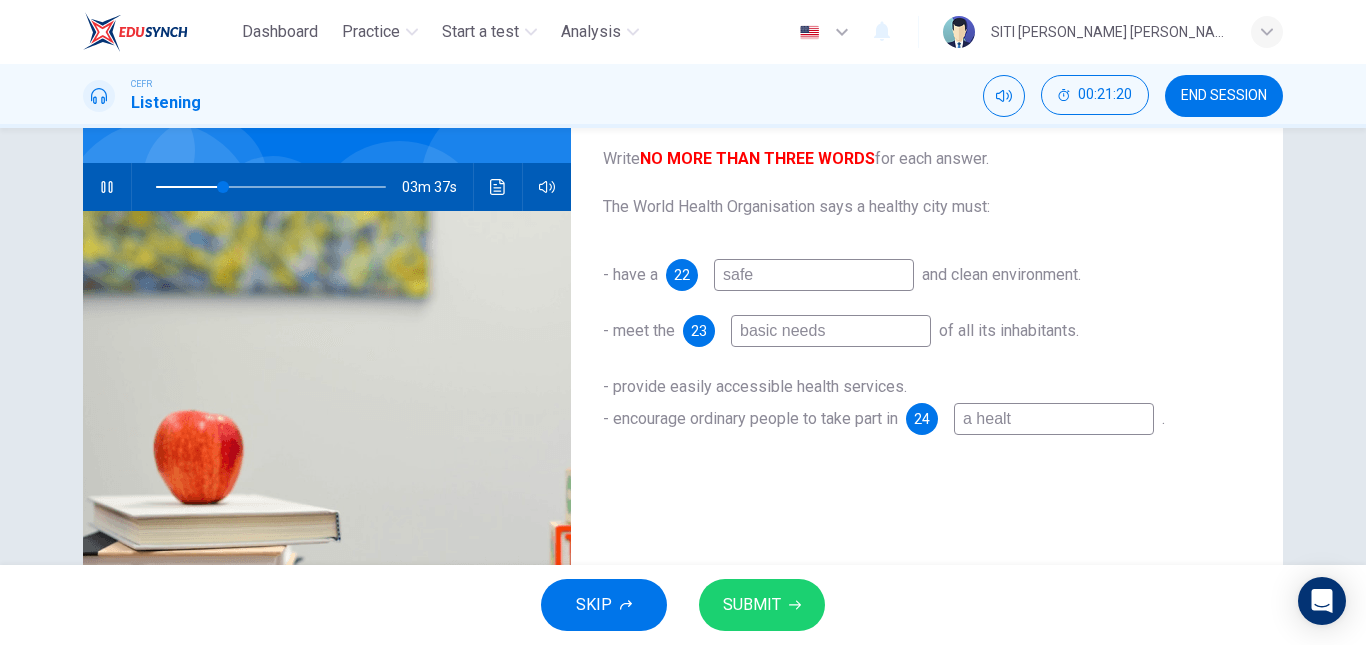 type on "a health" 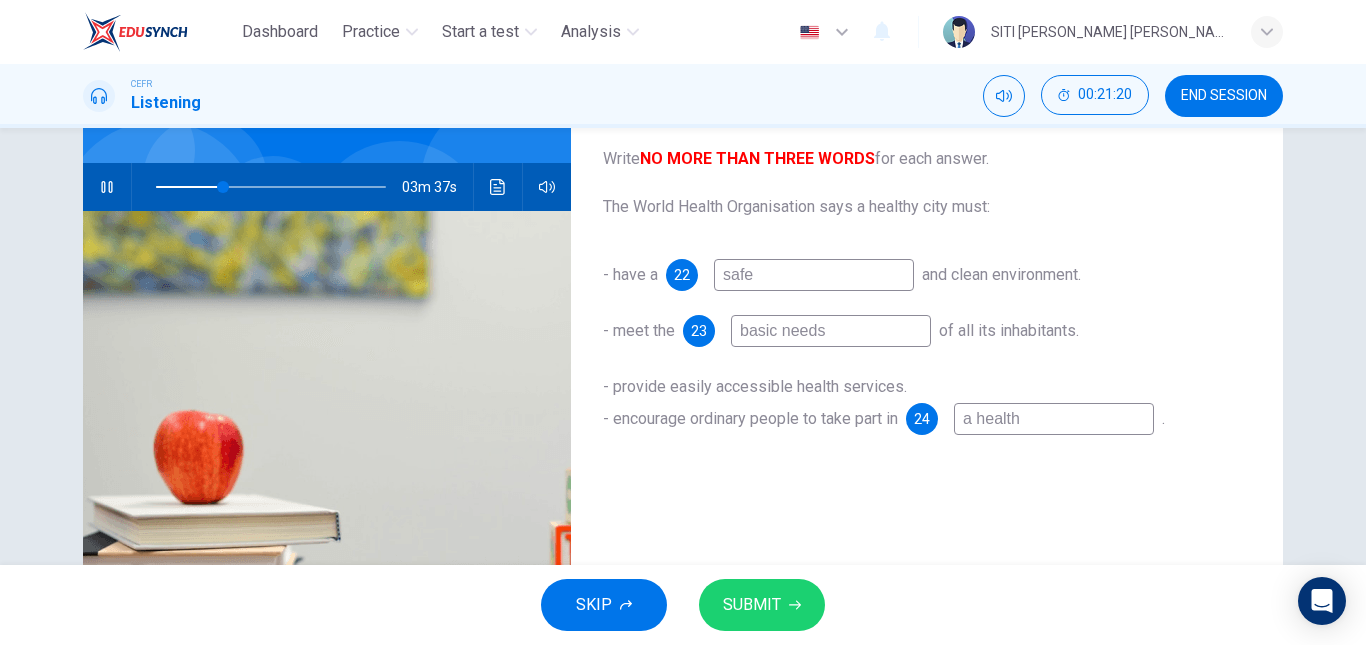type on "a healthy" 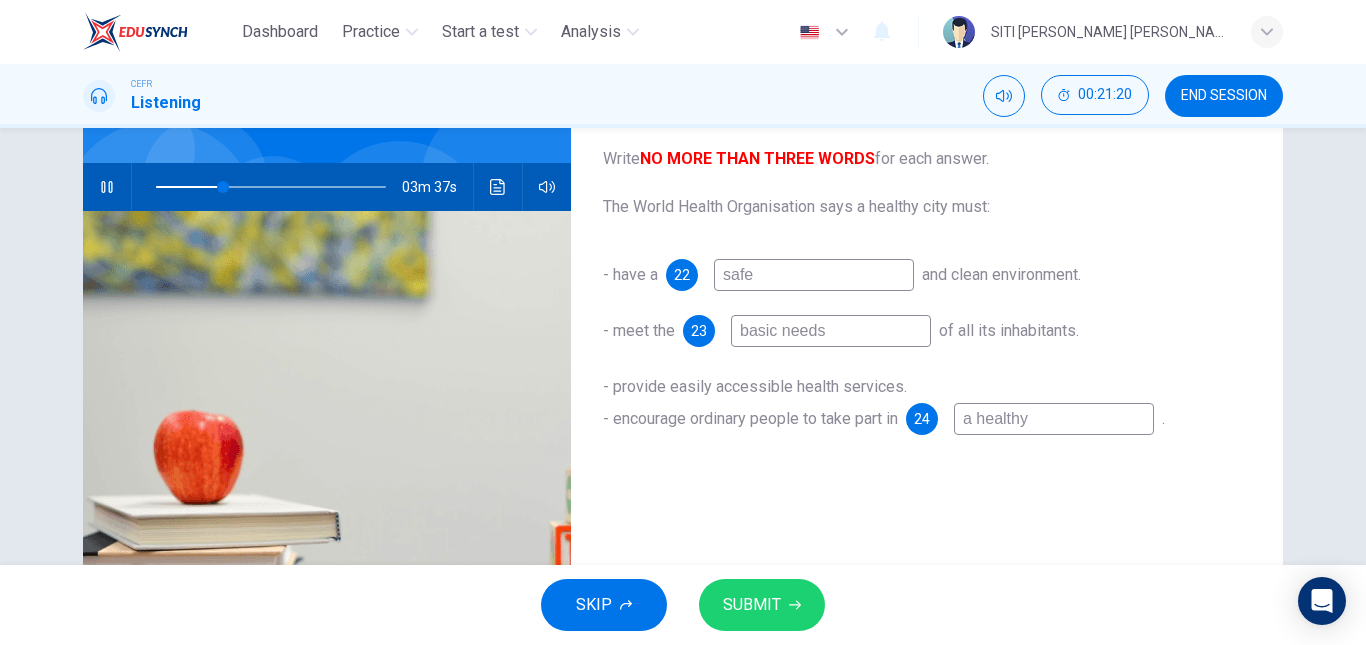 type on "30" 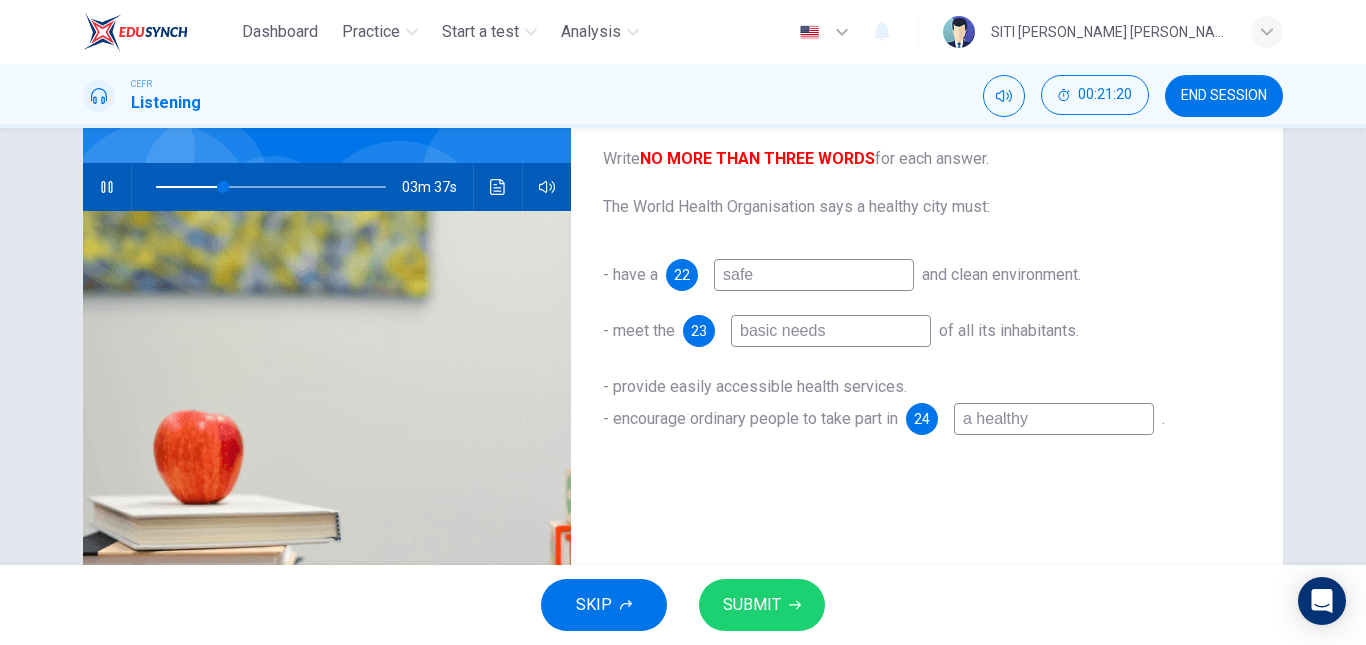 type on "a healthy" 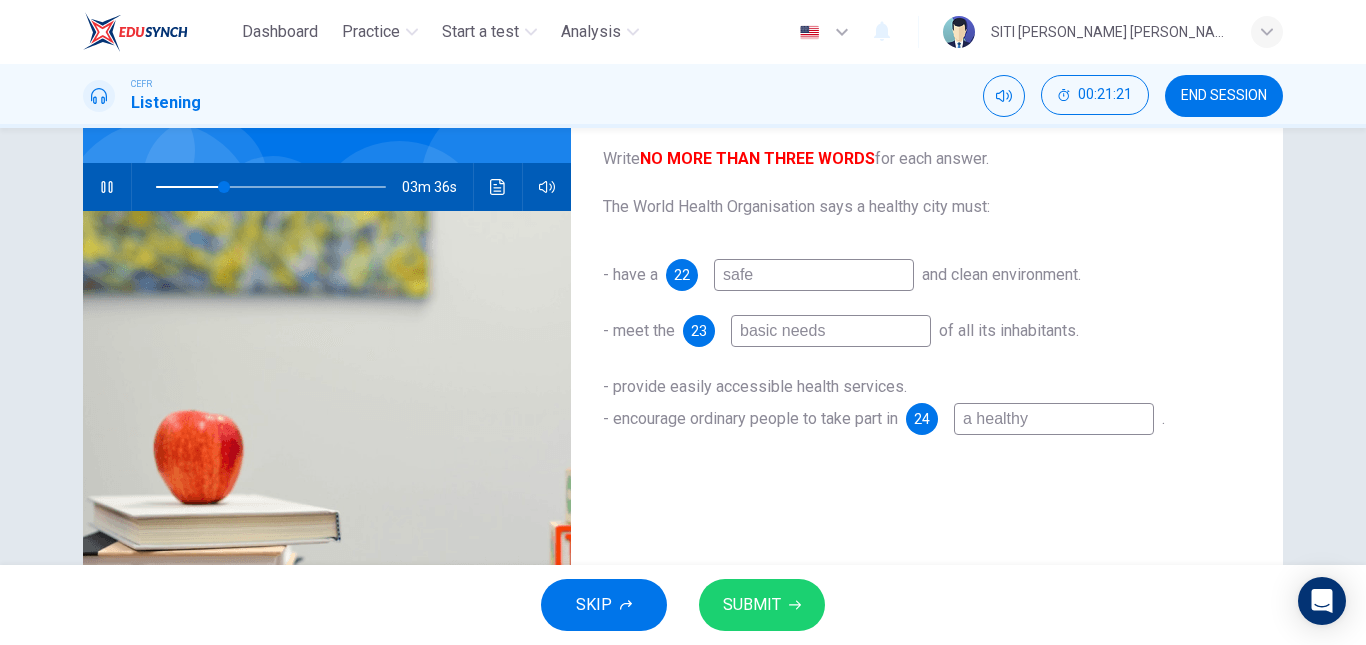 type on "a healthy s" 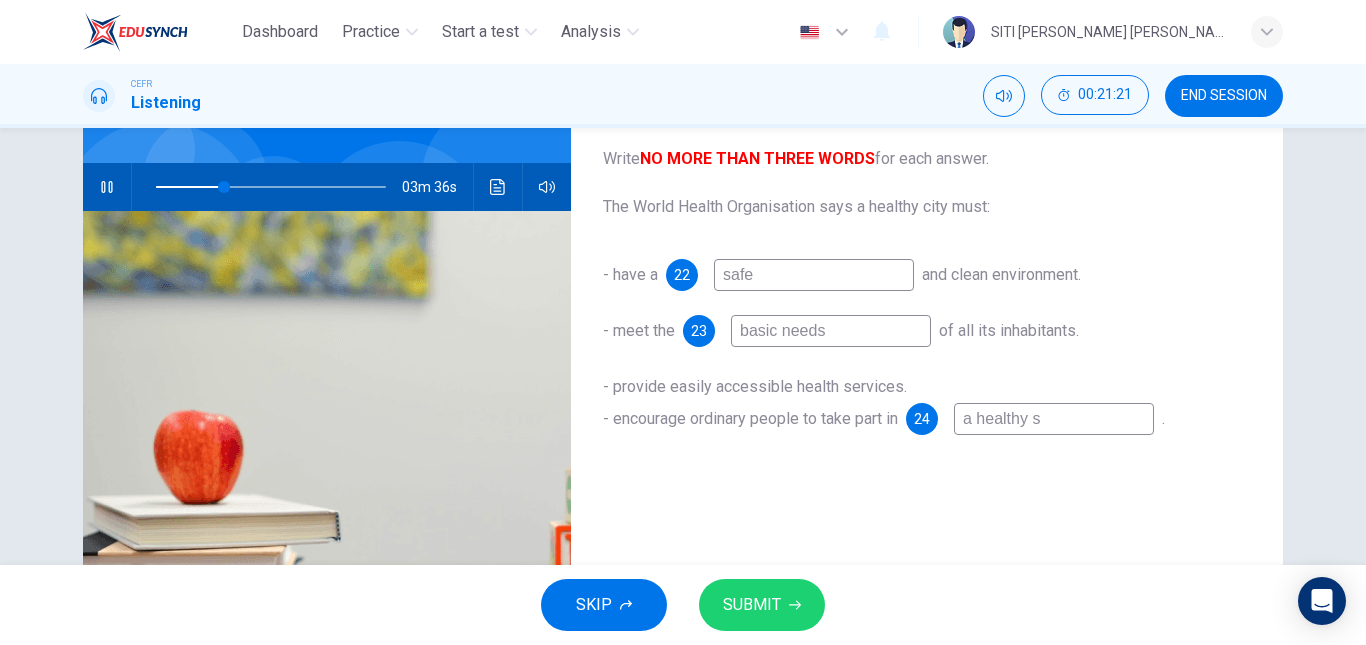 type on "30" 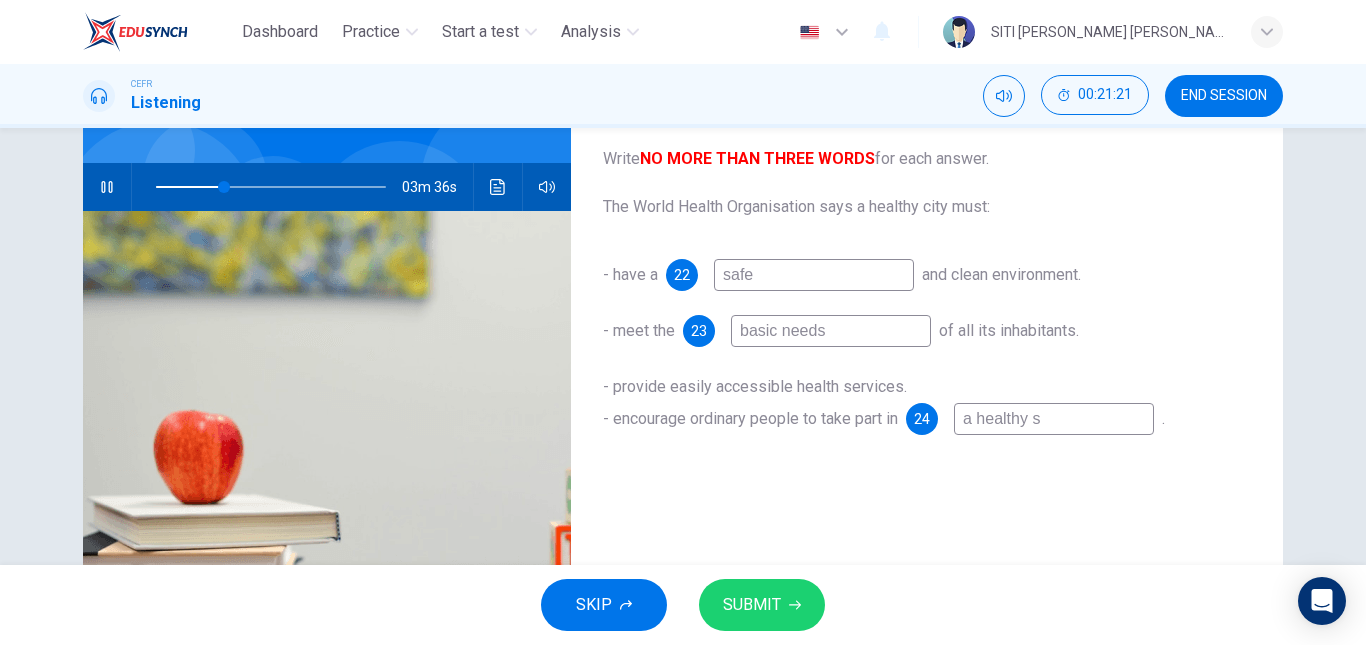 type on "a healthy" 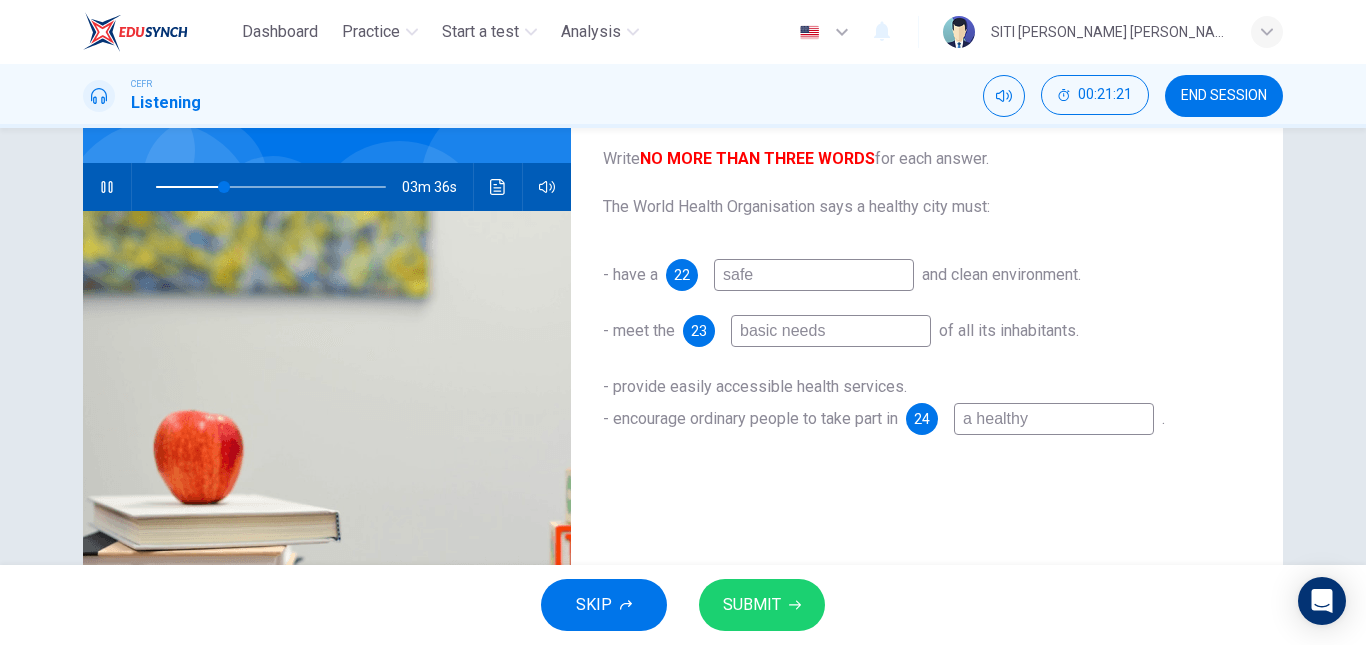 type on "30" 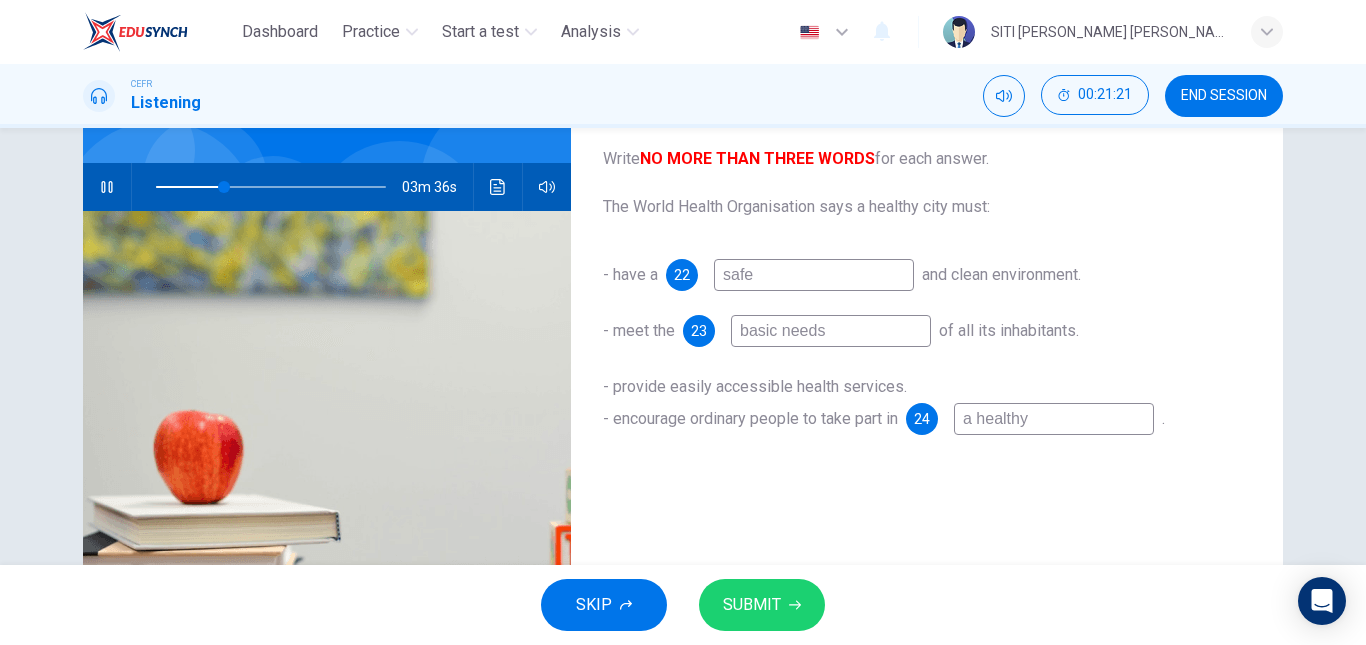 type on "a healthy c" 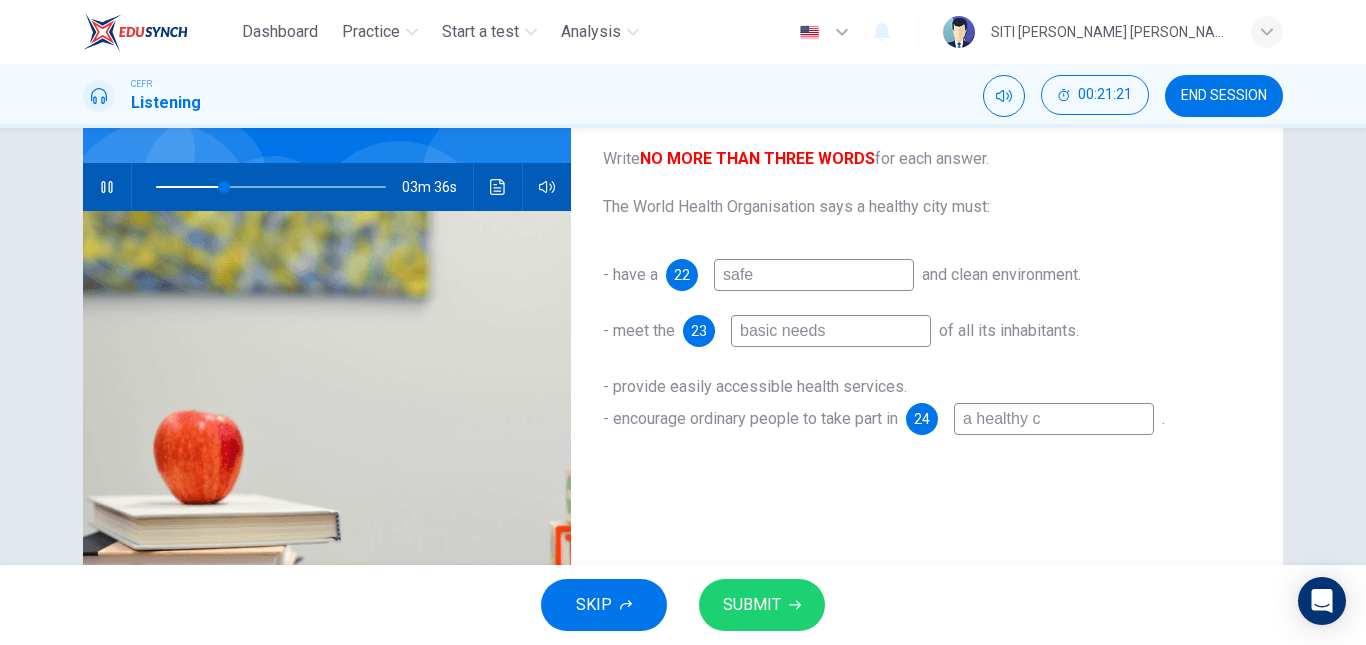 type on "30" 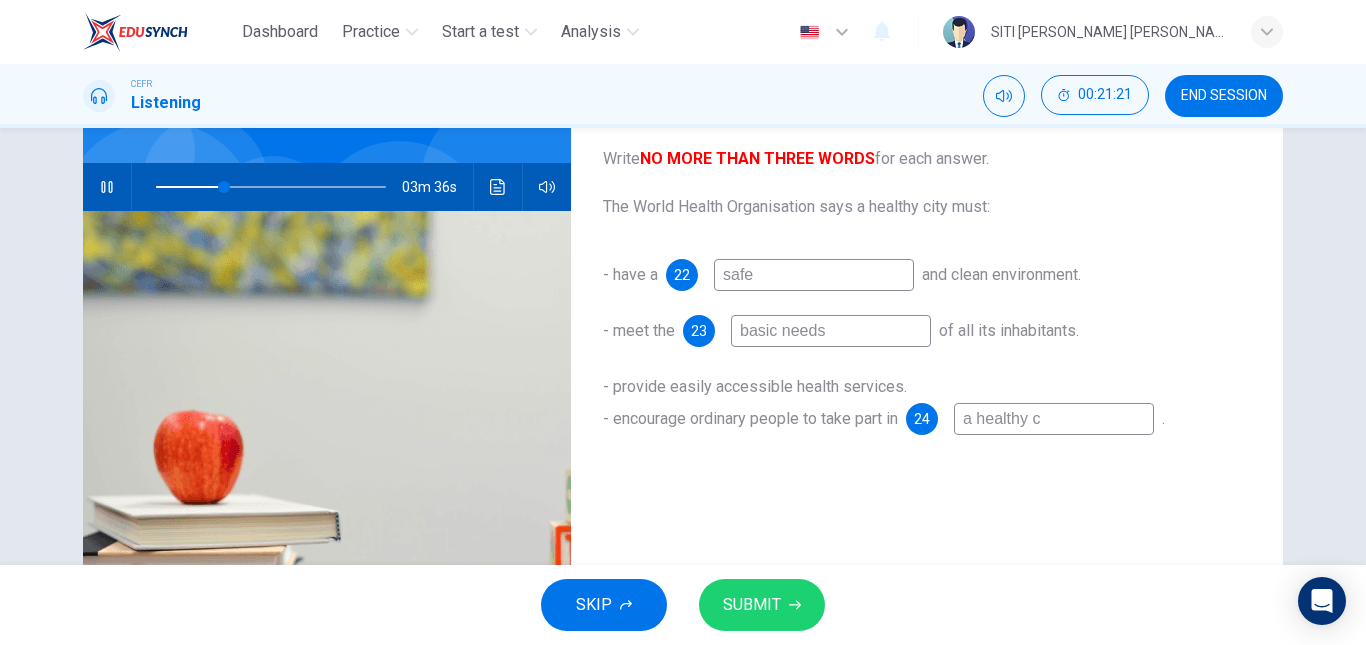 type on "a healthy ci" 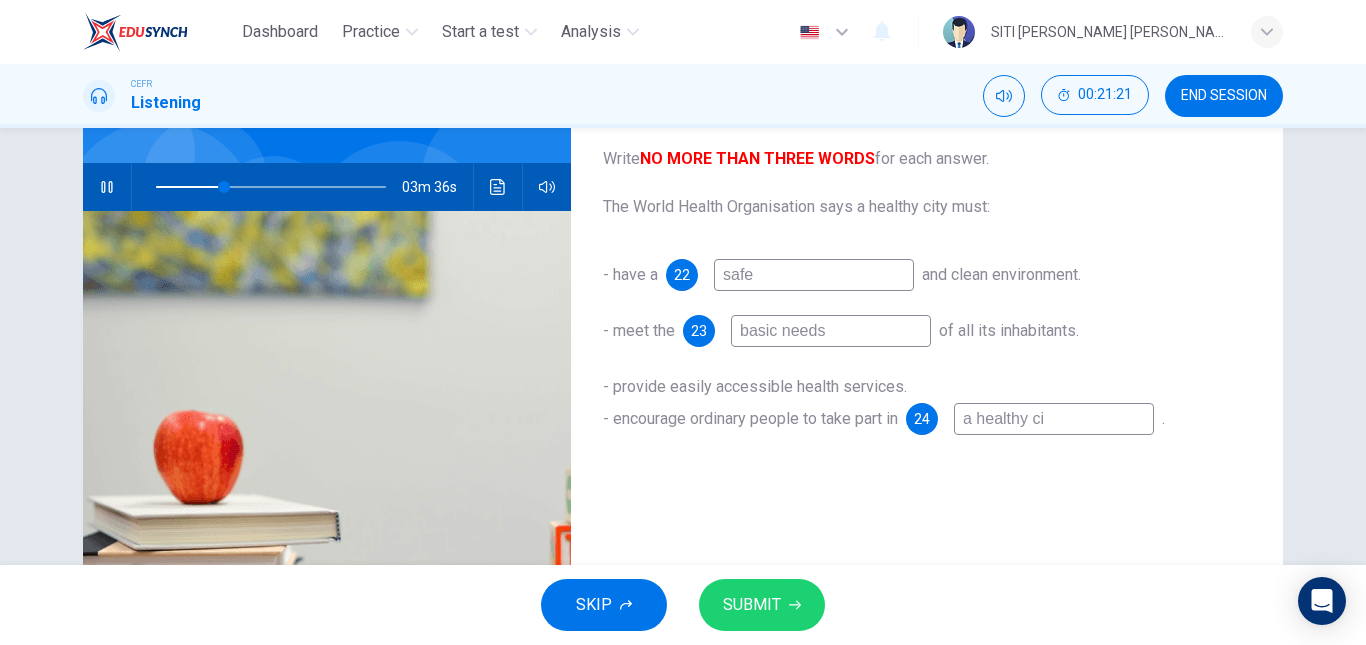 type on "30" 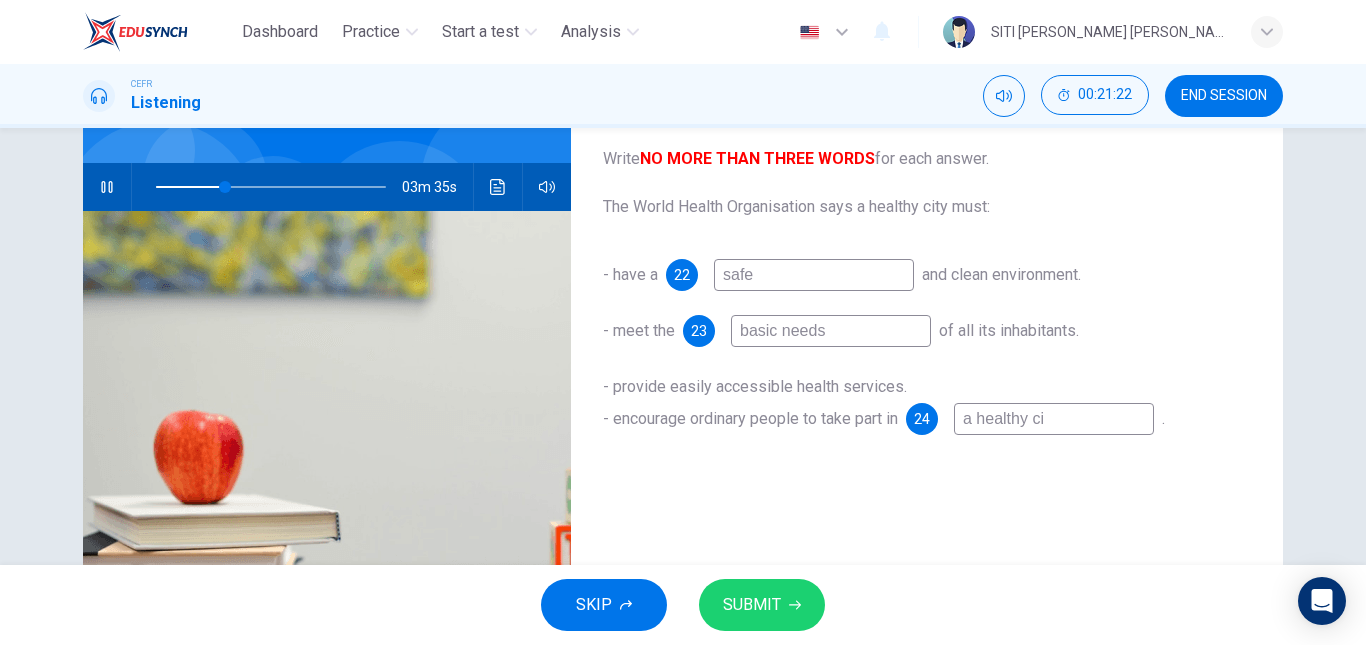 type on "a healthy cit" 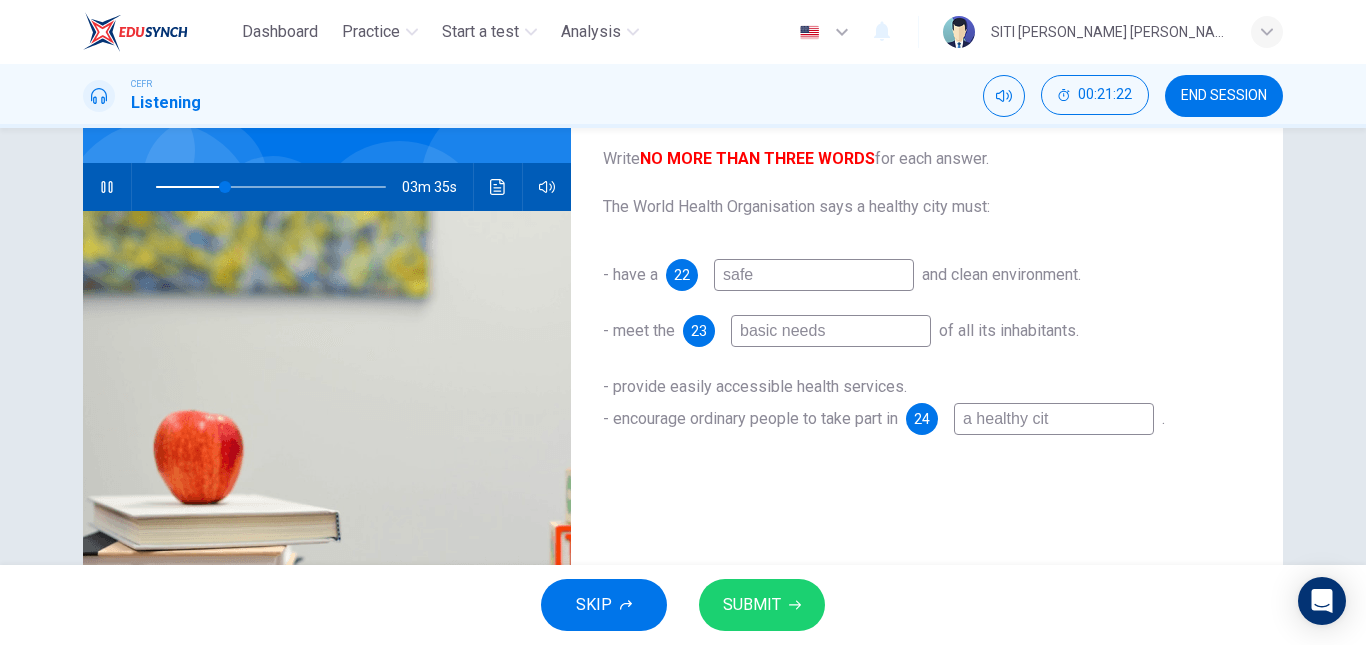 type on "30" 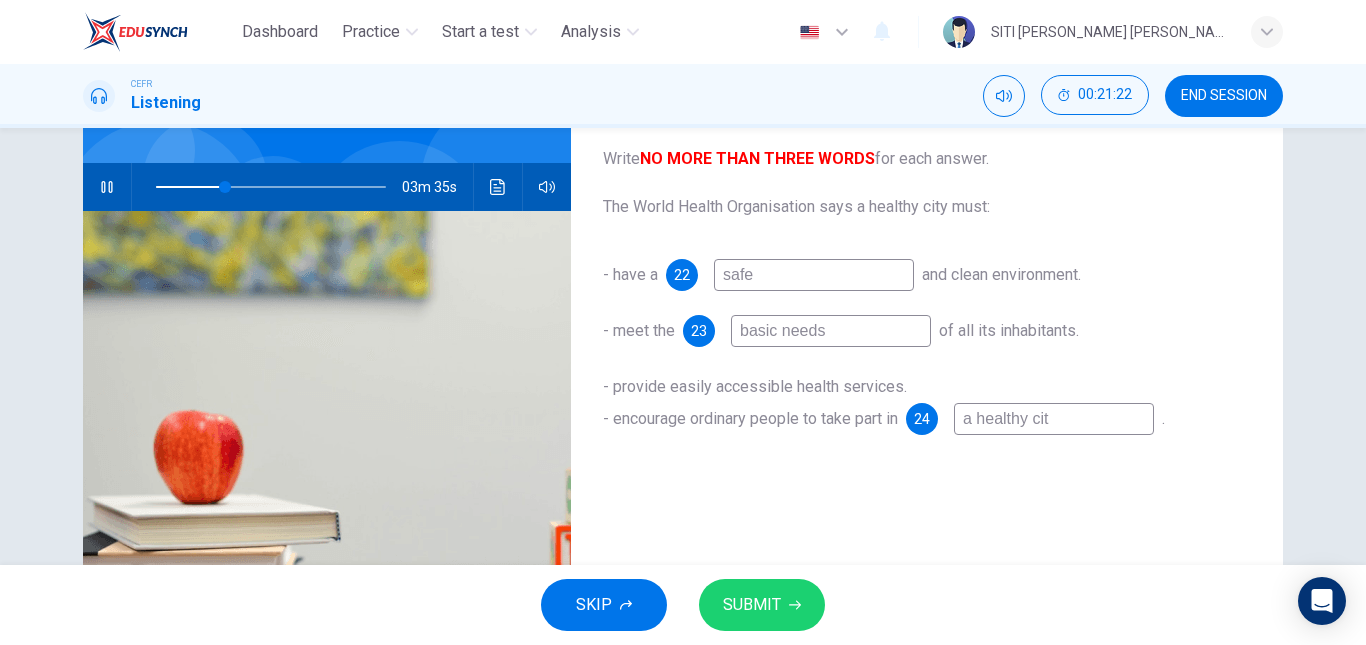 type on "a healthy city" 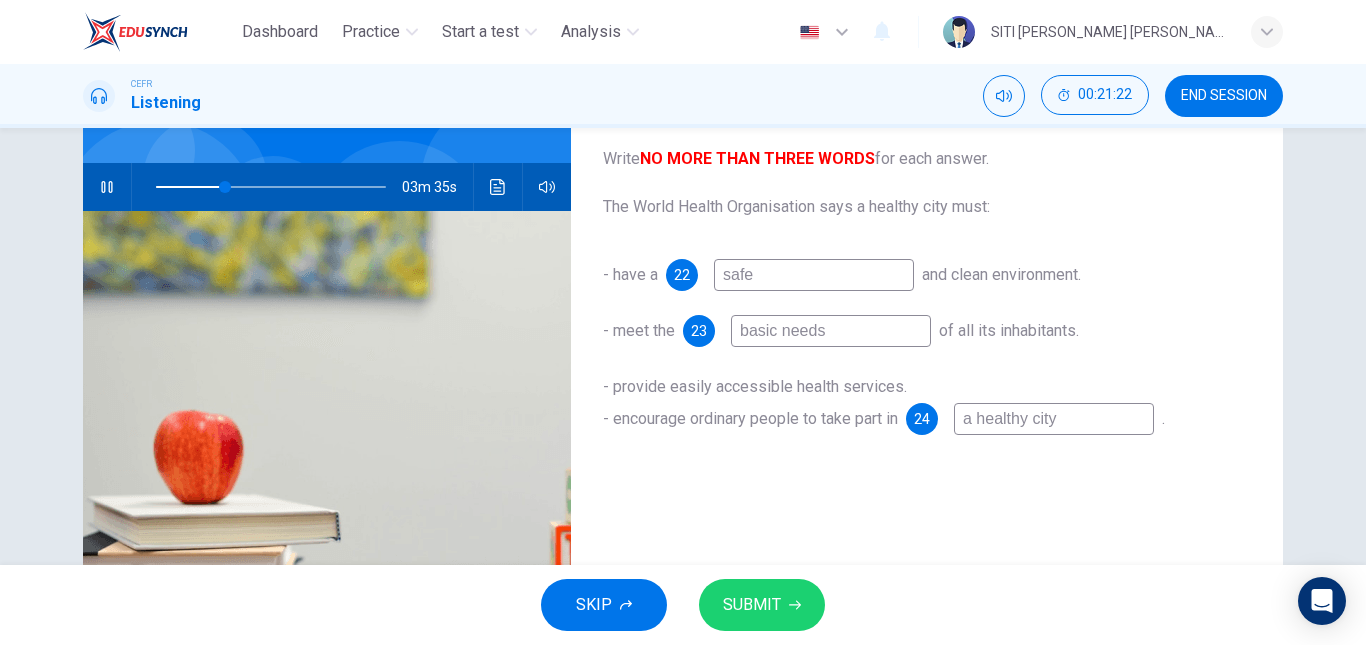 type on "30" 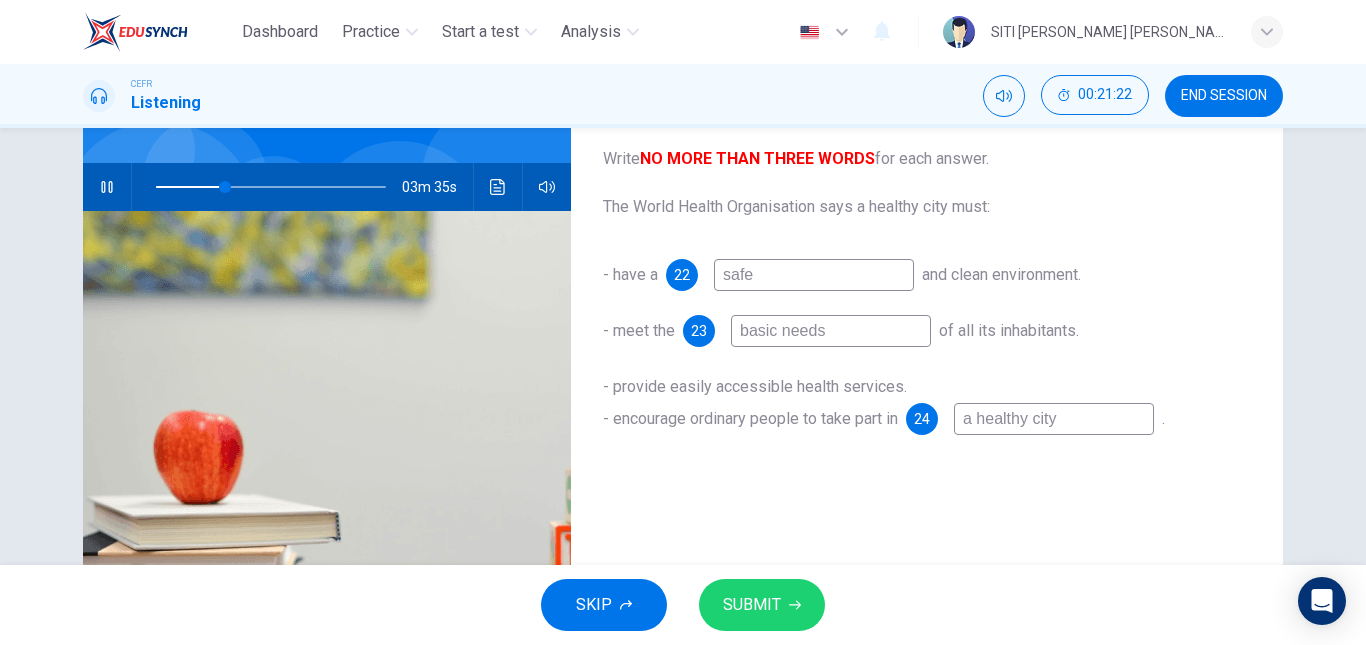 type on "a healthy city" 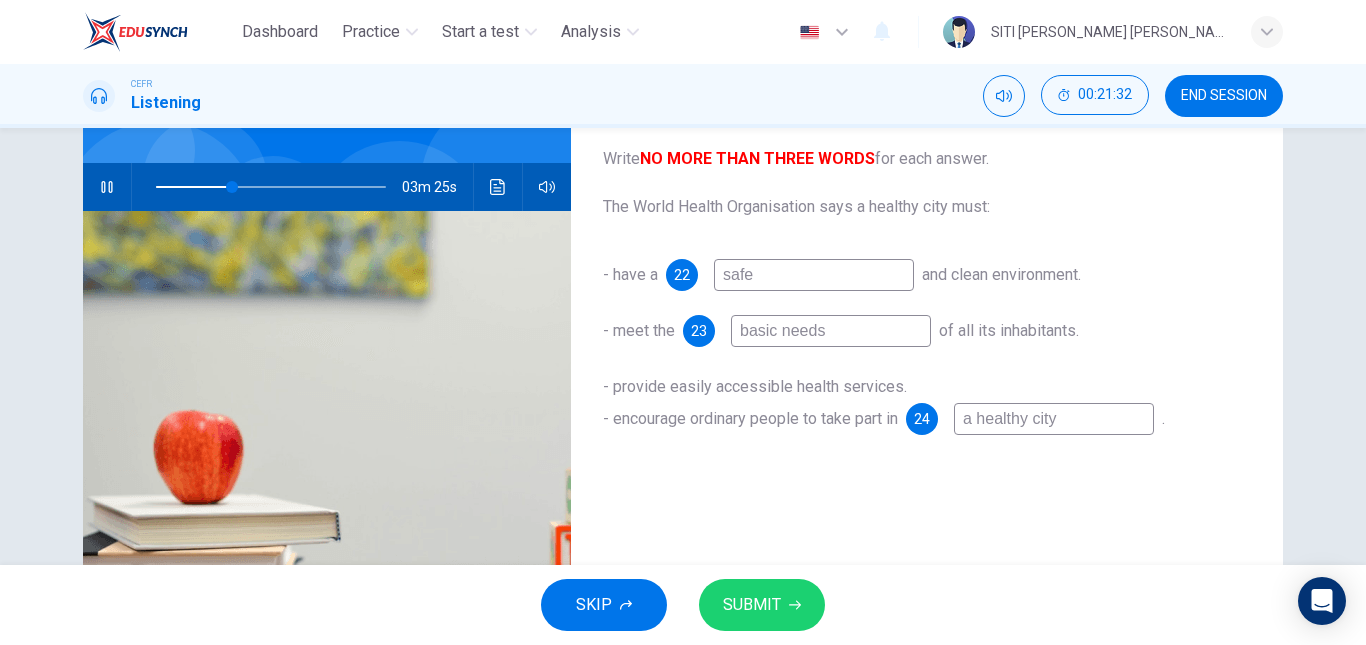 type on "34" 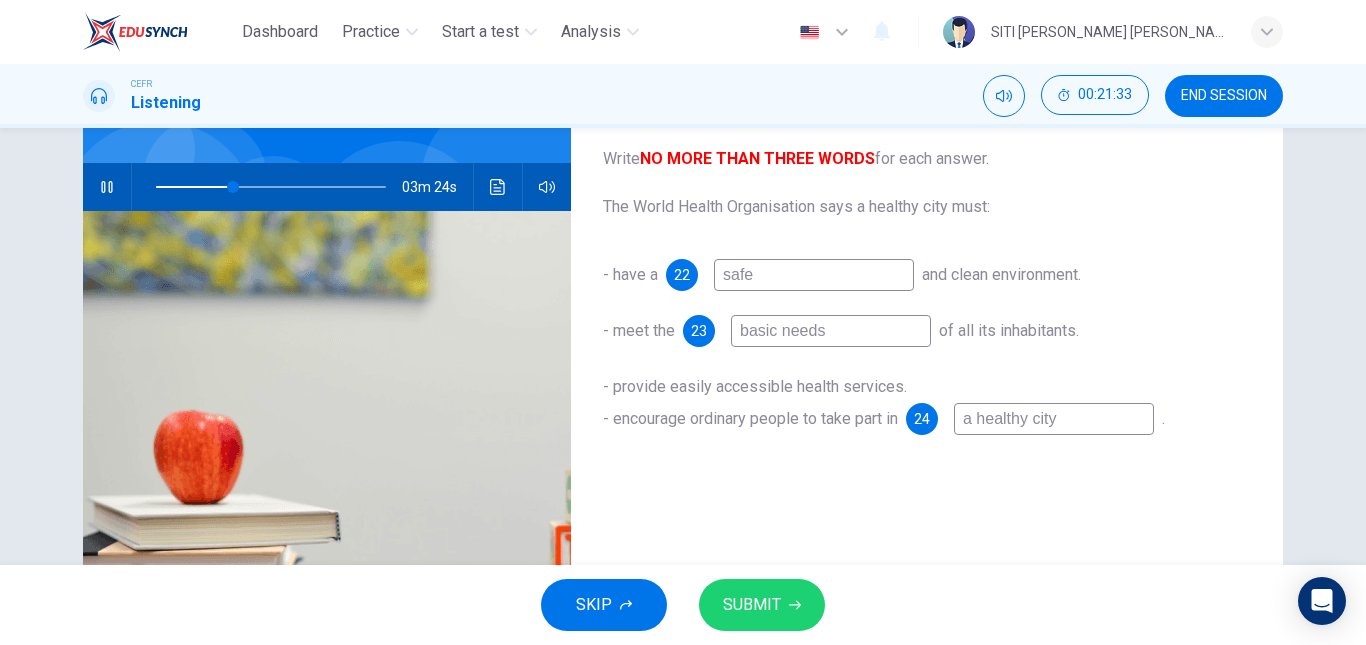 type on "a healthy city" 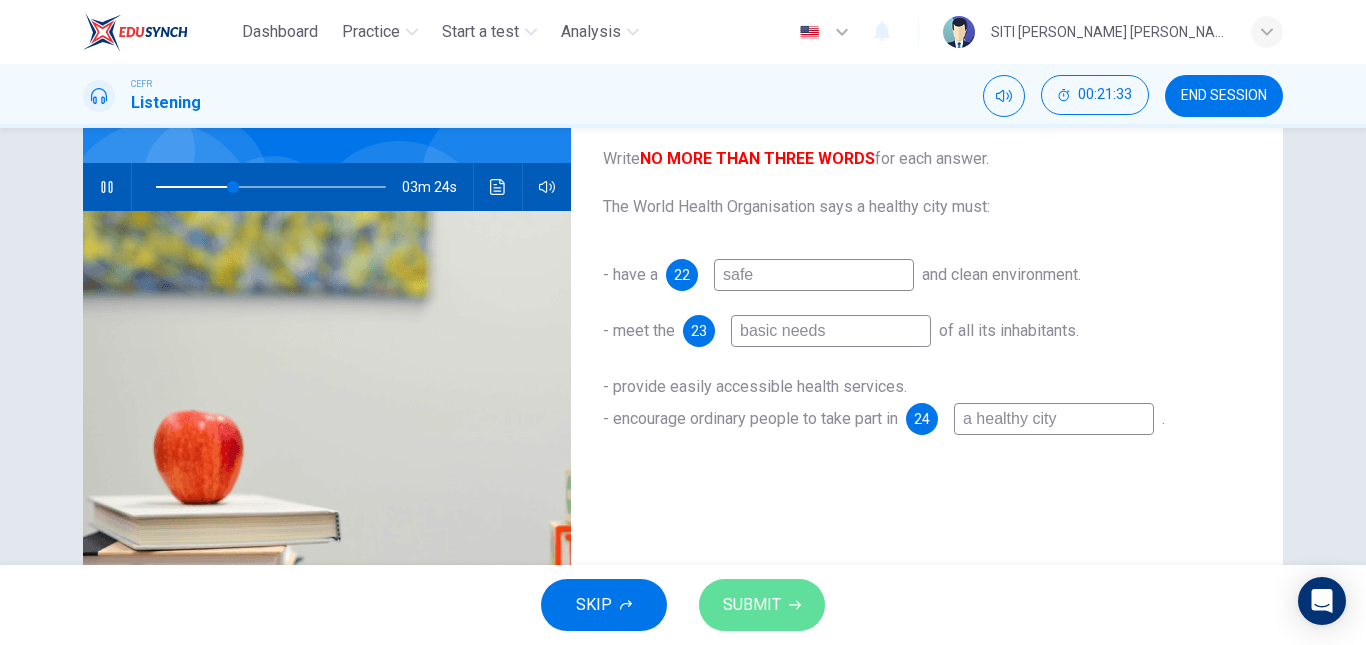 click on "SUBMIT" at bounding box center (752, 605) 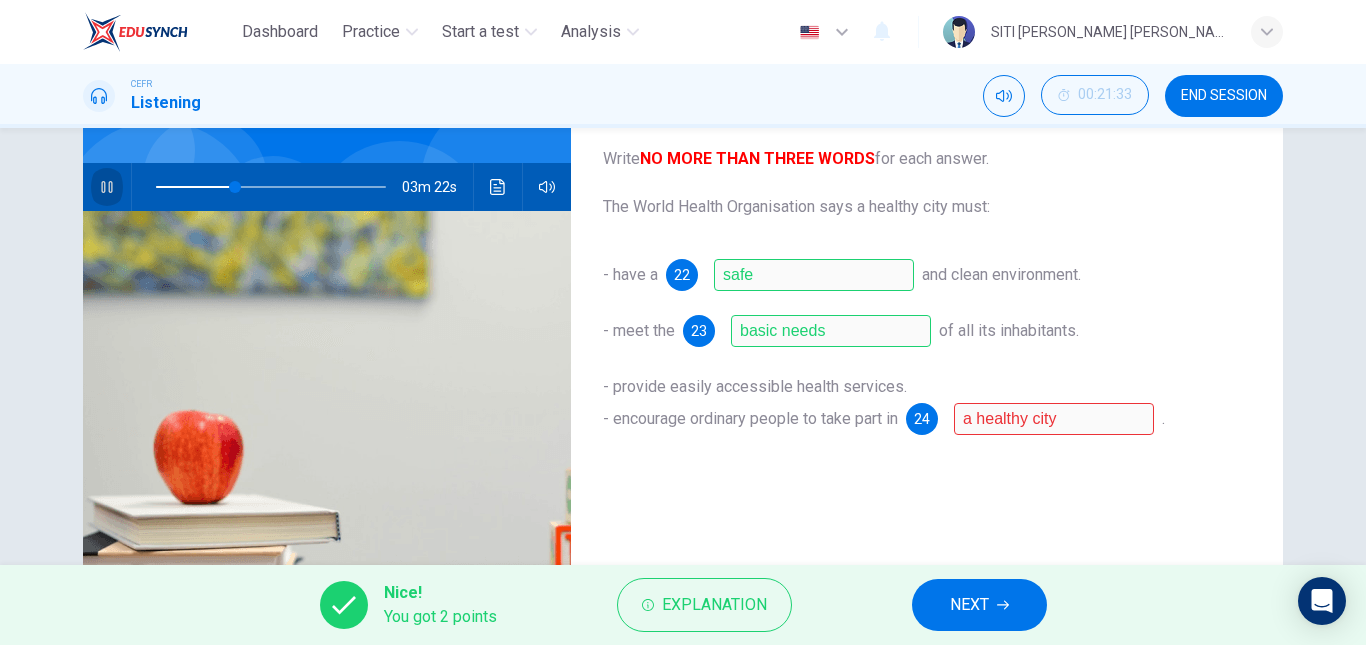 click 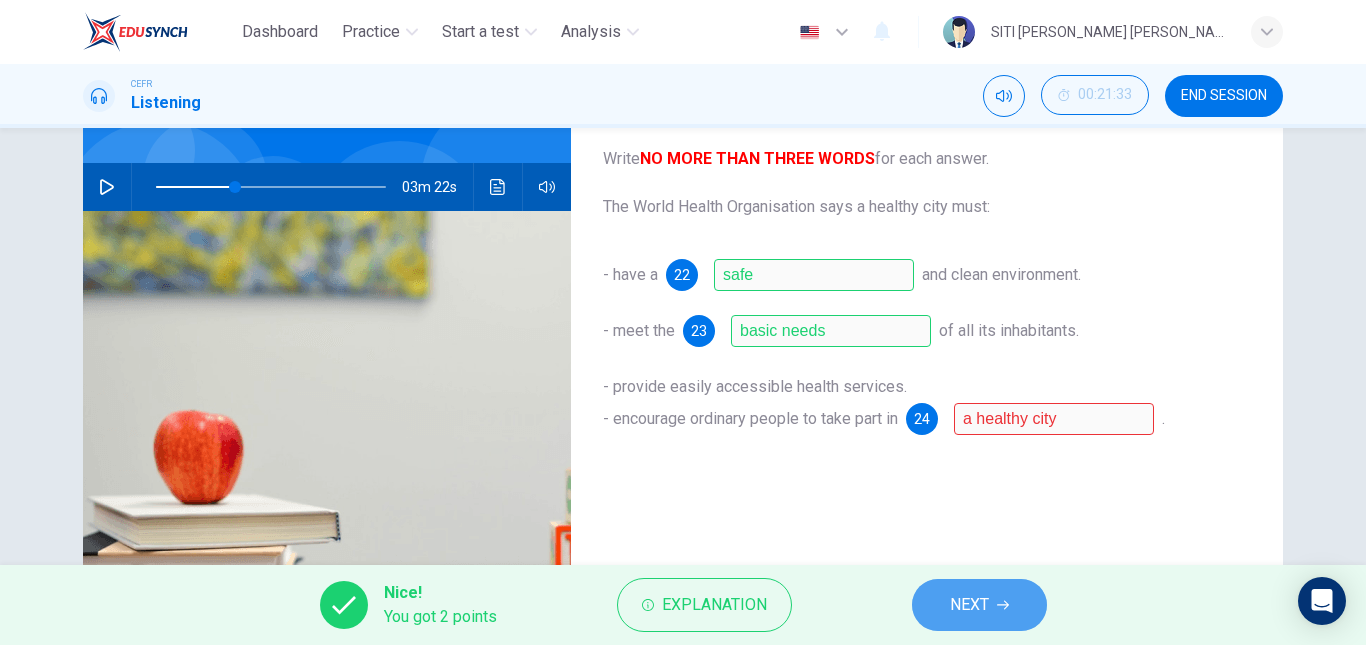 click on "NEXT" at bounding box center (969, 605) 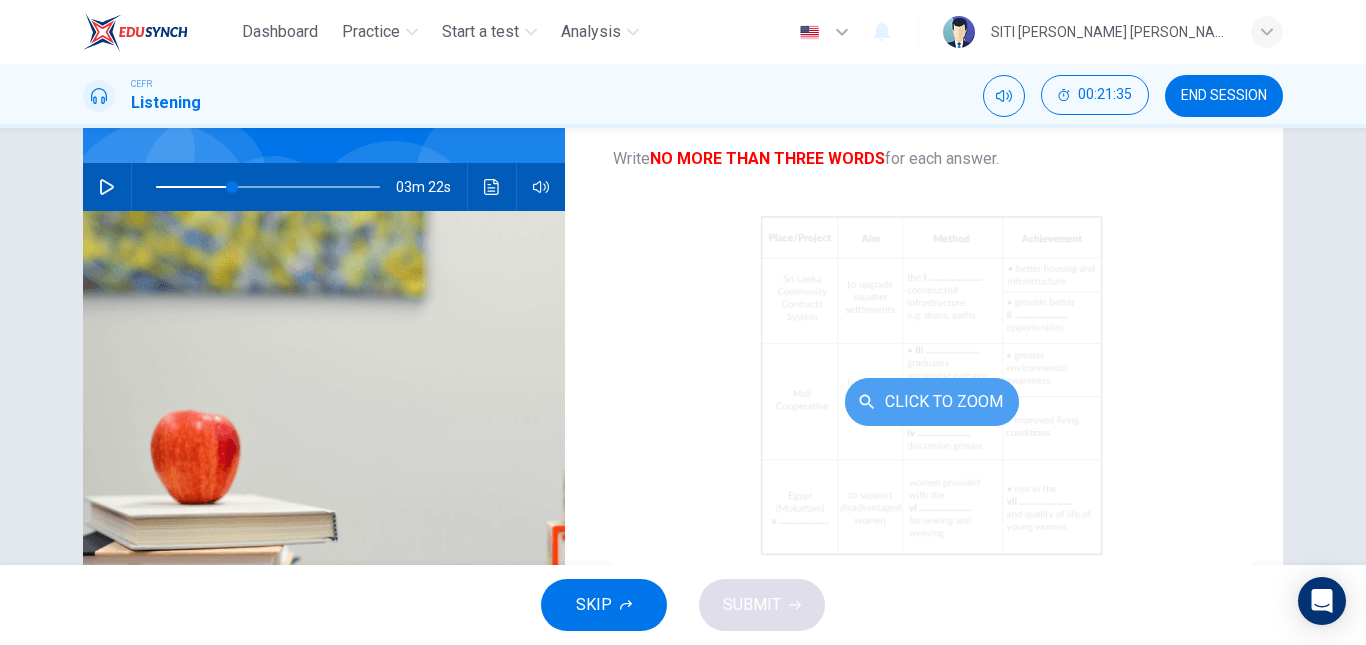 click 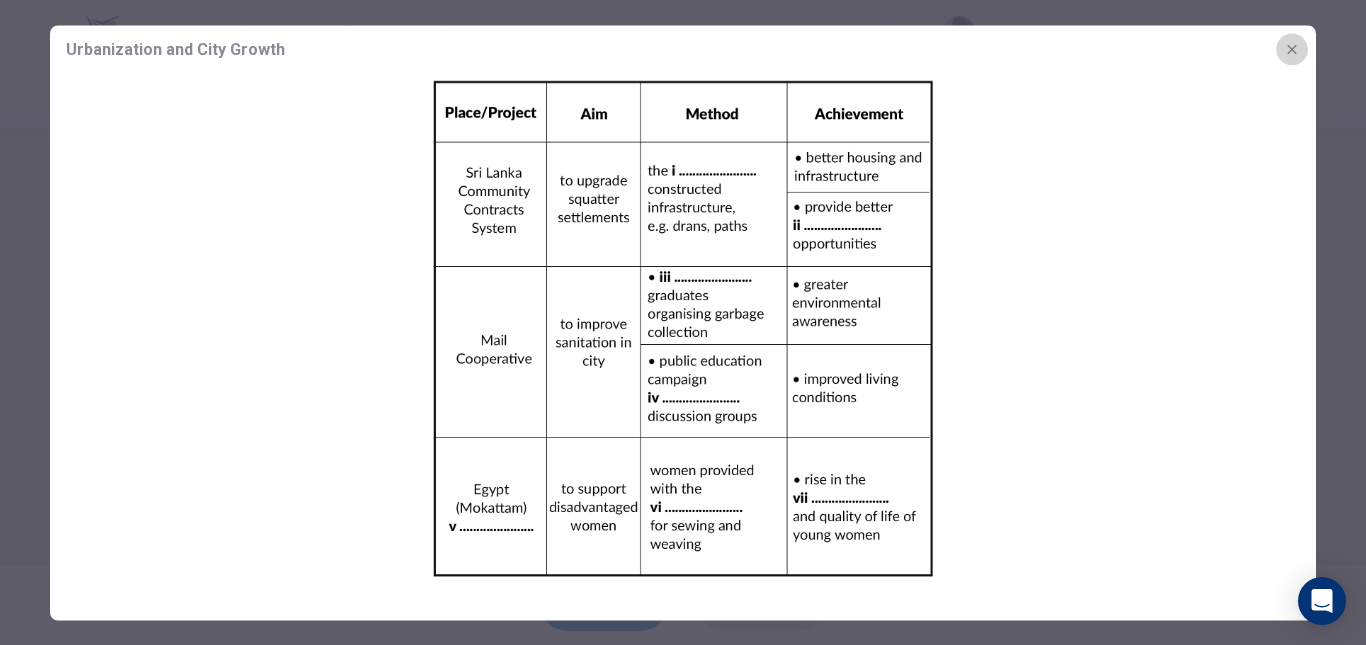 click 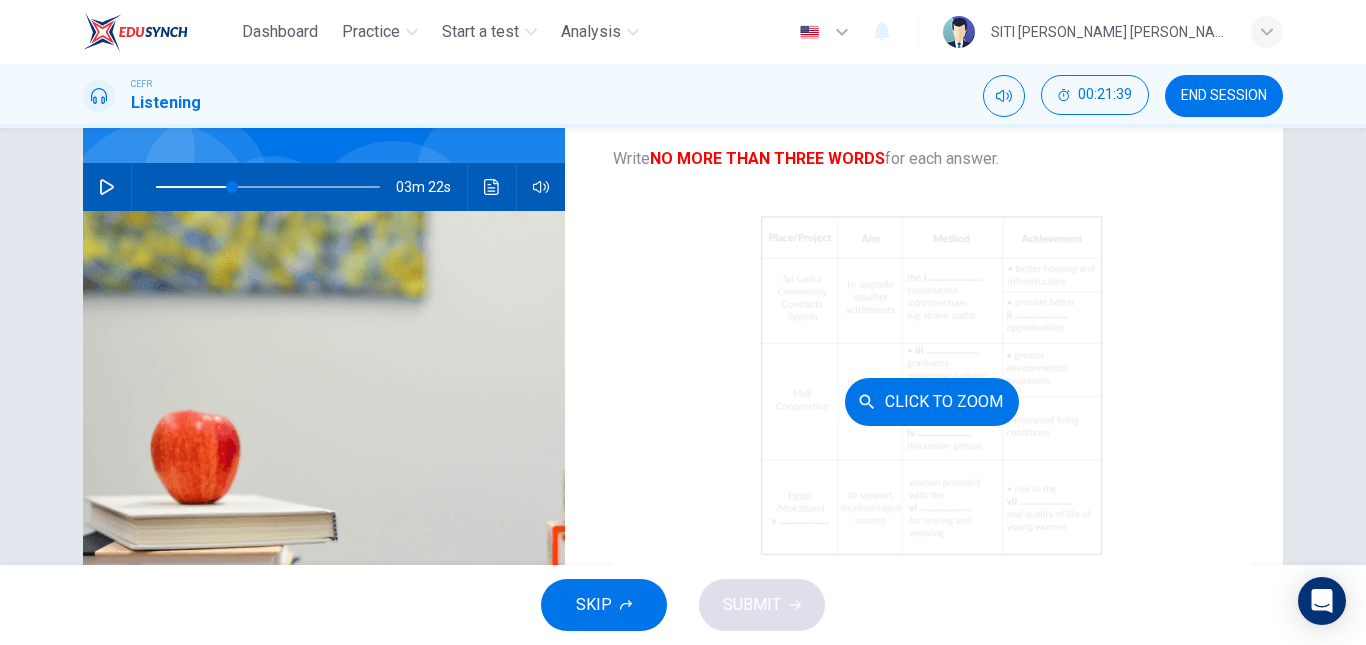 scroll, scrollTop: 342, scrollLeft: 0, axis: vertical 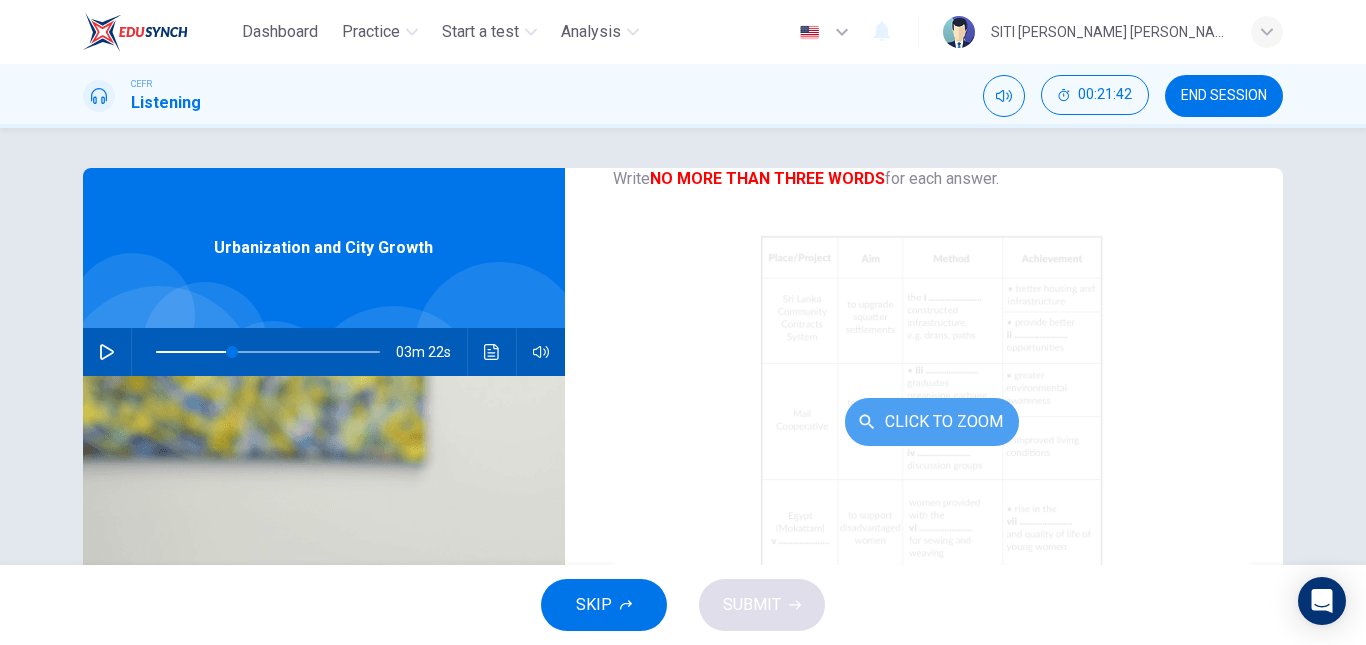 click on "Click to Zoom" at bounding box center (932, 422) 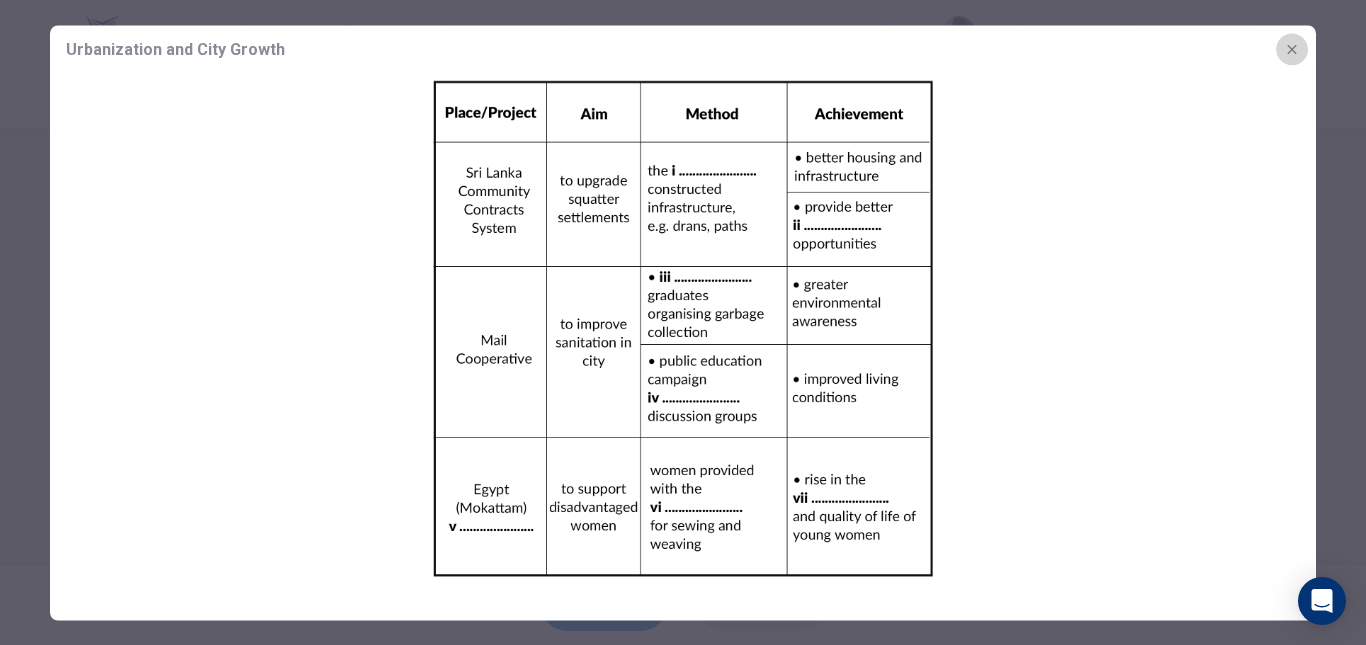 click at bounding box center [1292, 49] 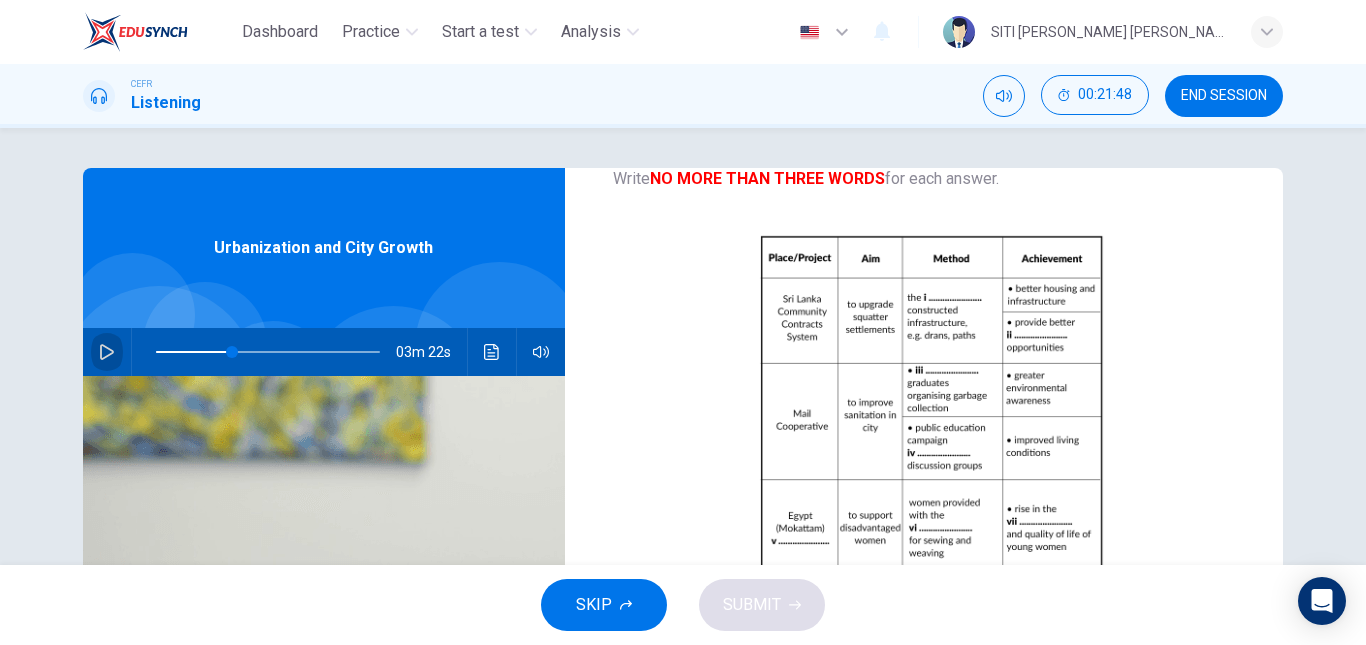 click 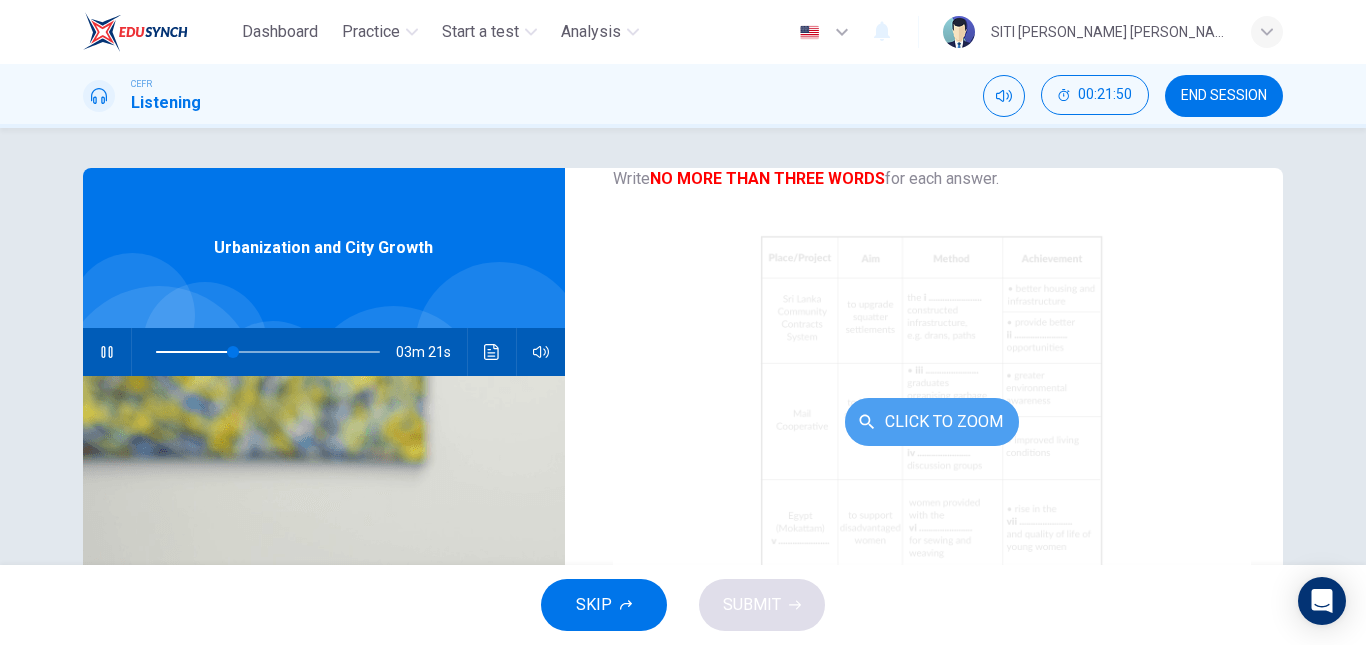 click on "Click to Zoom" at bounding box center (932, 422) 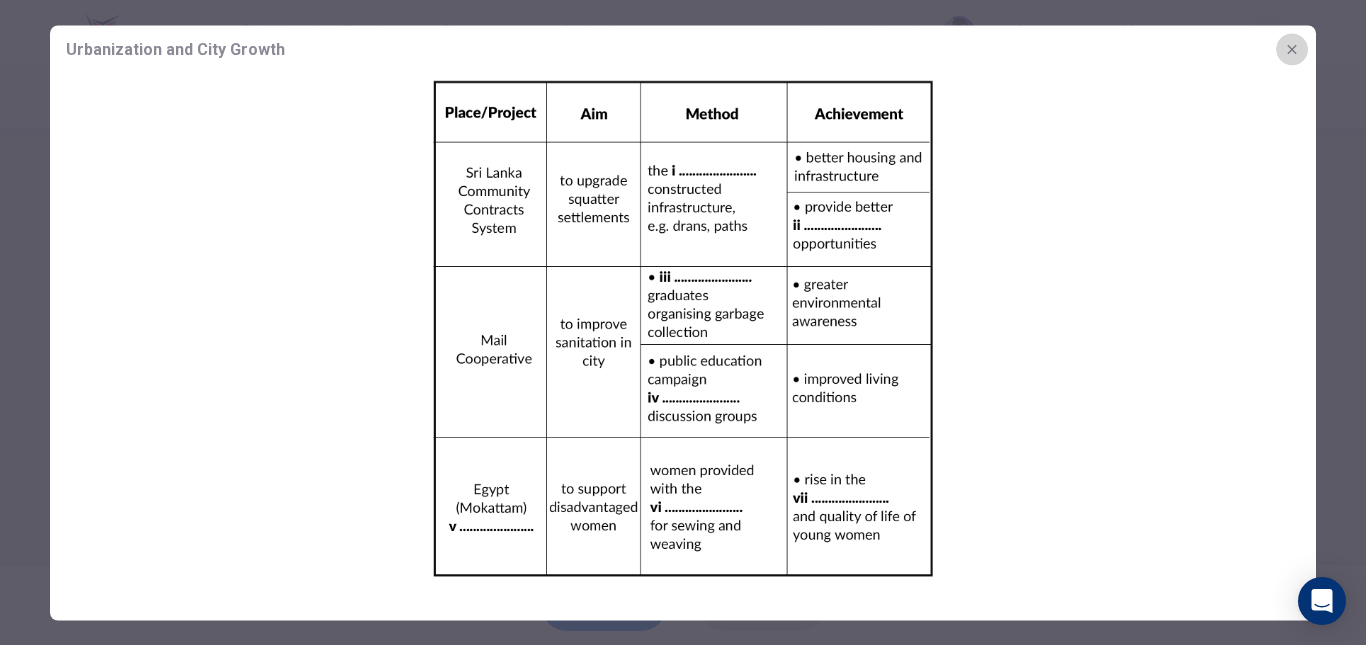 click 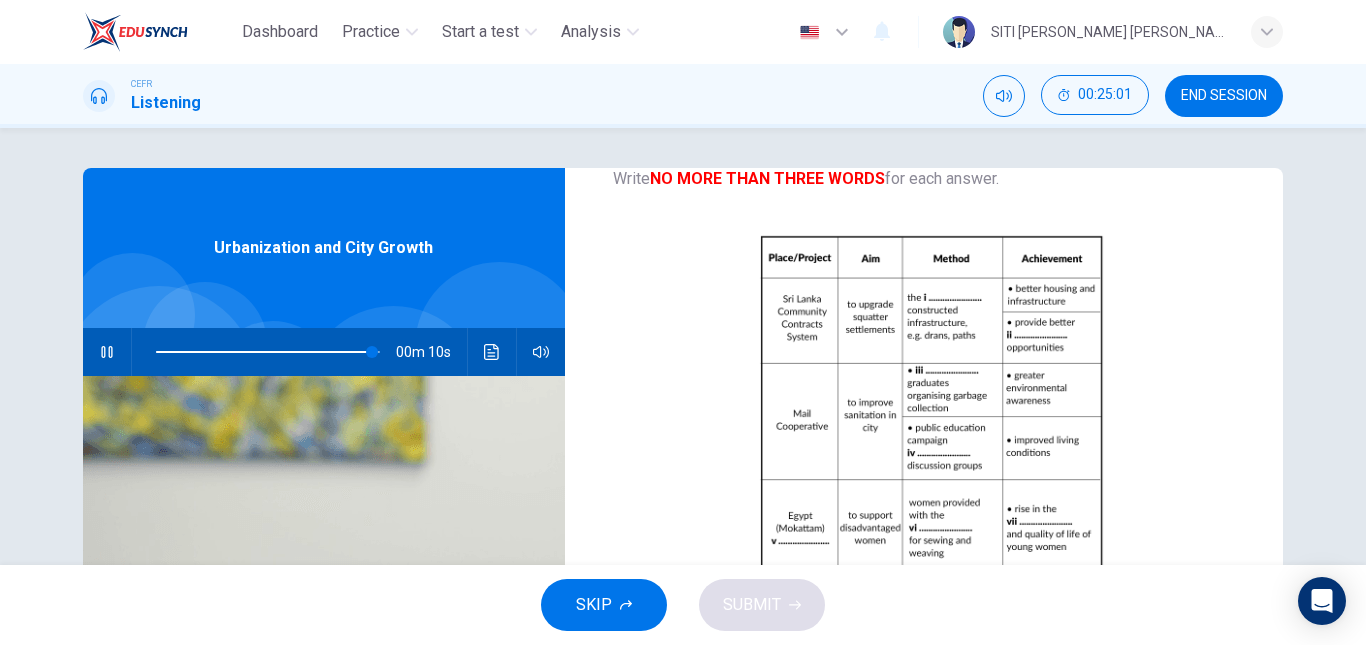 click at bounding box center (268, 352) 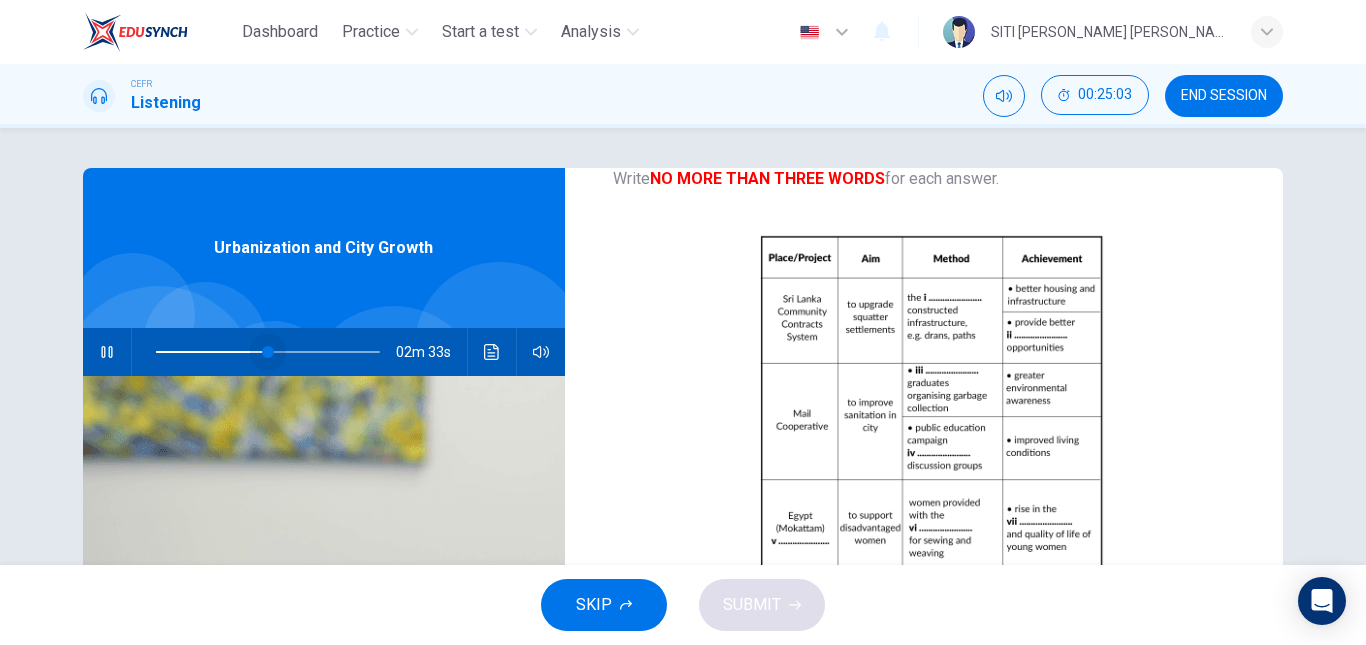 click at bounding box center (268, 352) 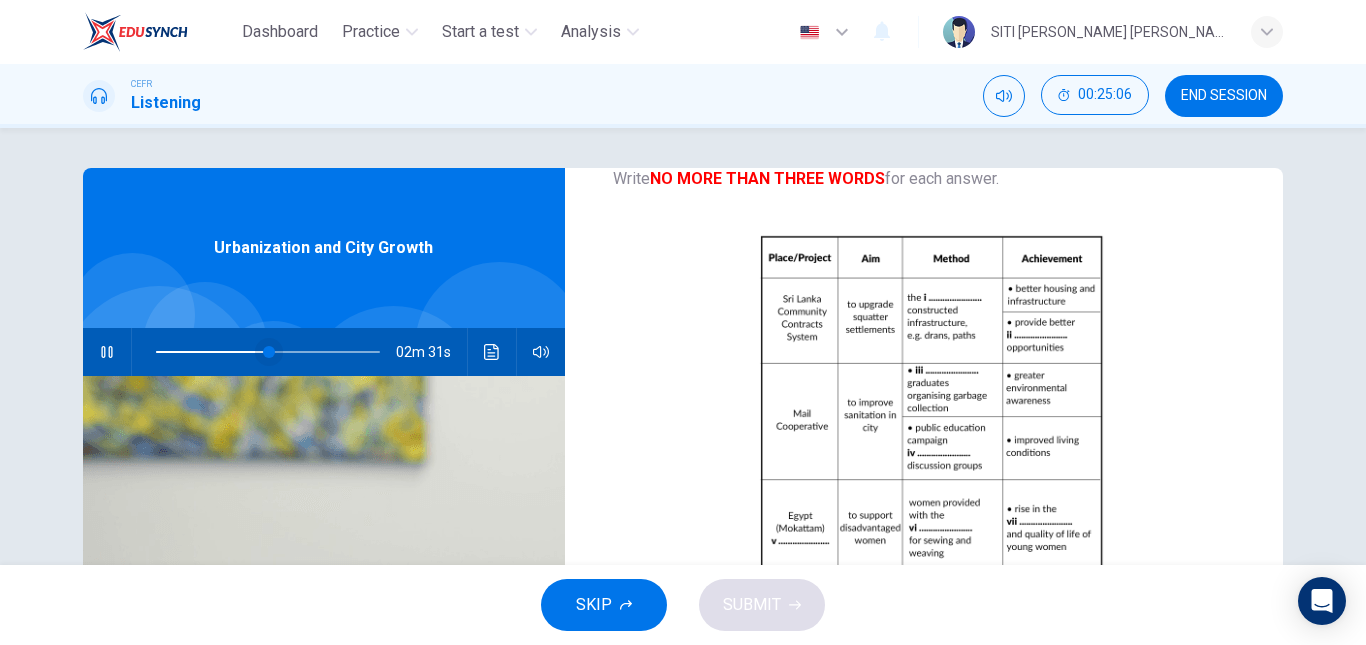 click at bounding box center (269, 352) 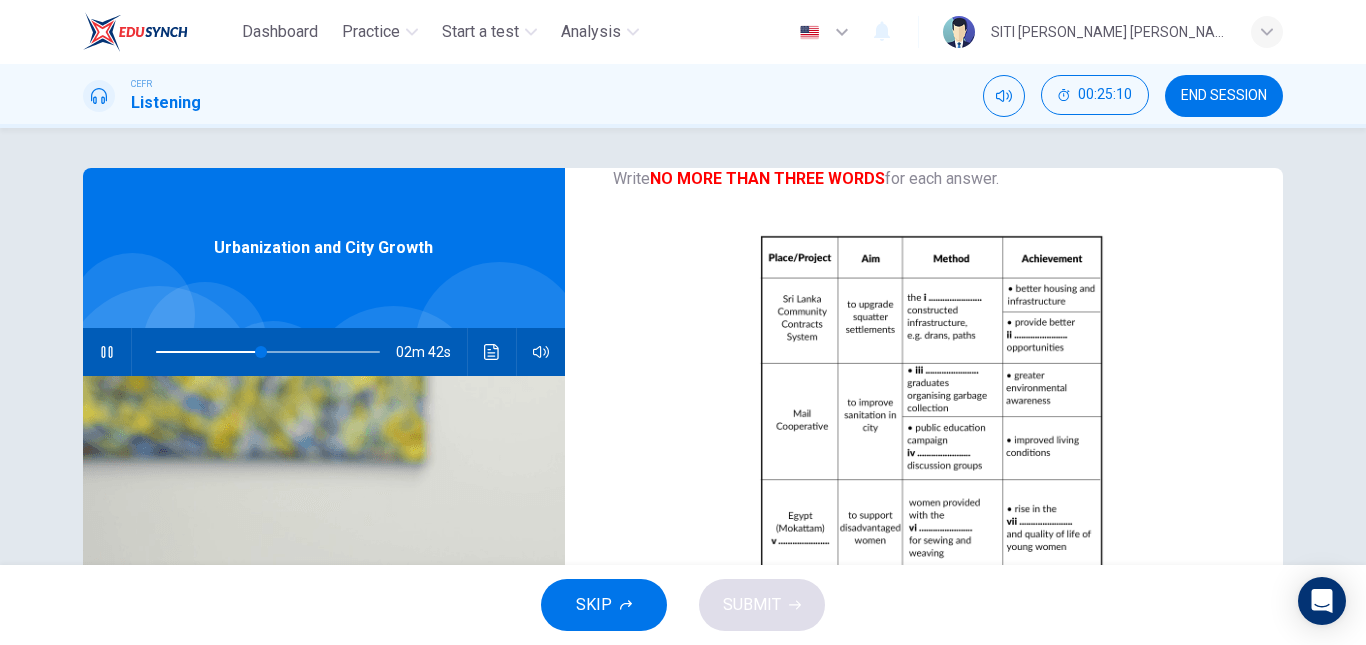 type on "47" 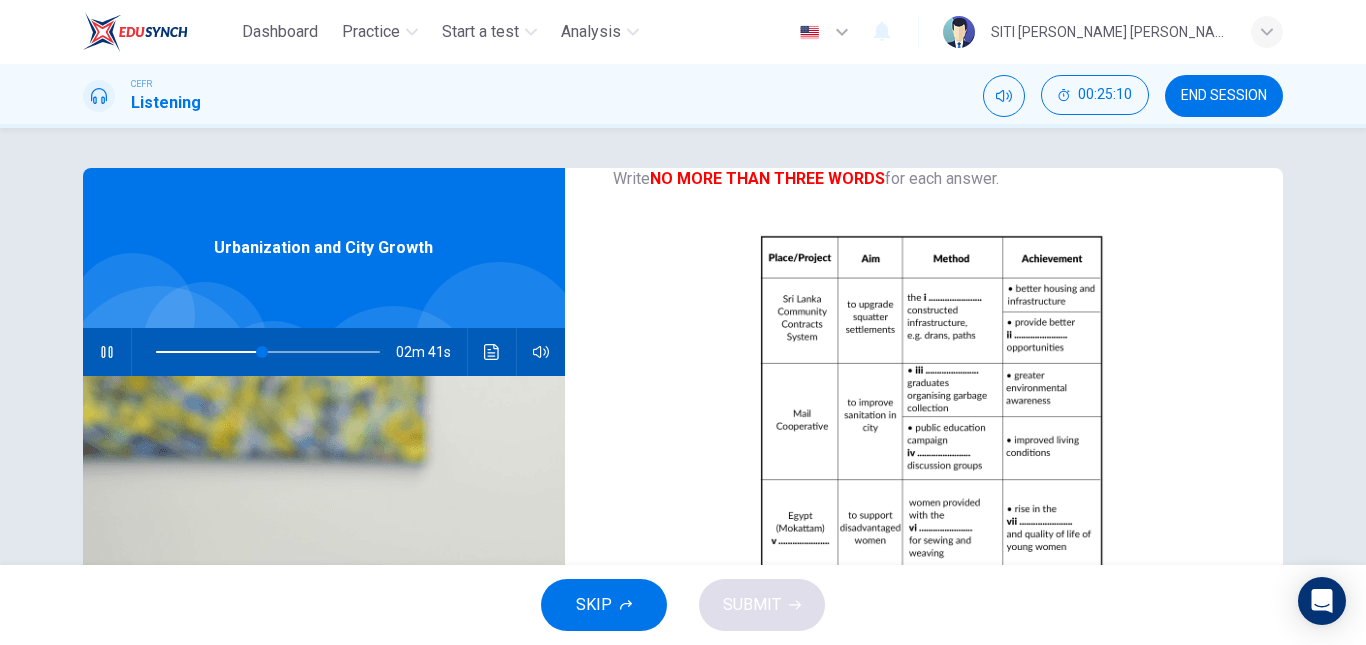click on "END SESSION" at bounding box center (1224, 96) 